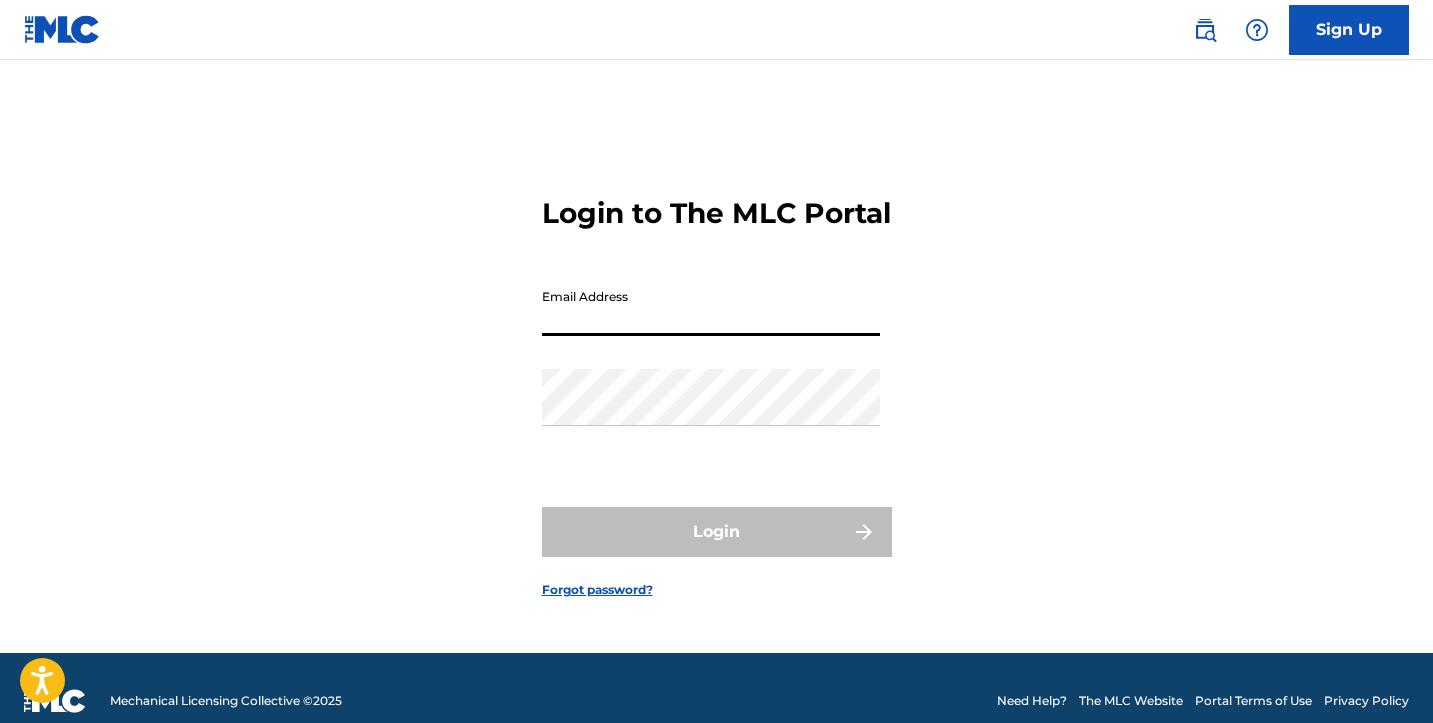 type on "[EMAIL_ADDRESS][DOMAIN_NAME]" 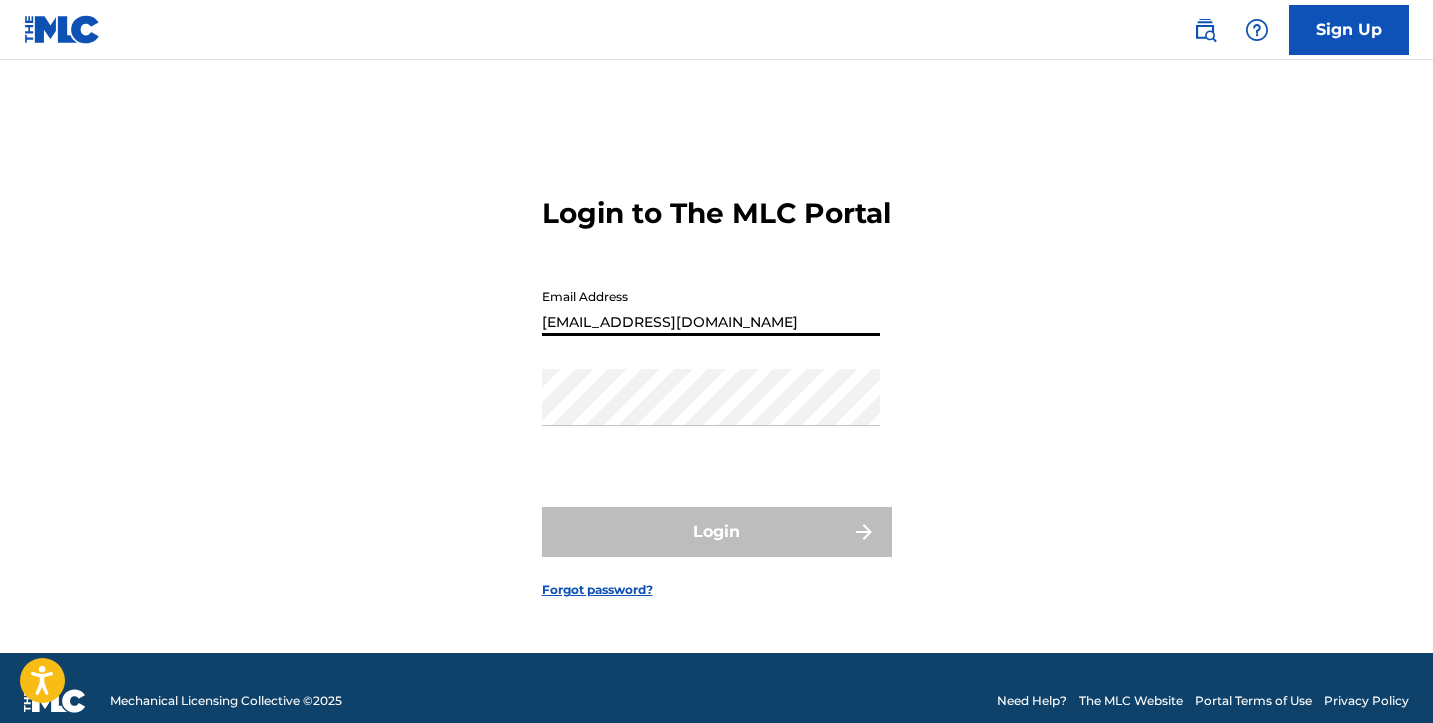 scroll, scrollTop: 0, scrollLeft: 0, axis: both 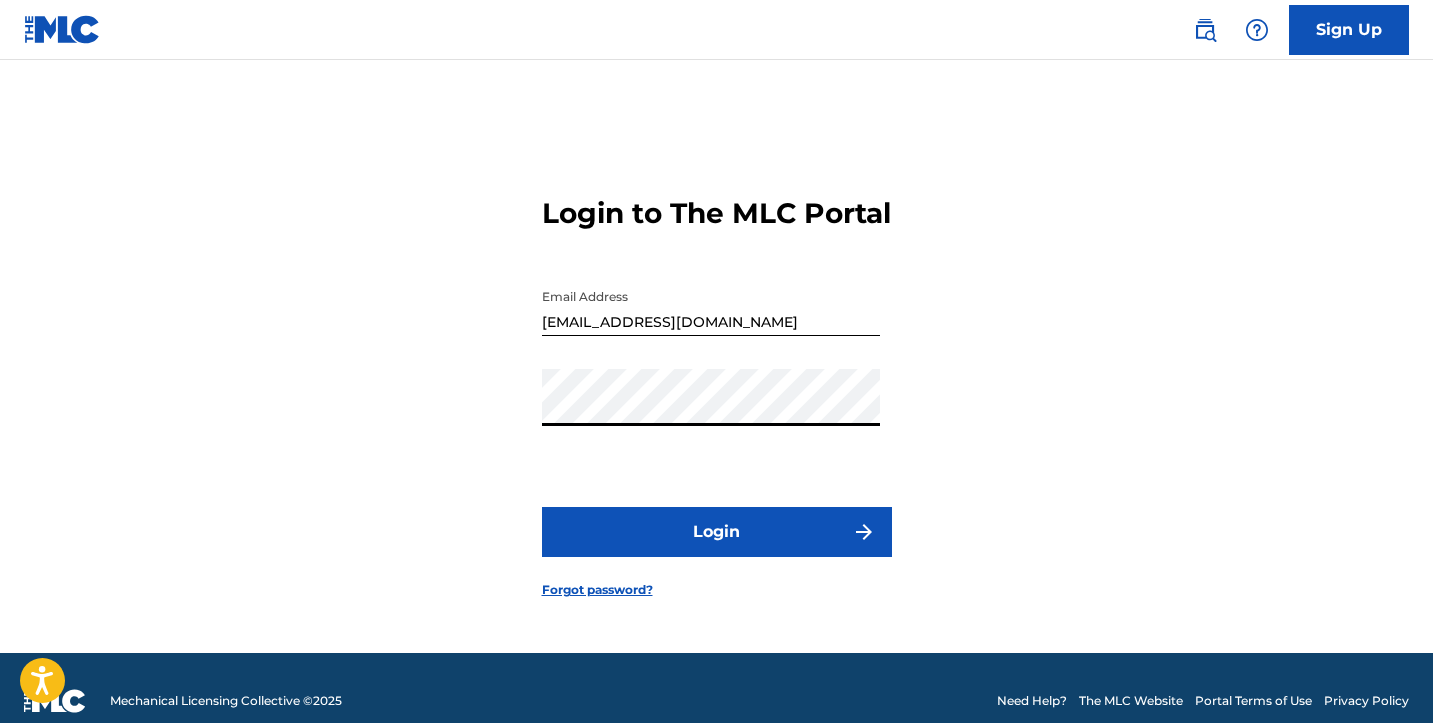 click on "Login" at bounding box center [717, 532] 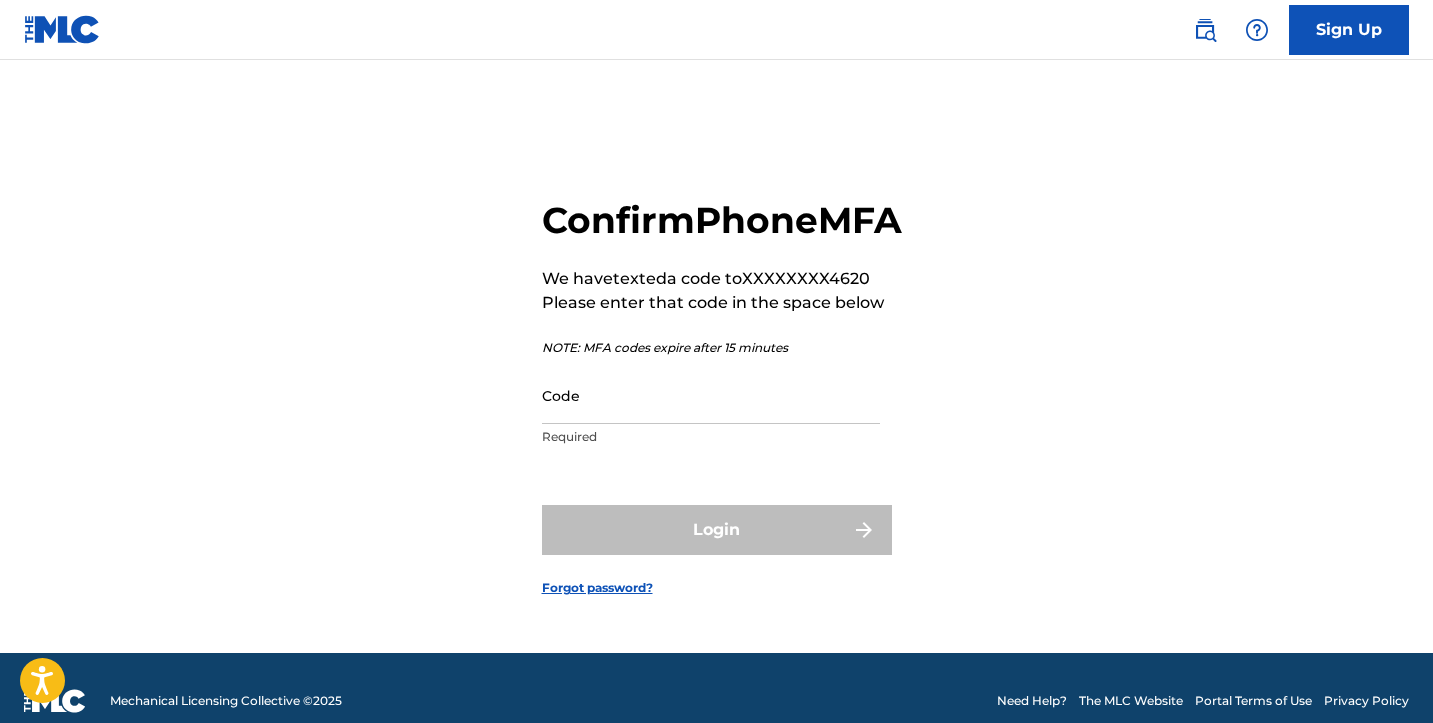 click on "Code" at bounding box center [711, 395] 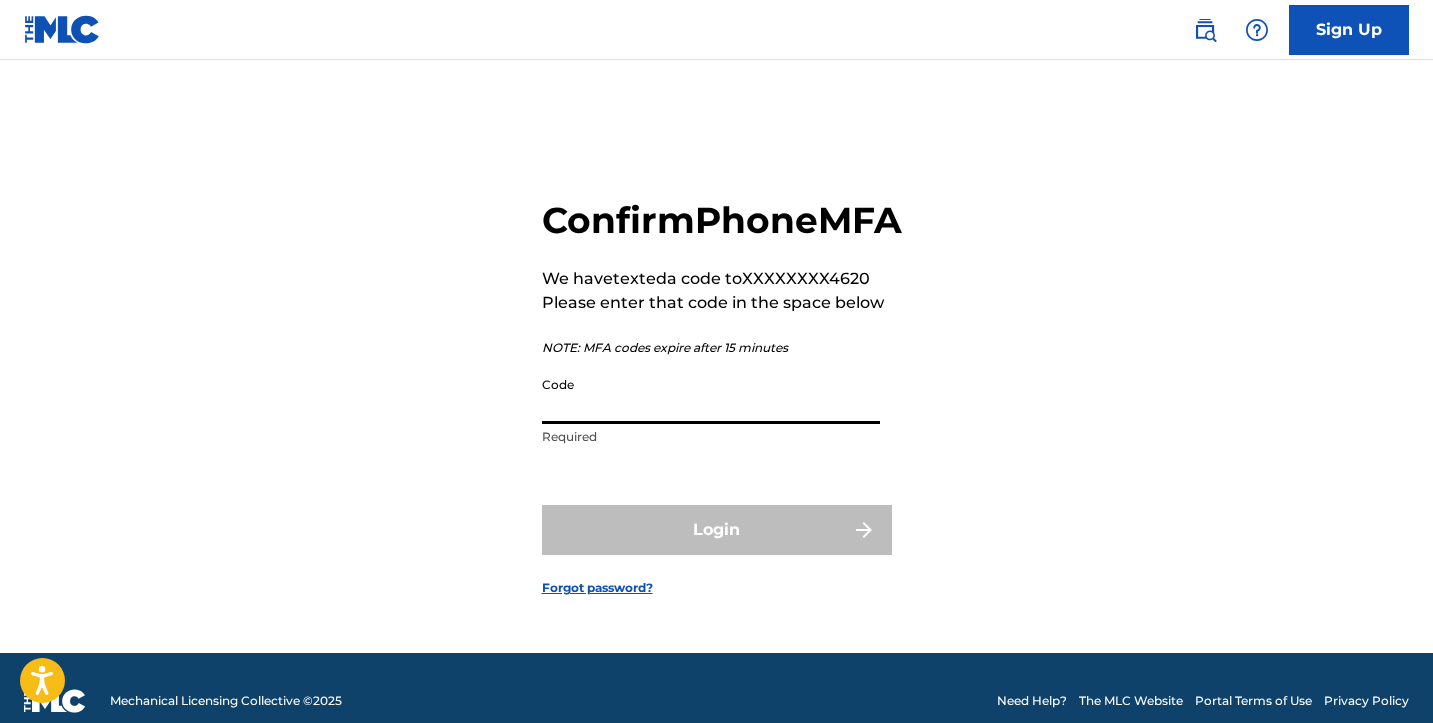 click on "Code" at bounding box center (711, 395) 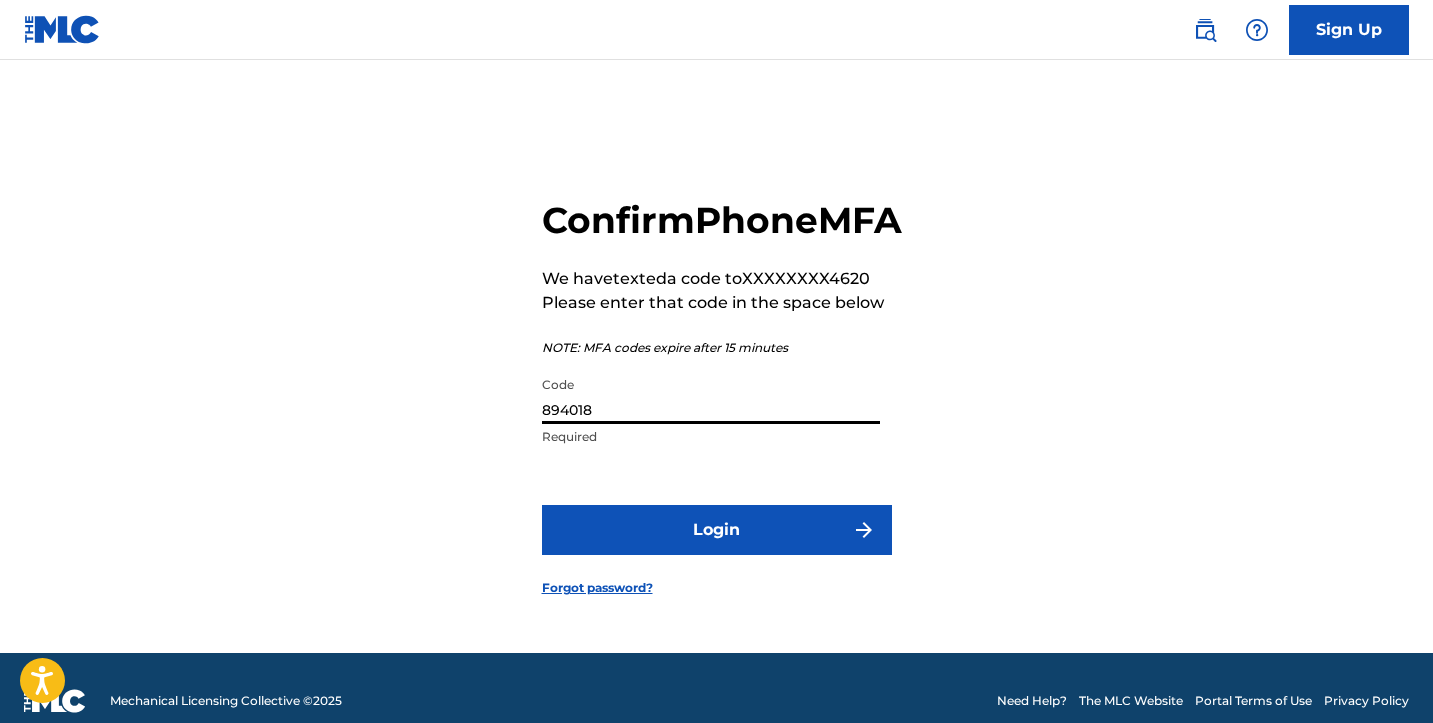 type on "894018" 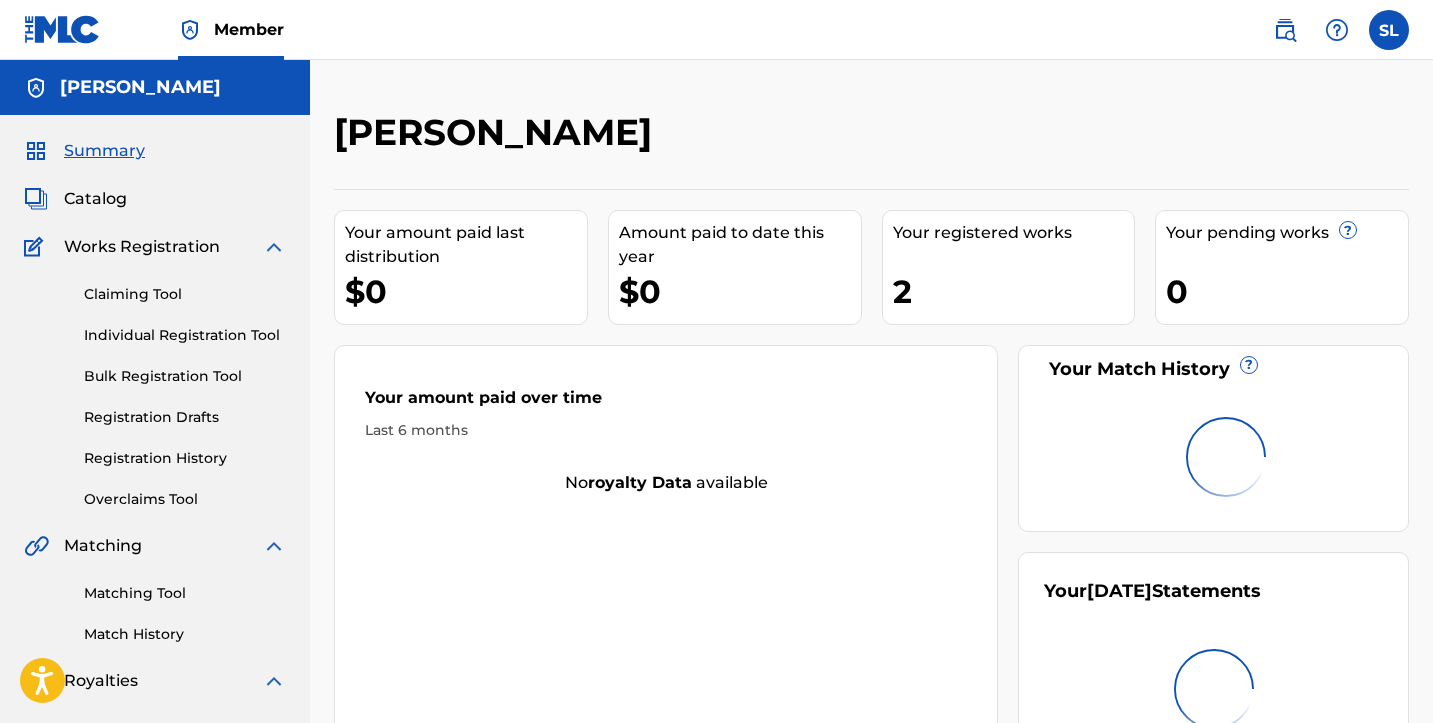 scroll, scrollTop: 0, scrollLeft: 0, axis: both 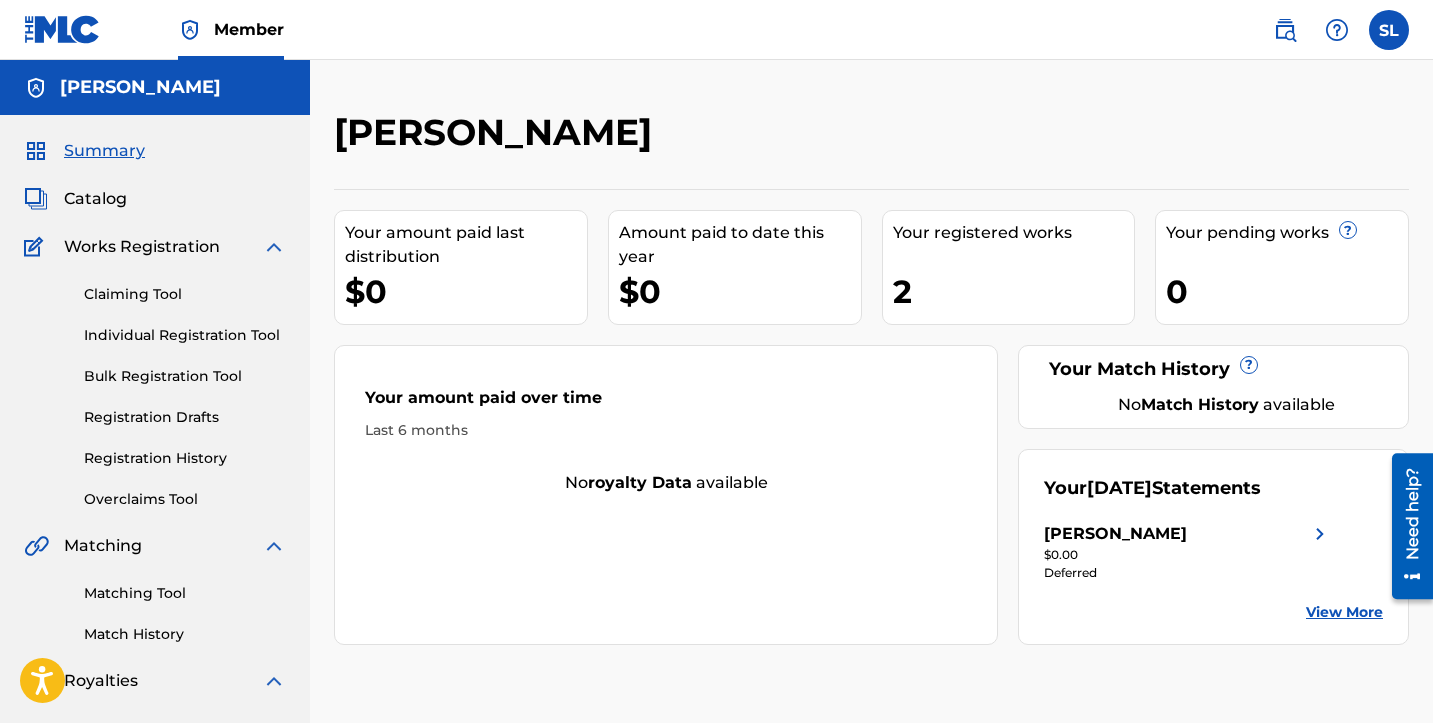 click on "Catalog" at bounding box center (95, 199) 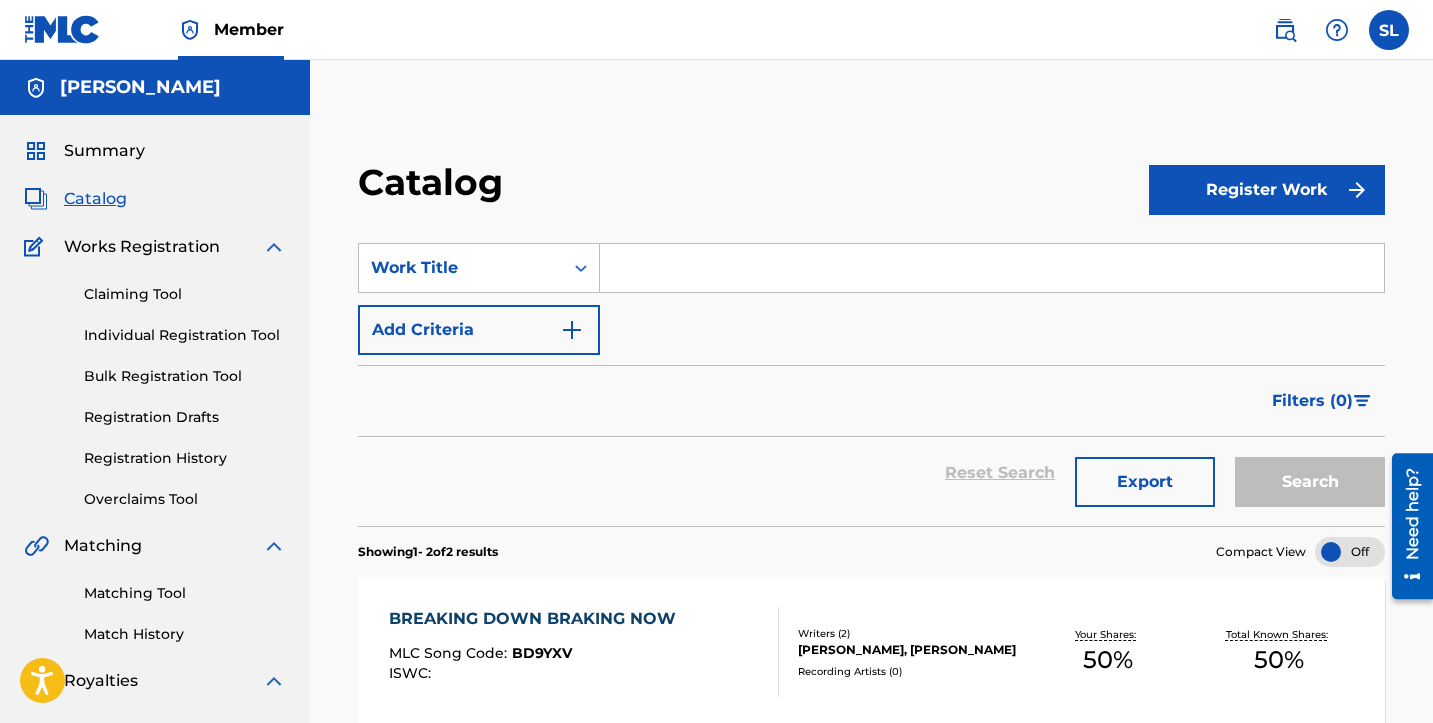 scroll, scrollTop: 0, scrollLeft: 0, axis: both 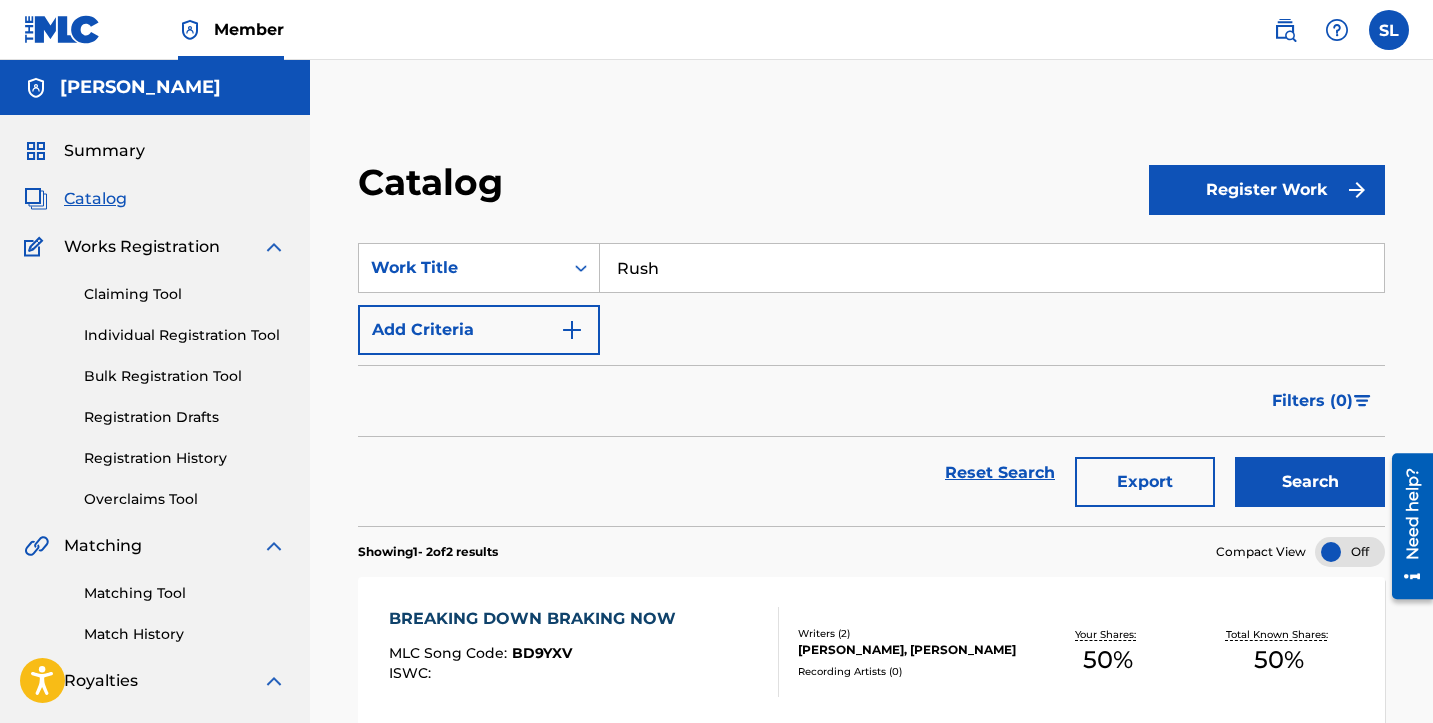 type on "Rush" 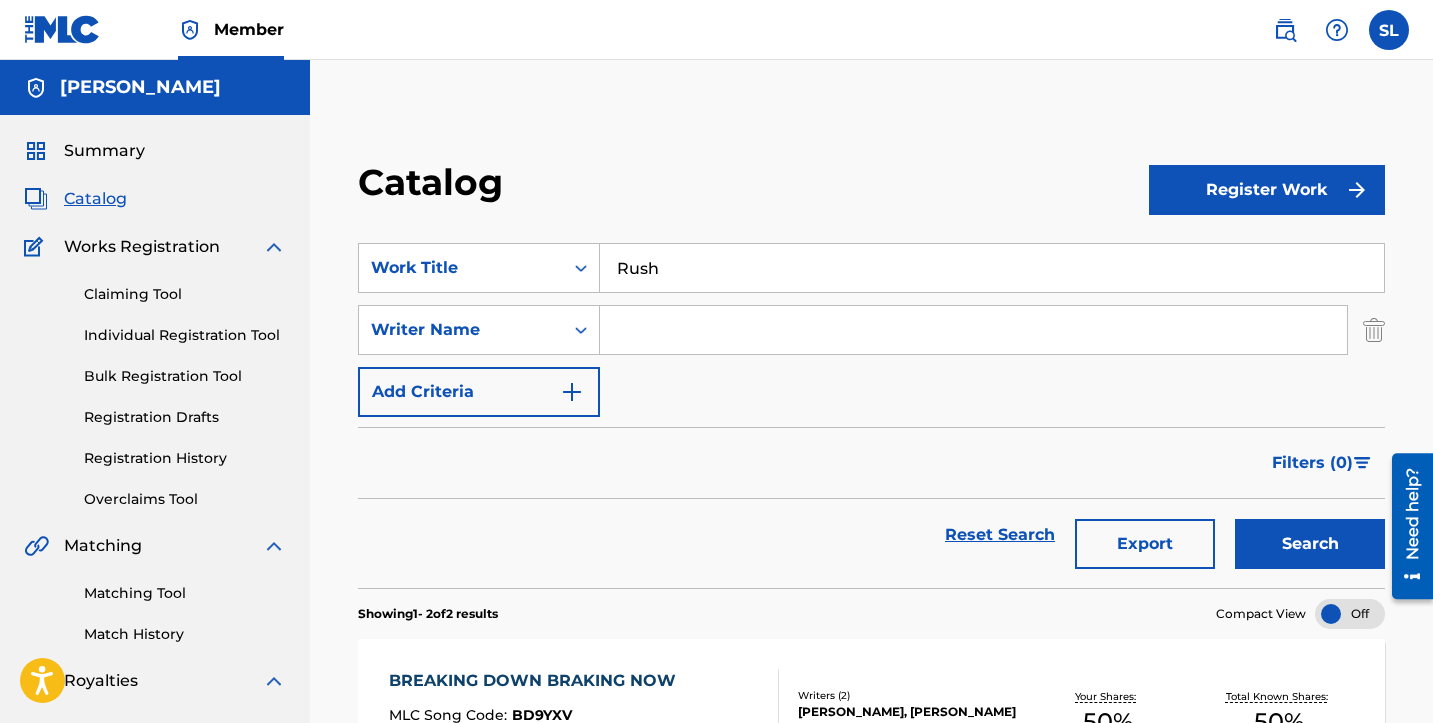 click at bounding box center [973, 330] 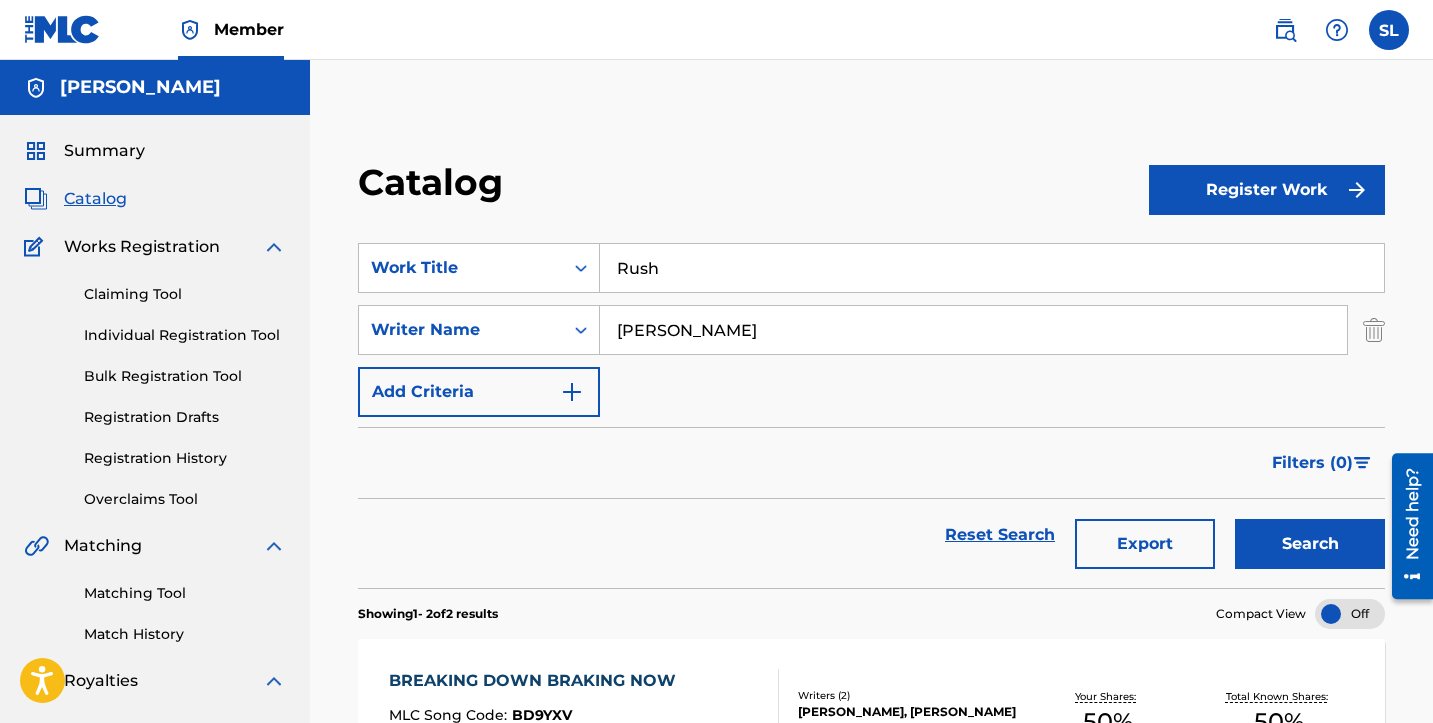 click on "Search" at bounding box center (1310, 544) 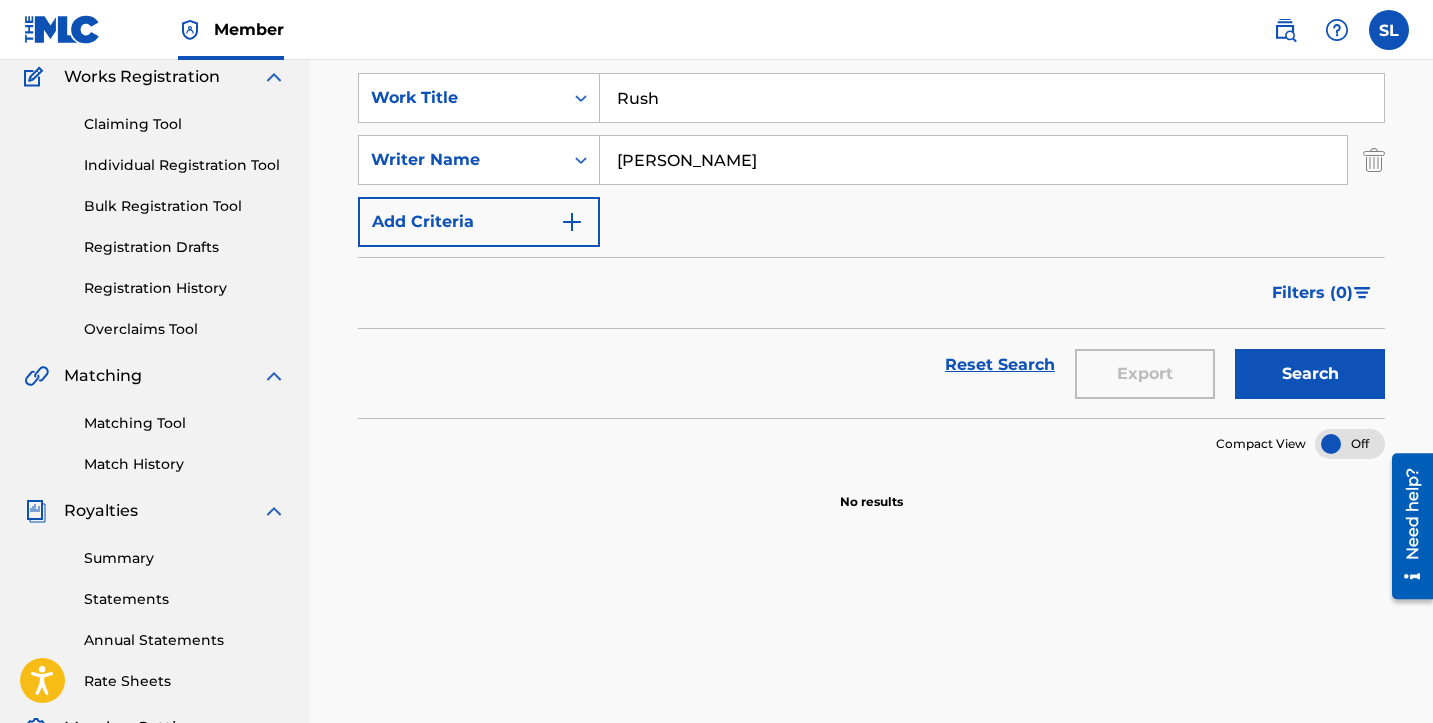 scroll, scrollTop: 172, scrollLeft: 0, axis: vertical 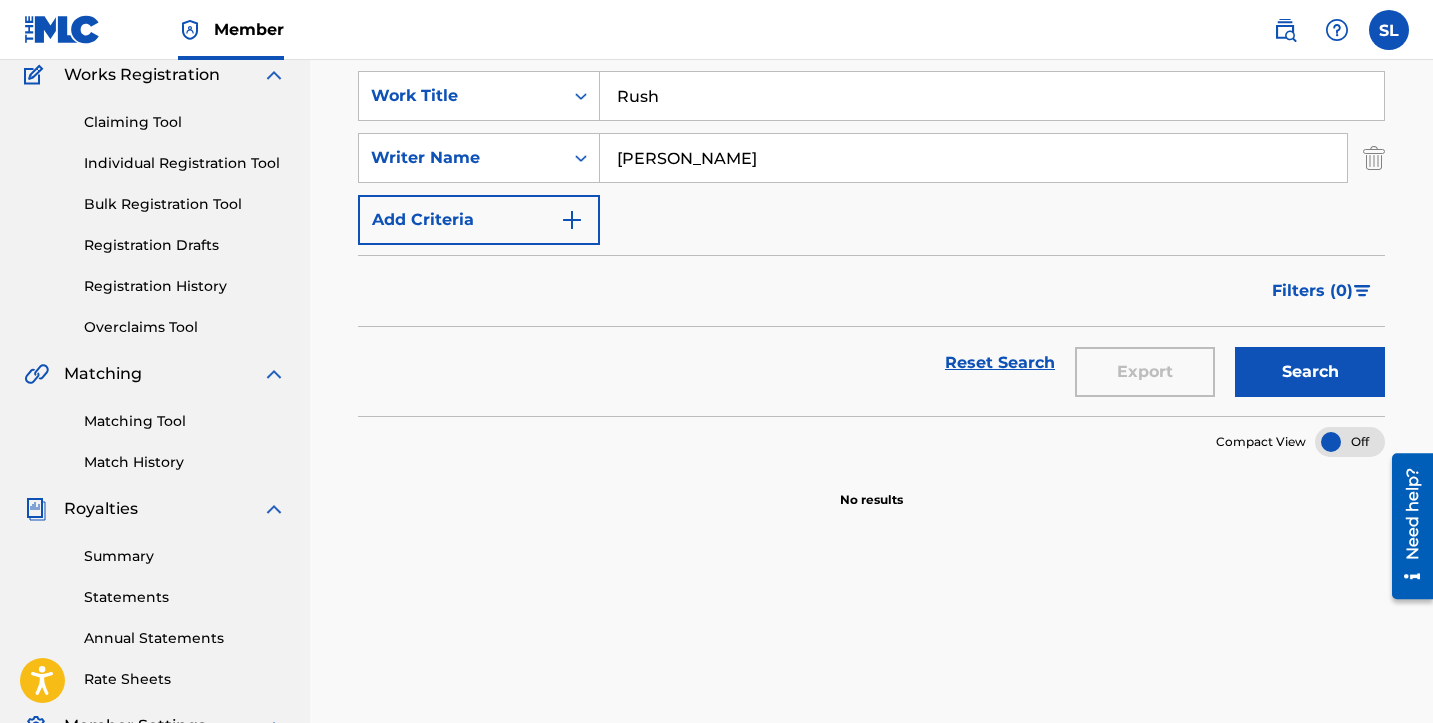 click on "Search" at bounding box center (1310, 372) 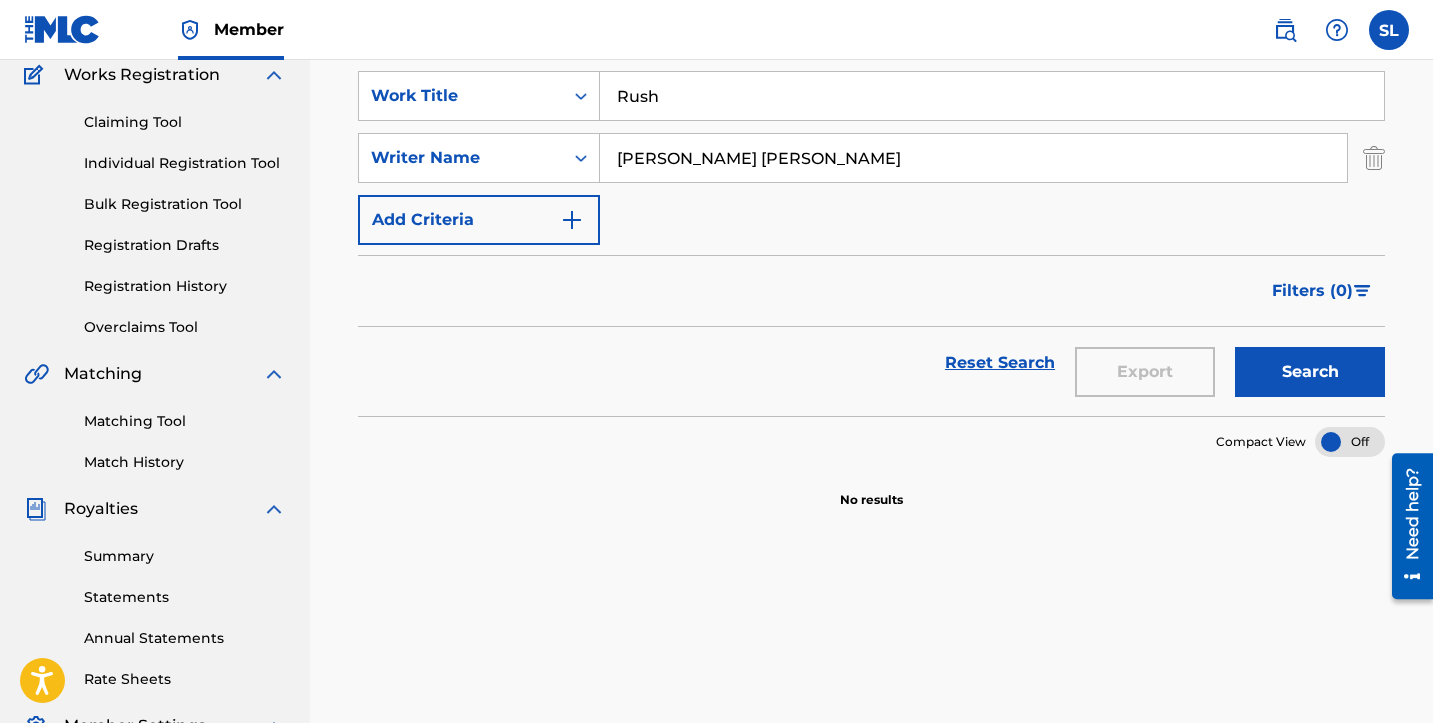 type on "[PERSON_NAME] [PERSON_NAME]" 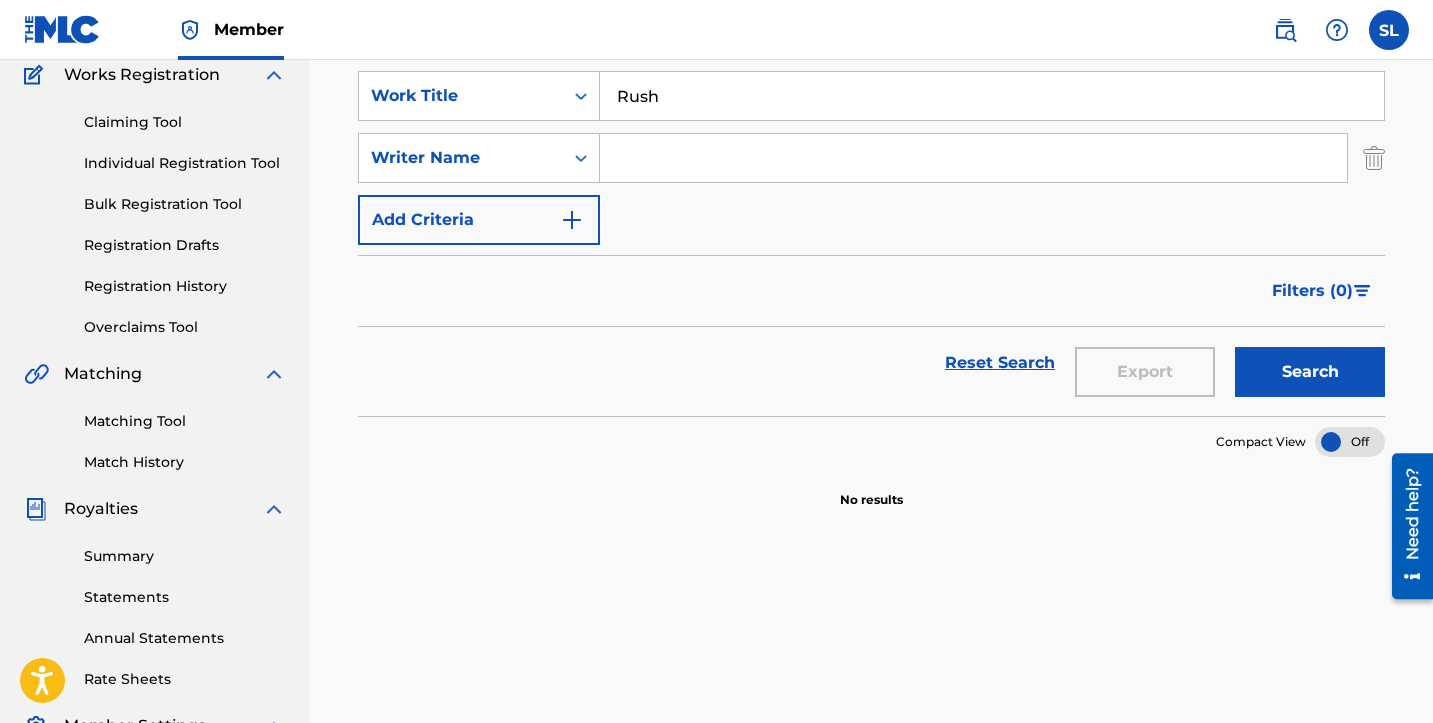 type 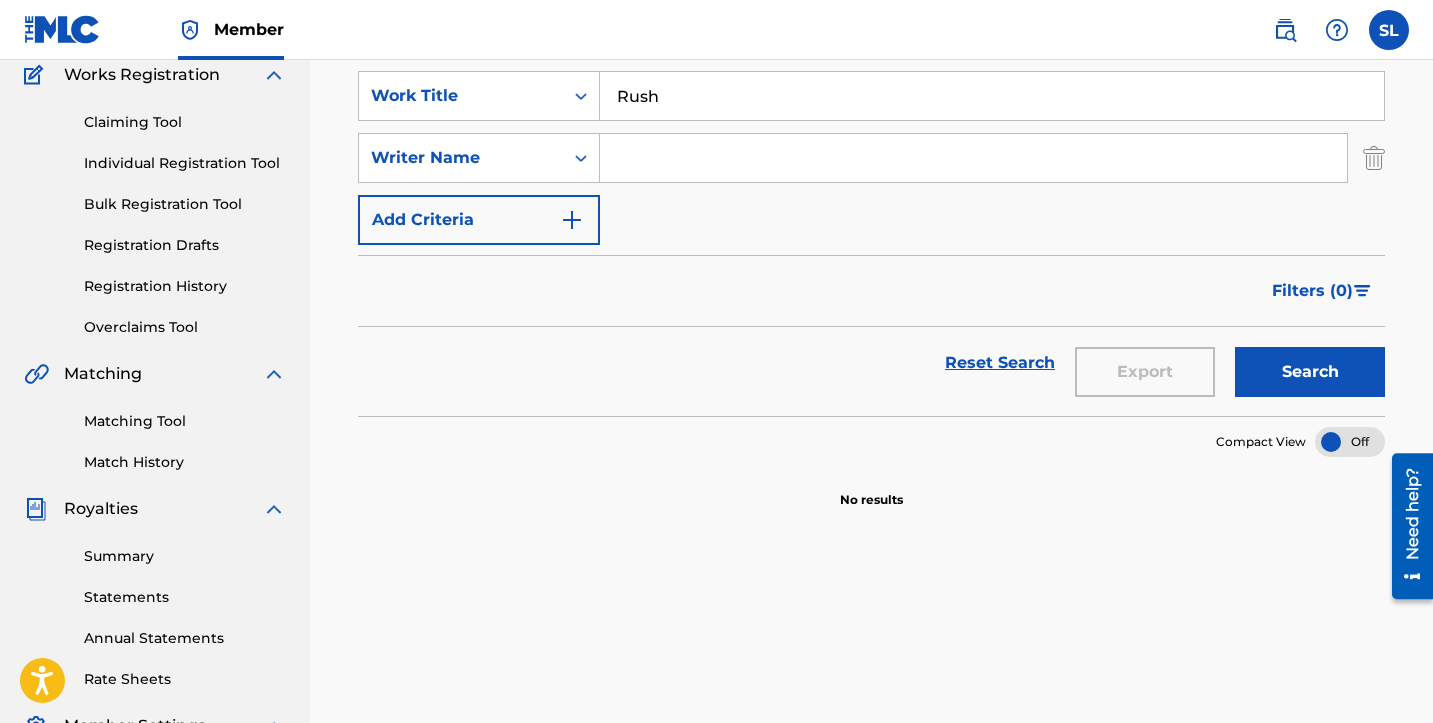 click at bounding box center [1374, 158] 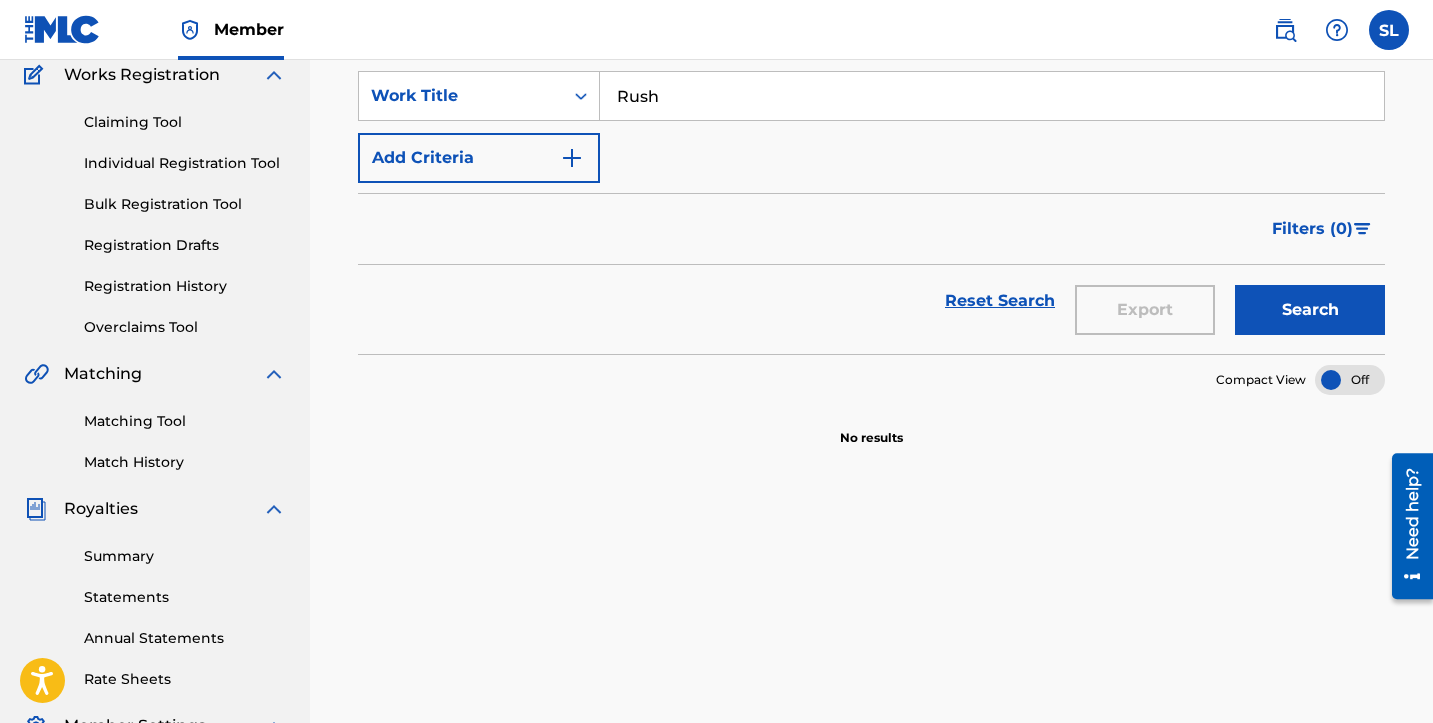 click on "Search" at bounding box center (1310, 310) 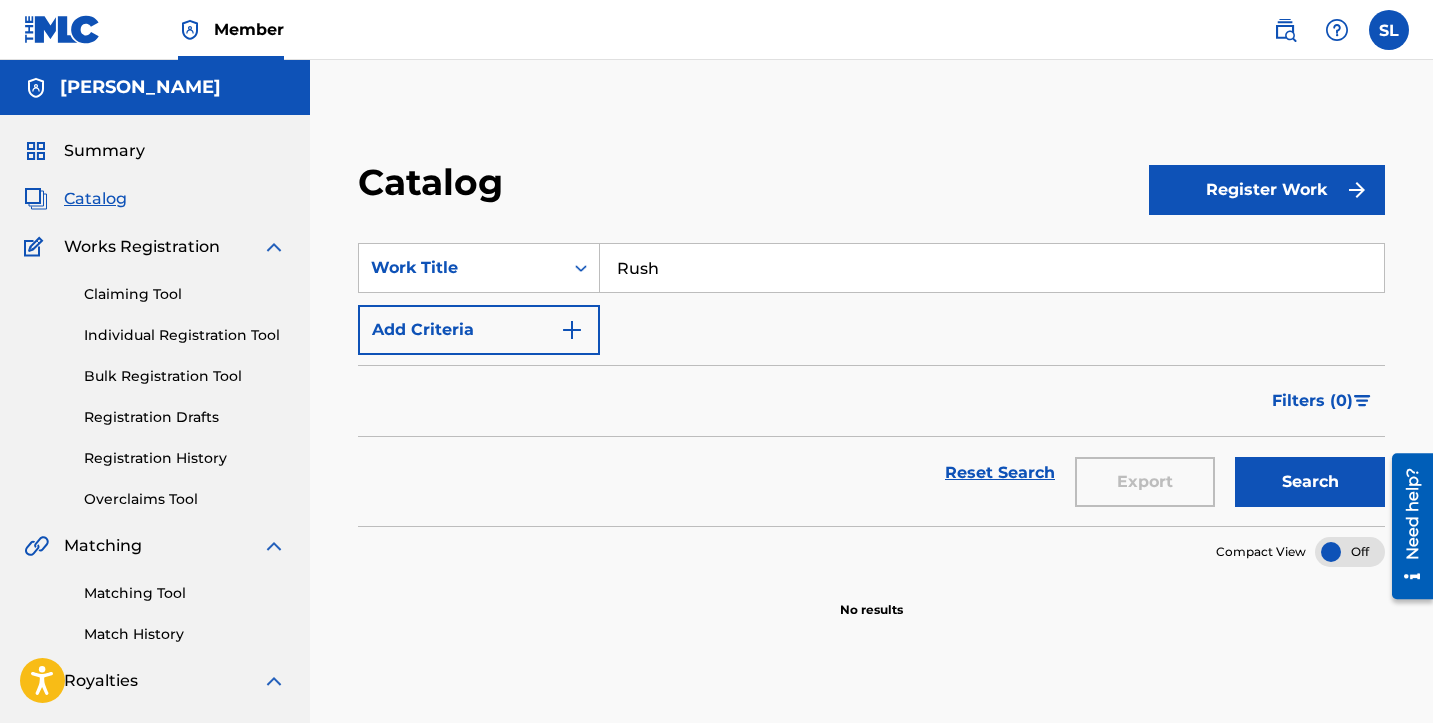 scroll, scrollTop: 0, scrollLeft: 0, axis: both 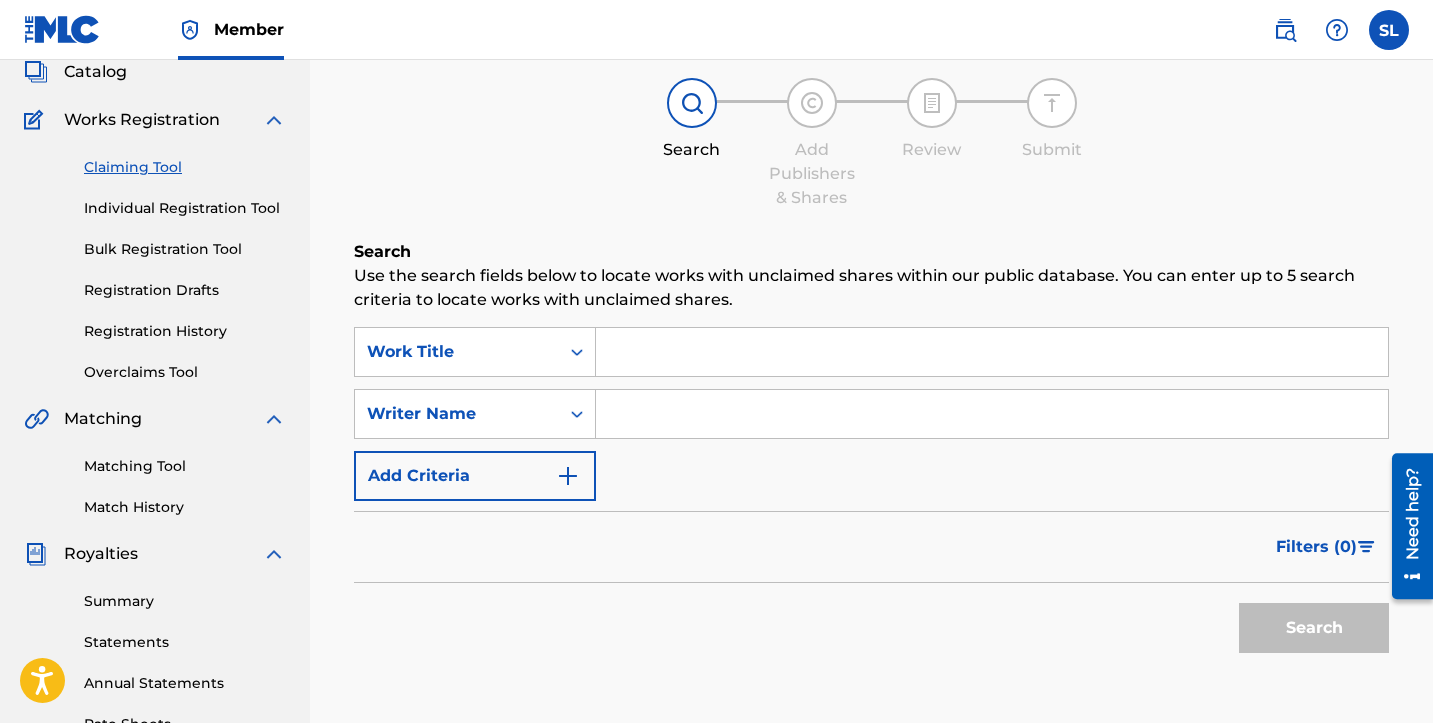 click at bounding box center [992, 352] 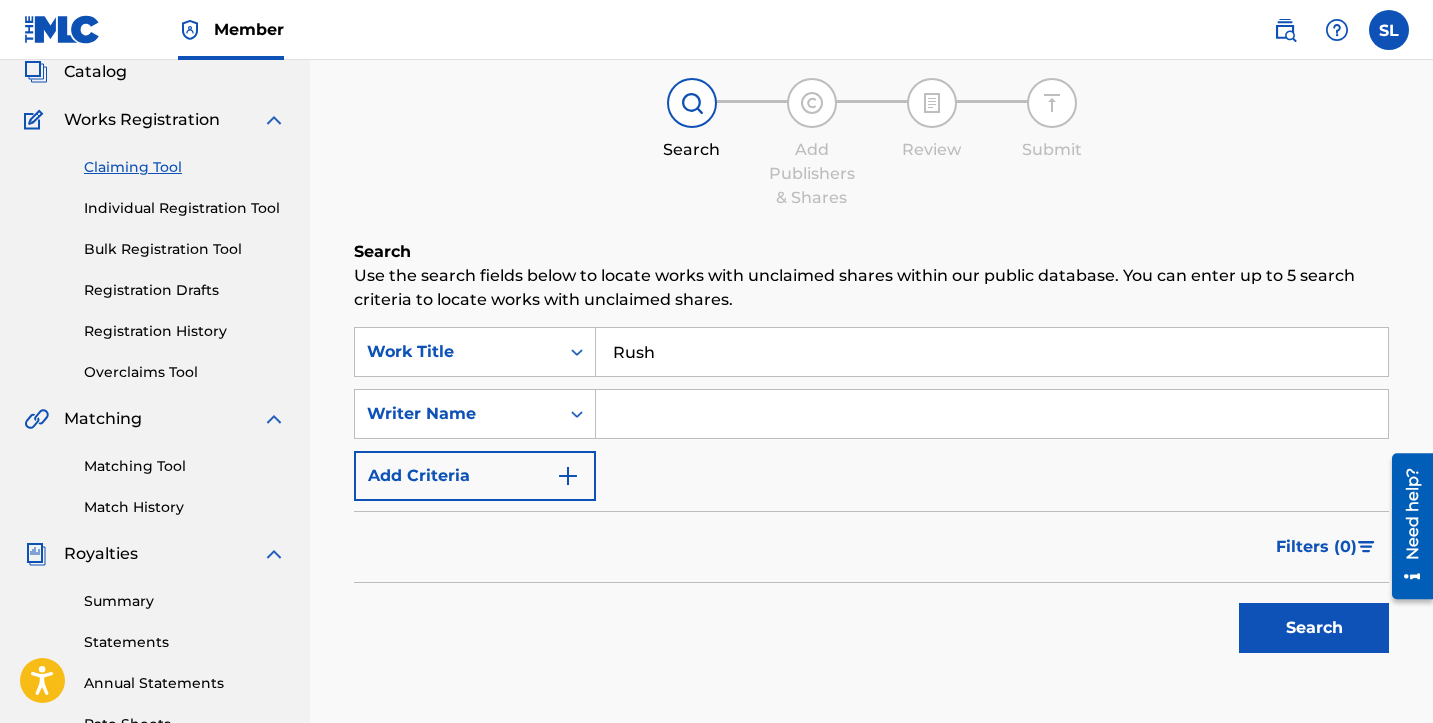 type on "Rush" 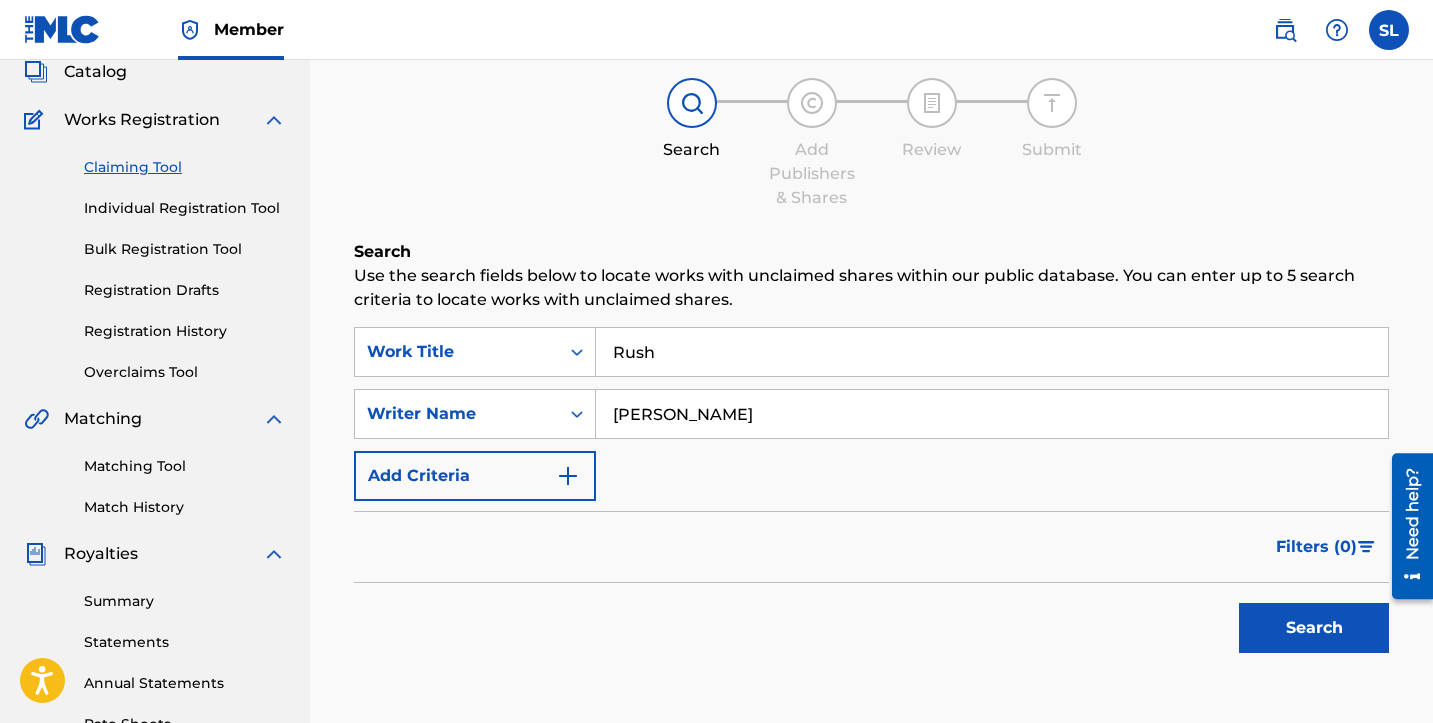 type on "[PERSON_NAME]" 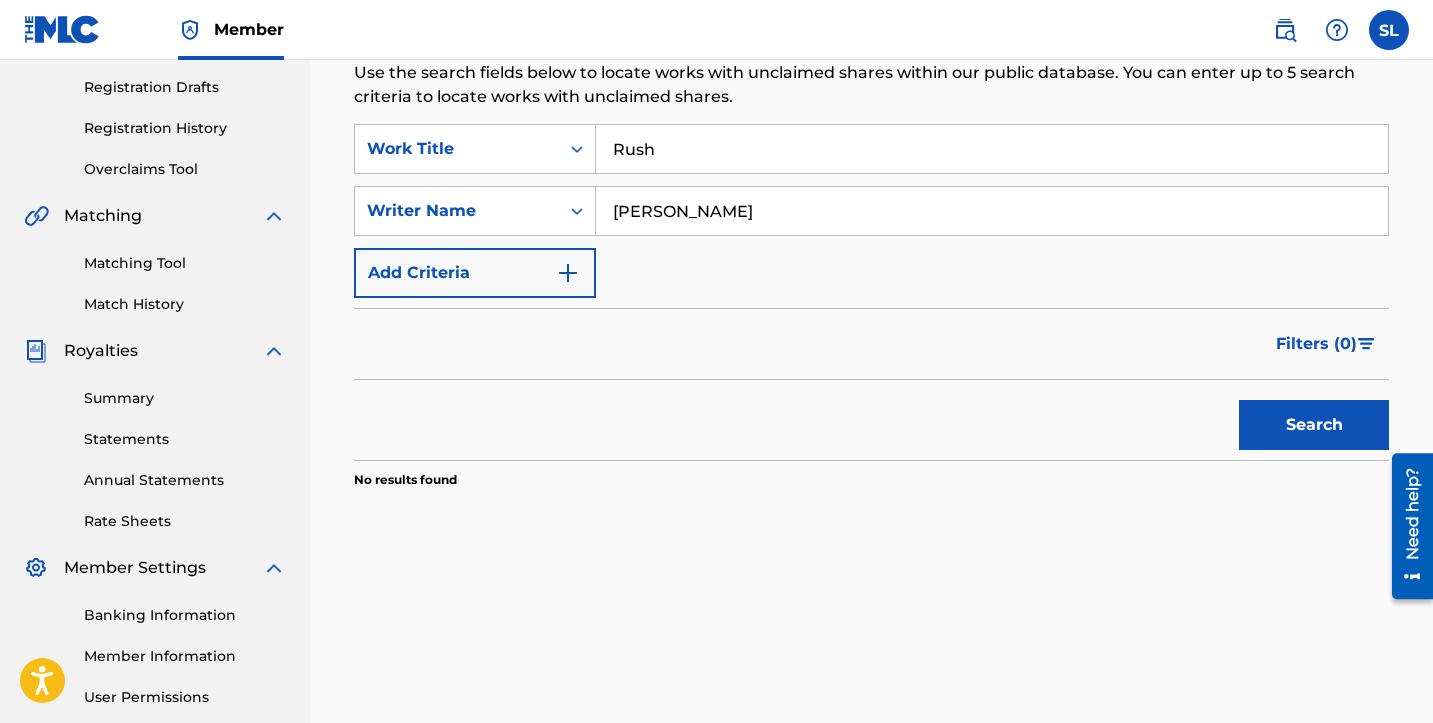 scroll, scrollTop: 326, scrollLeft: 0, axis: vertical 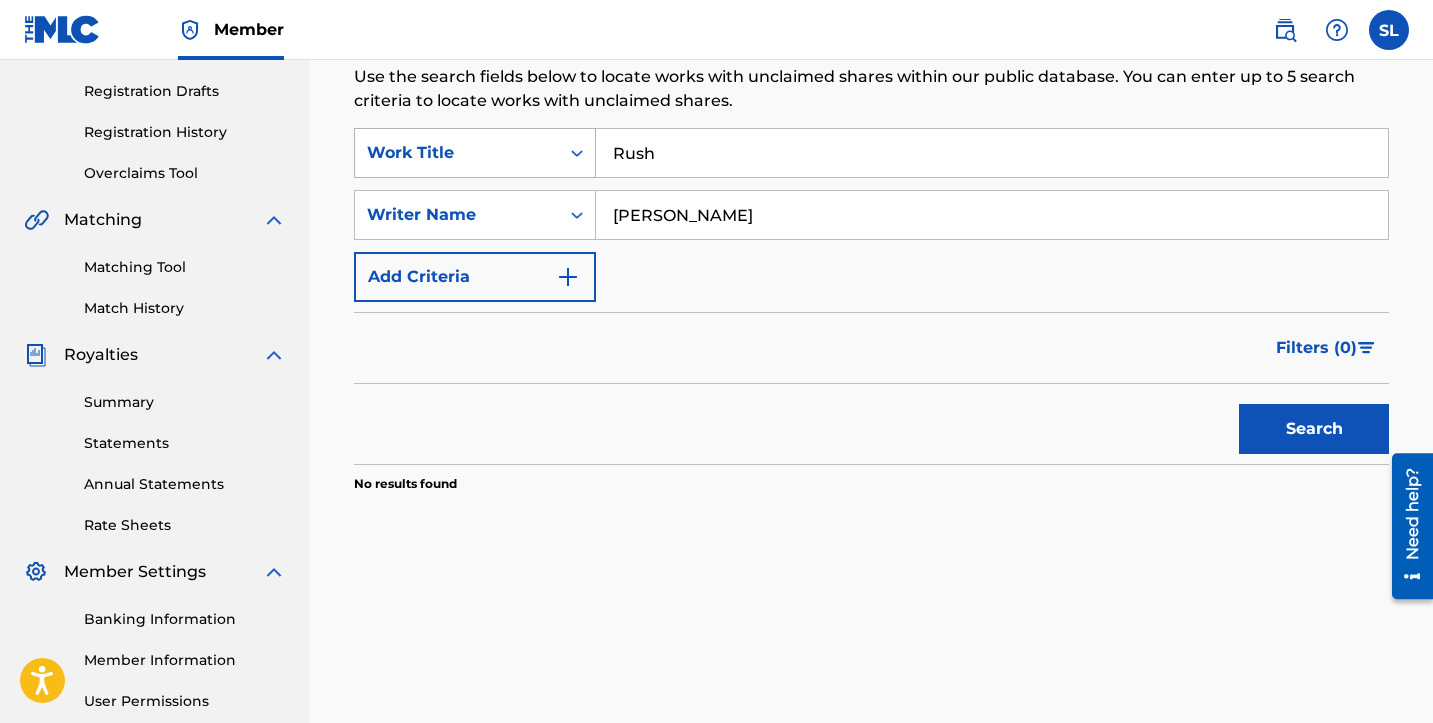 drag, startPoint x: 687, startPoint y: 160, endPoint x: 562, endPoint y: 157, distance: 125.035995 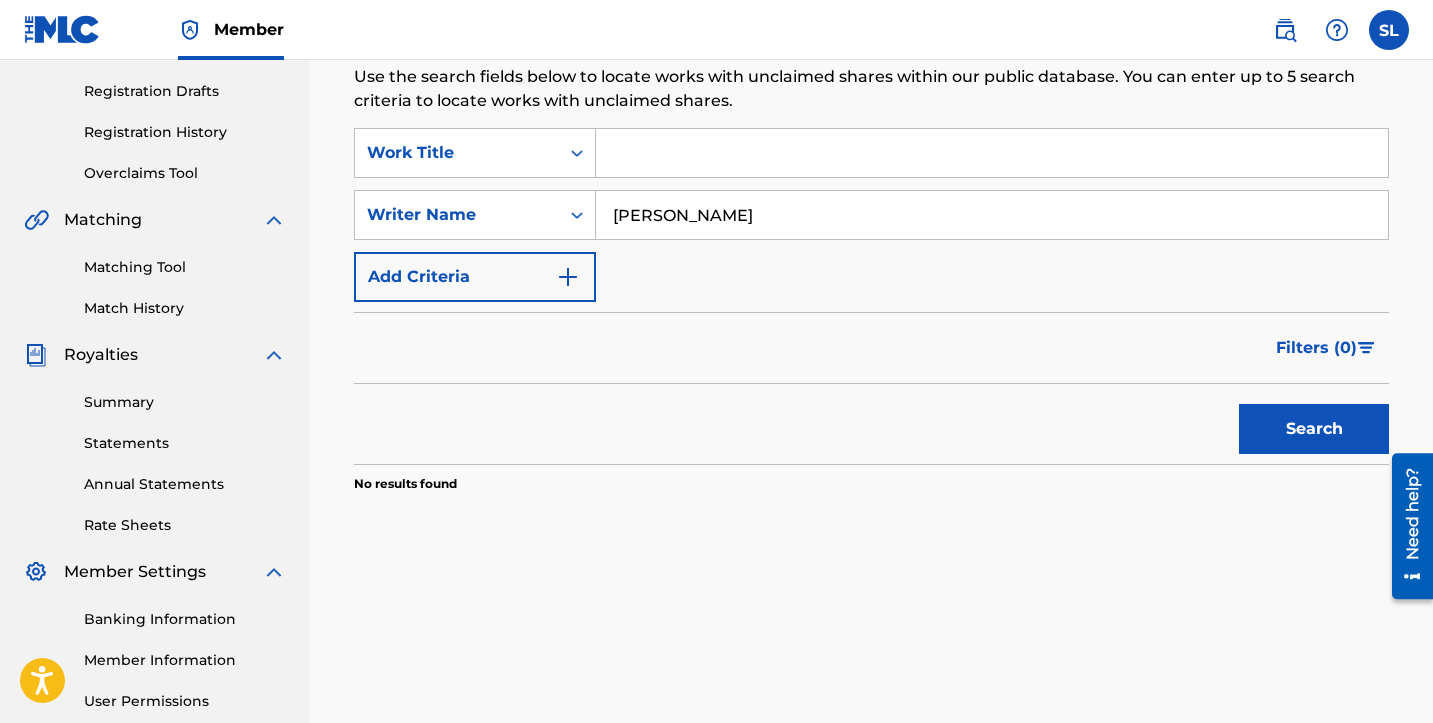 click on "Search" at bounding box center [1314, 429] 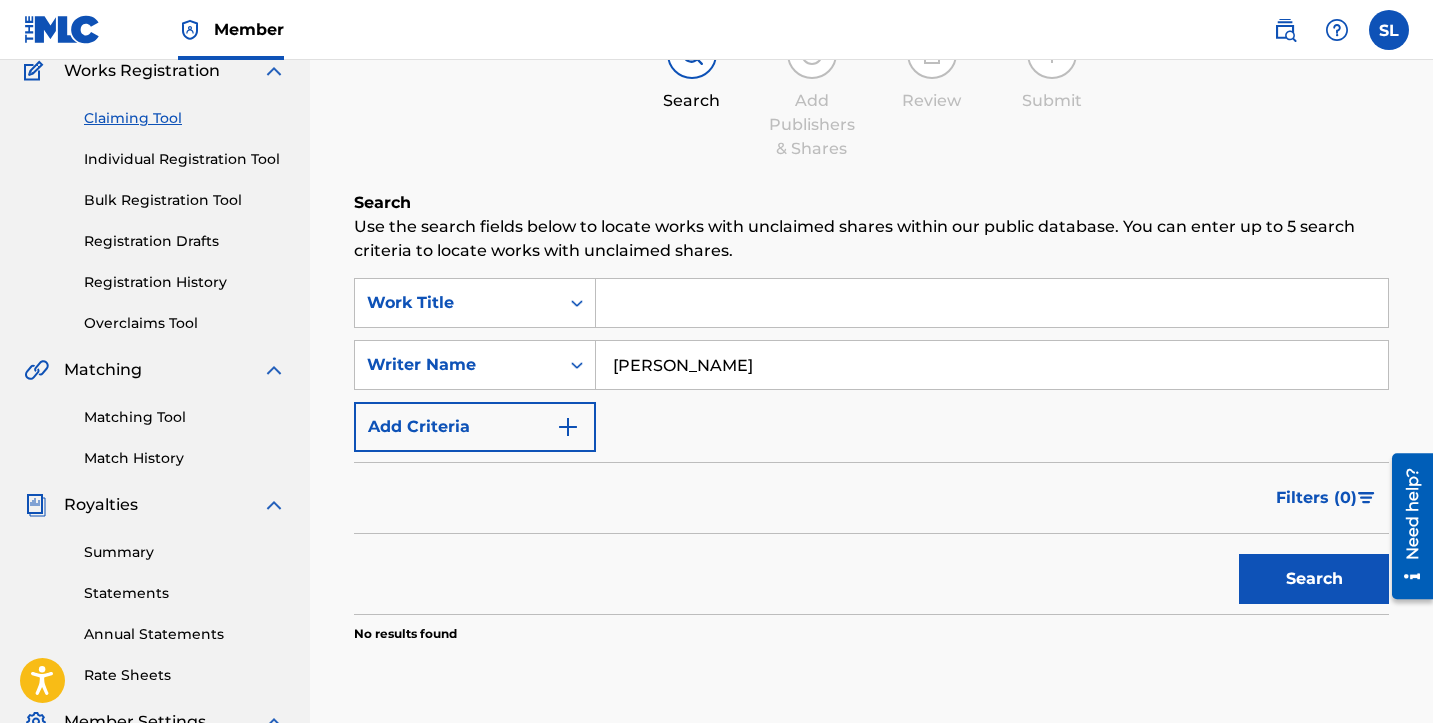 scroll, scrollTop: 174, scrollLeft: 0, axis: vertical 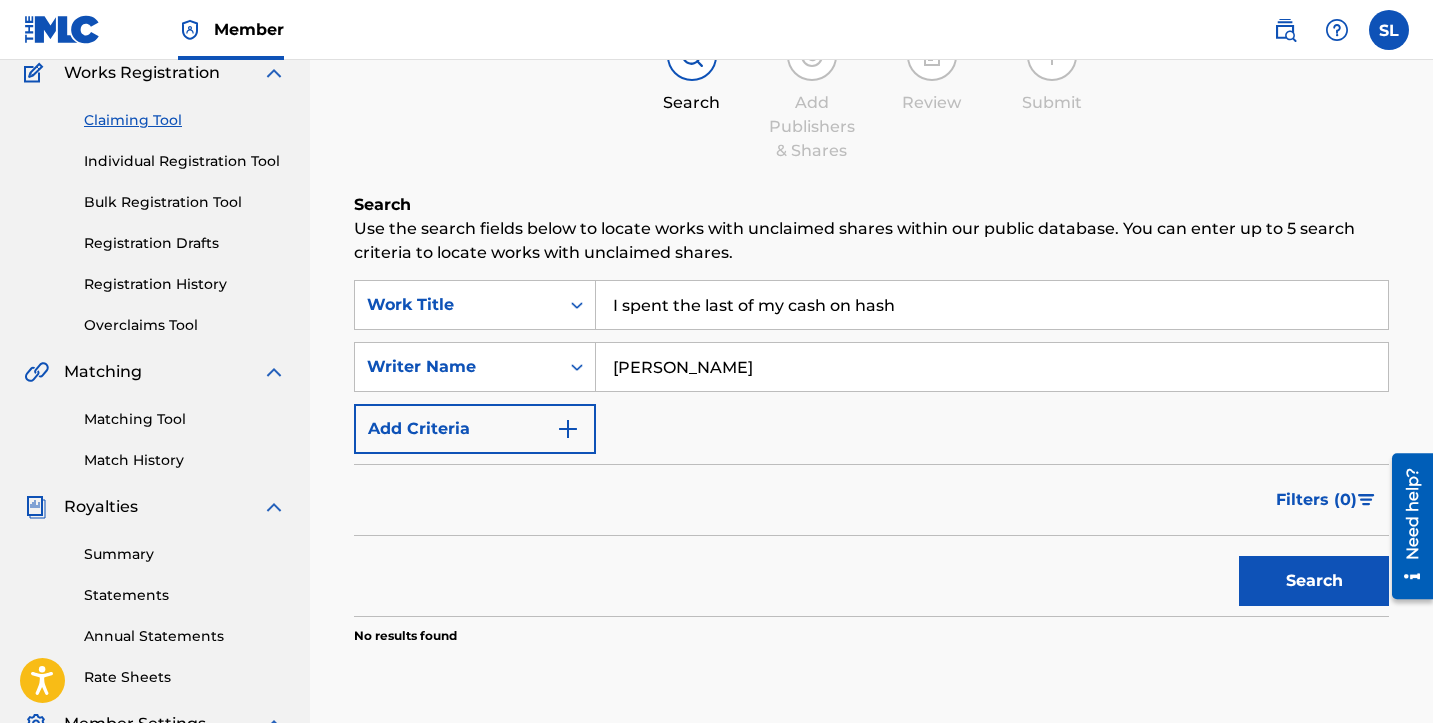 type on "I spent the last of my cash on hash" 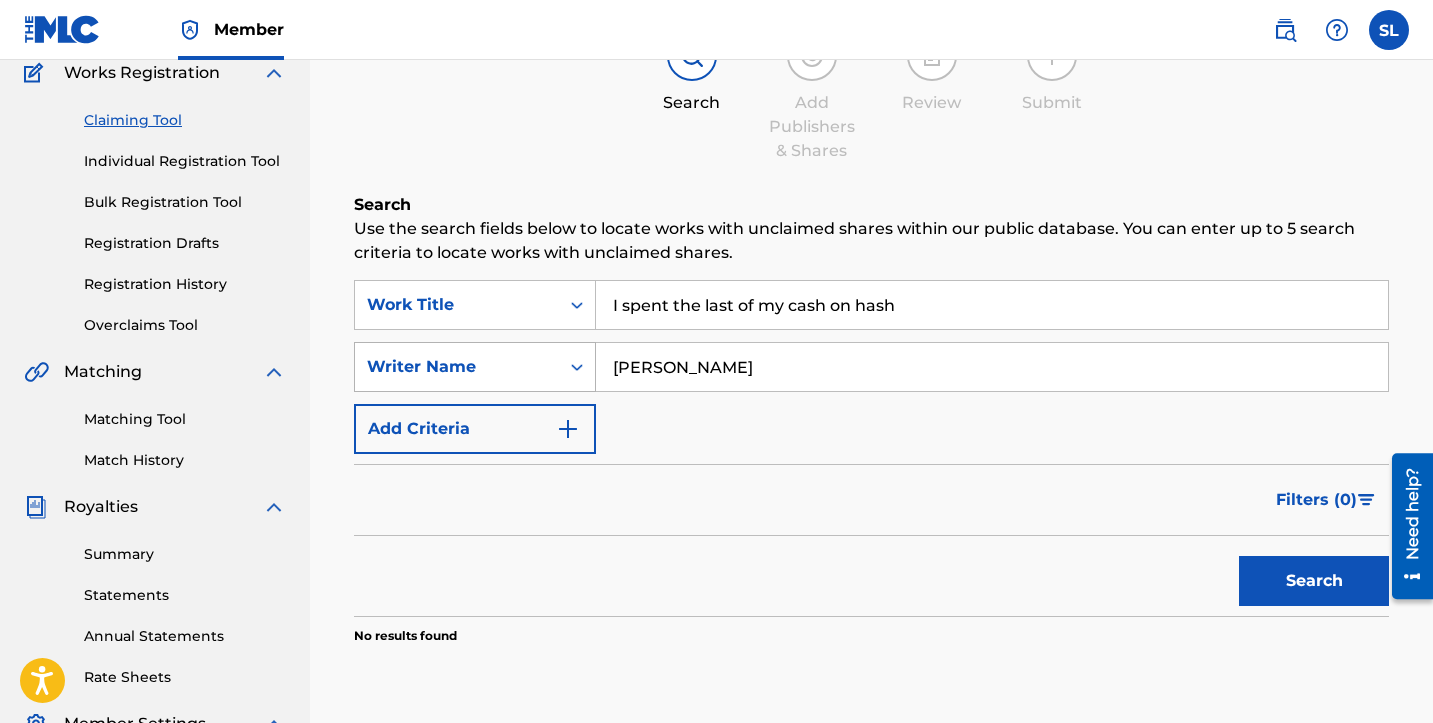drag, startPoint x: 821, startPoint y: 373, endPoint x: 540, endPoint y: 359, distance: 281.34854 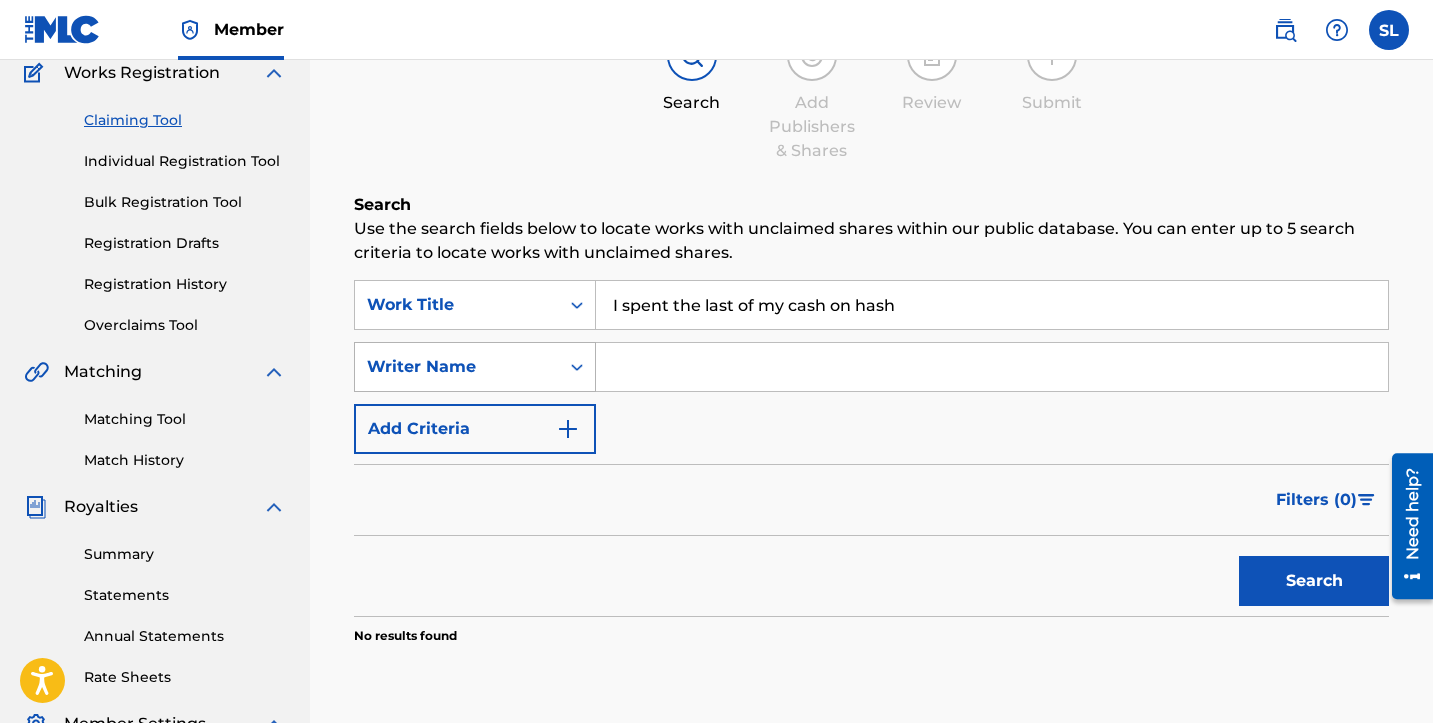 type 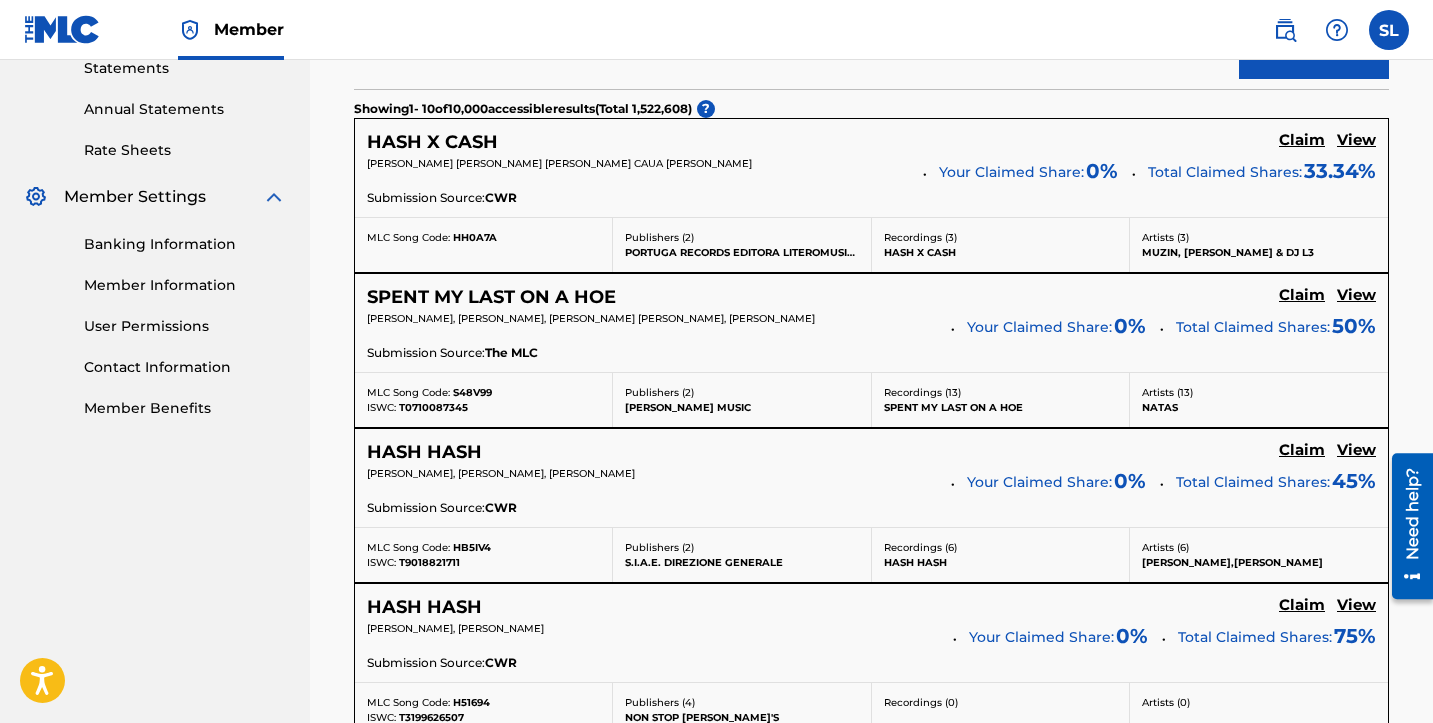 scroll, scrollTop: 762, scrollLeft: 0, axis: vertical 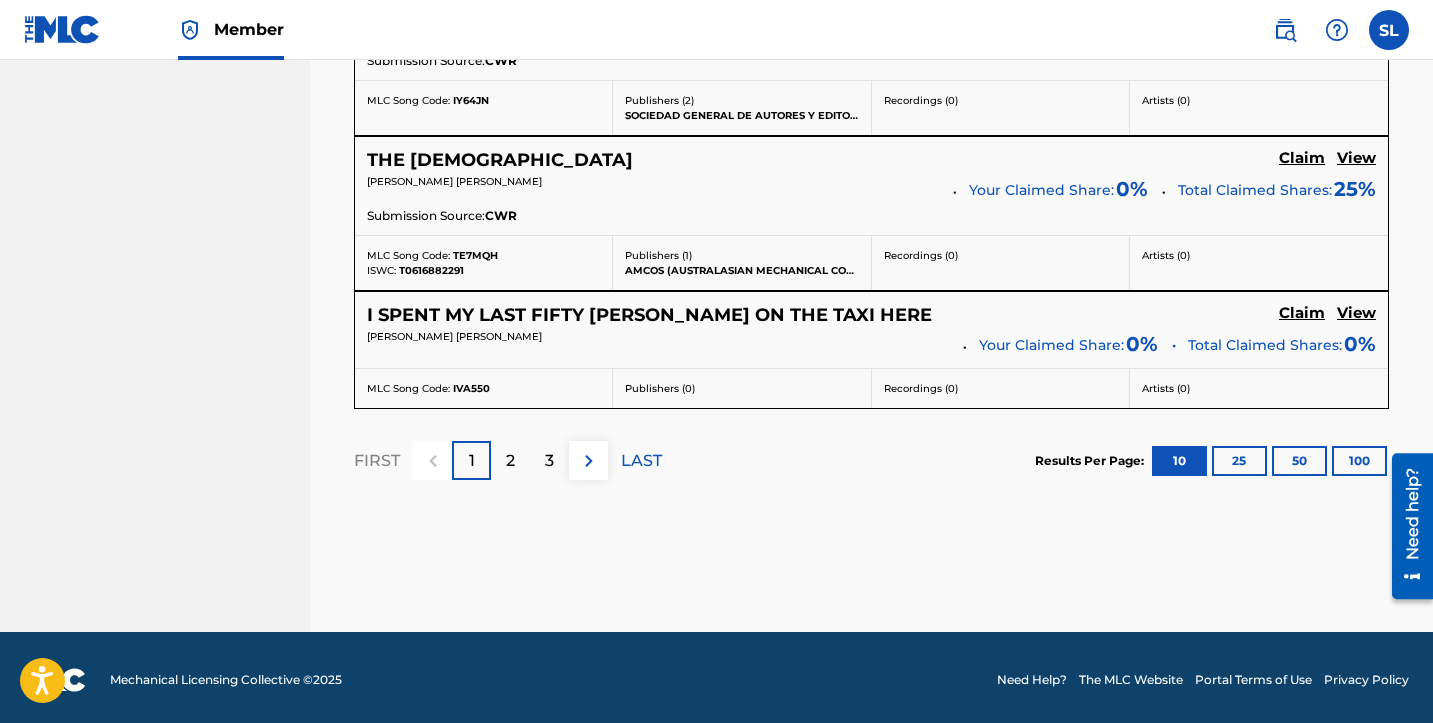 click on "2" at bounding box center (510, 461) 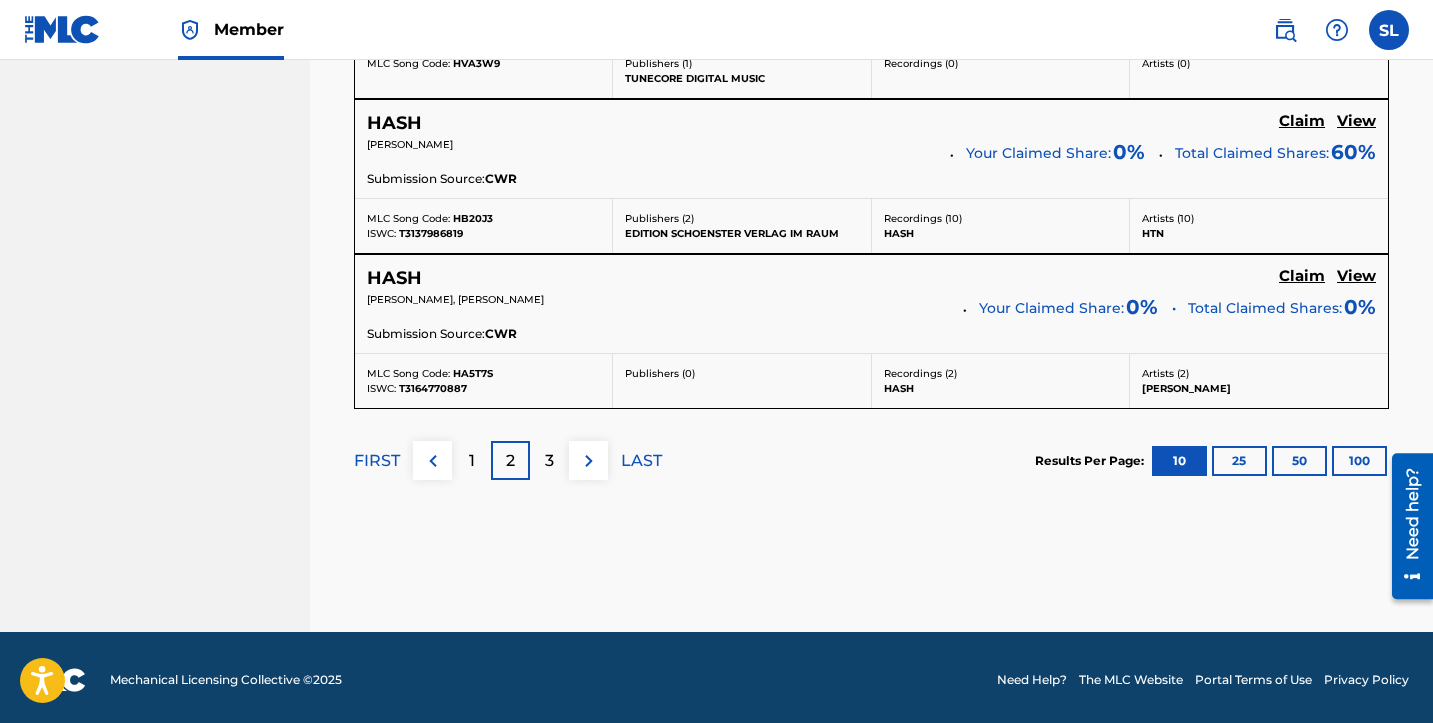 click on "3" at bounding box center [549, 460] 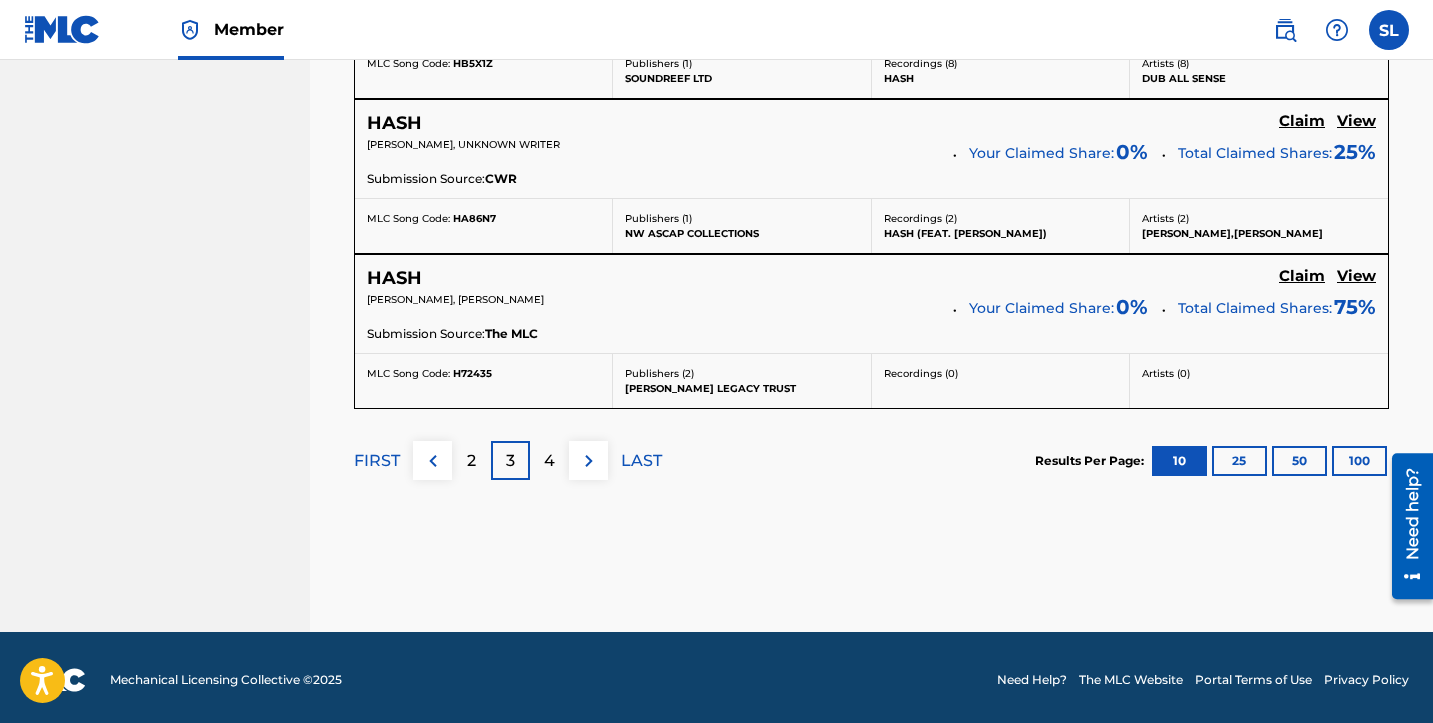 click on "4" at bounding box center (549, 460) 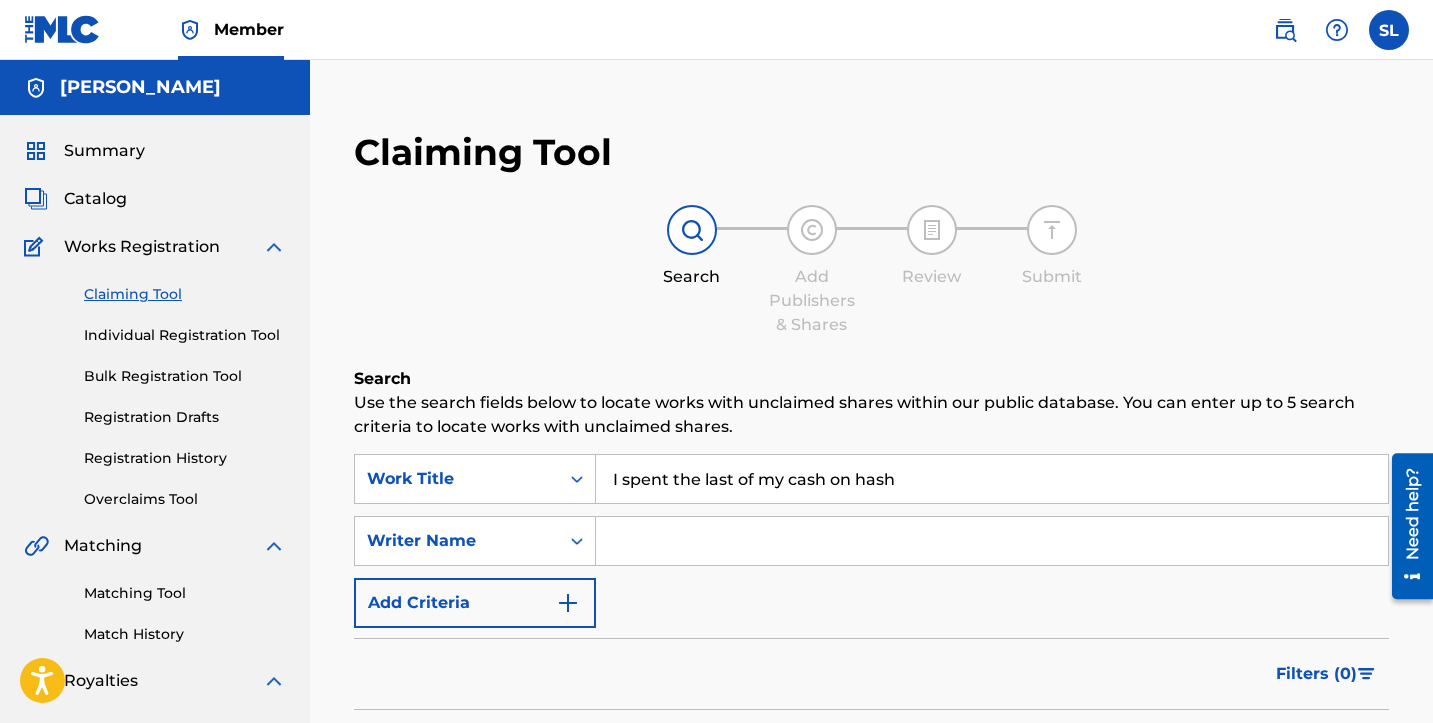 scroll, scrollTop: 0, scrollLeft: 0, axis: both 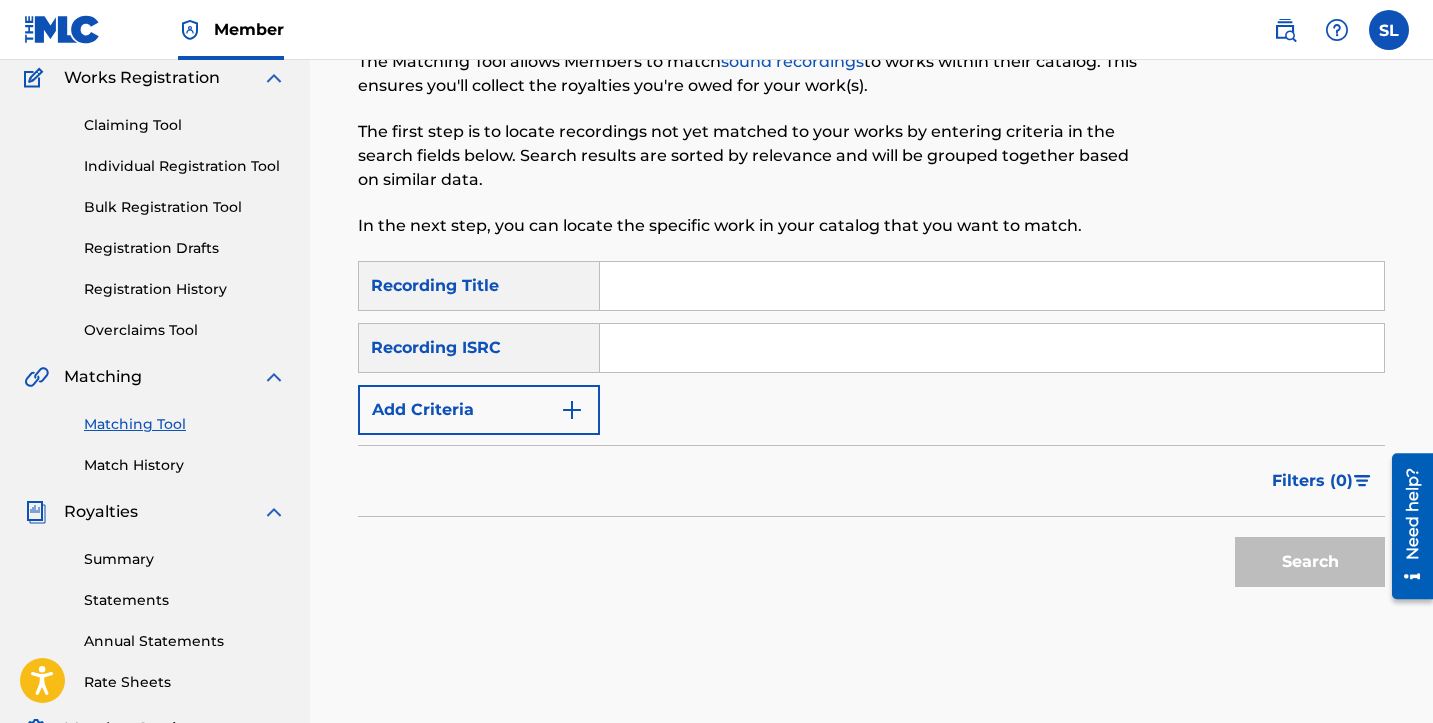 click at bounding box center [992, 348] 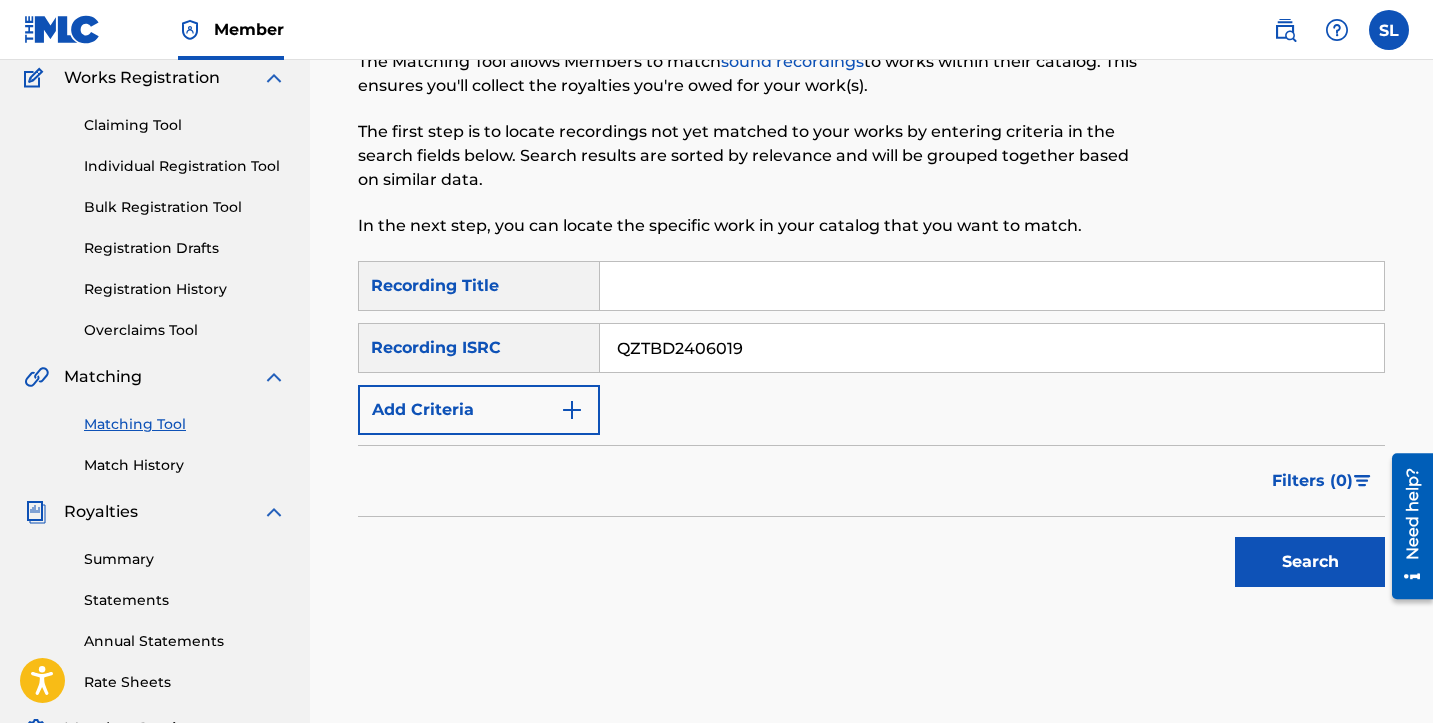 type on "QZTBD2406019" 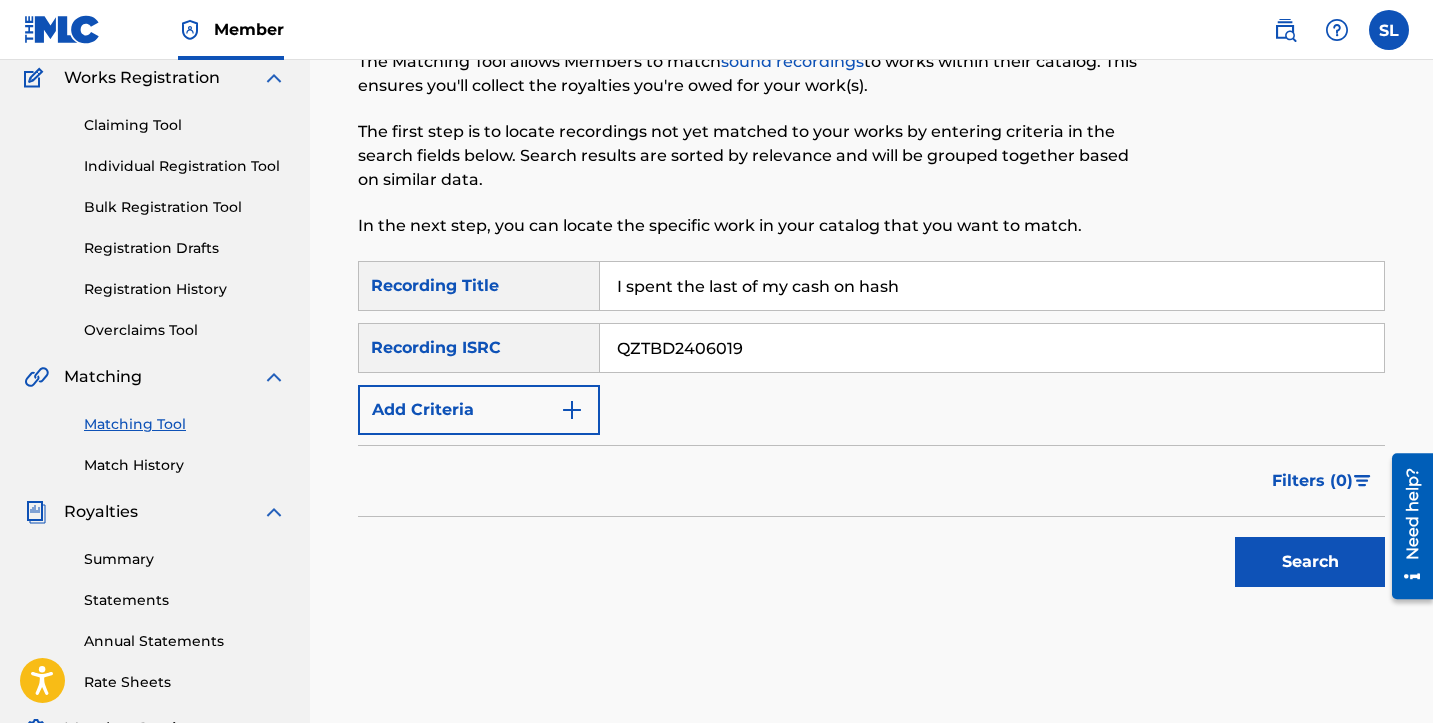 type on "I spent the last of my cash on hash" 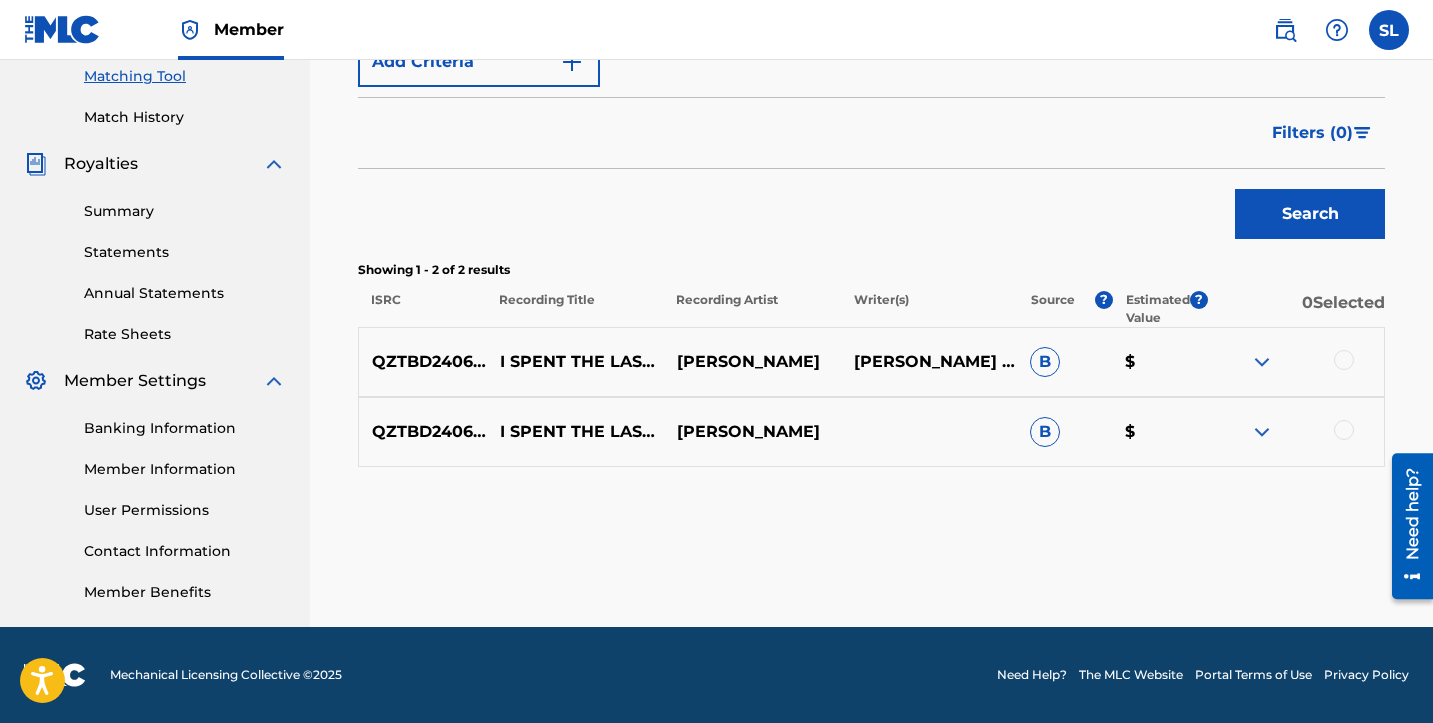 scroll, scrollTop: 517, scrollLeft: 0, axis: vertical 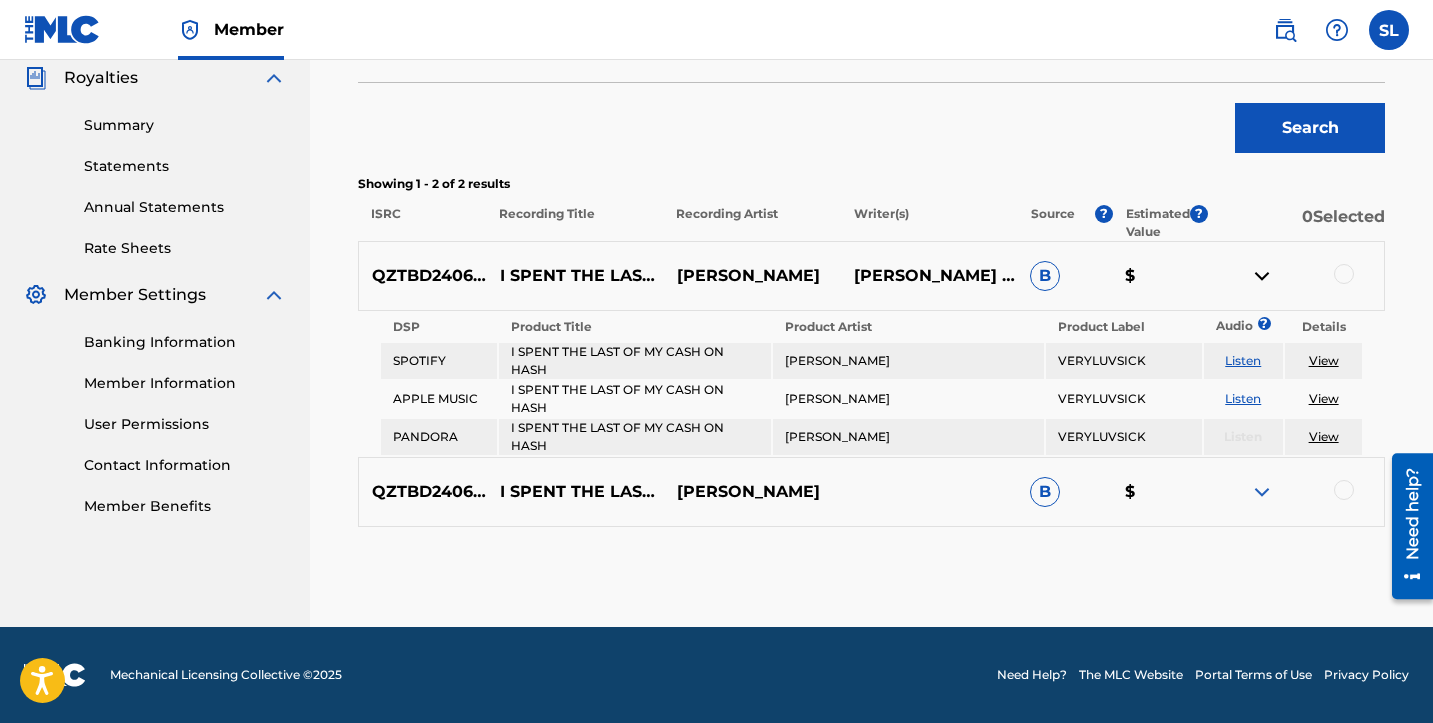 click at bounding box center [1262, 492] 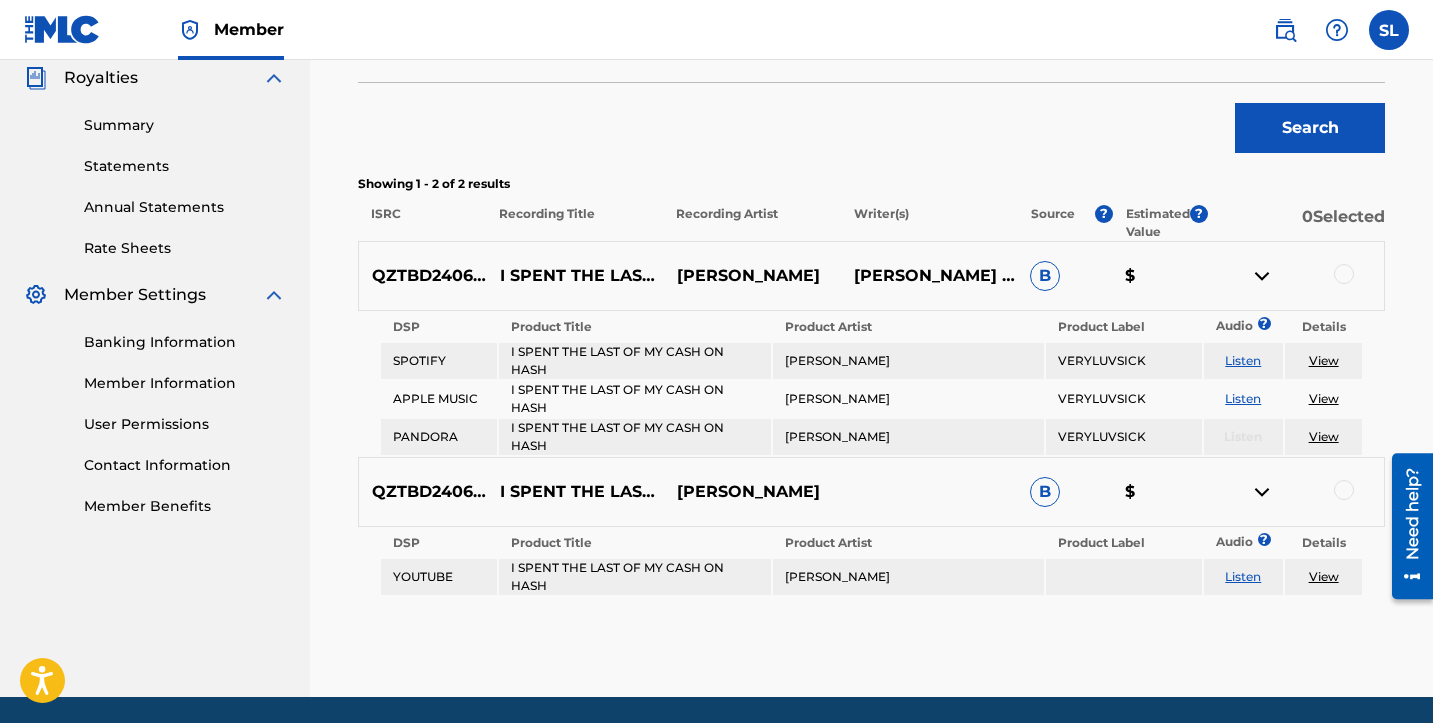 click on "Listen" at bounding box center [1243, 360] 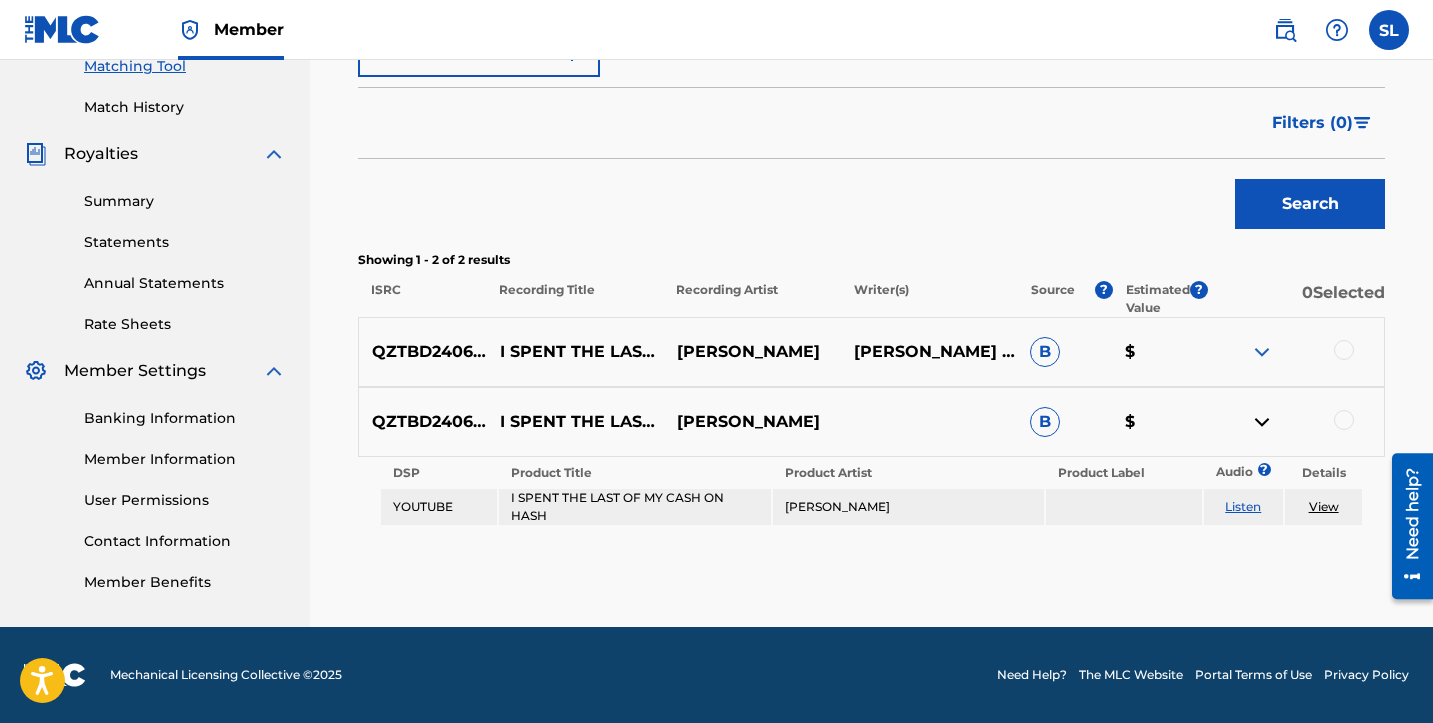 scroll, scrollTop: 527, scrollLeft: 0, axis: vertical 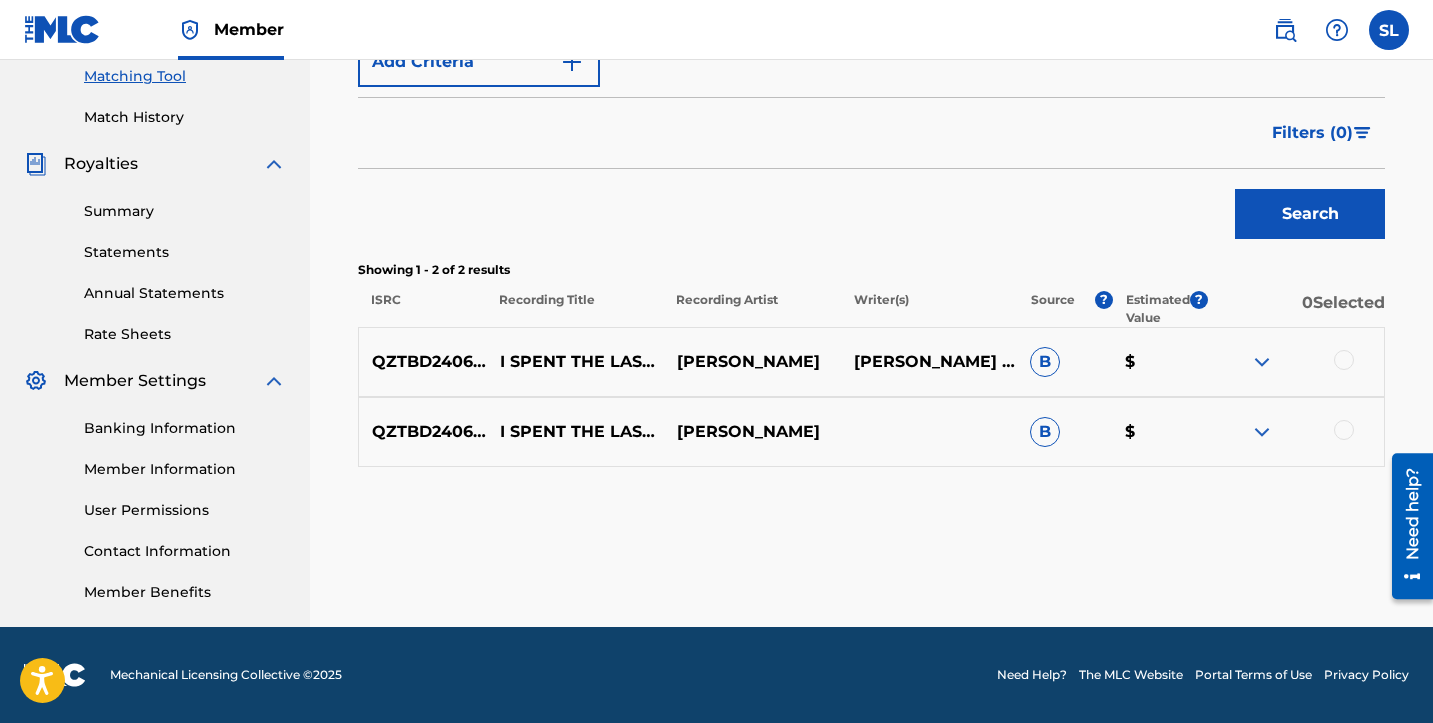 click at bounding box center [1344, 360] 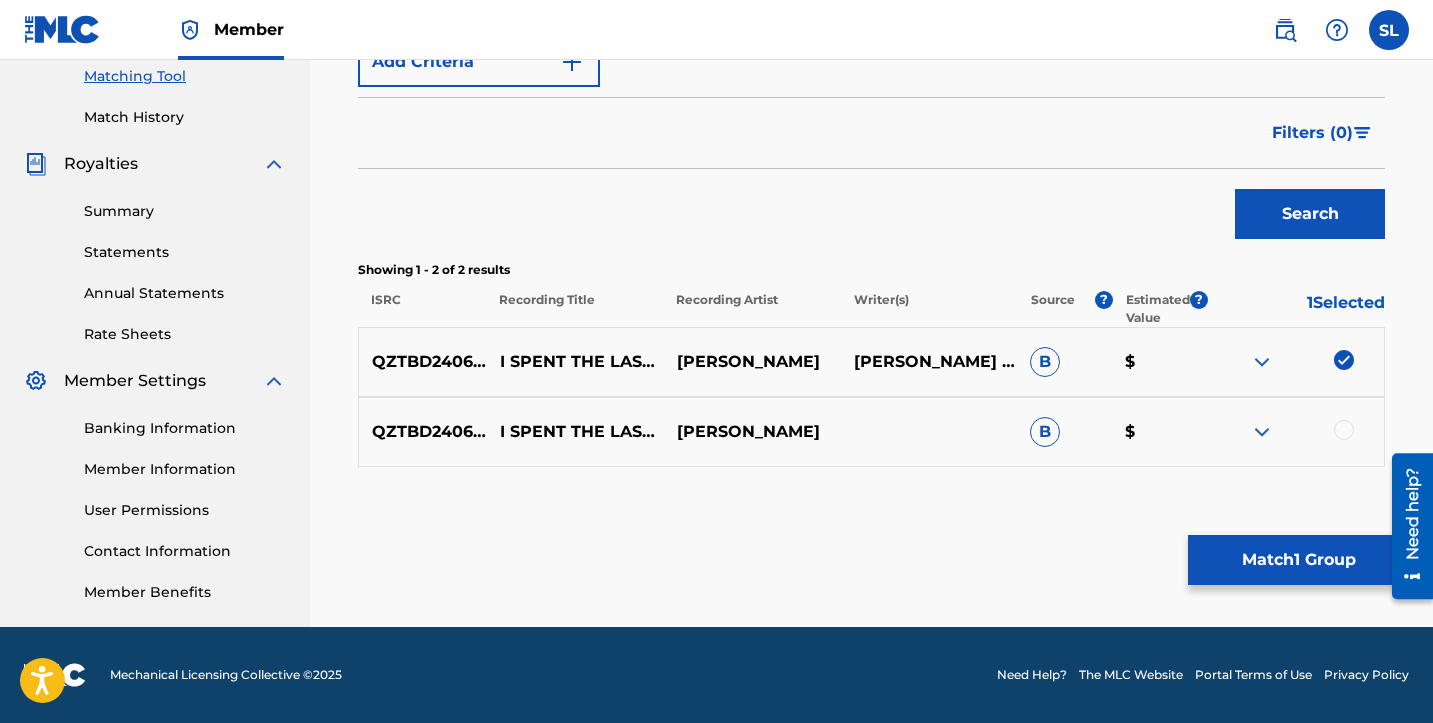 click at bounding box center (1295, 432) 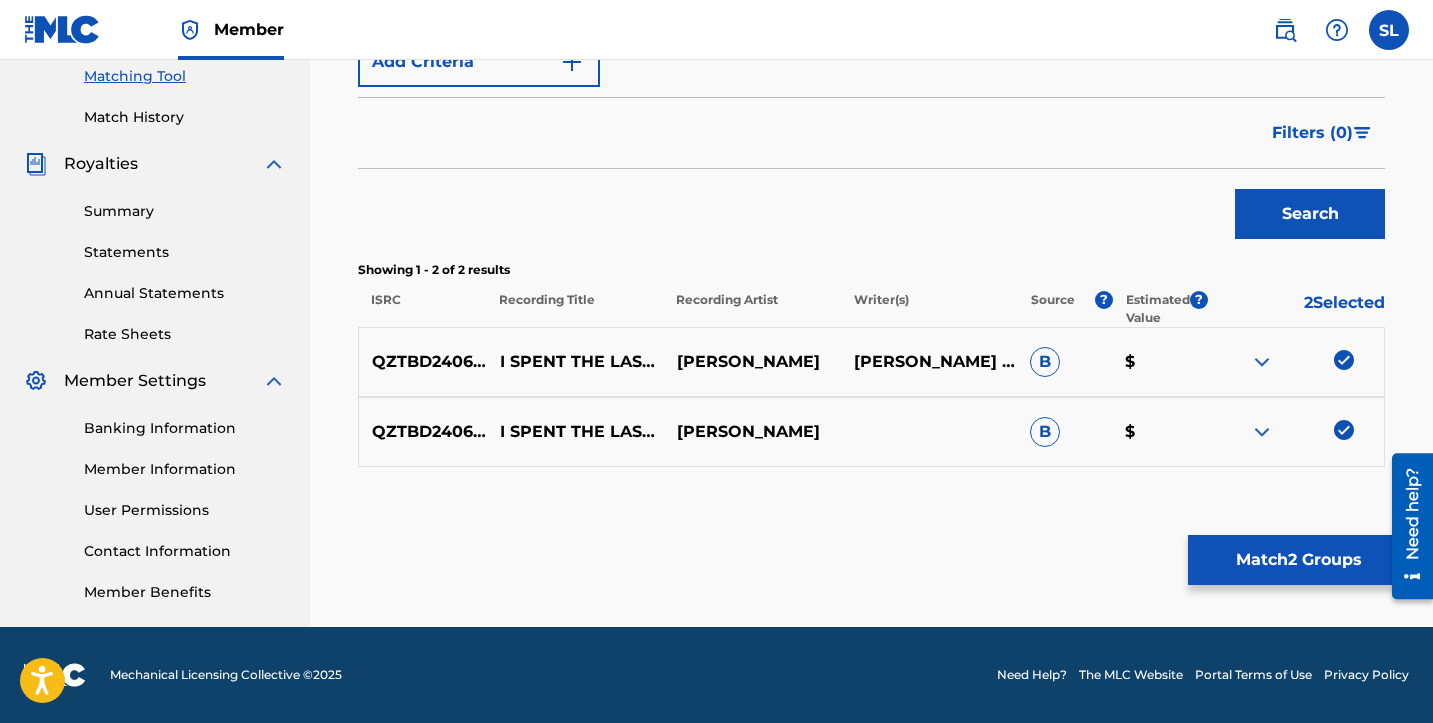 click on "Match  2 Groups" at bounding box center [1298, 560] 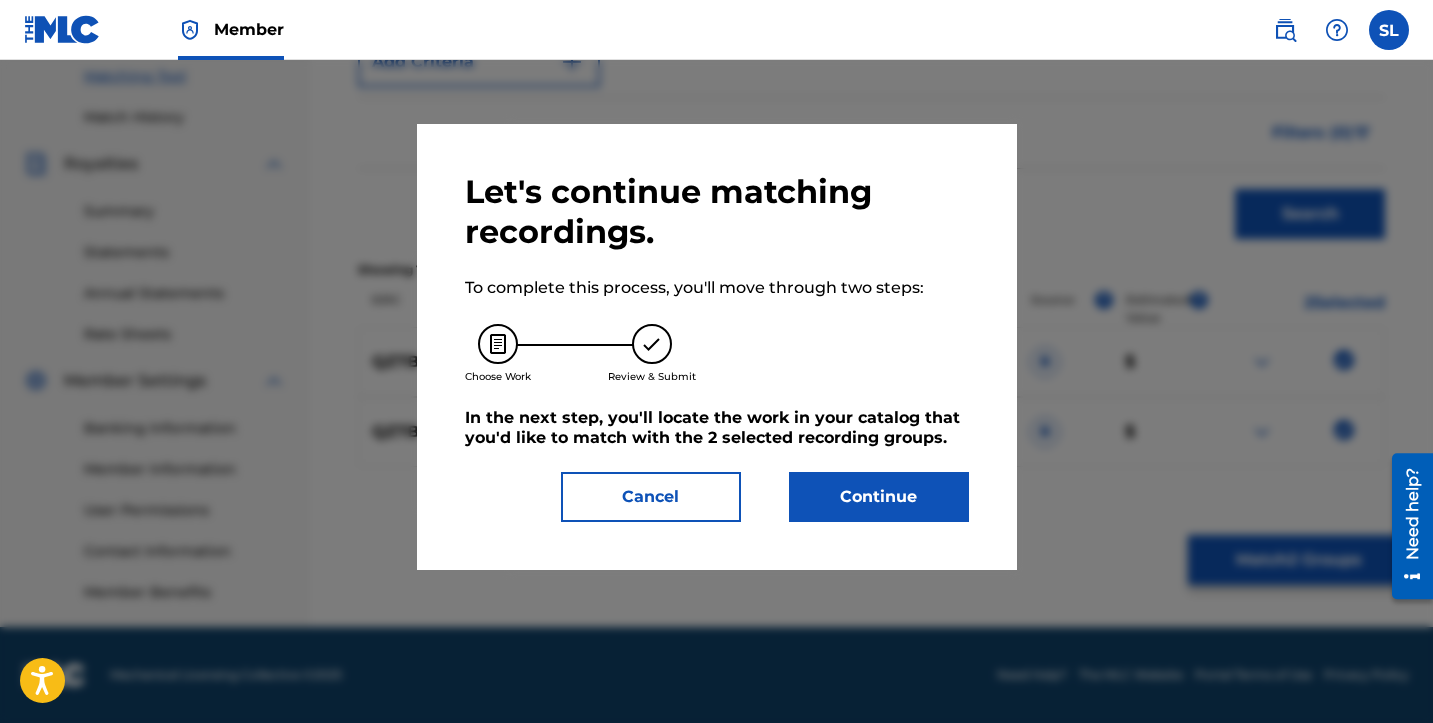 click on "Continue" at bounding box center [879, 497] 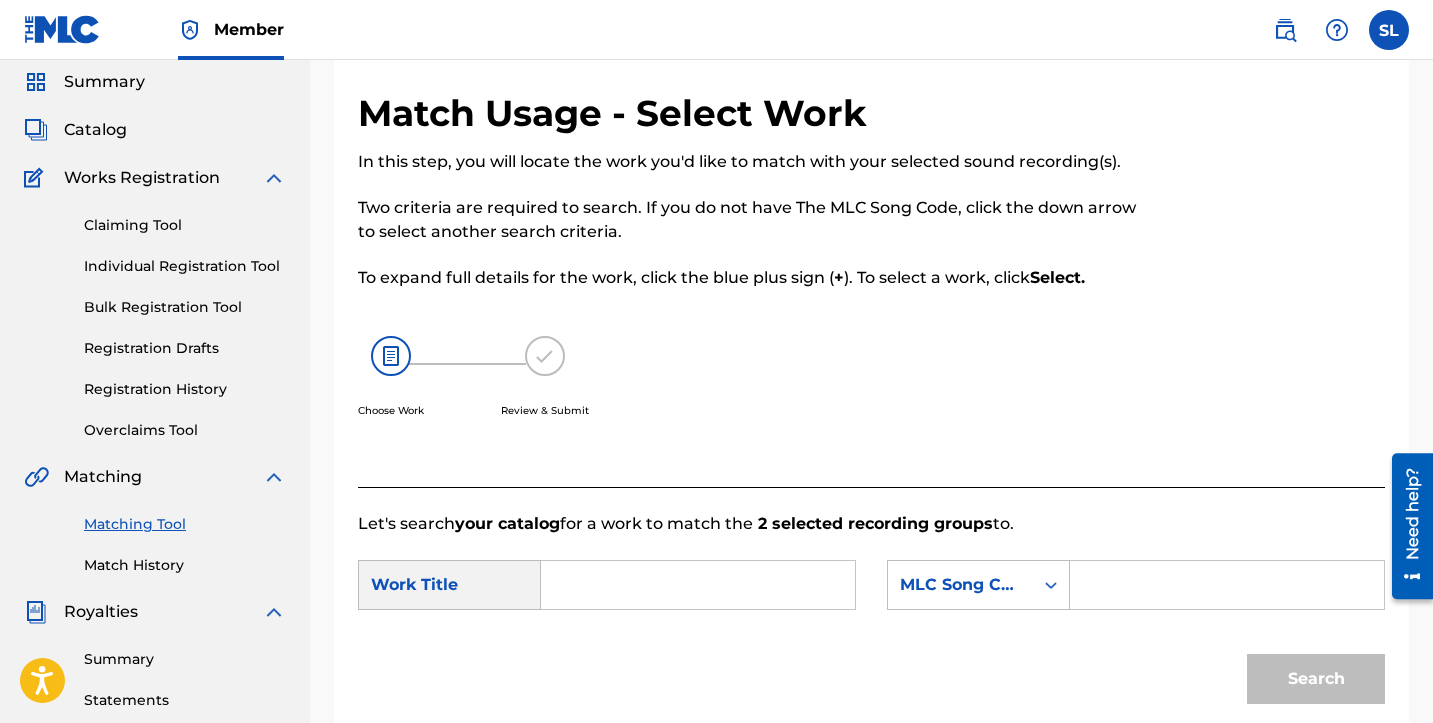 scroll, scrollTop: 68, scrollLeft: 0, axis: vertical 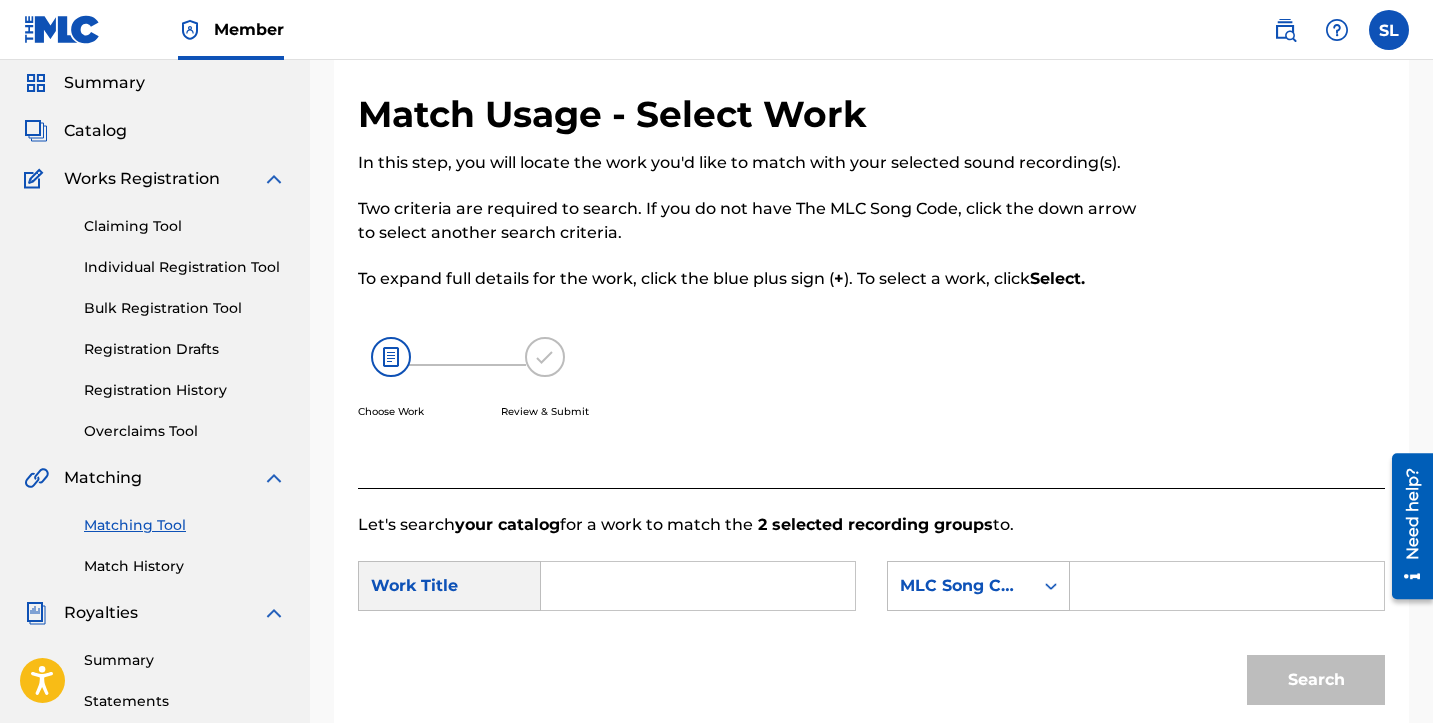 click at bounding box center (62, 29) 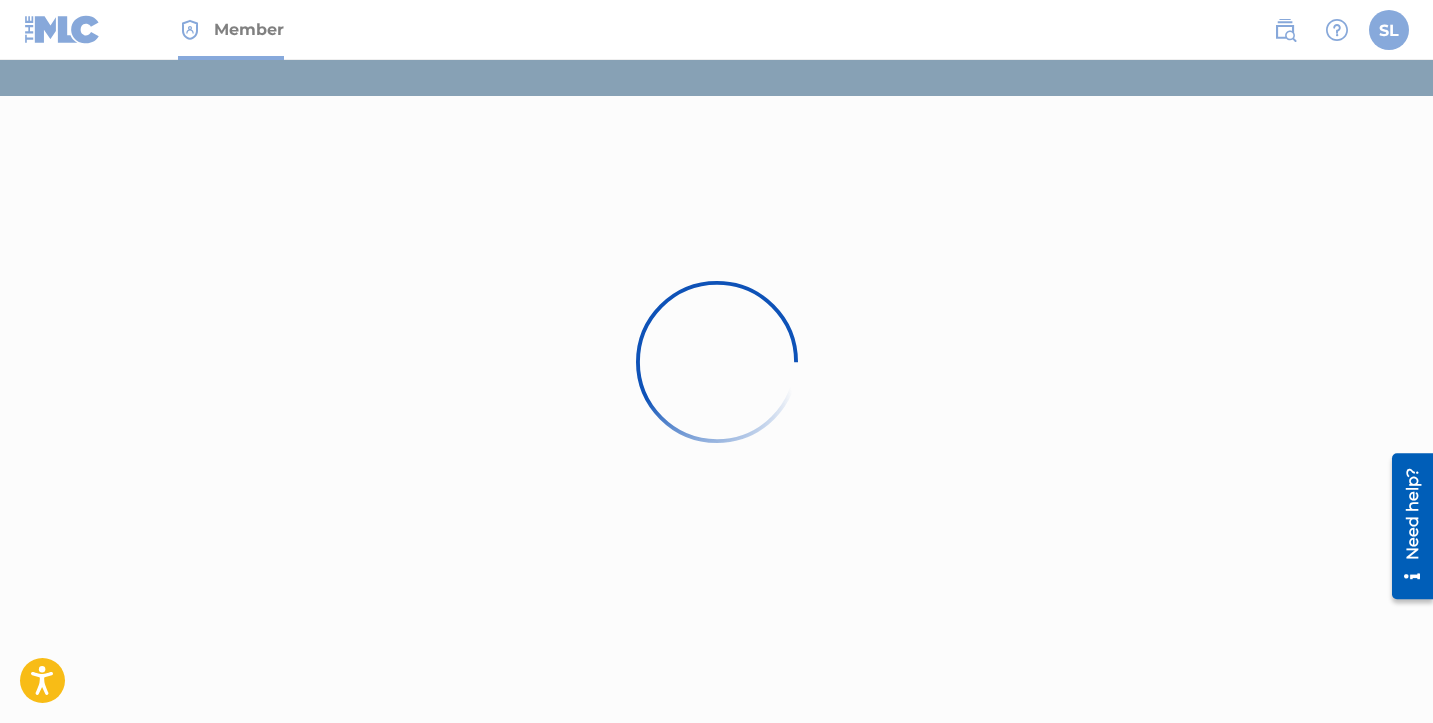 scroll, scrollTop: 0, scrollLeft: 0, axis: both 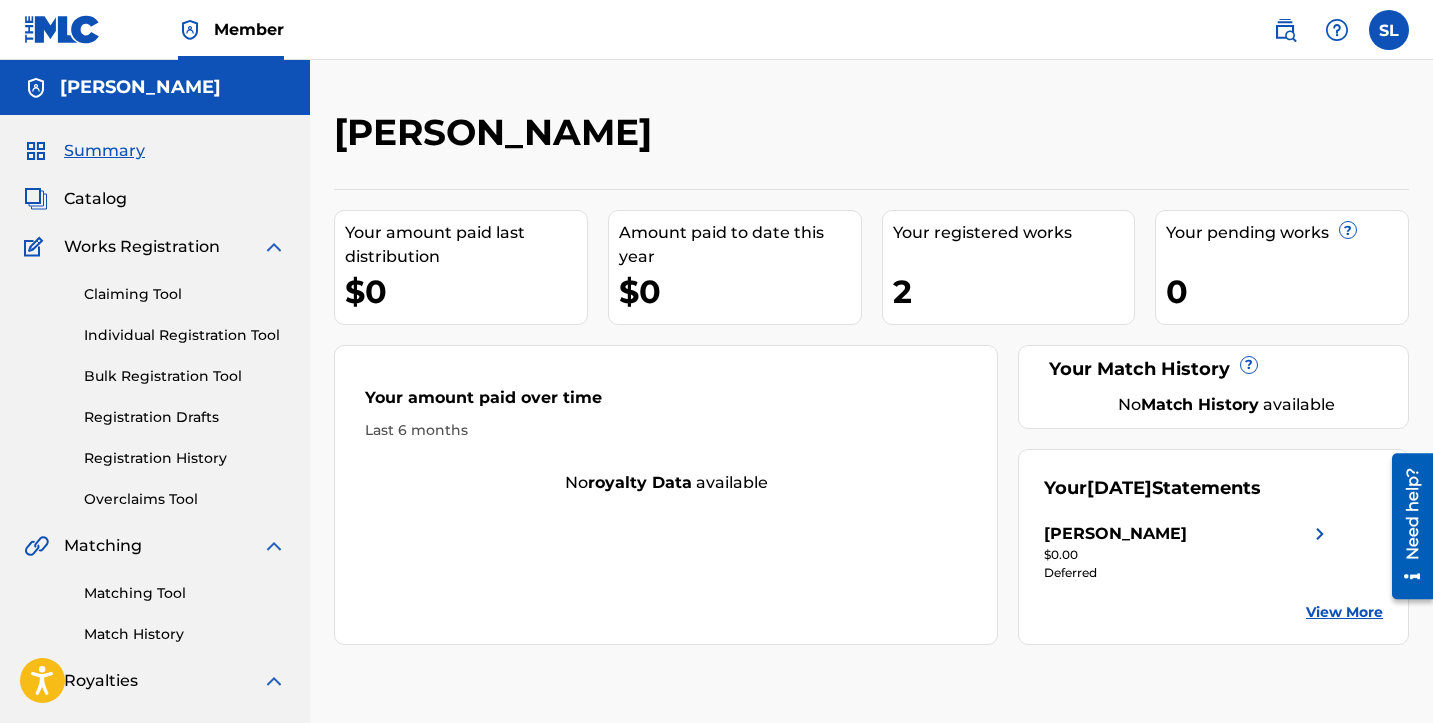 click on "Catalog" at bounding box center (95, 199) 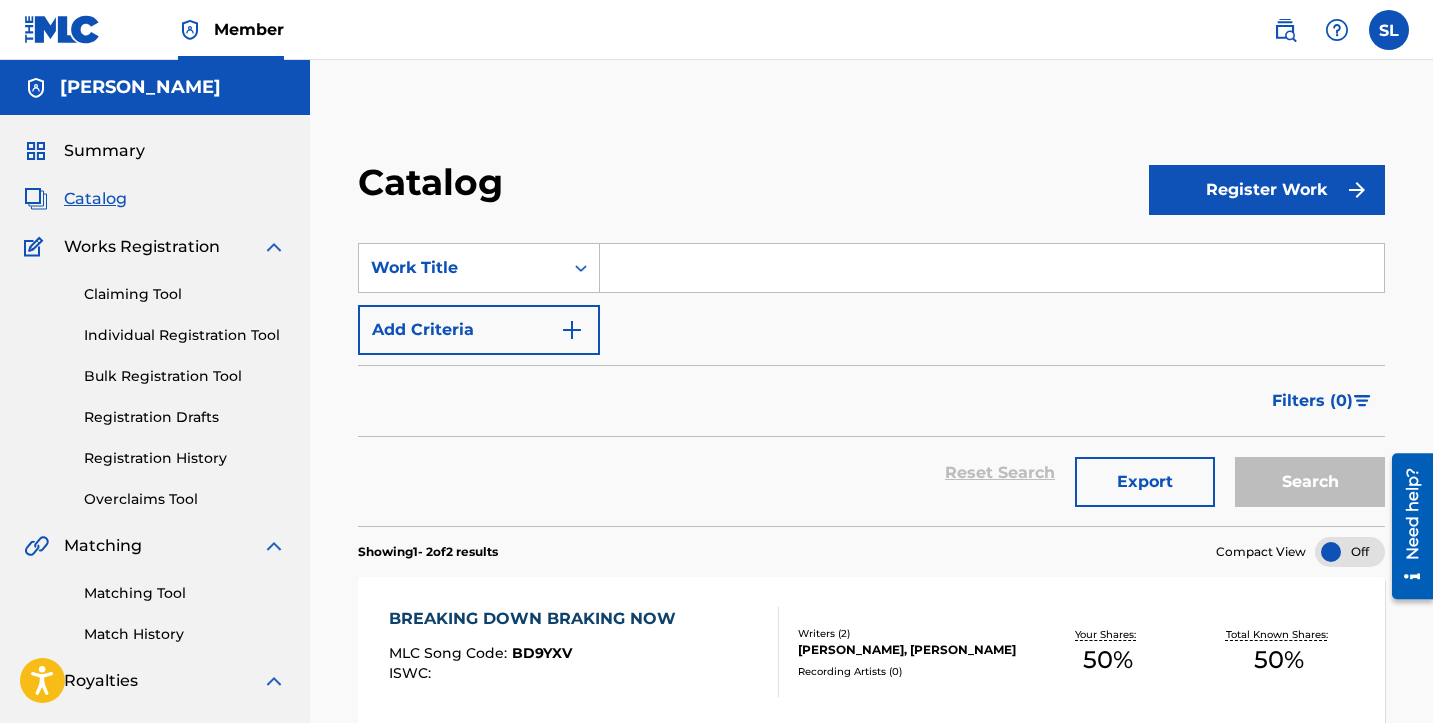 click on "Register Work" at bounding box center [1267, 190] 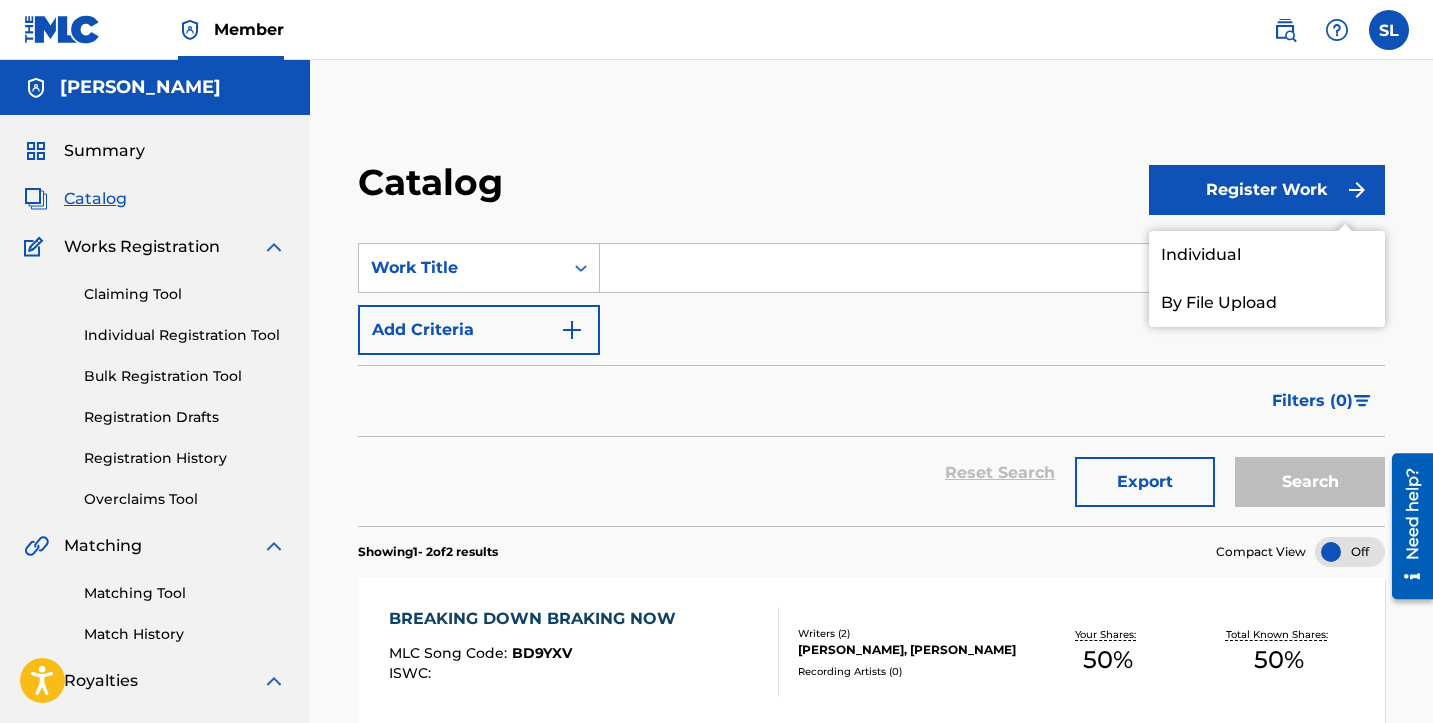 click on "Individual" at bounding box center (1267, 255) 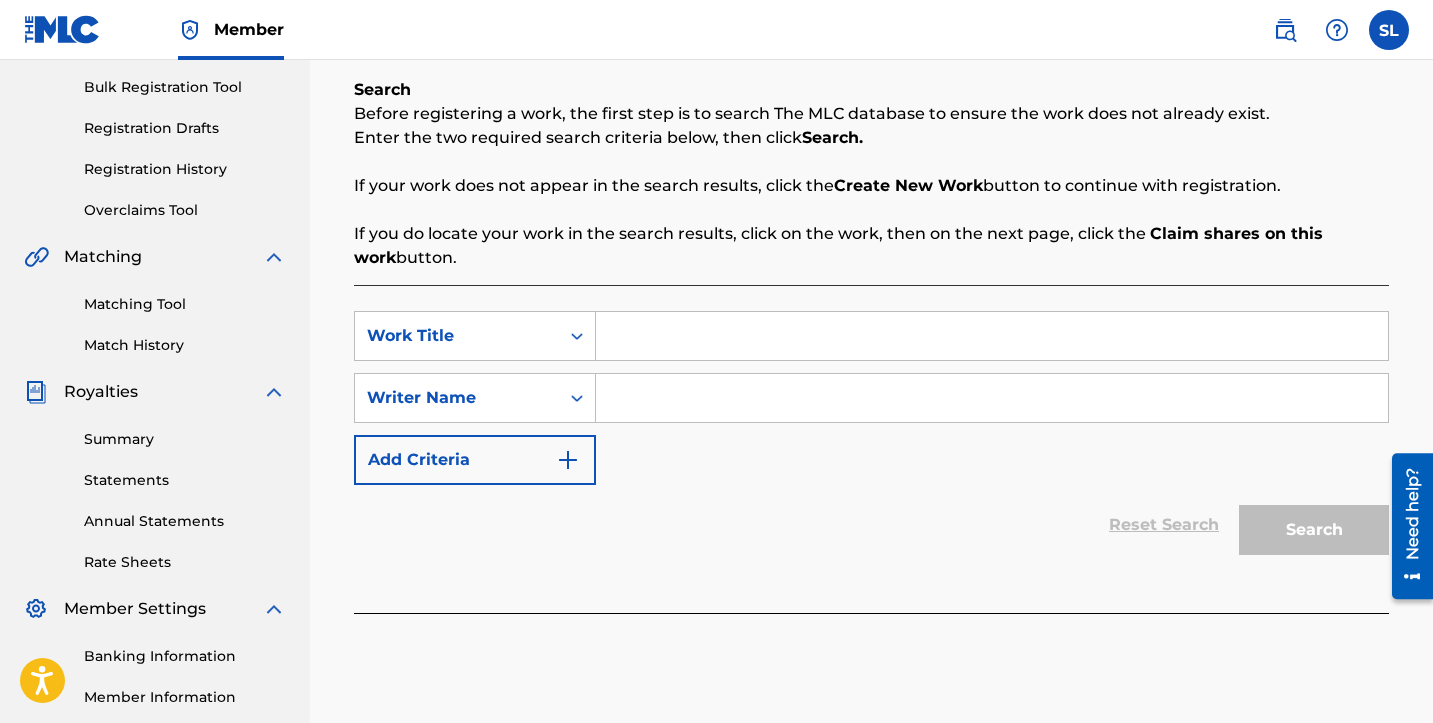 scroll, scrollTop: 291, scrollLeft: 0, axis: vertical 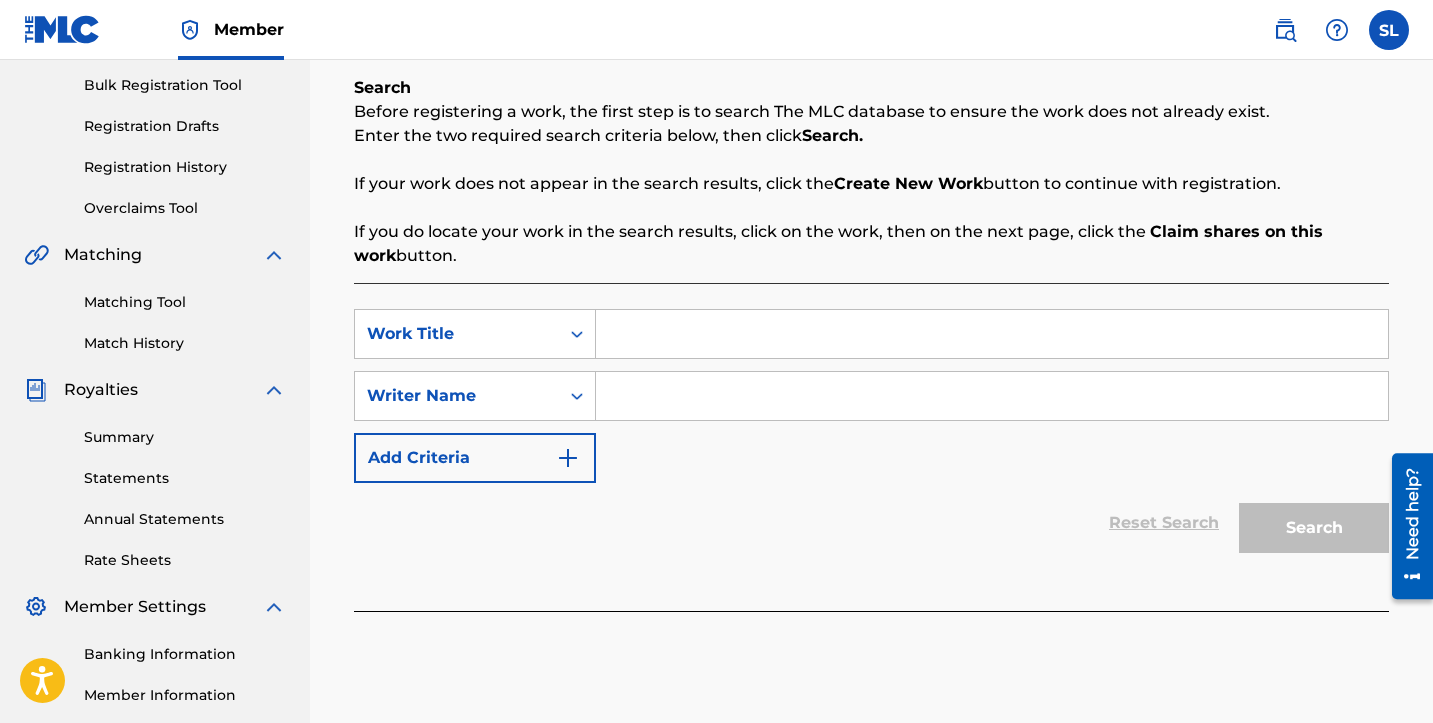 click at bounding box center [992, 334] 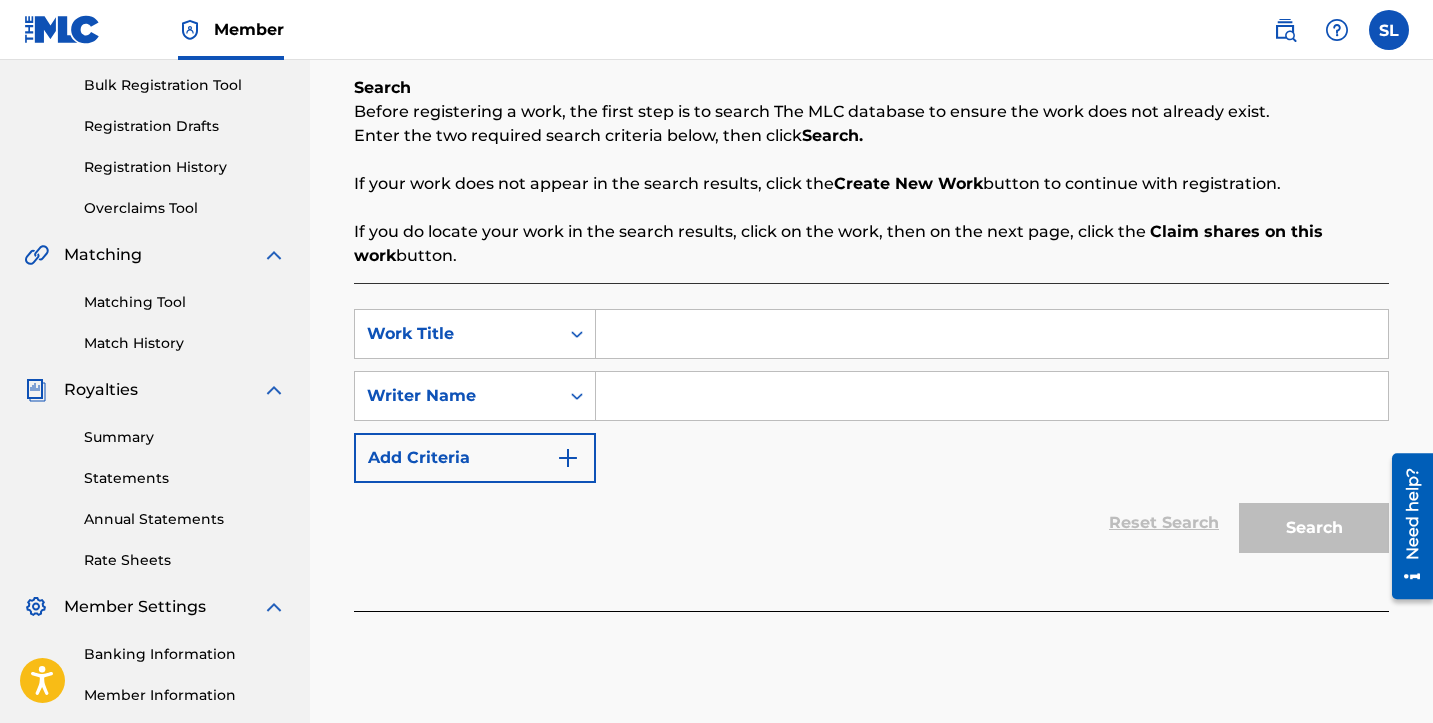 paste on "I spent the last of my cash on hash" 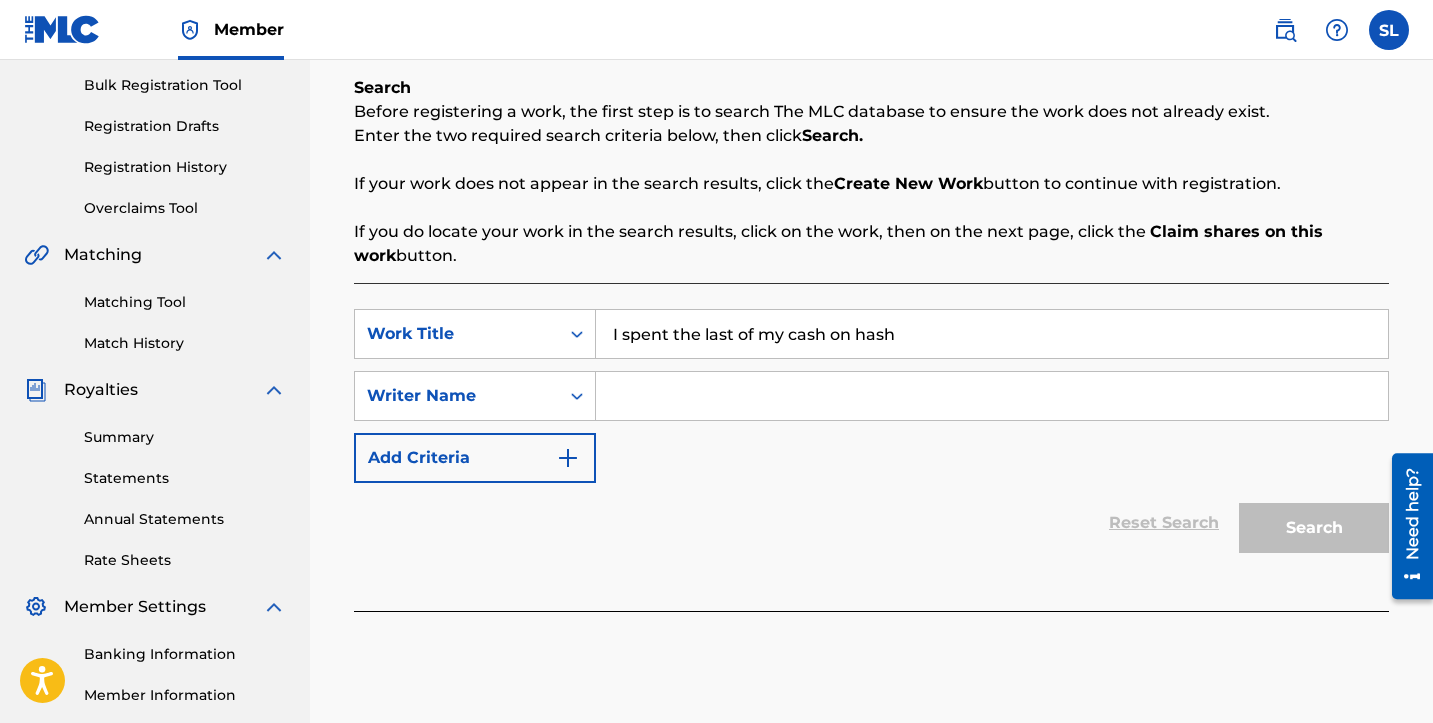 type on "I spent the last of my cash on hash" 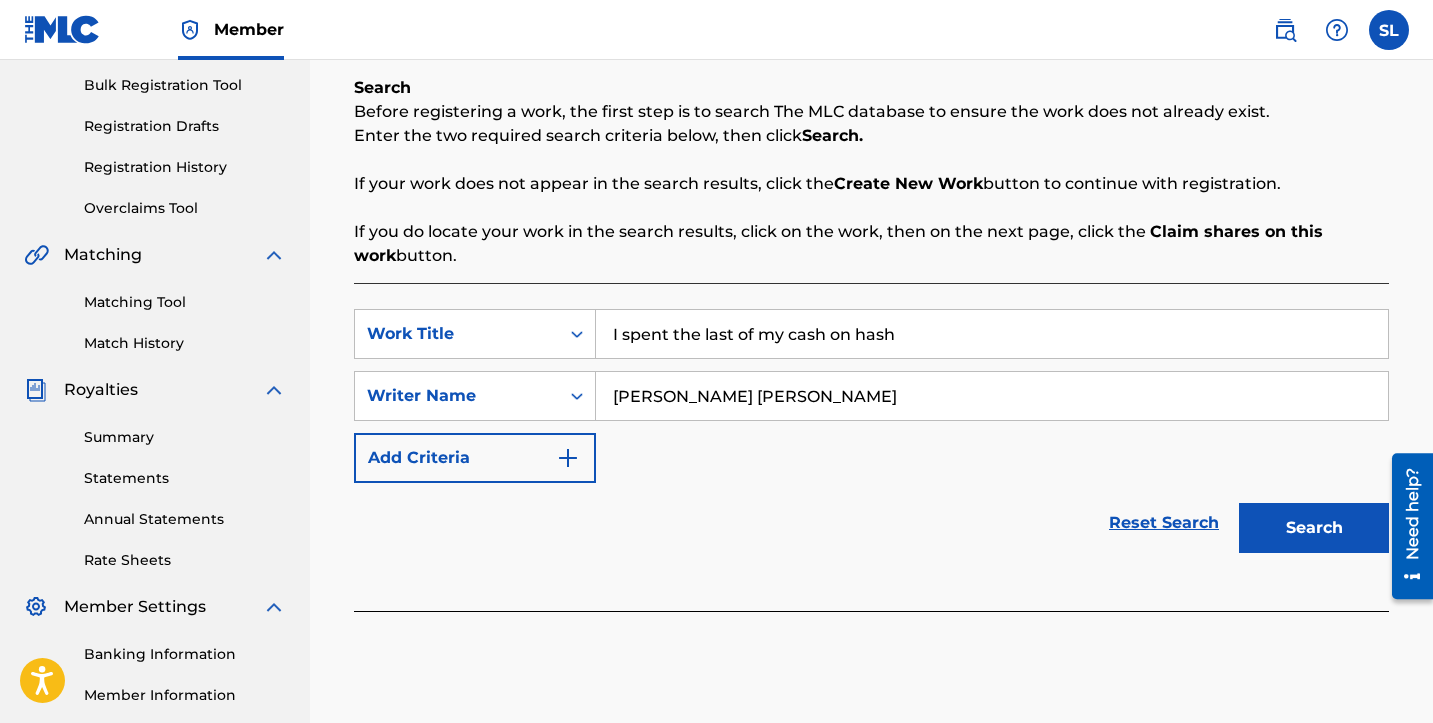 type on "[PERSON_NAME] [PERSON_NAME]" 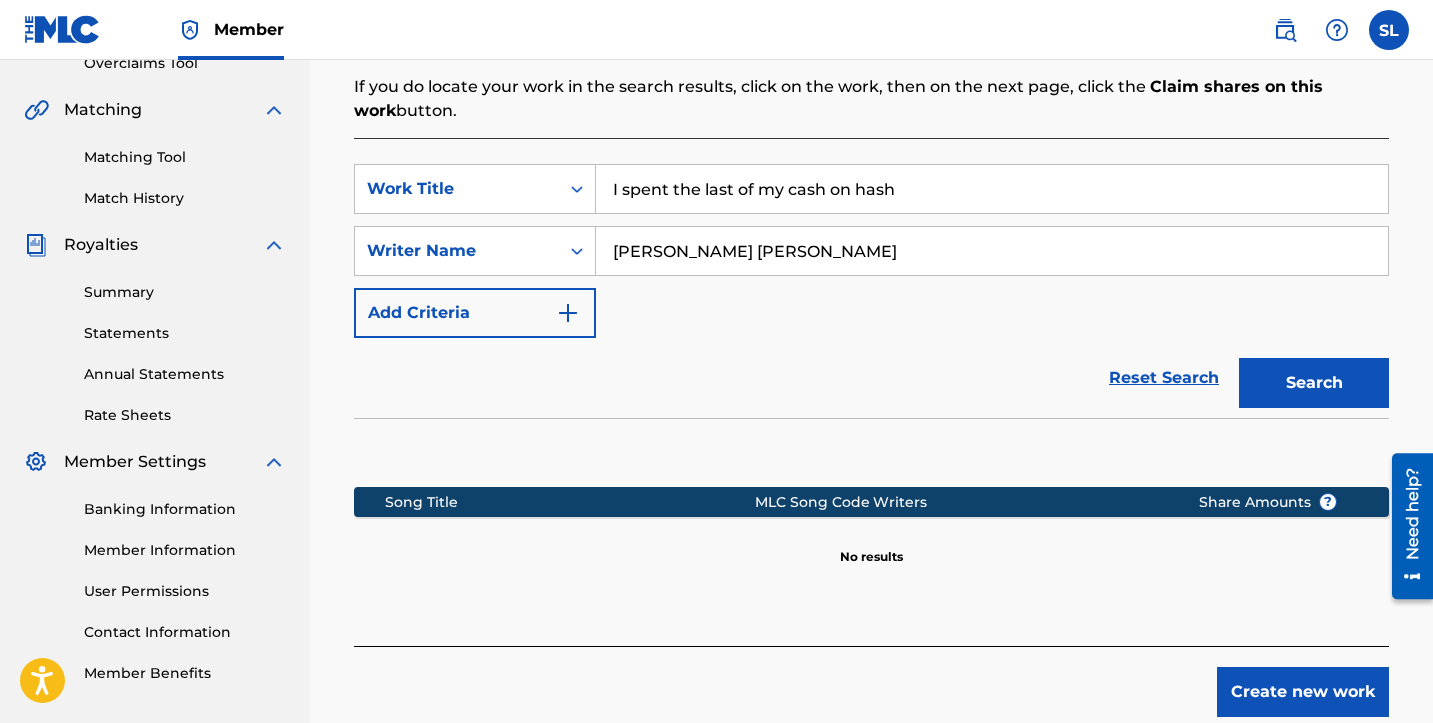 scroll, scrollTop: 492, scrollLeft: 0, axis: vertical 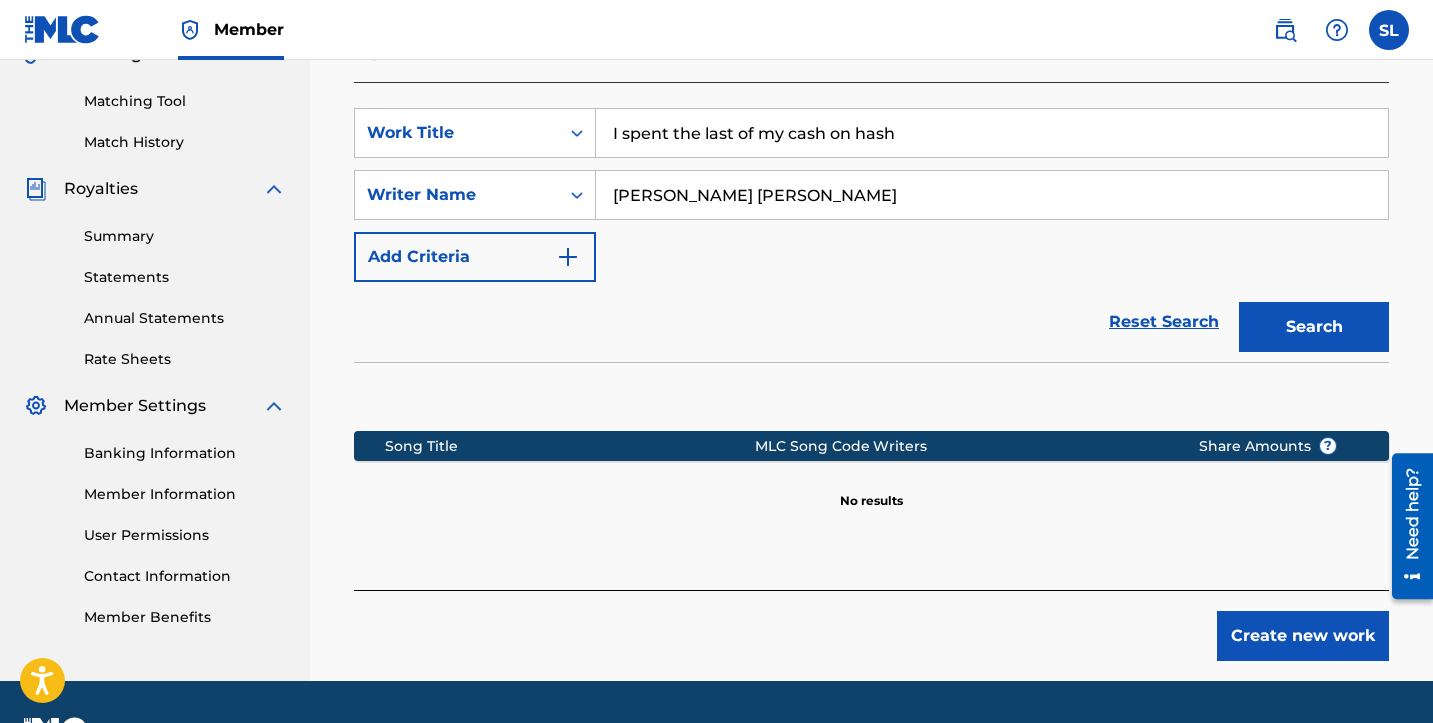 click on "Create new work" at bounding box center [1303, 636] 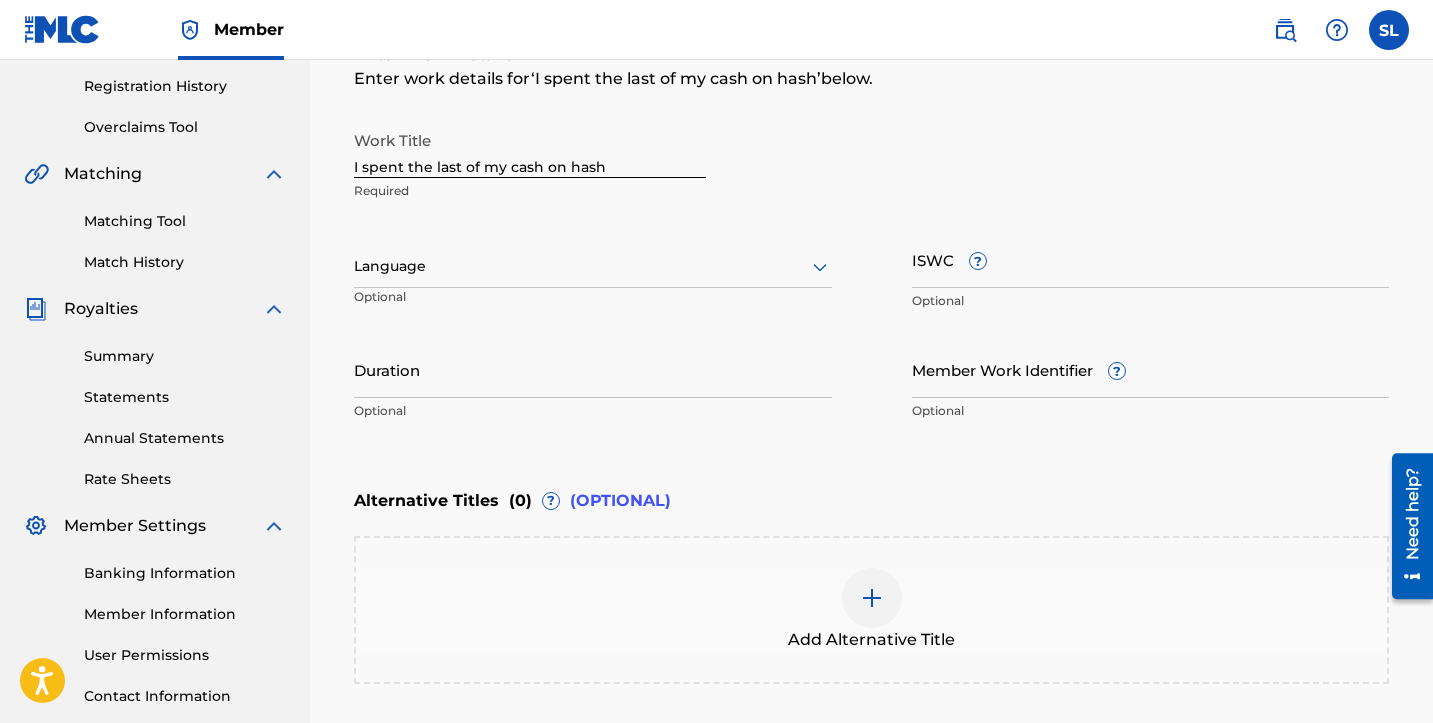 scroll, scrollTop: 373, scrollLeft: 0, axis: vertical 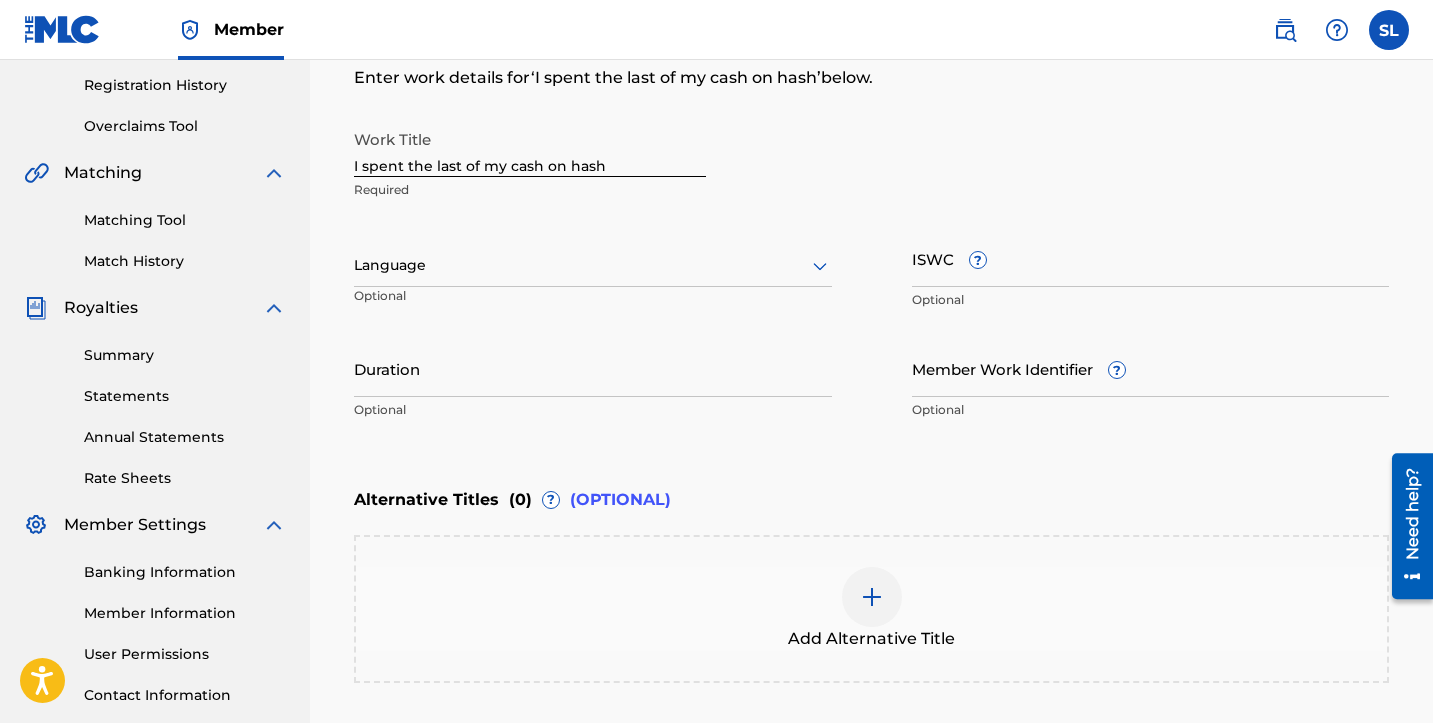 click at bounding box center [593, 265] 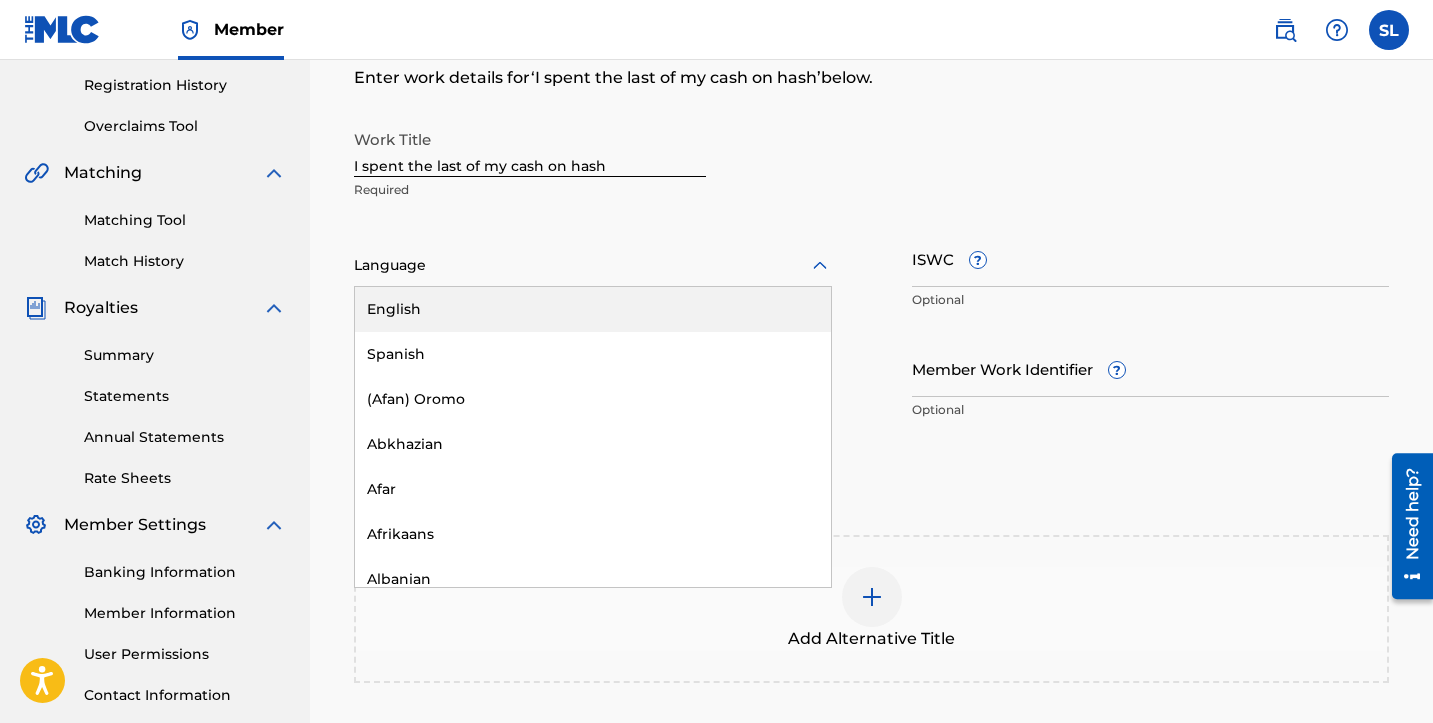 click on "English" at bounding box center (593, 309) 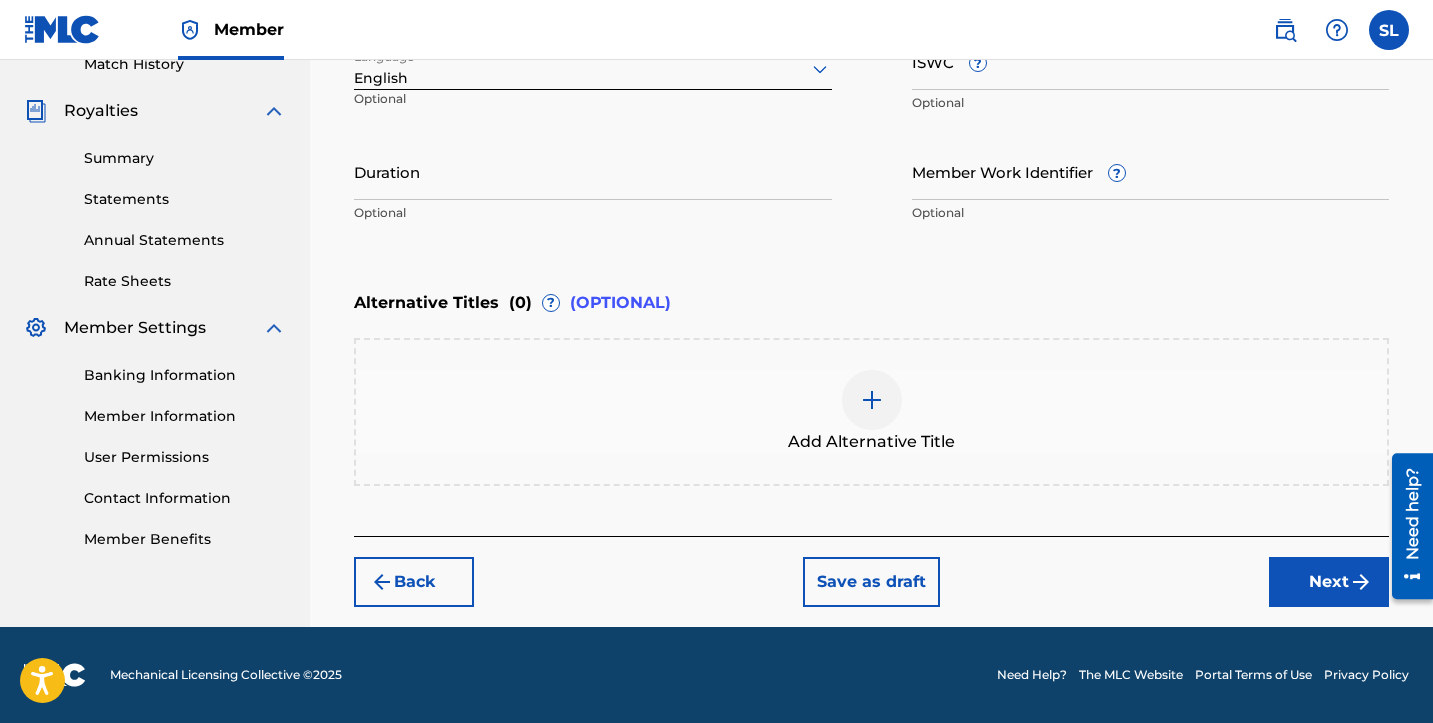 scroll, scrollTop: 570, scrollLeft: 0, axis: vertical 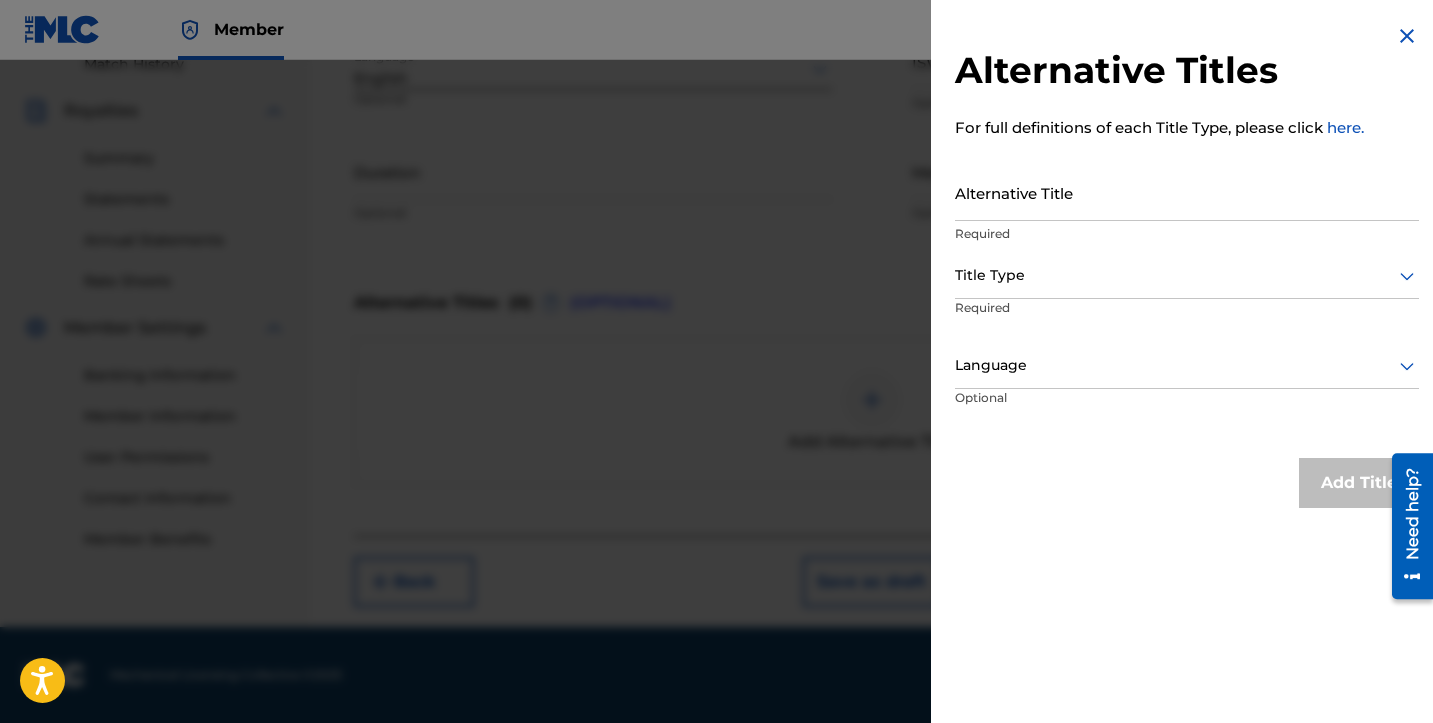 click on "Alternative Title" at bounding box center (1187, 192) 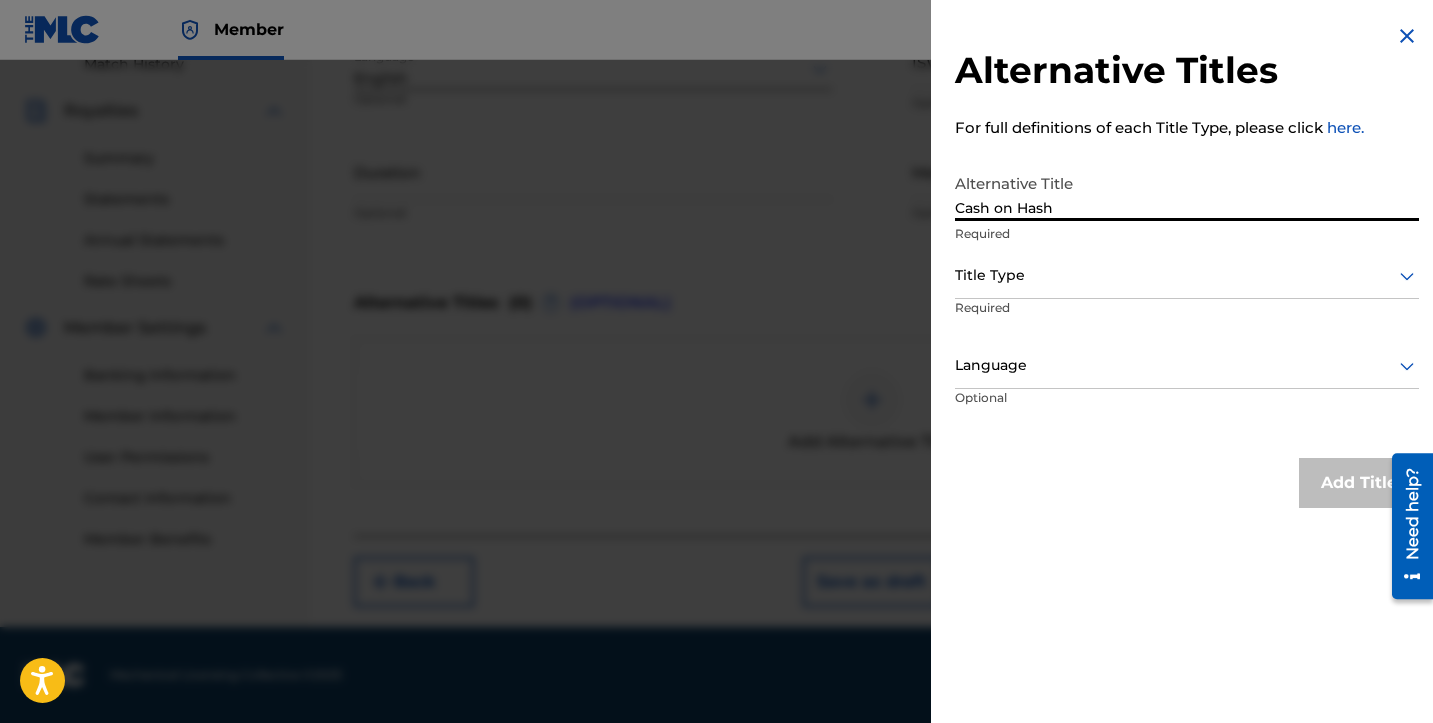type on "Cash on Hash" 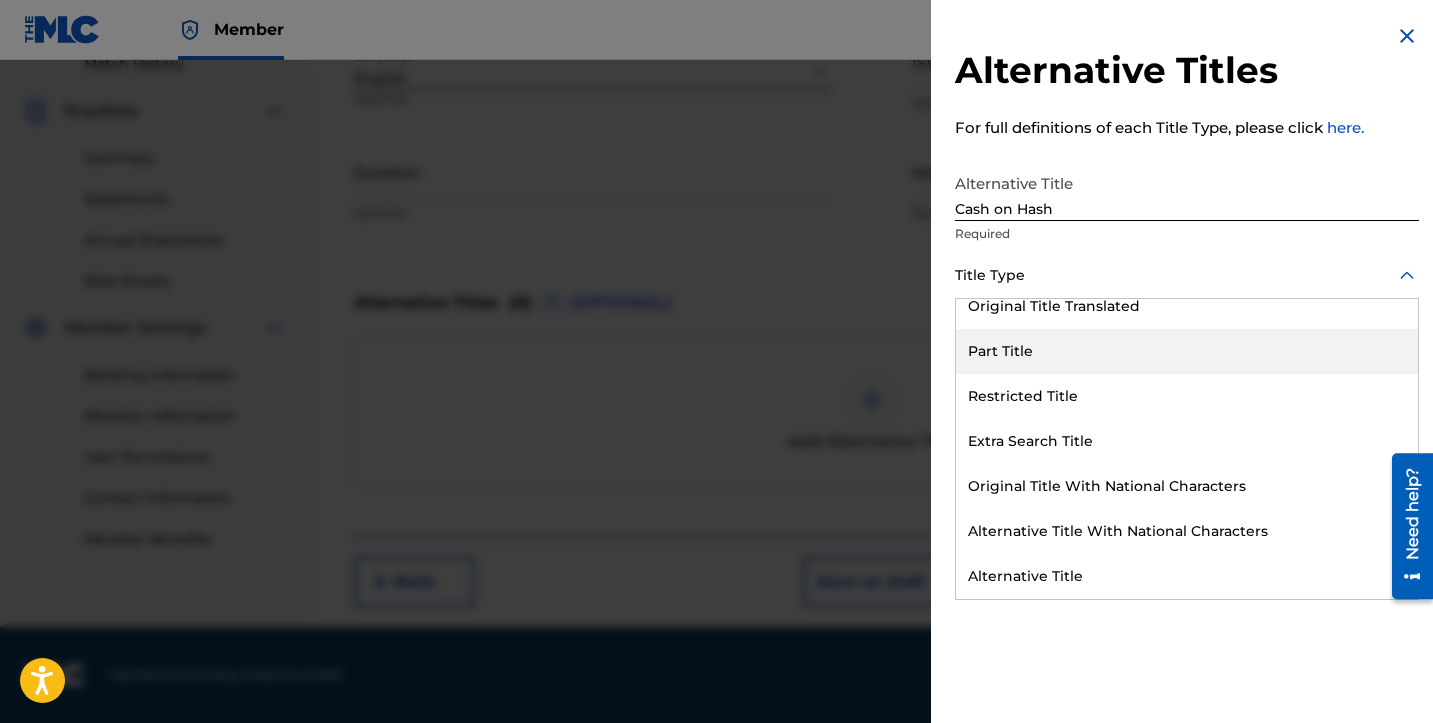 scroll, scrollTop: 195, scrollLeft: 0, axis: vertical 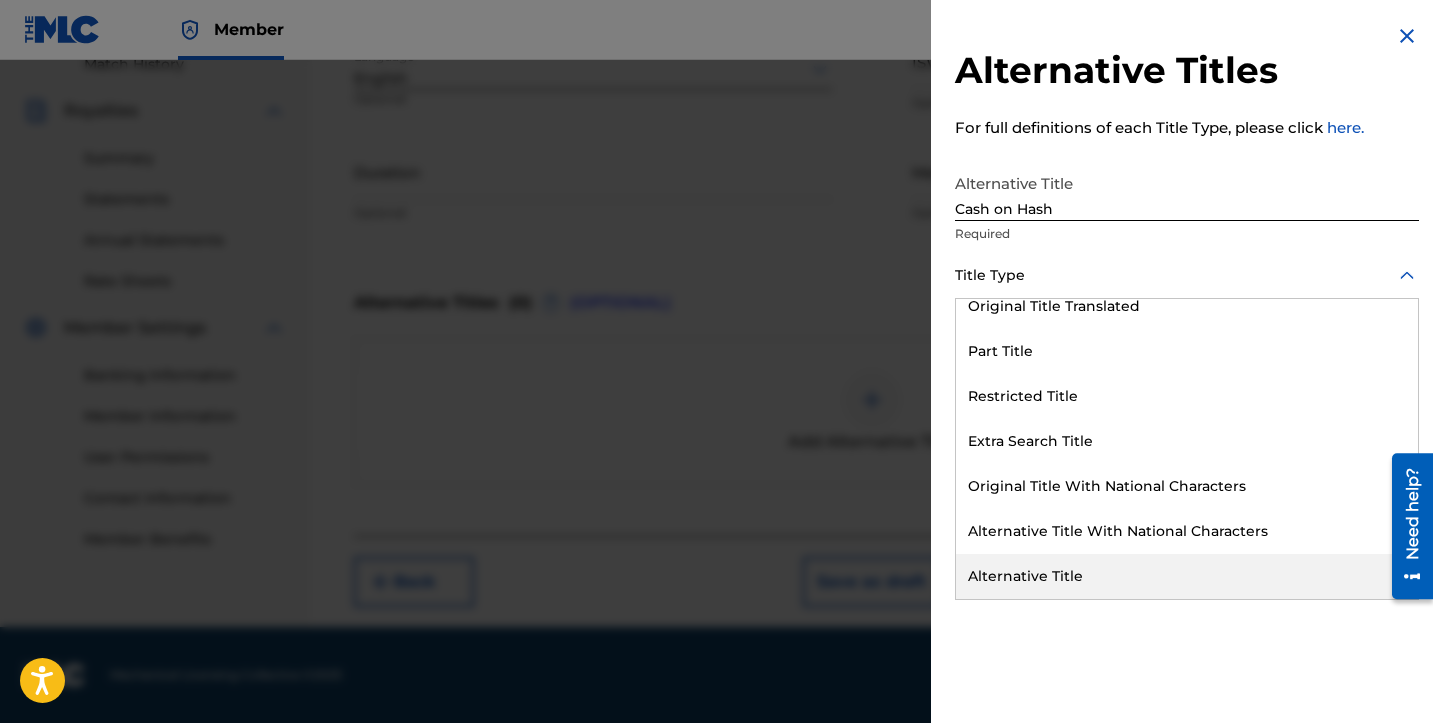 click on "Alternative Title" at bounding box center (1187, 576) 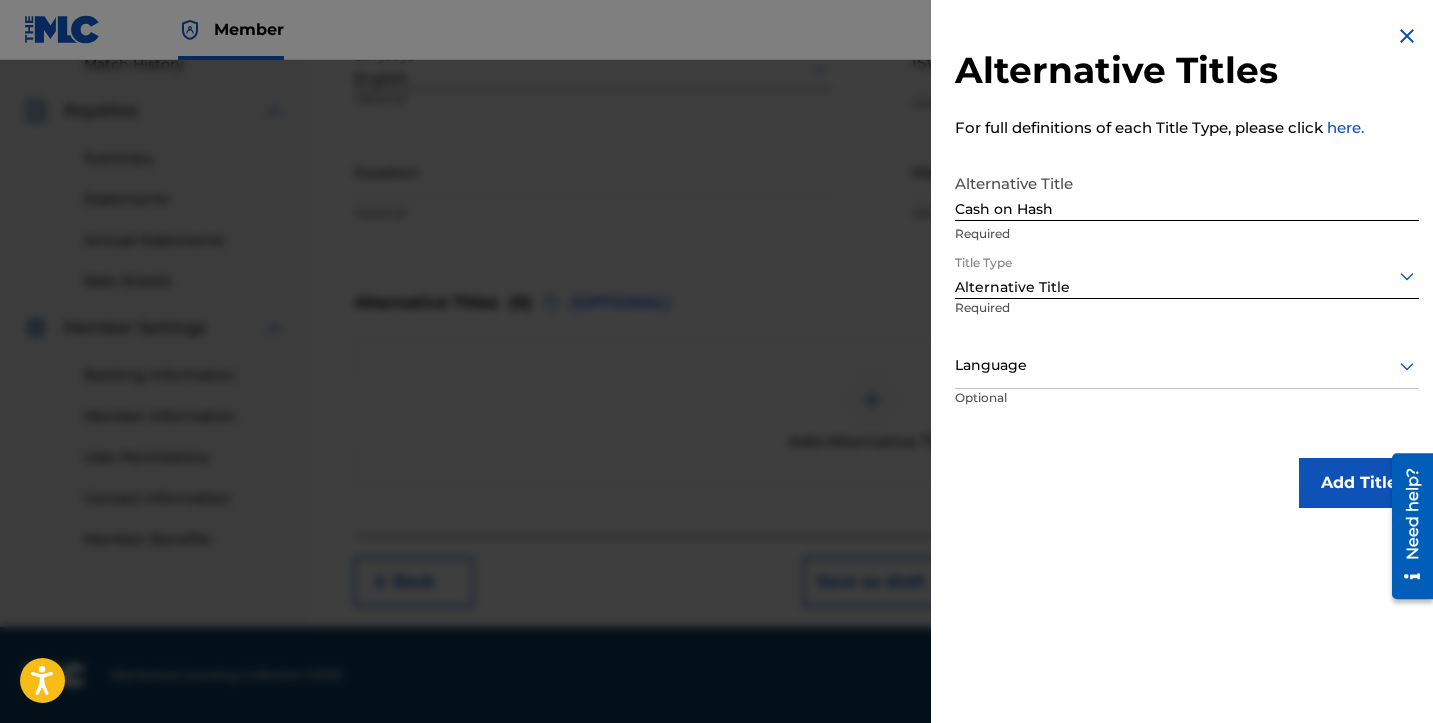 click at bounding box center (1187, 365) 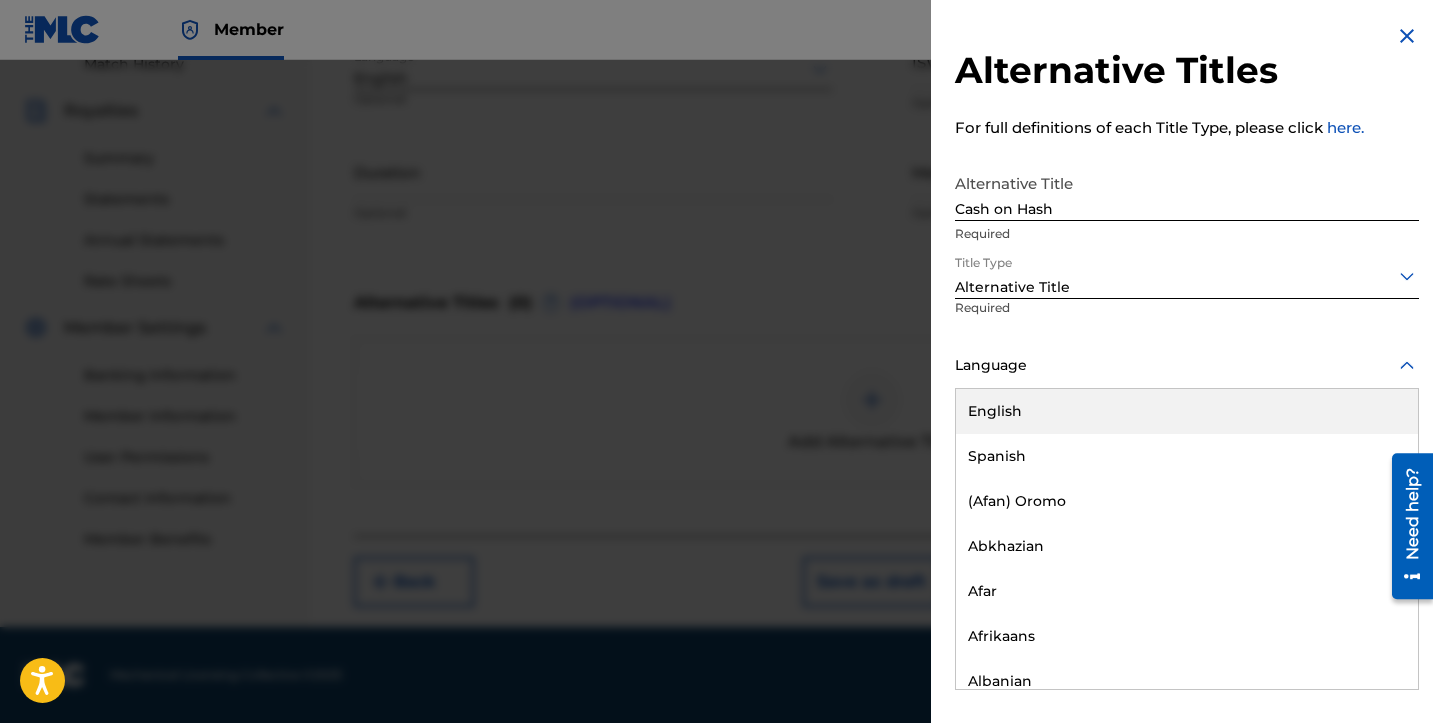 click on "English" at bounding box center [1187, 411] 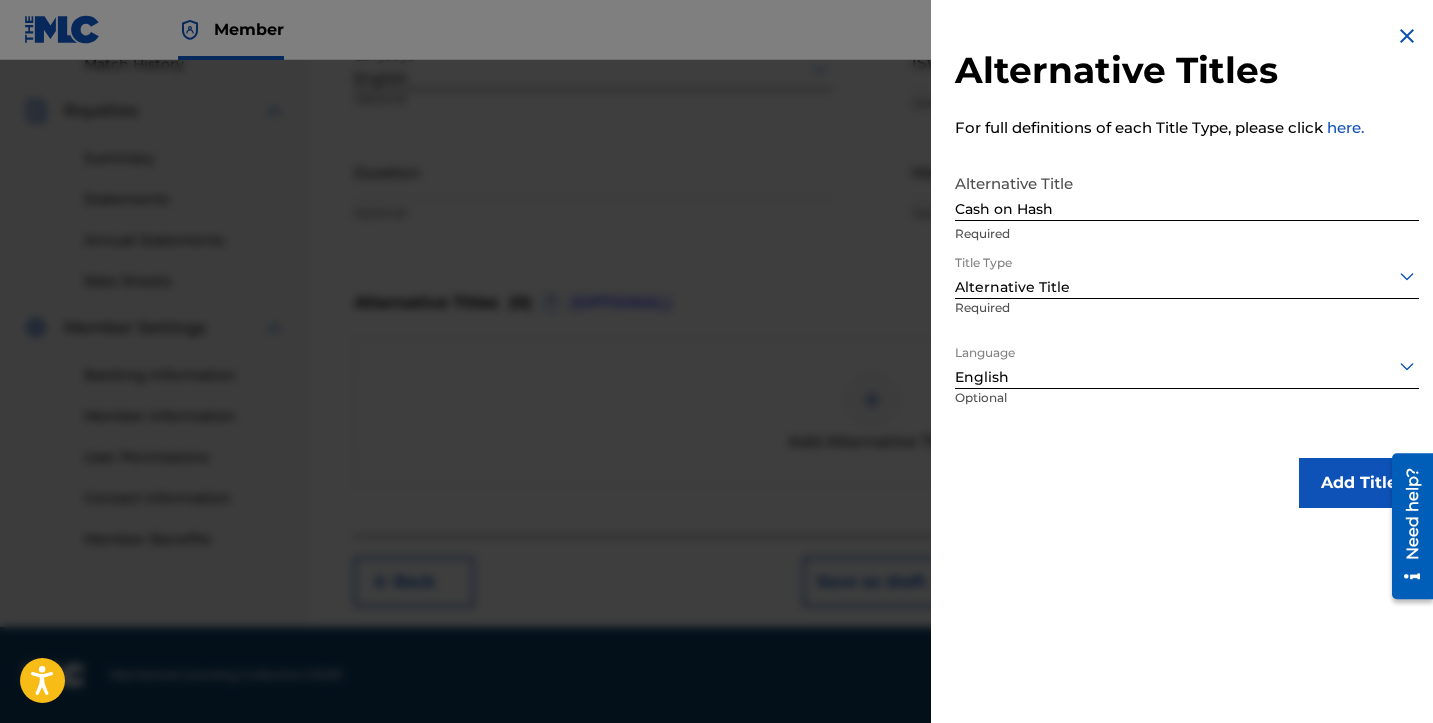 click on "Add Title" at bounding box center (1359, 483) 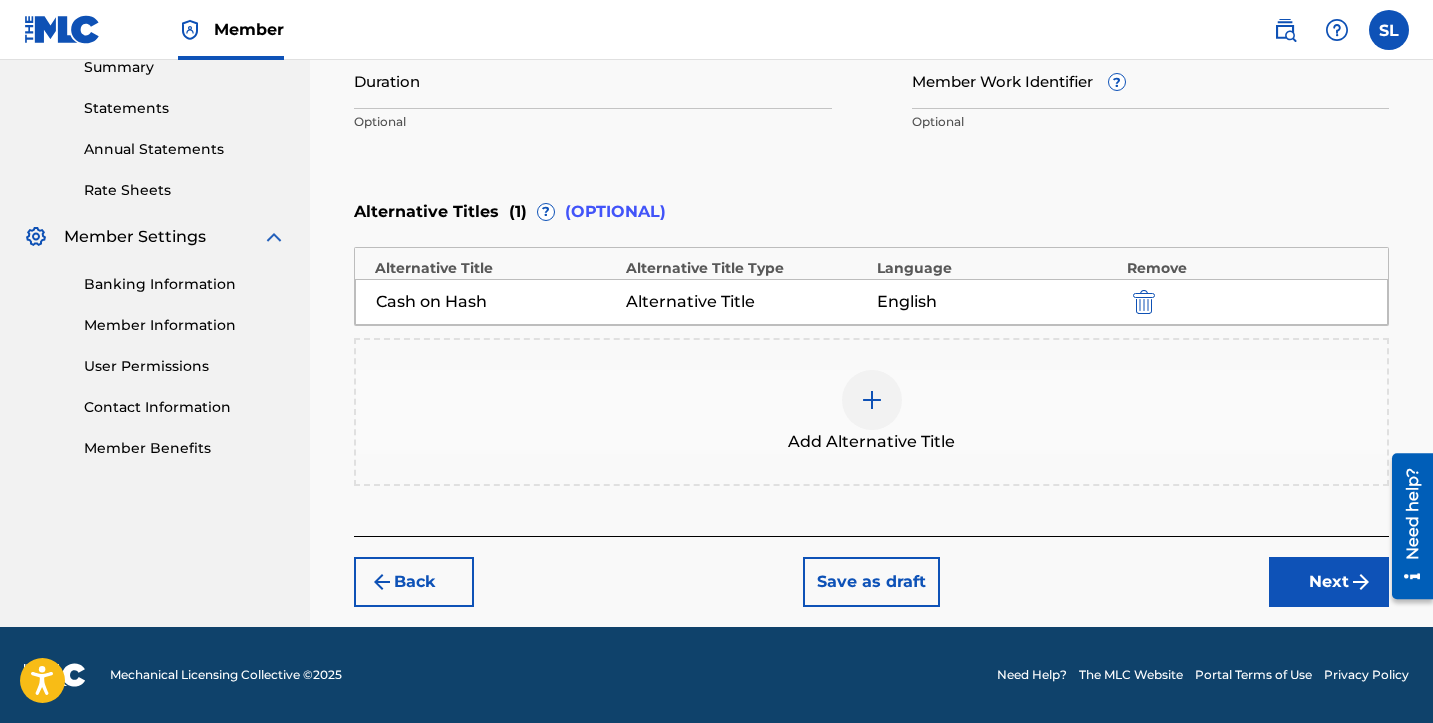 scroll, scrollTop: 661, scrollLeft: 0, axis: vertical 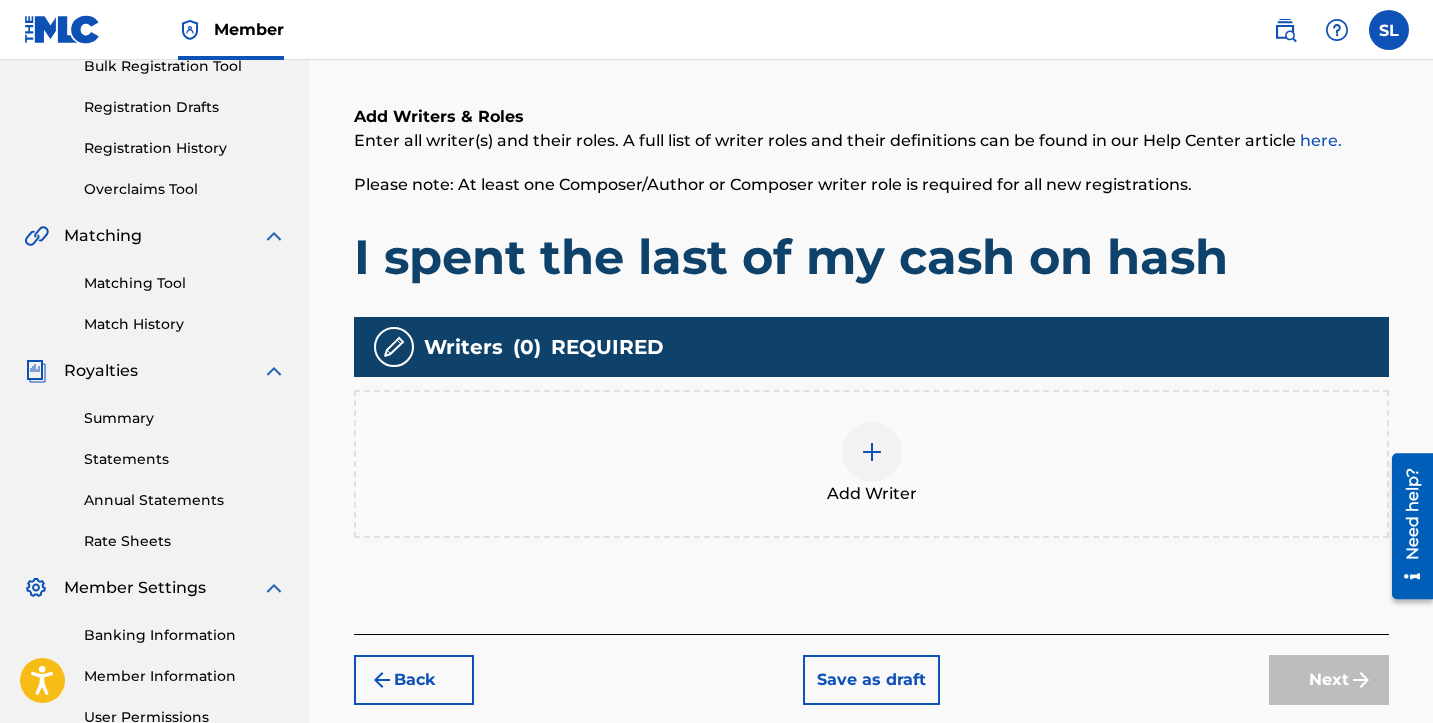 click at bounding box center (872, 452) 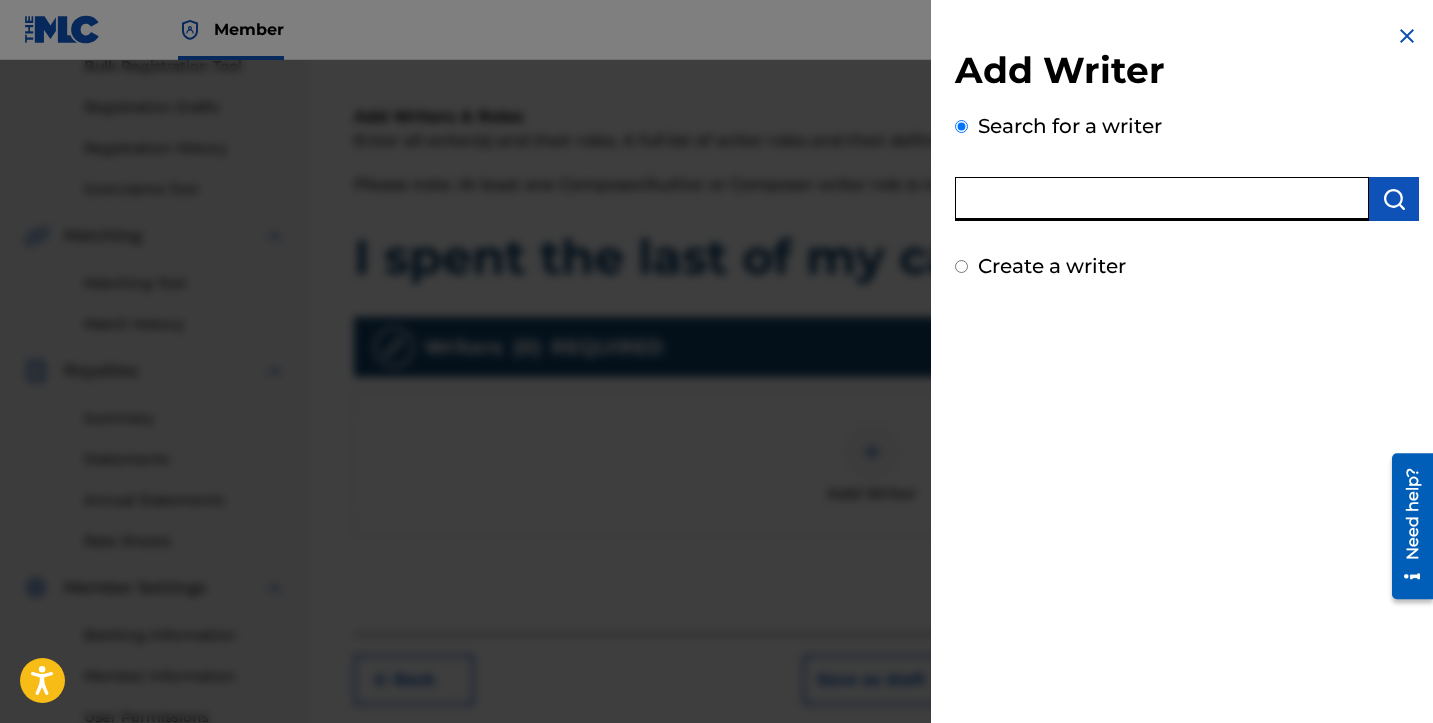 click at bounding box center [1162, 199] 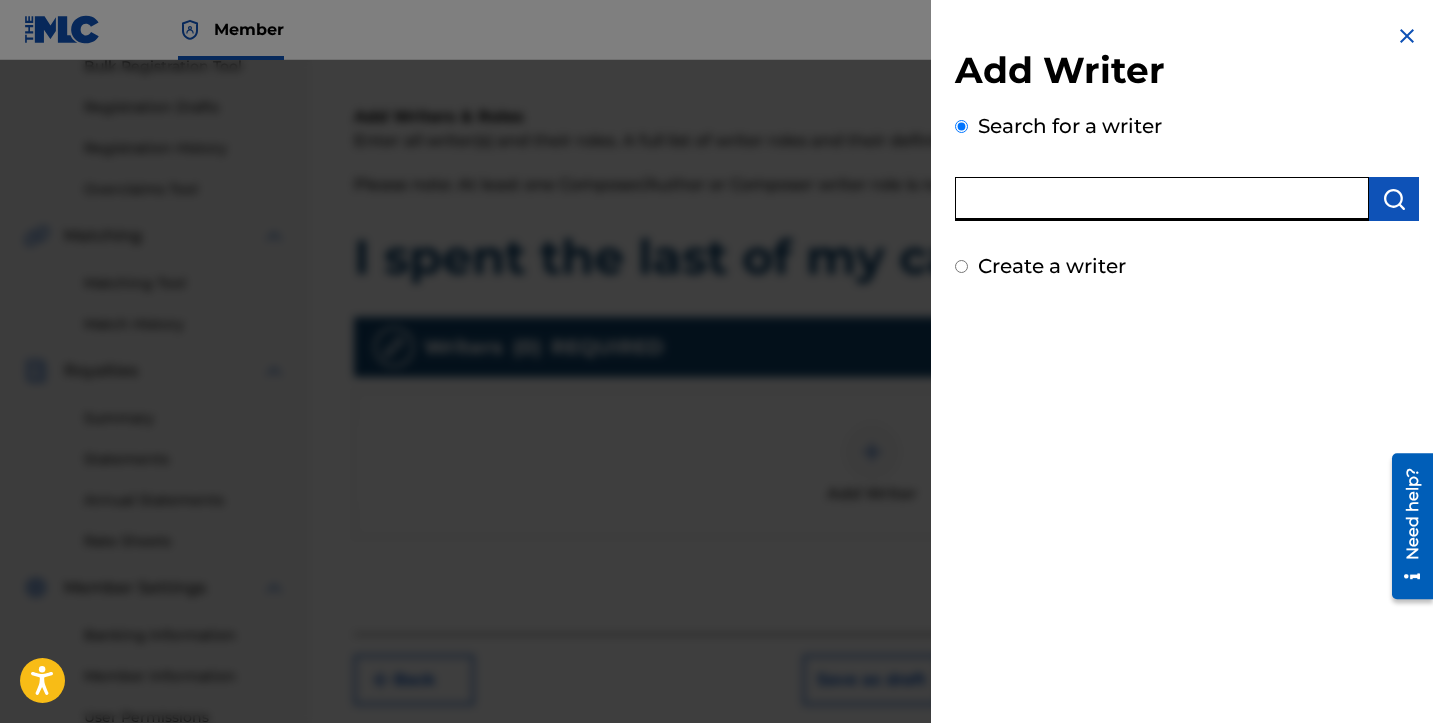 click at bounding box center (1162, 199) 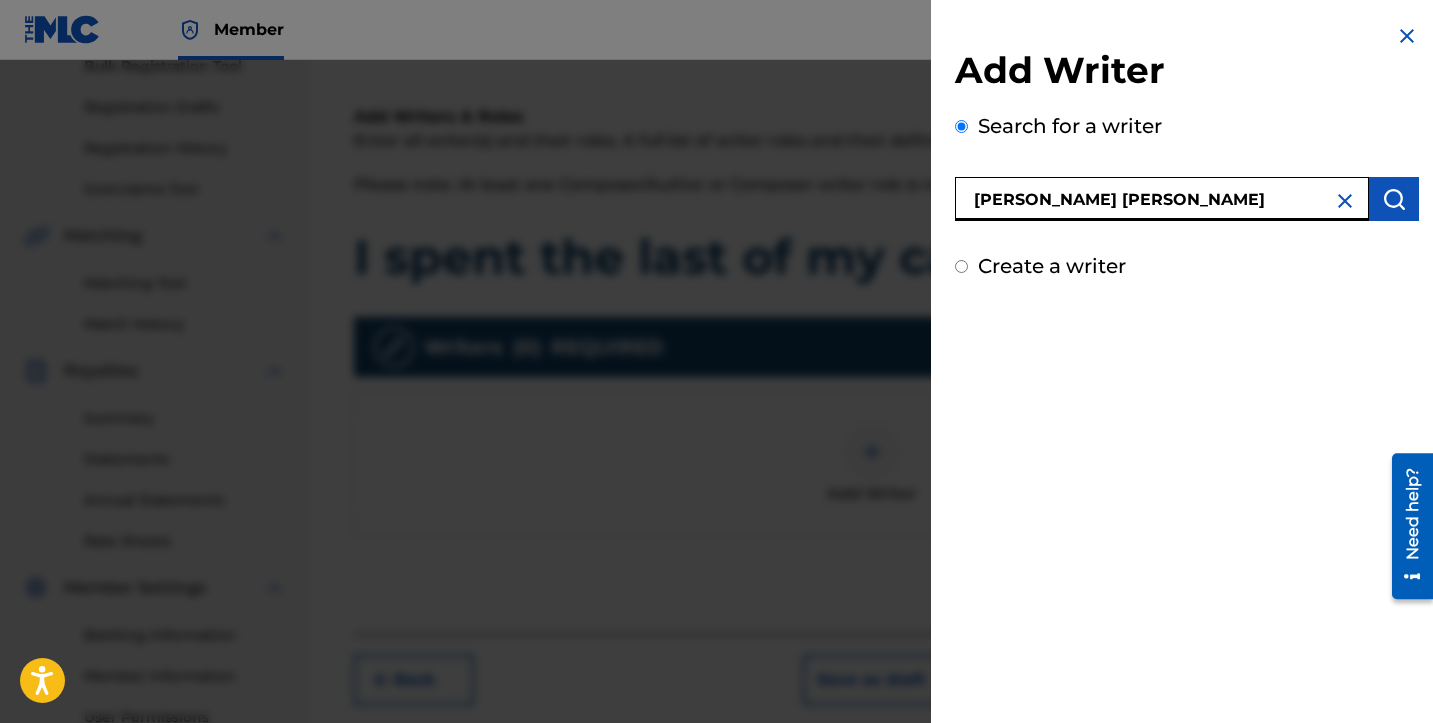 type on "[PERSON_NAME] [PERSON_NAME]" 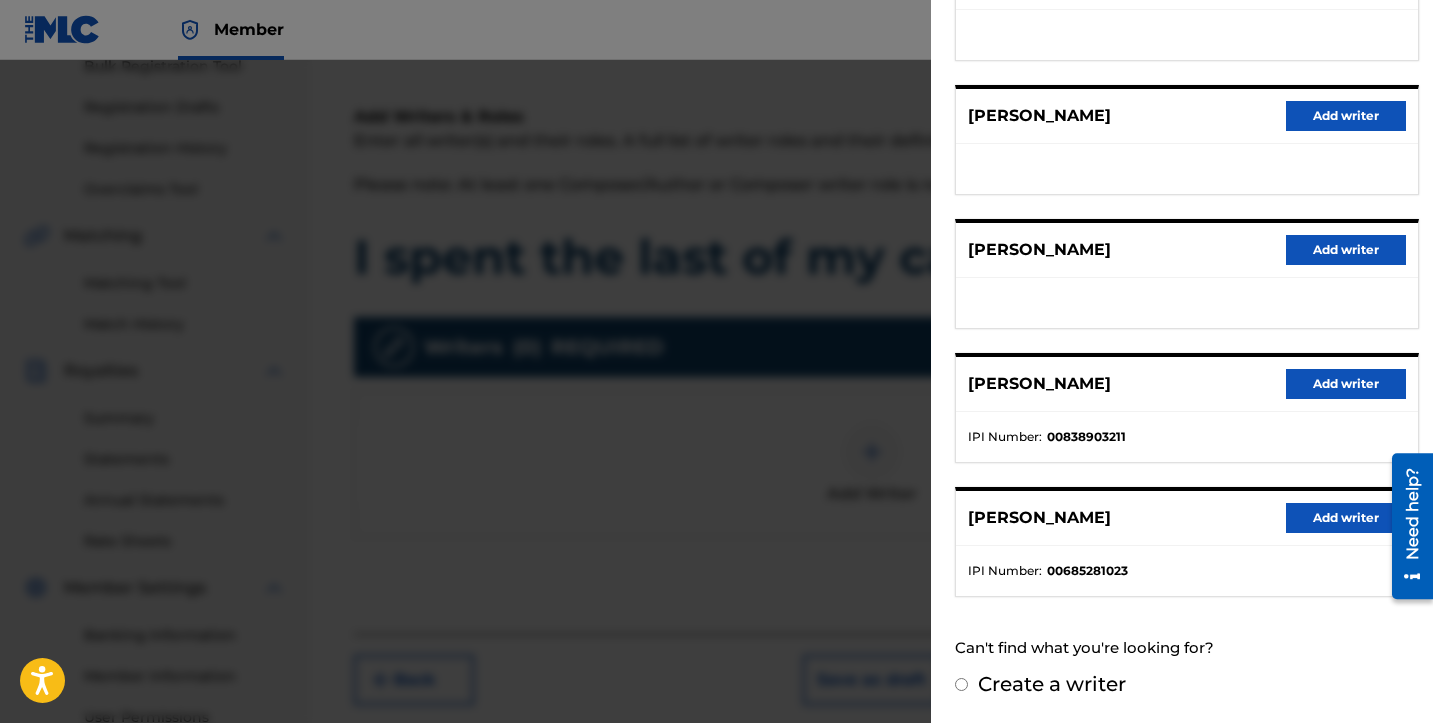 scroll, scrollTop: 318, scrollLeft: 0, axis: vertical 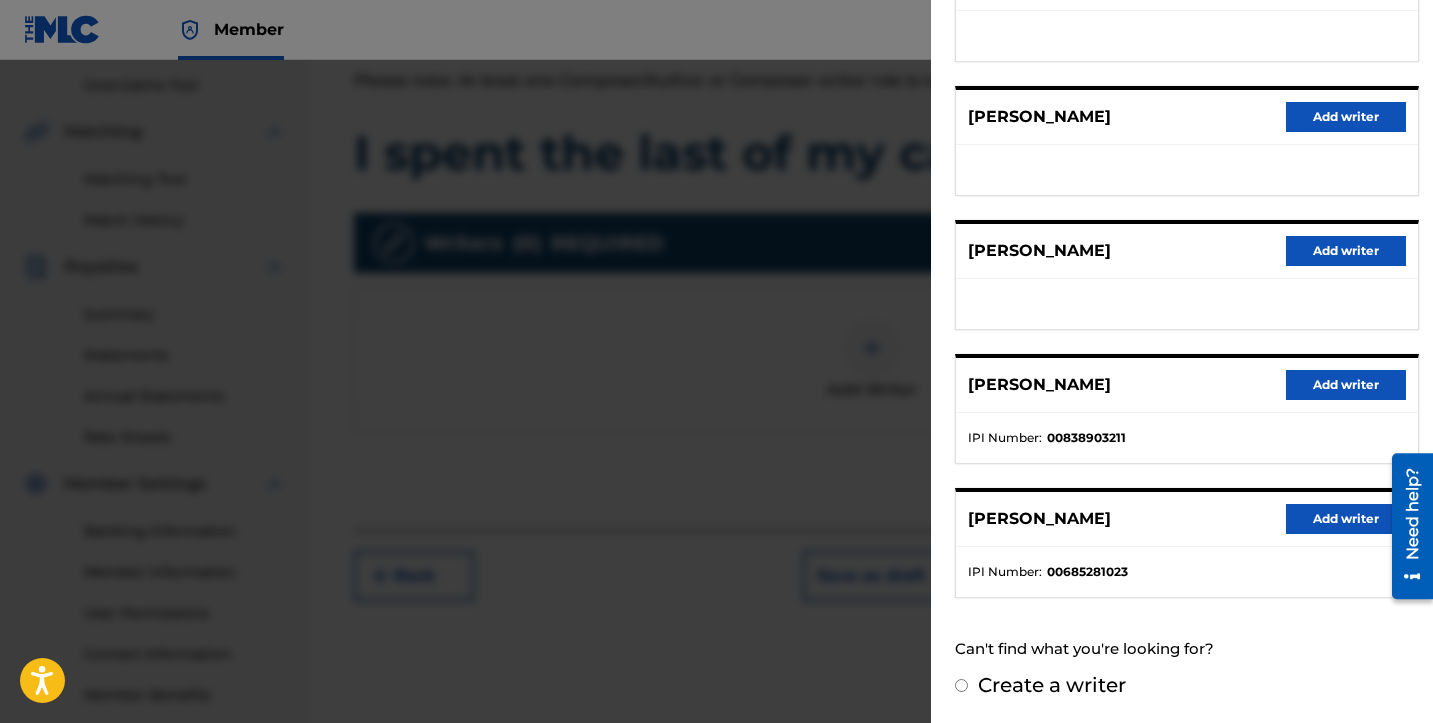 click on "Add writer" at bounding box center [1346, 519] 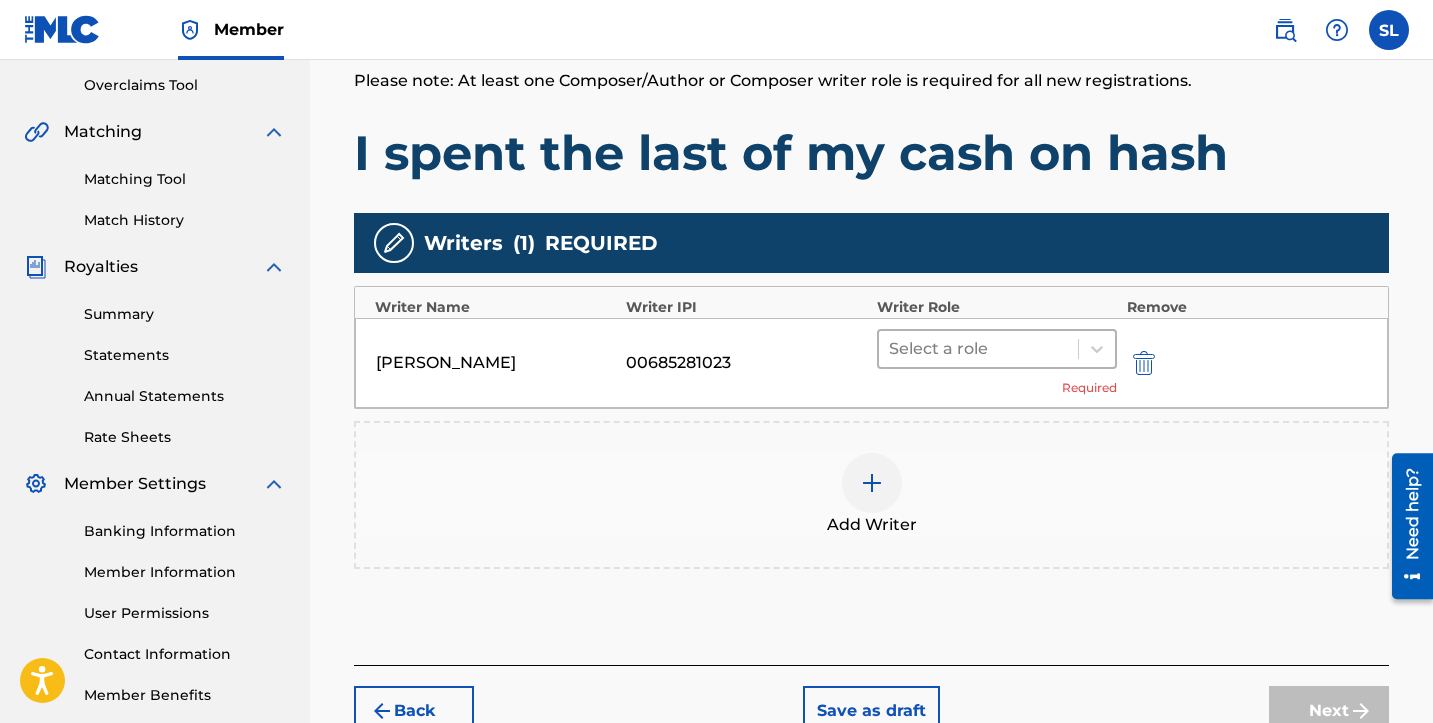 click at bounding box center (978, 349) 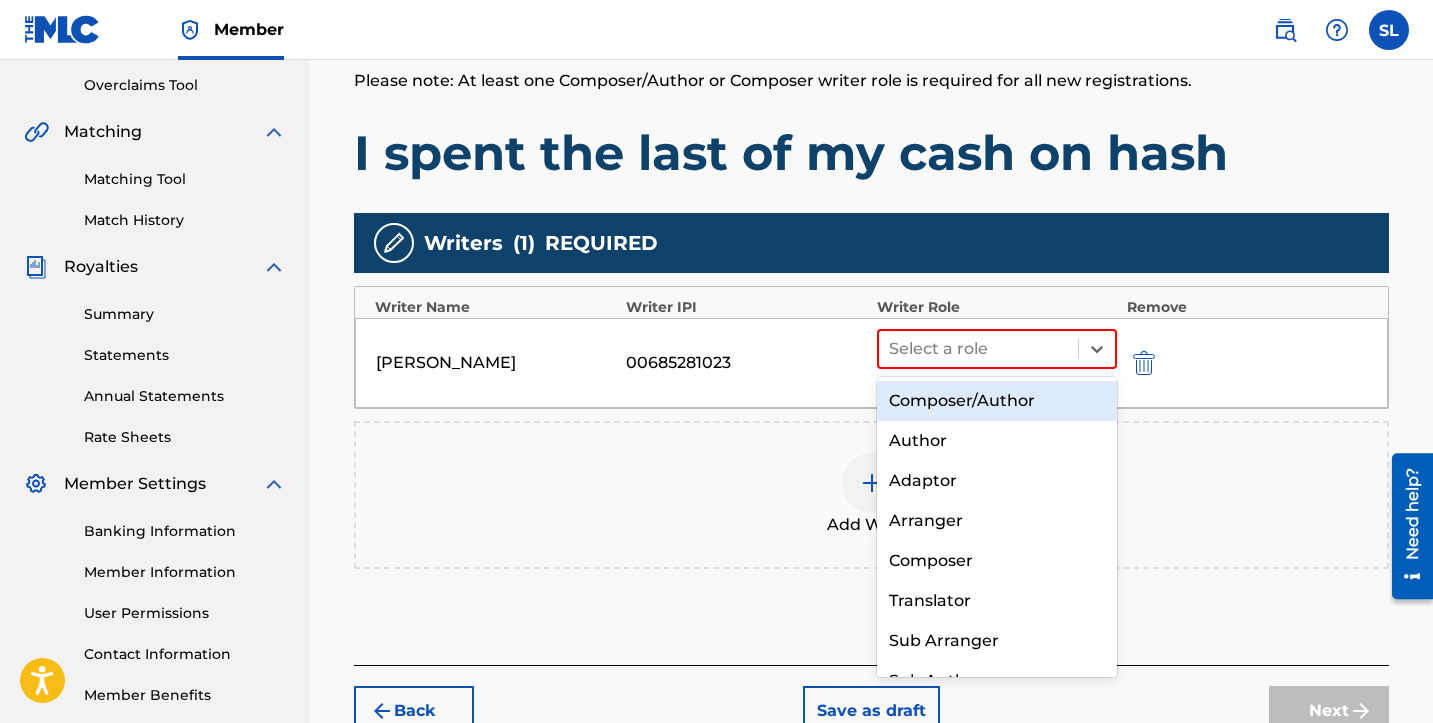click on "Composer/Author" at bounding box center (997, 401) 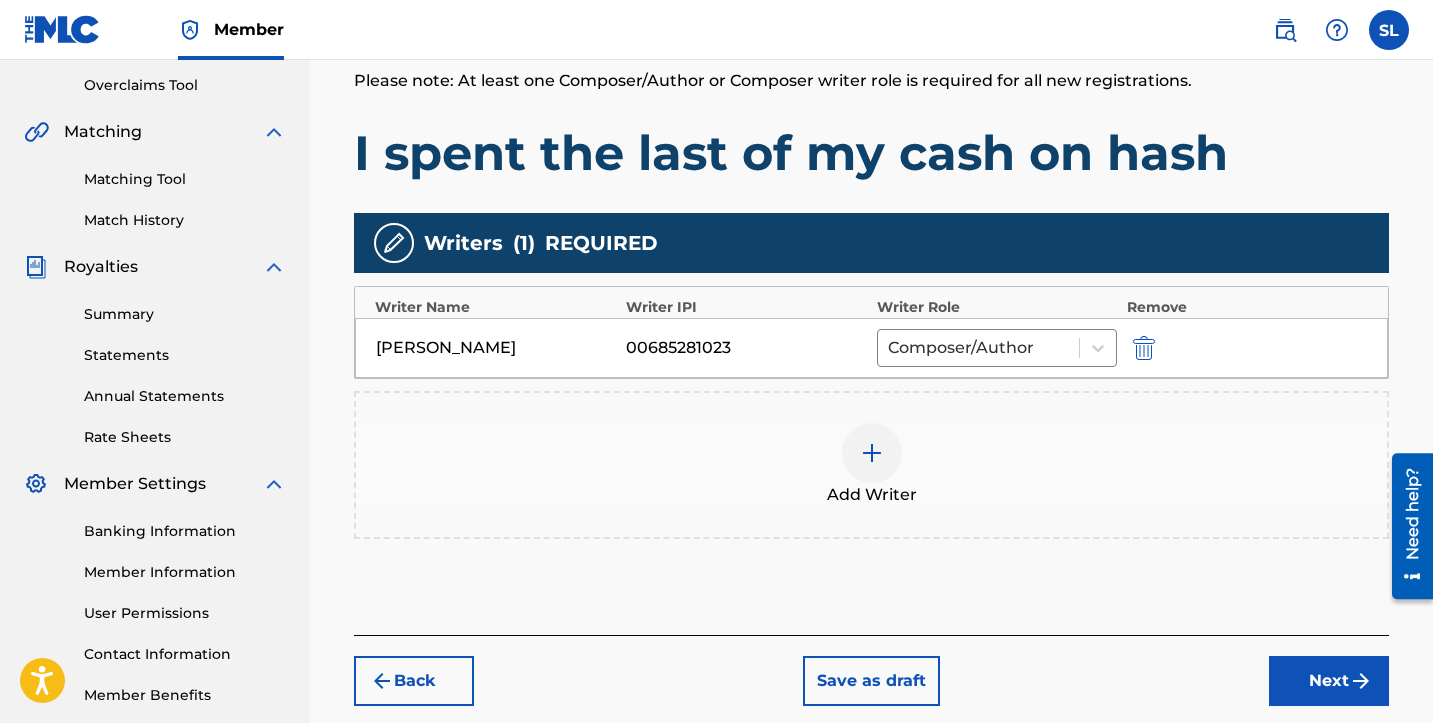 click on "Next" at bounding box center [1329, 681] 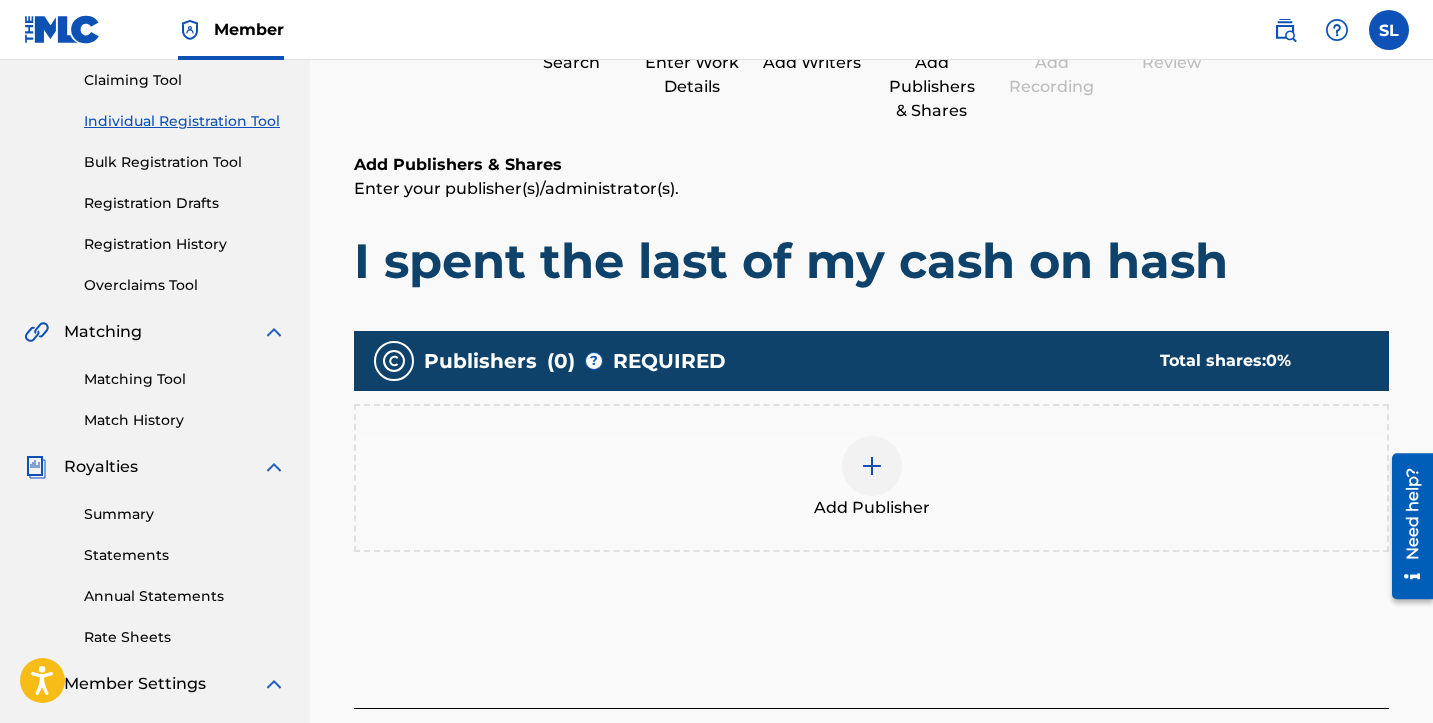 scroll, scrollTop: 90, scrollLeft: 0, axis: vertical 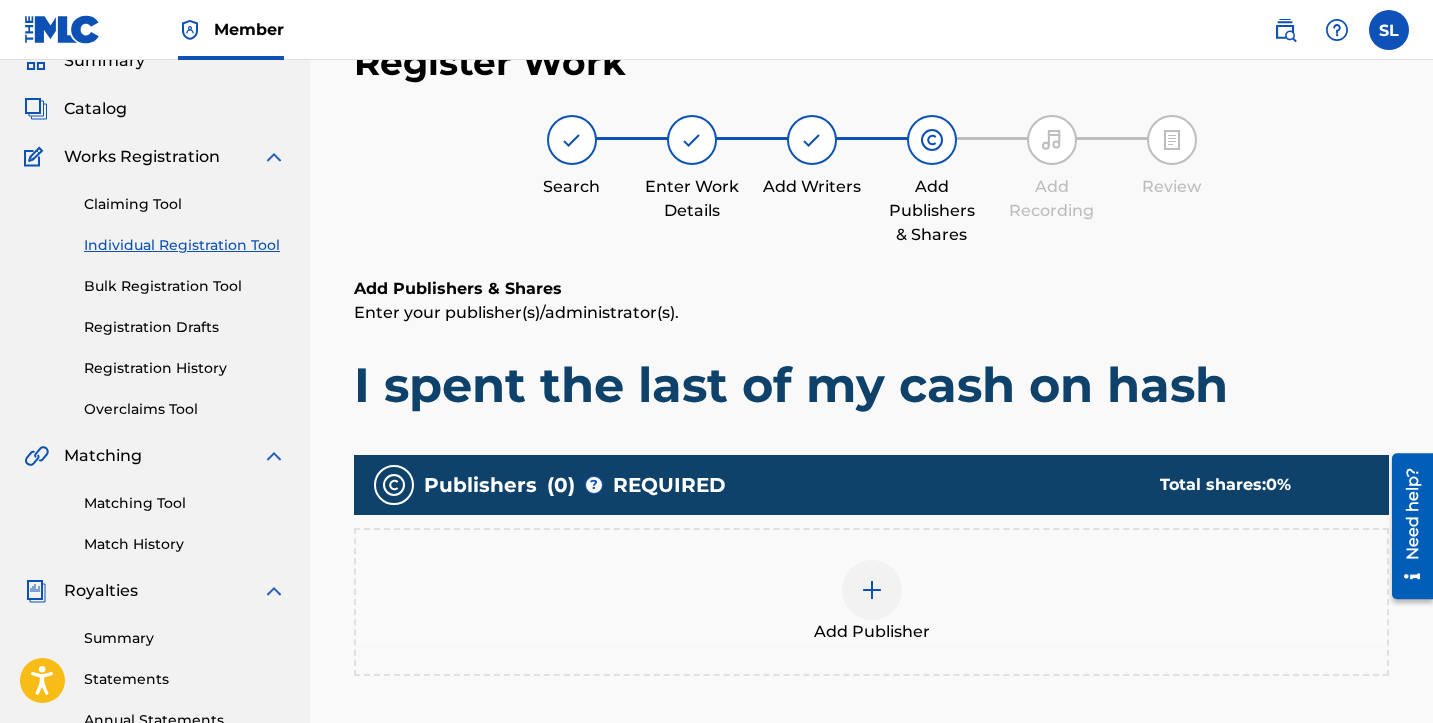 click at bounding box center (872, 590) 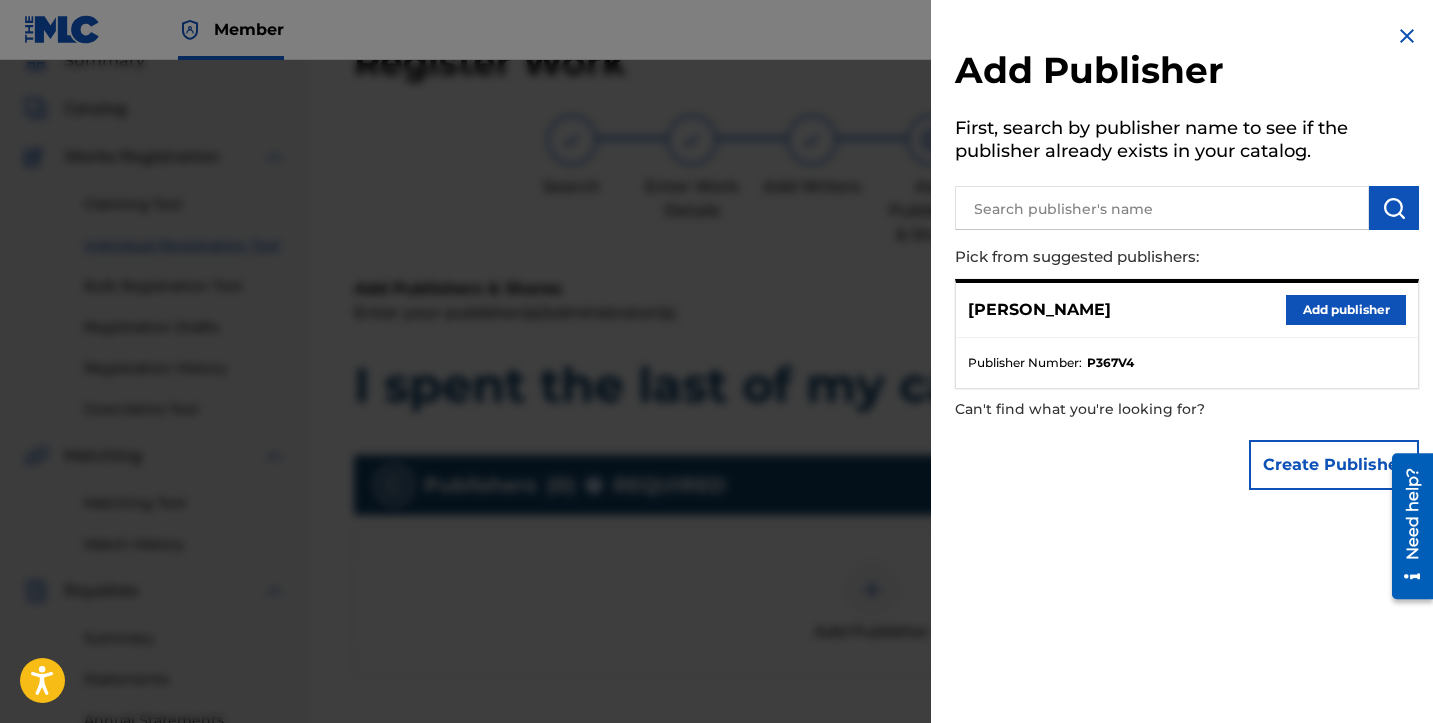 click on "Add publisher" at bounding box center [1346, 310] 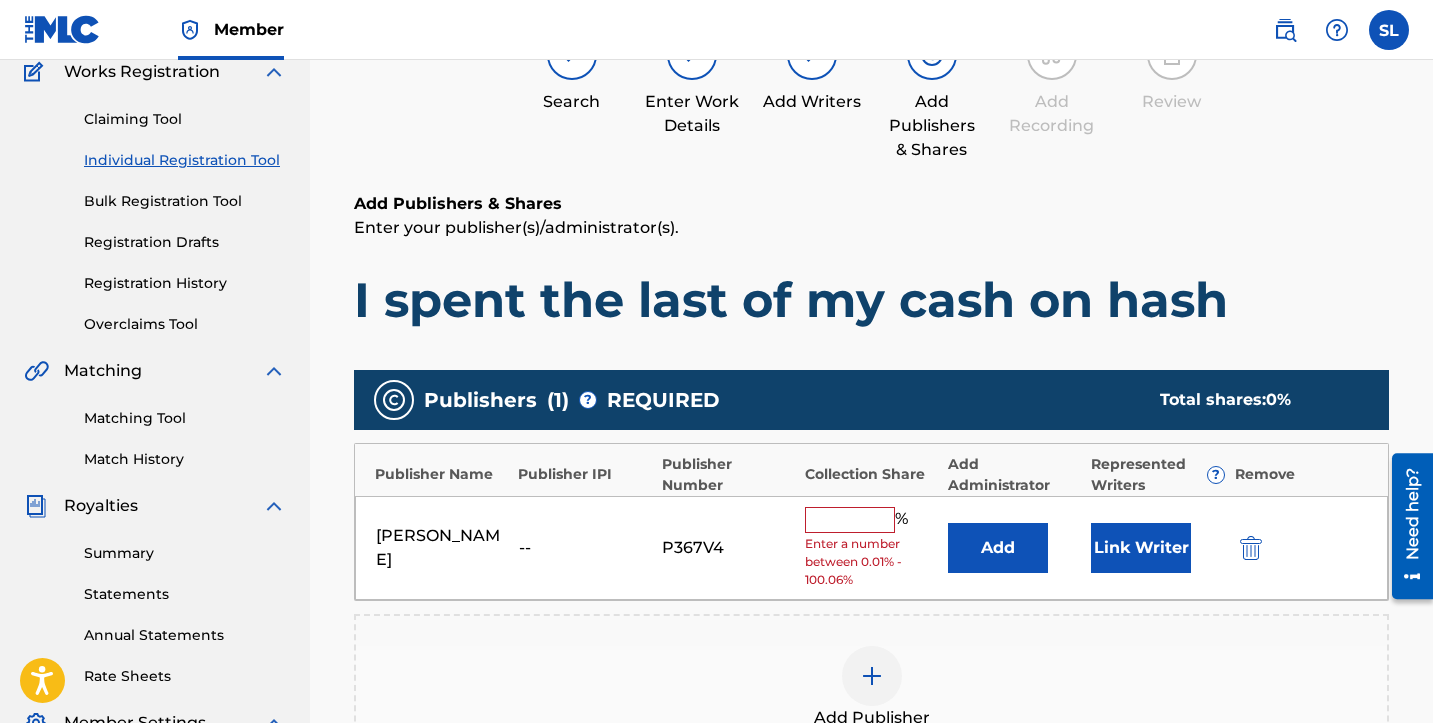 scroll, scrollTop: 206, scrollLeft: 0, axis: vertical 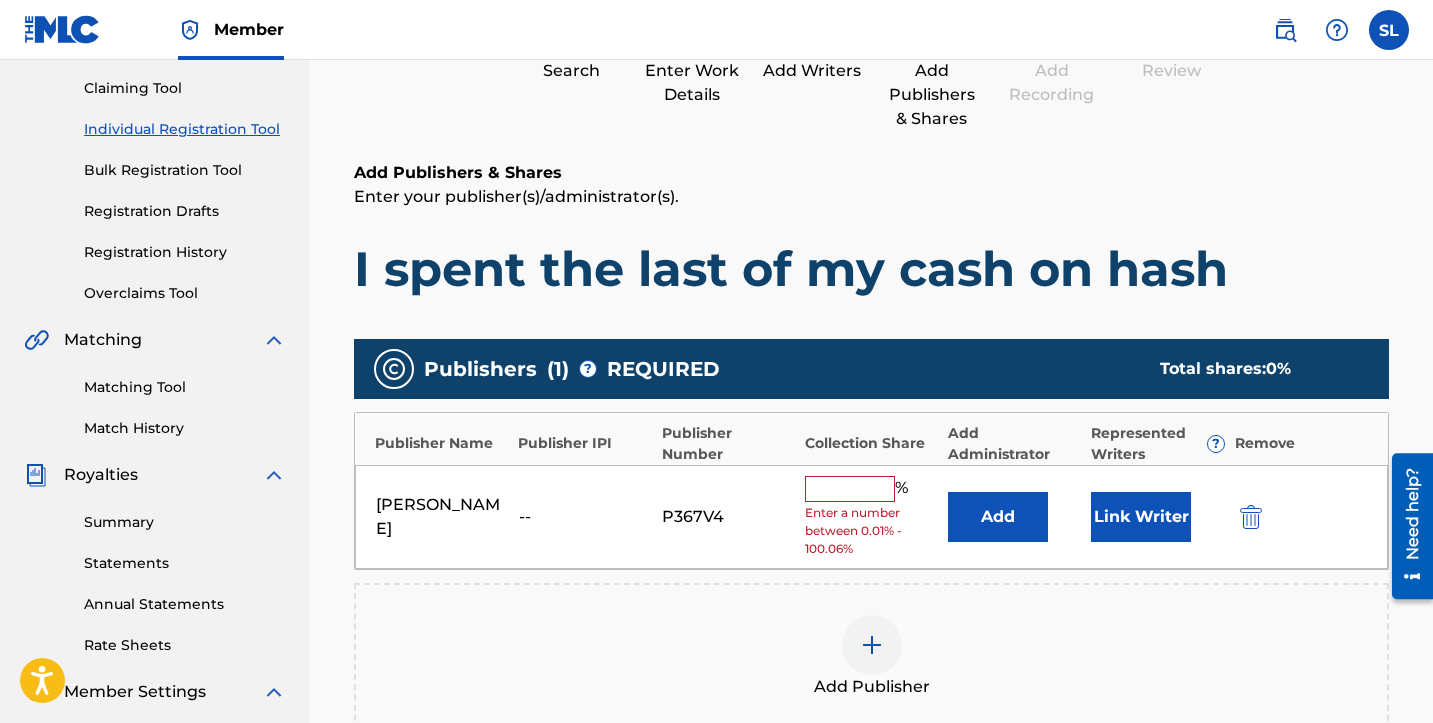 click at bounding box center [850, 489] 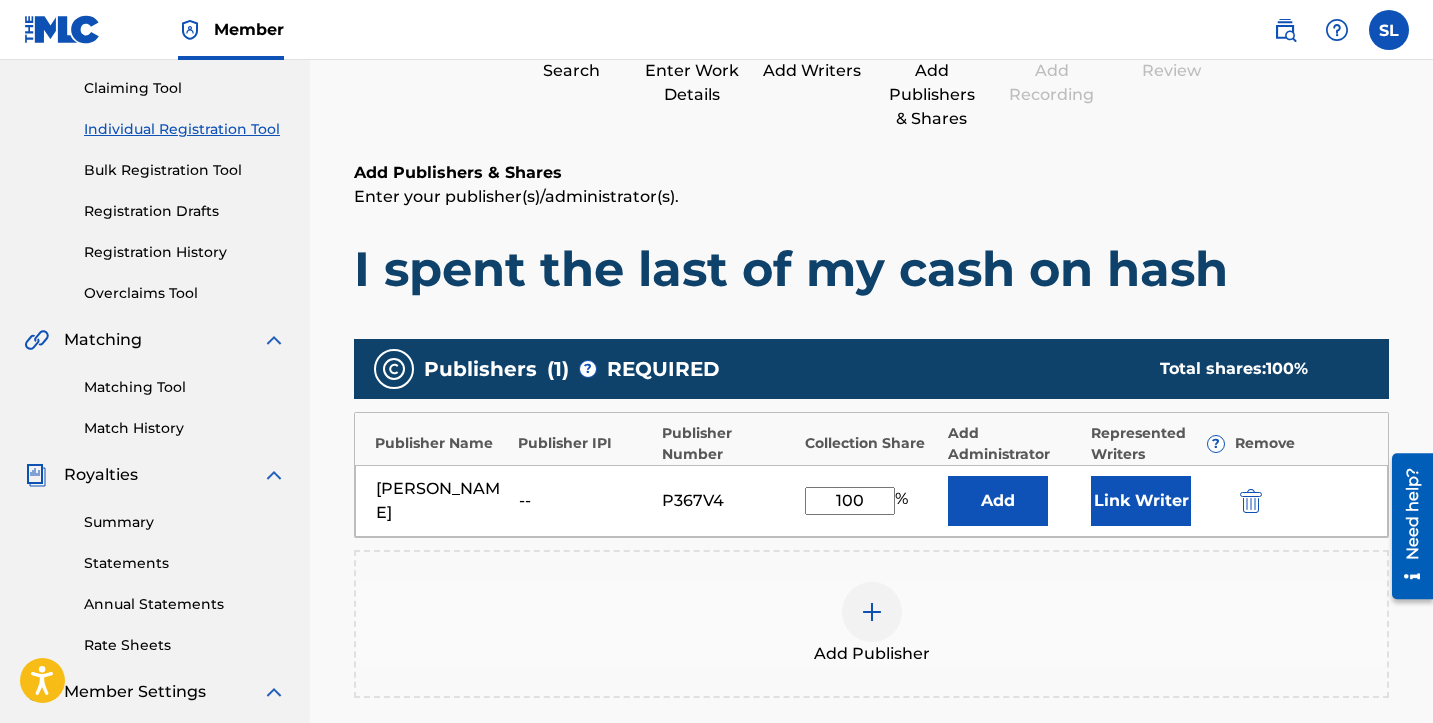 type on "100" 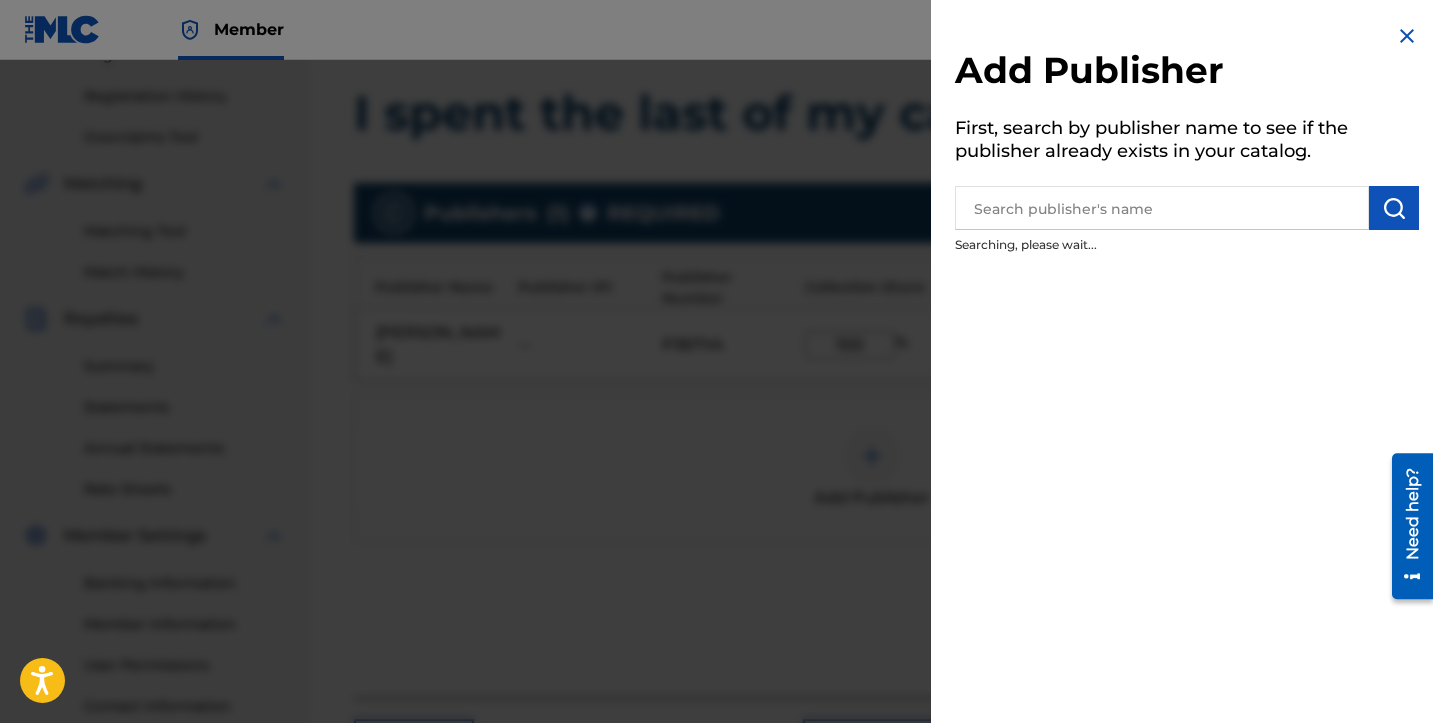 scroll, scrollTop: 403, scrollLeft: 0, axis: vertical 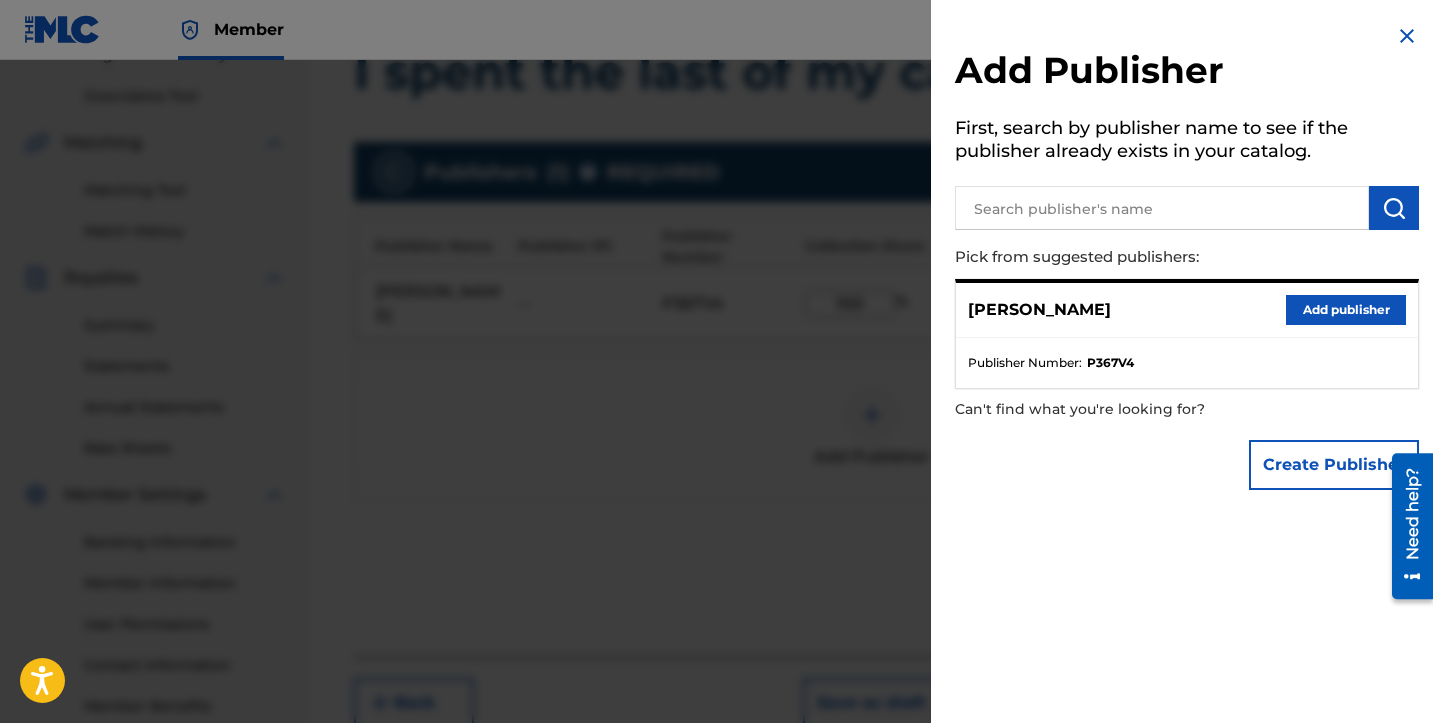 click on "Add publisher" at bounding box center [1346, 310] 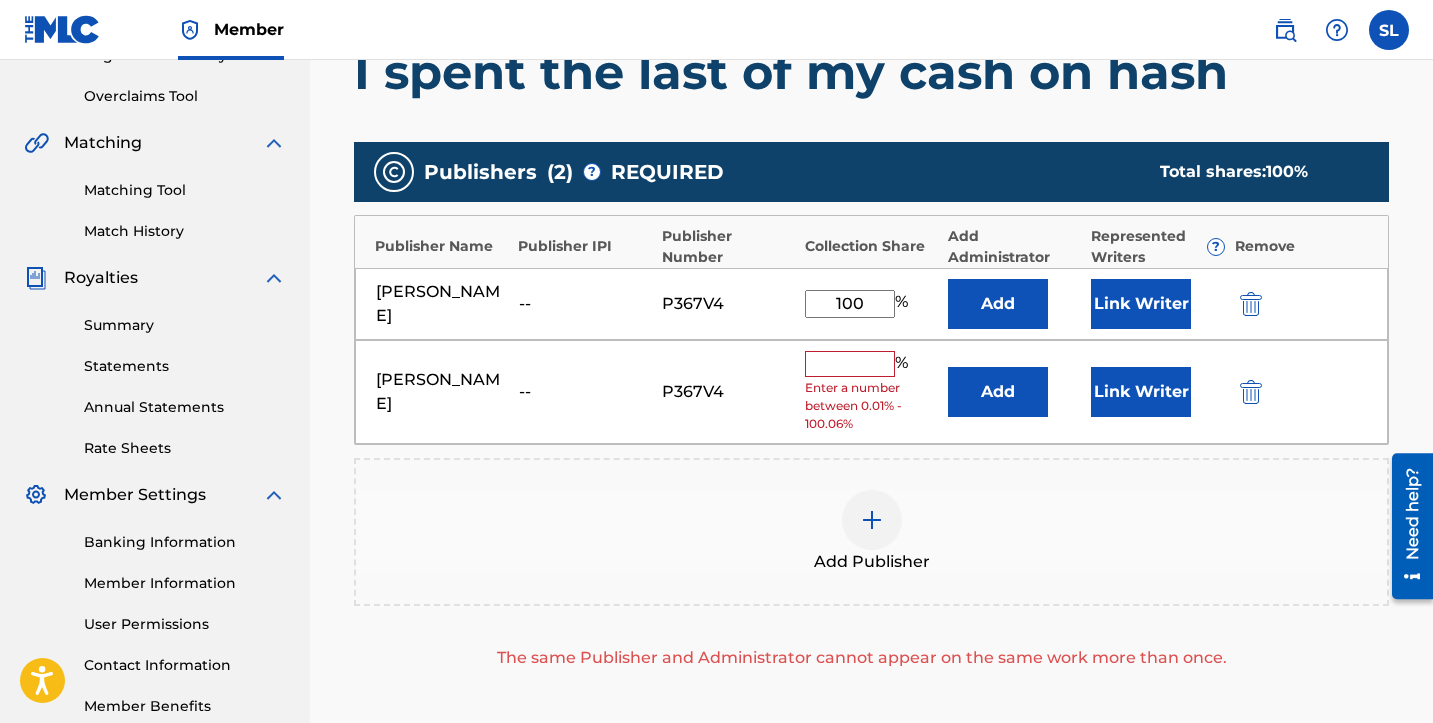 click at bounding box center [1251, 392] 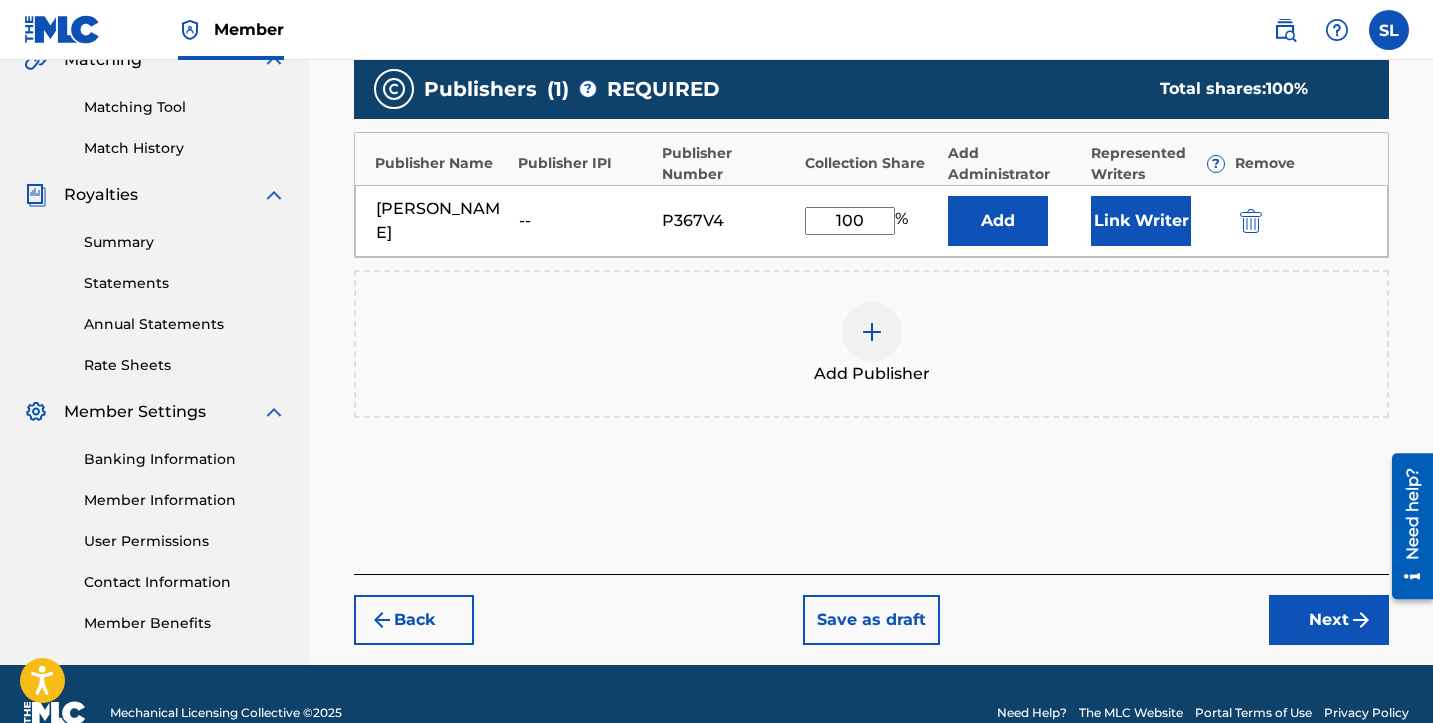 scroll, scrollTop: 492, scrollLeft: 0, axis: vertical 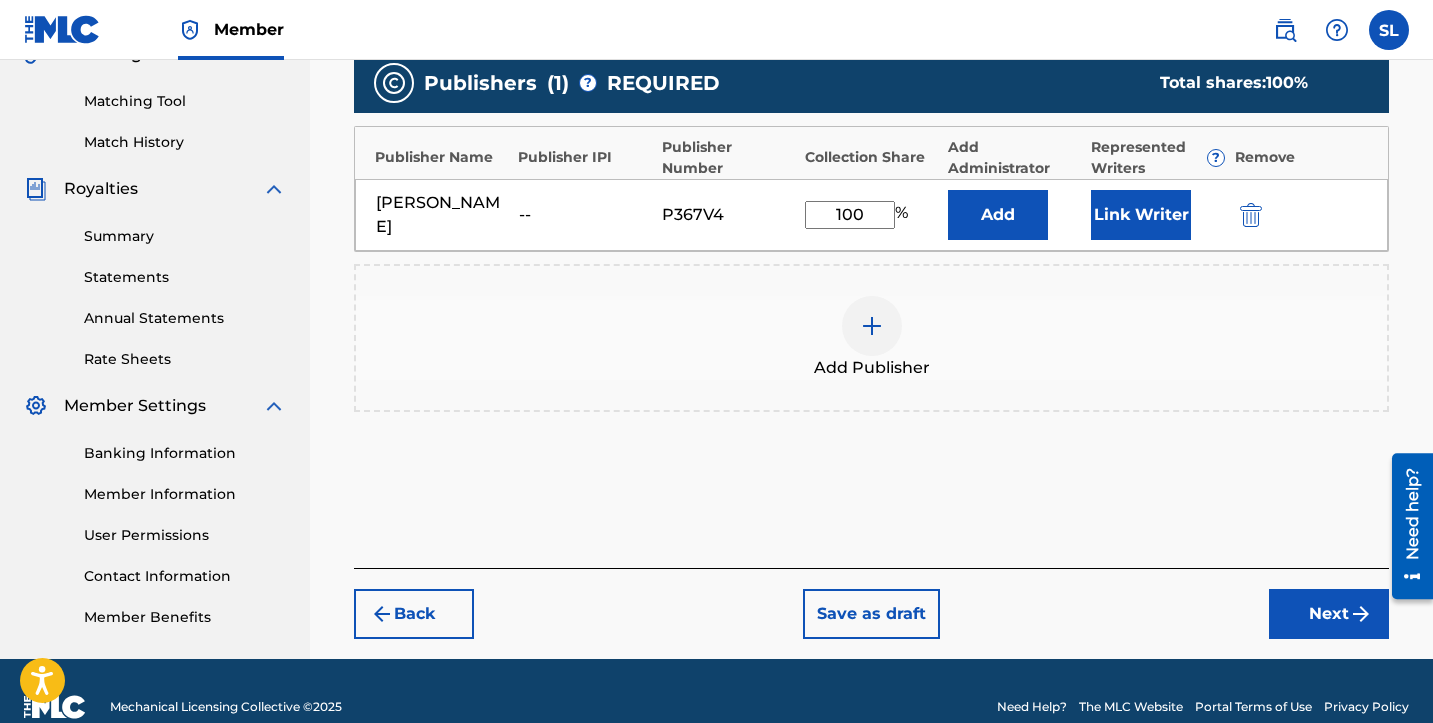 click on "Next" at bounding box center (1329, 614) 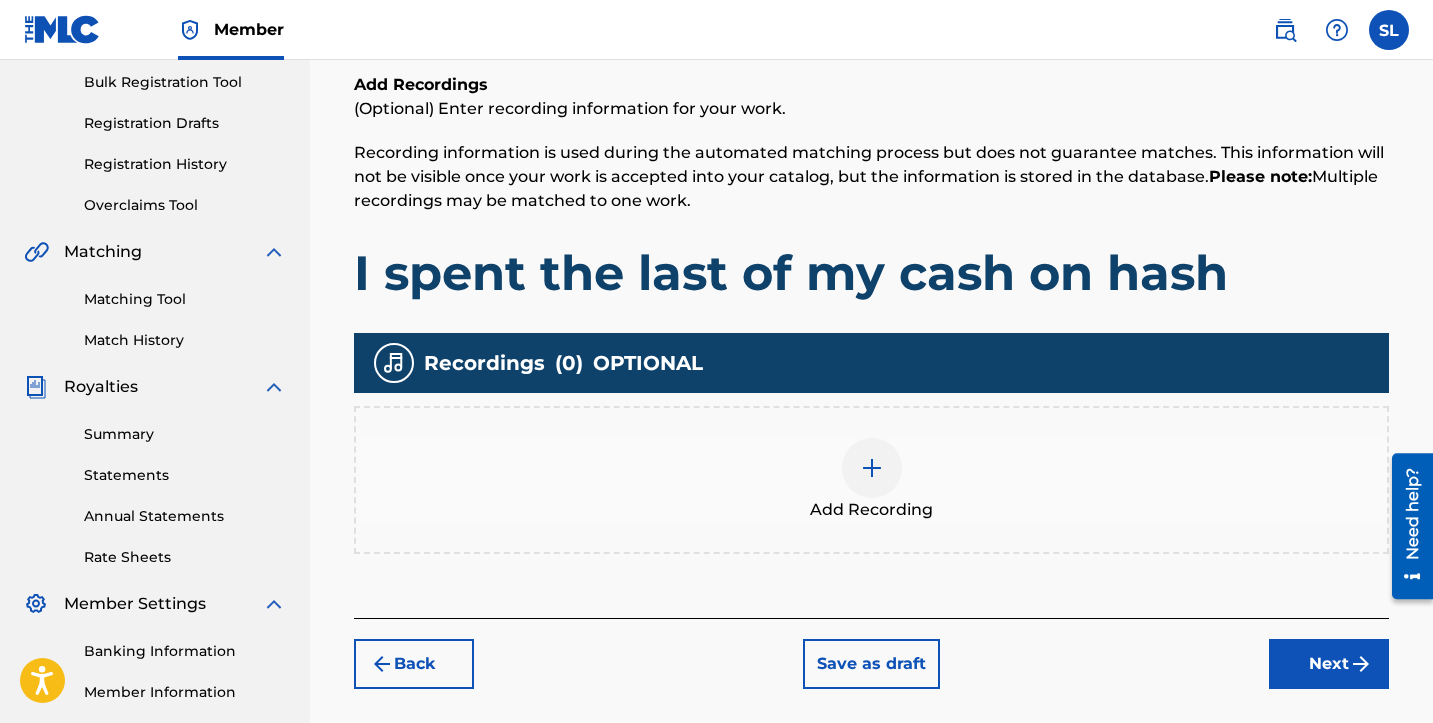 scroll, scrollTop: 297, scrollLeft: 0, axis: vertical 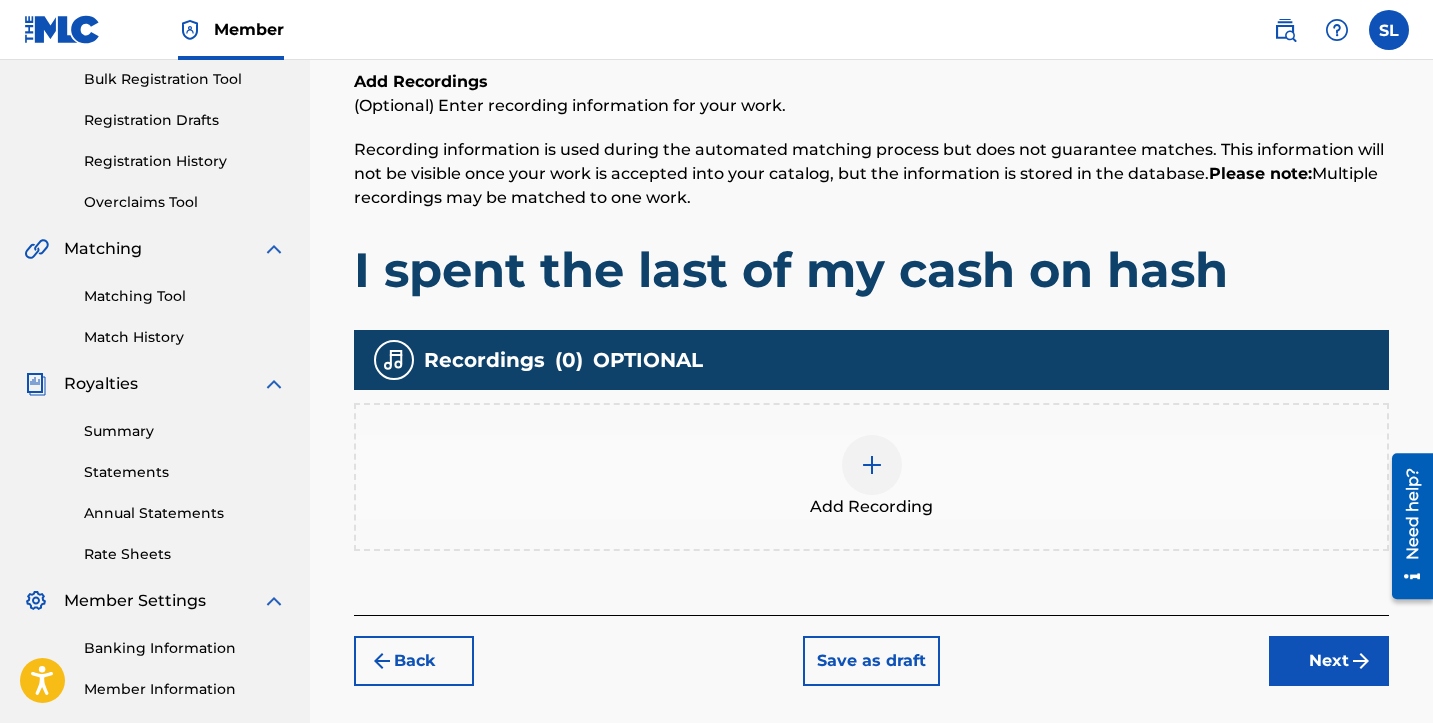 click at bounding box center [872, 465] 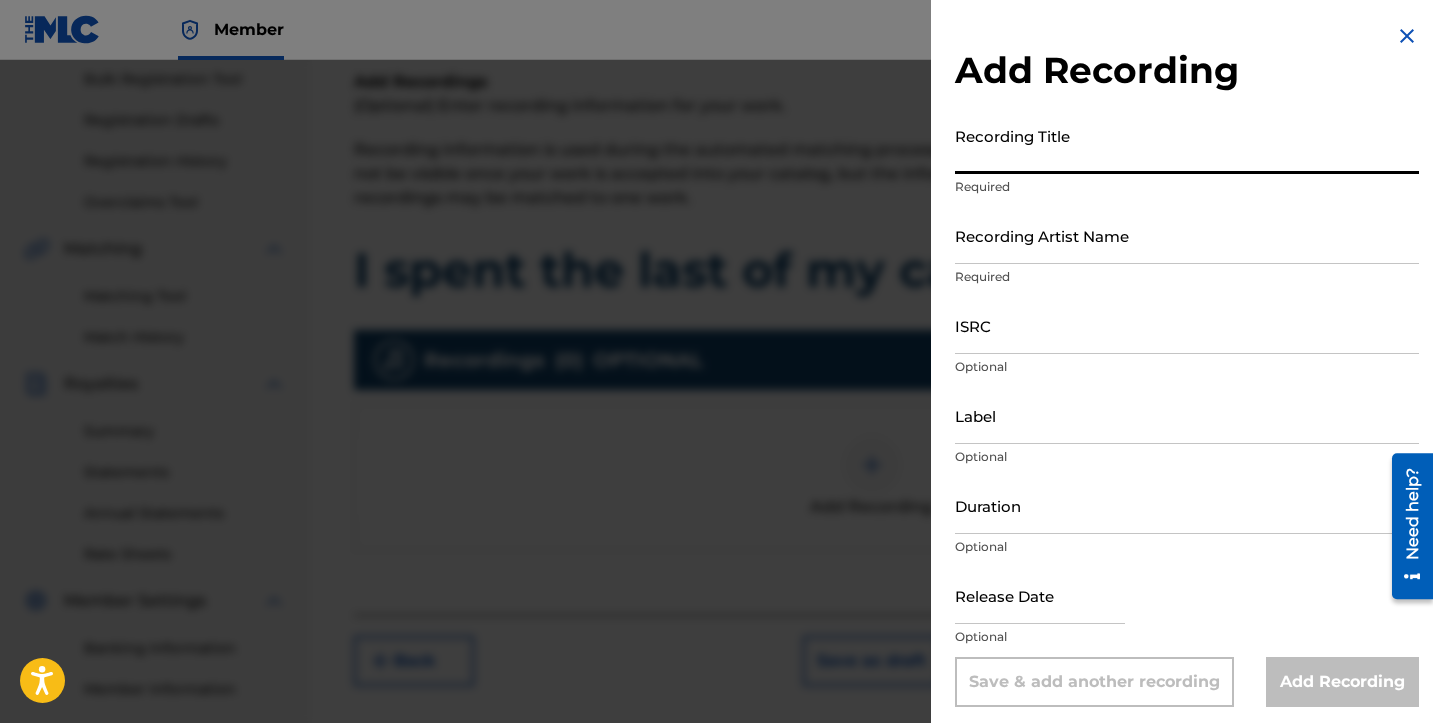 click on "Recording Title" at bounding box center [1187, 145] 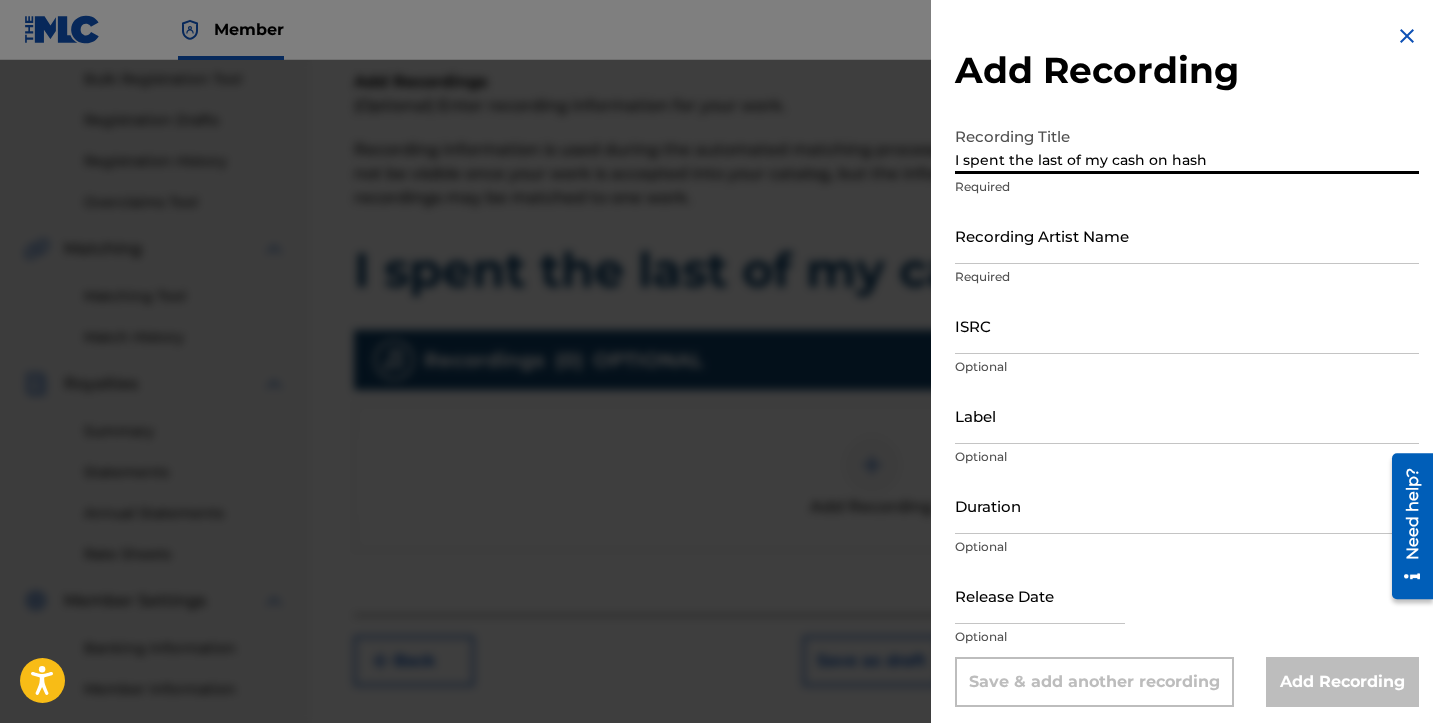 type on "I spent the last of my cash on hash" 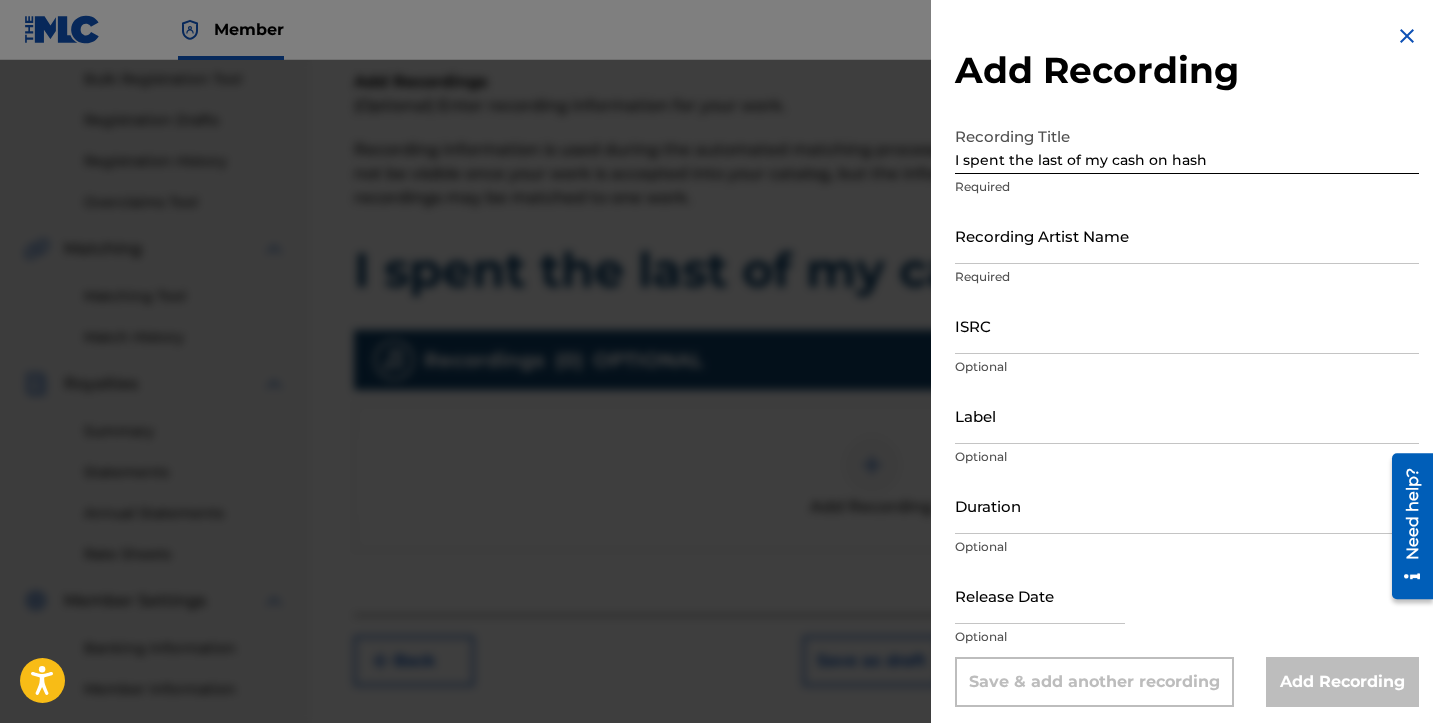 click on "Recording Artist Name" at bounding box center [1187, 235] 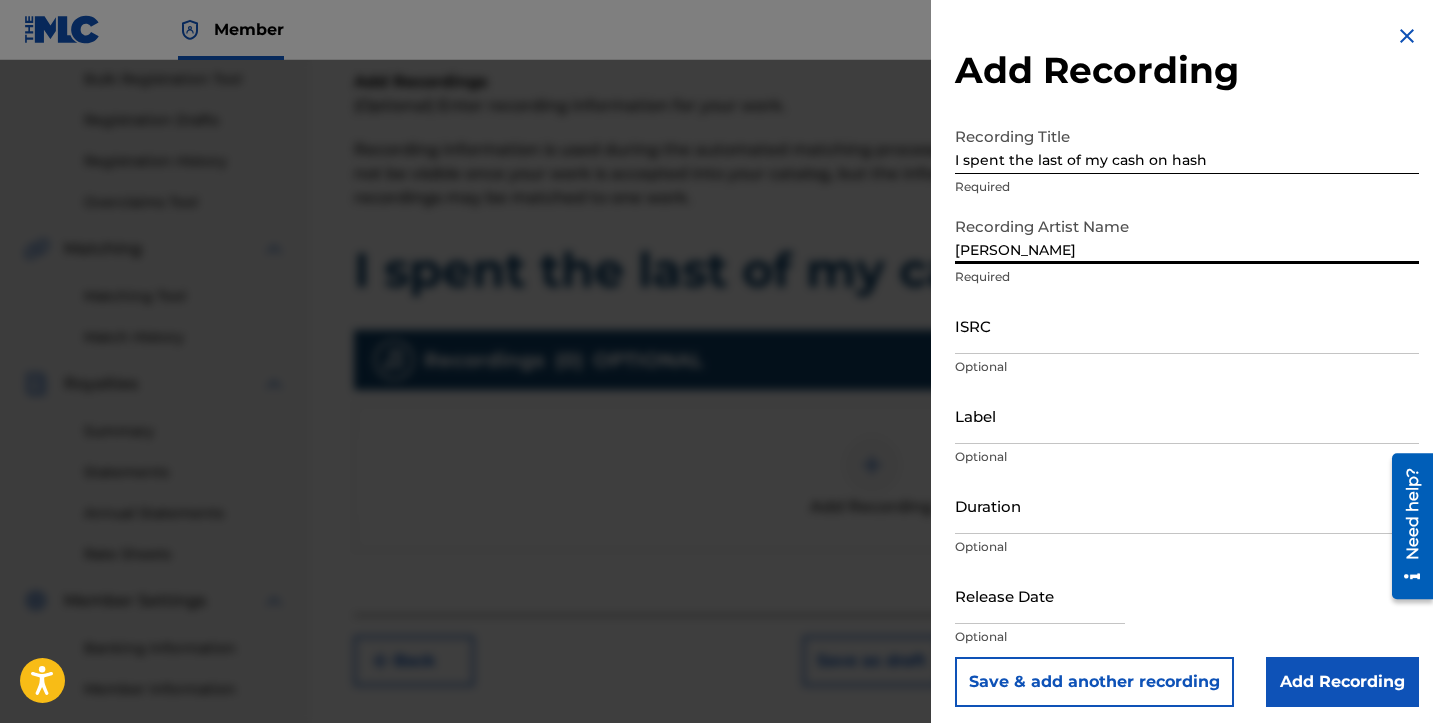 type on "[PERSON_NAME]" 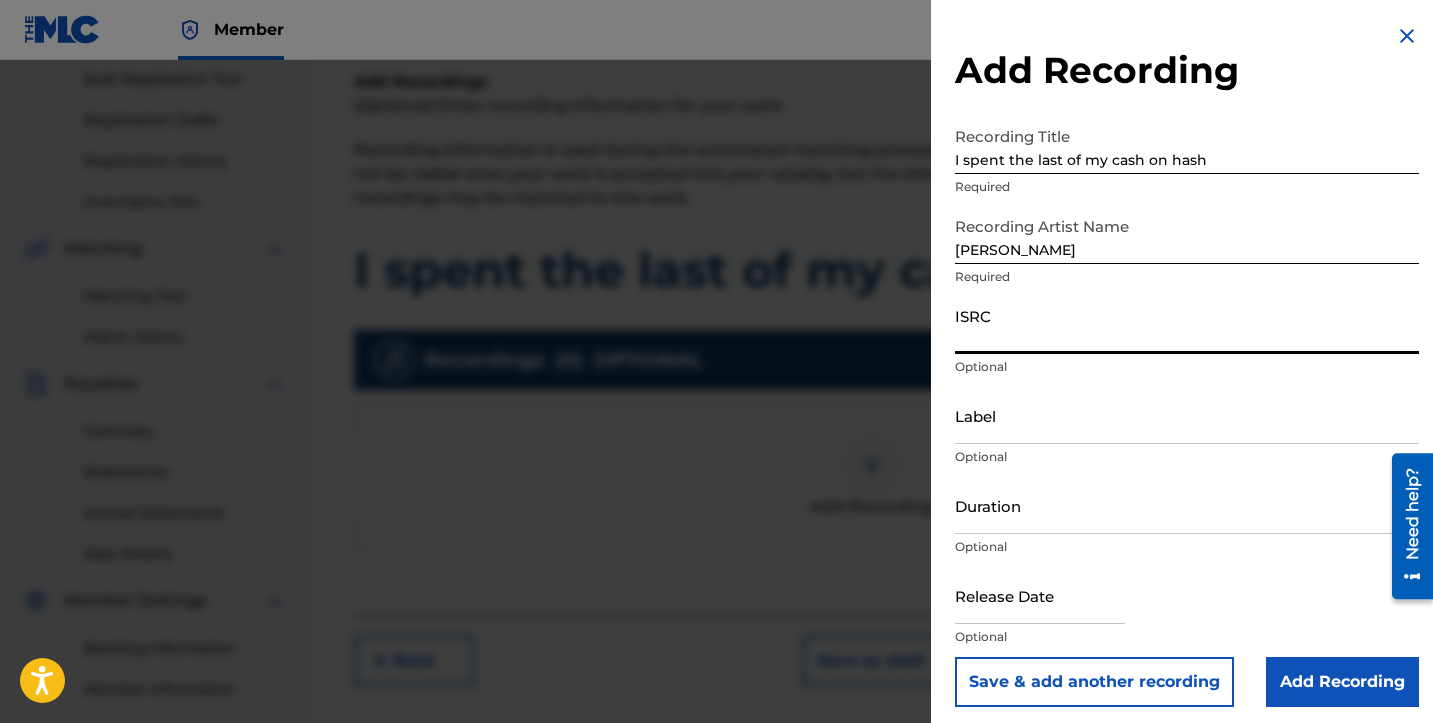 paste on "QZTBD2406019" 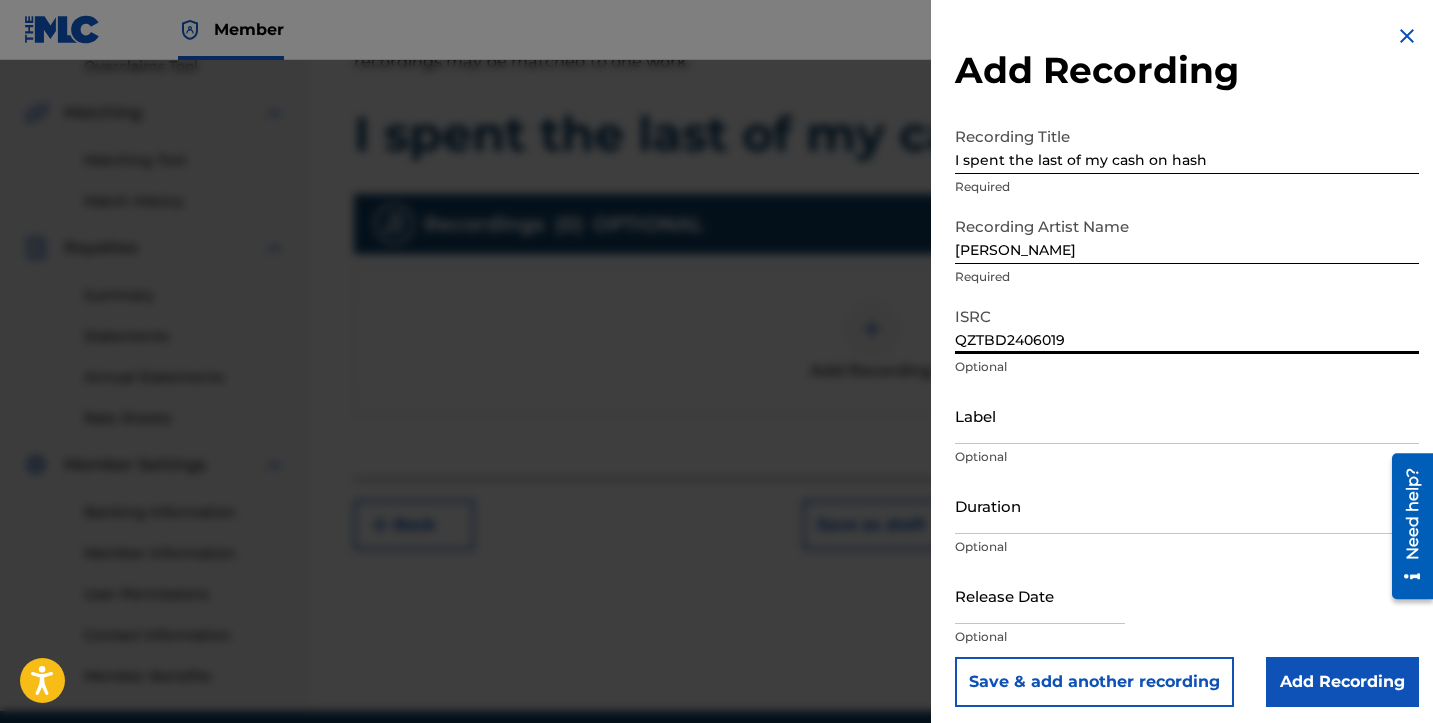 scroll, scrollTop: 437, scrollLeft: 0, axis: vertical 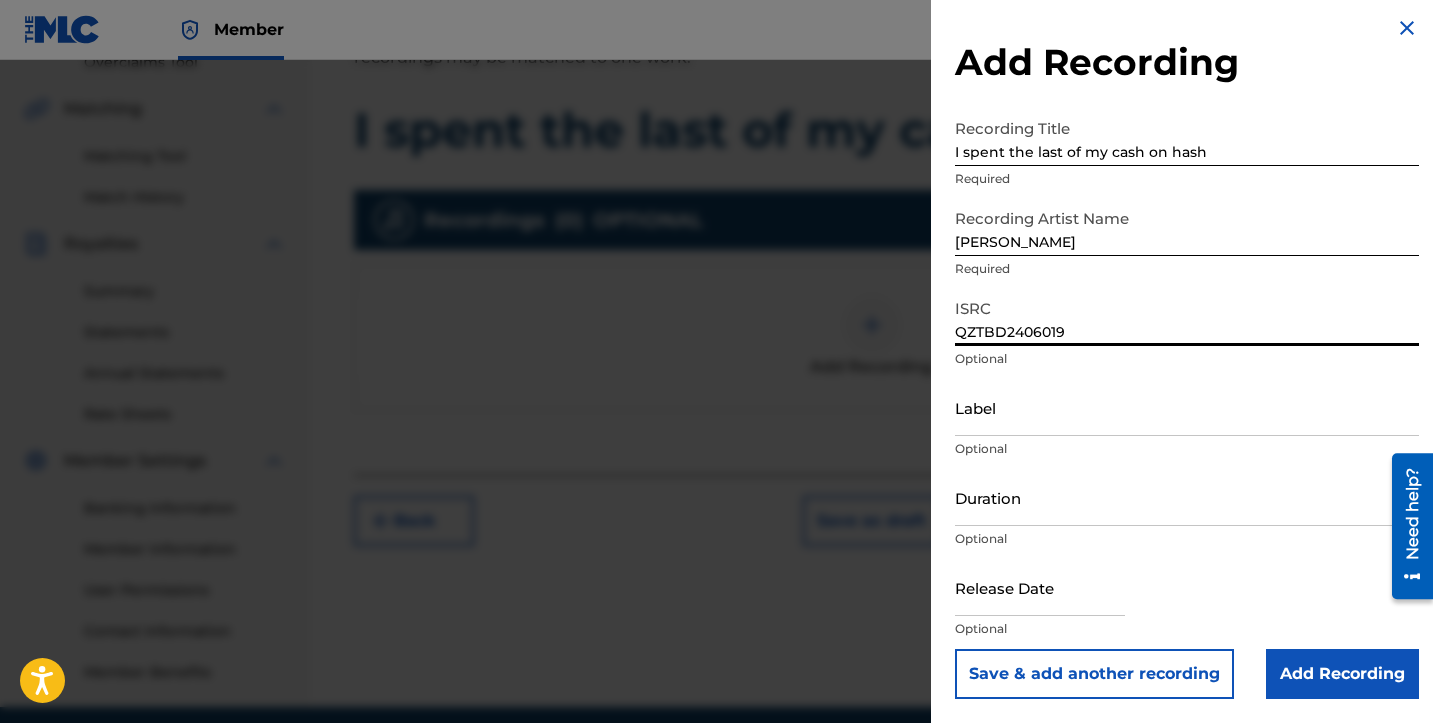 type on "QZTBD2406019" 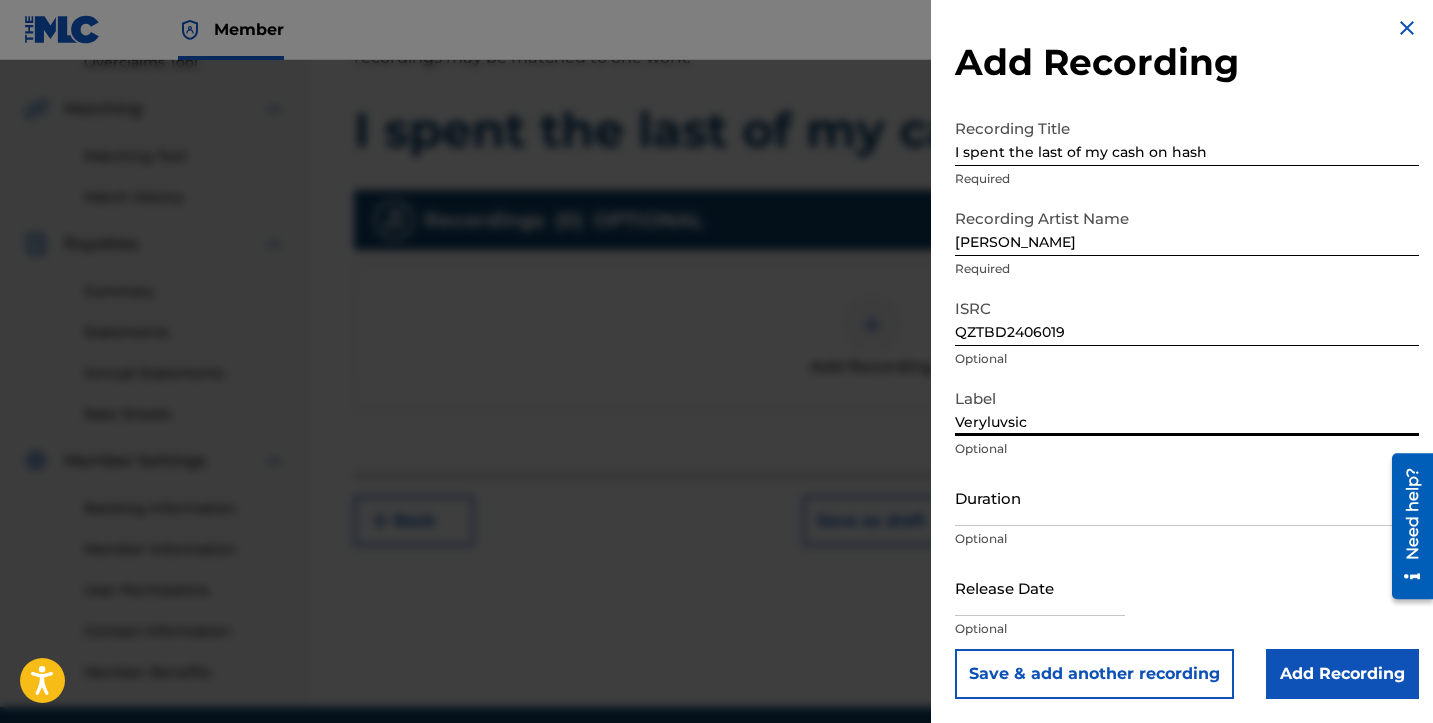 type on "Veryluvsick" 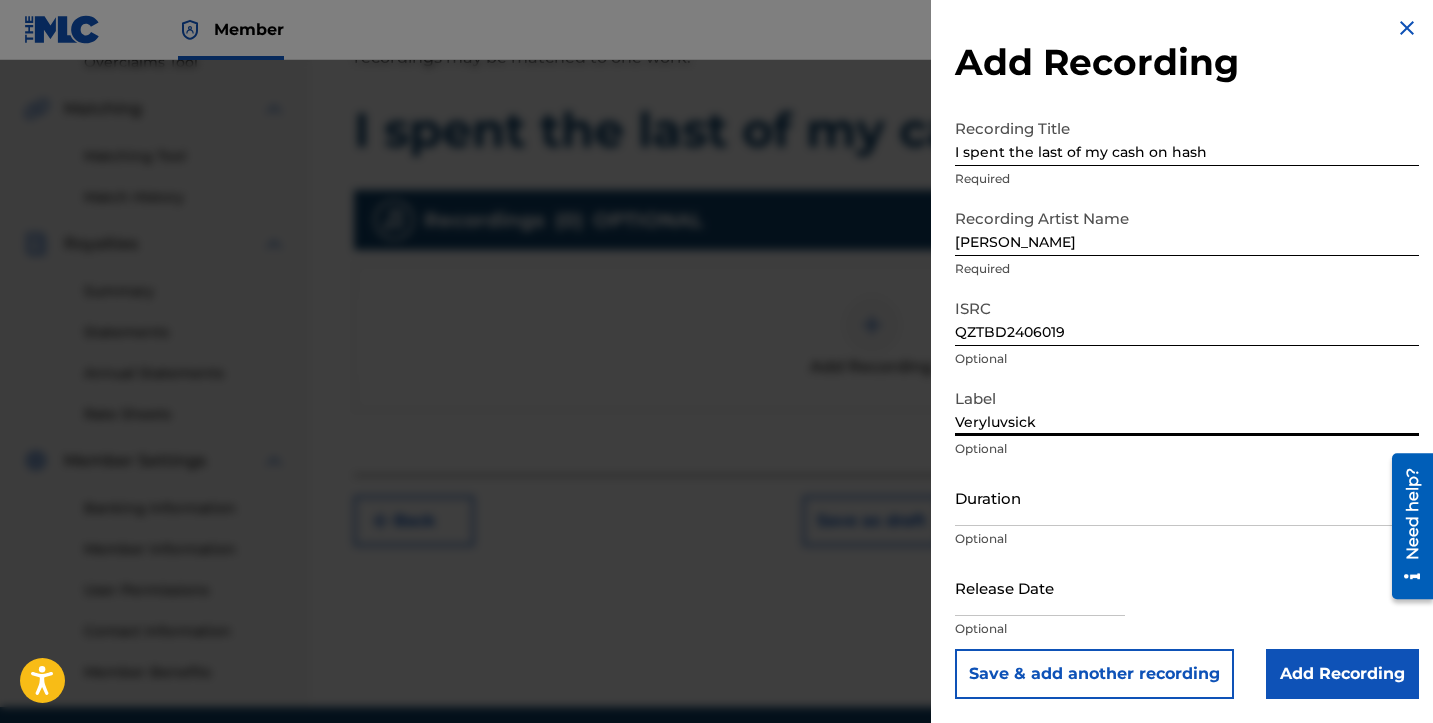 scroll, scrollTop: 517, scrollLeft: 0, axis: vertical 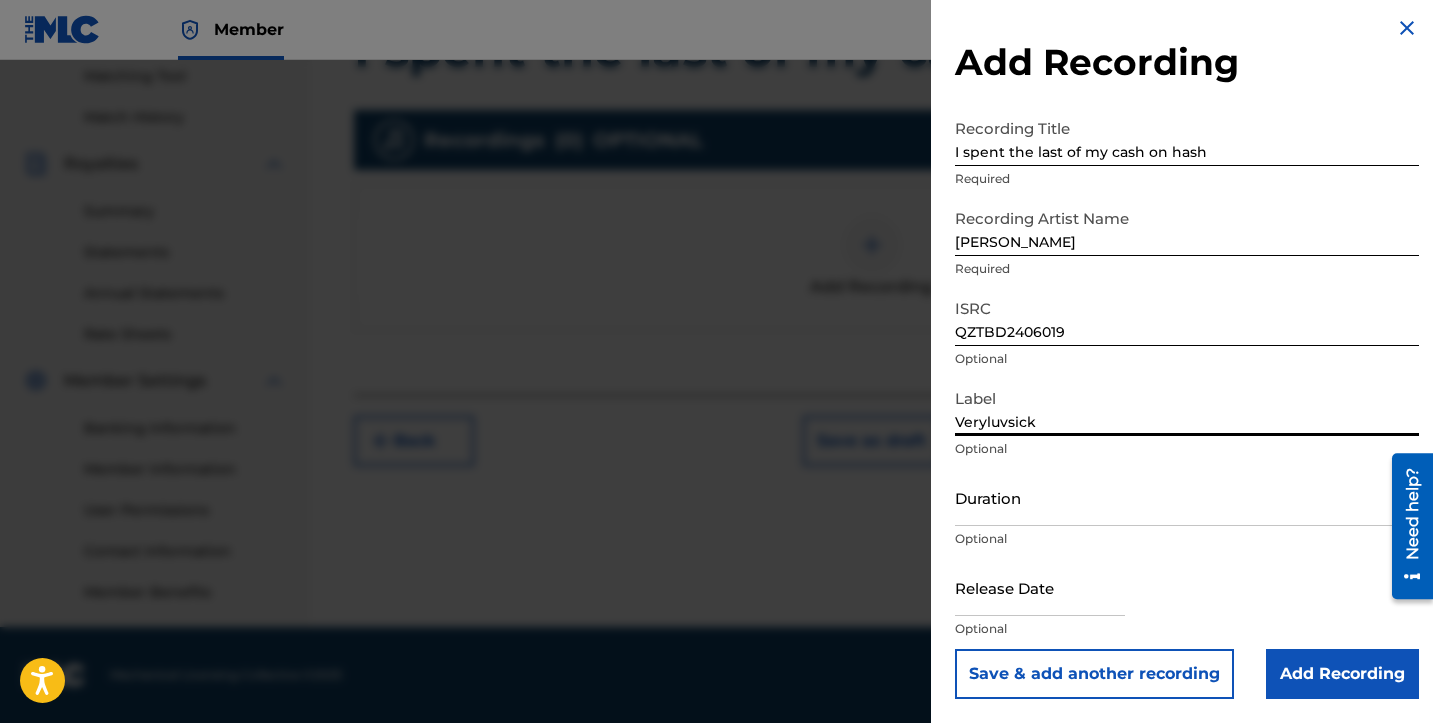 click on "Add Recording" at bounding box center [1342, 674] 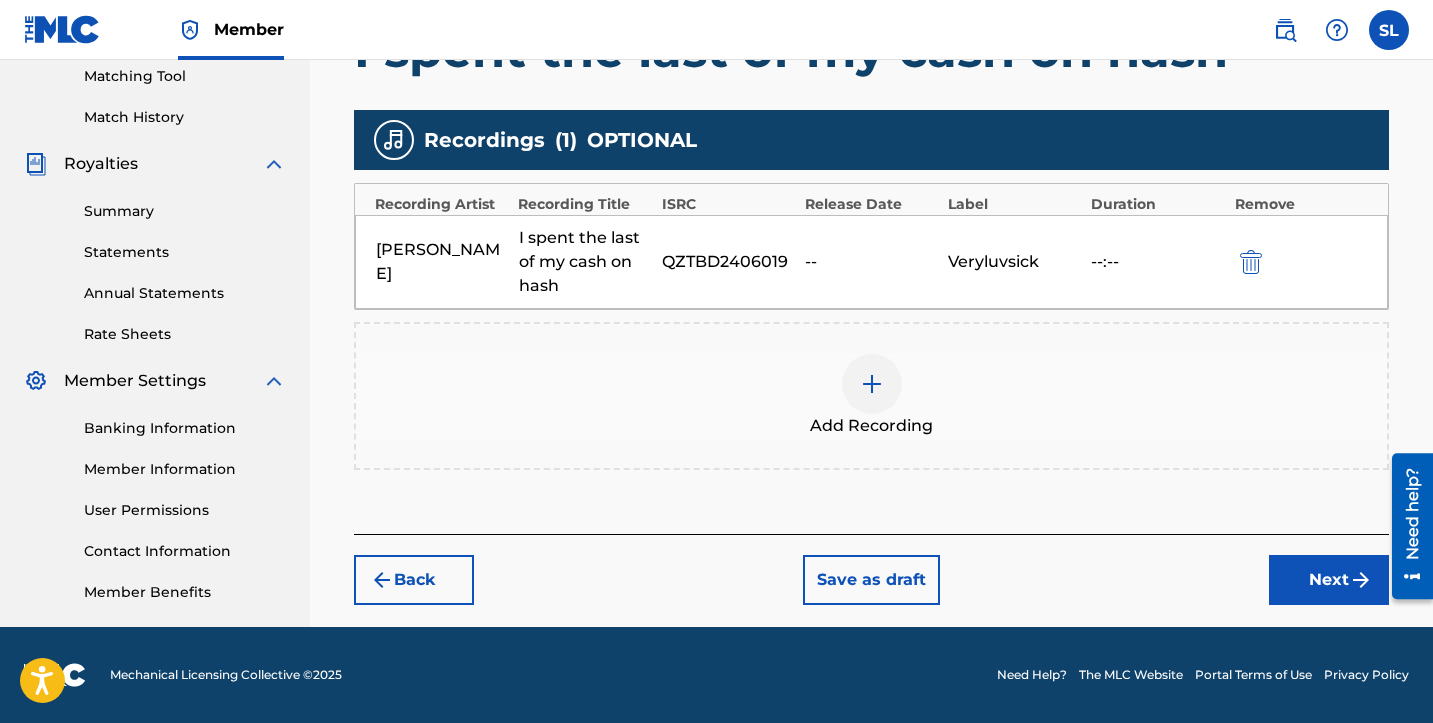 click on "Next" at bounding box center (1329, 580) 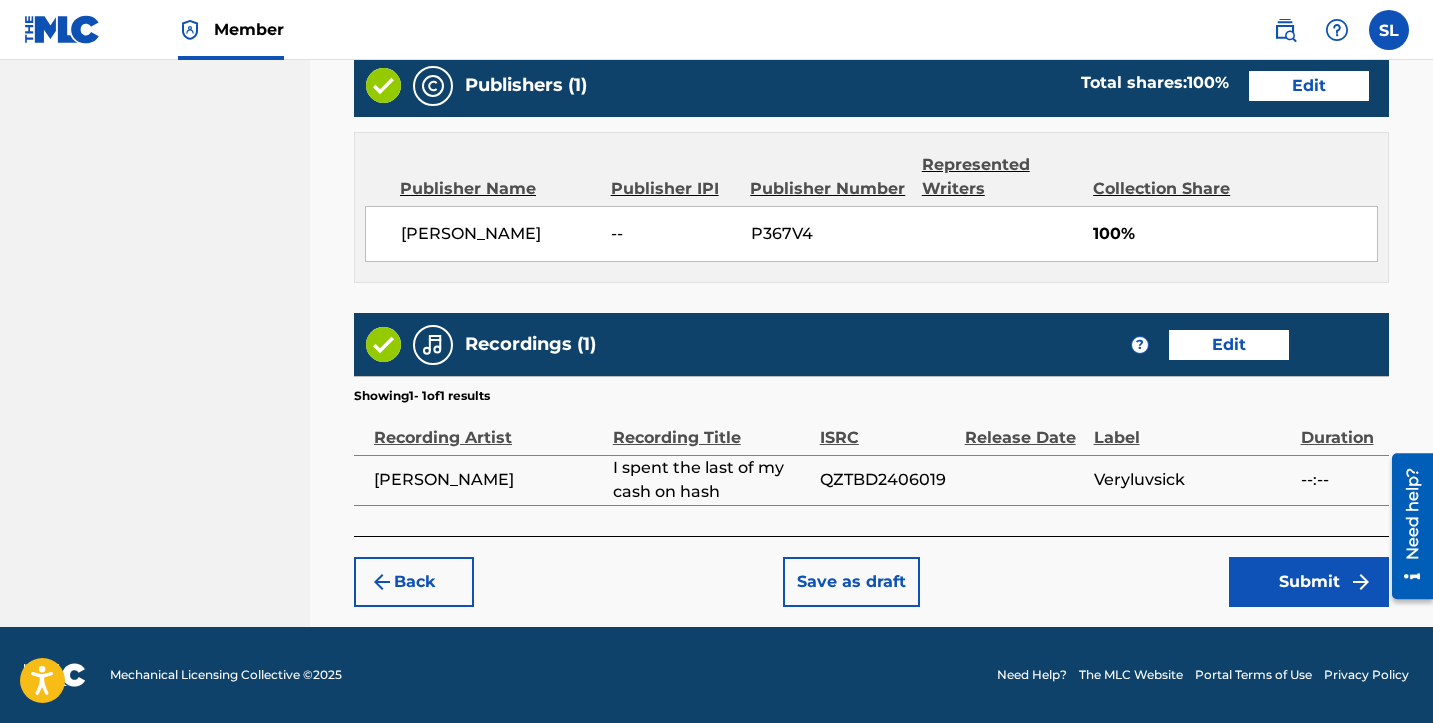 scroll, scrollTop: 1121, scrollLeft: 0, axis: vertical 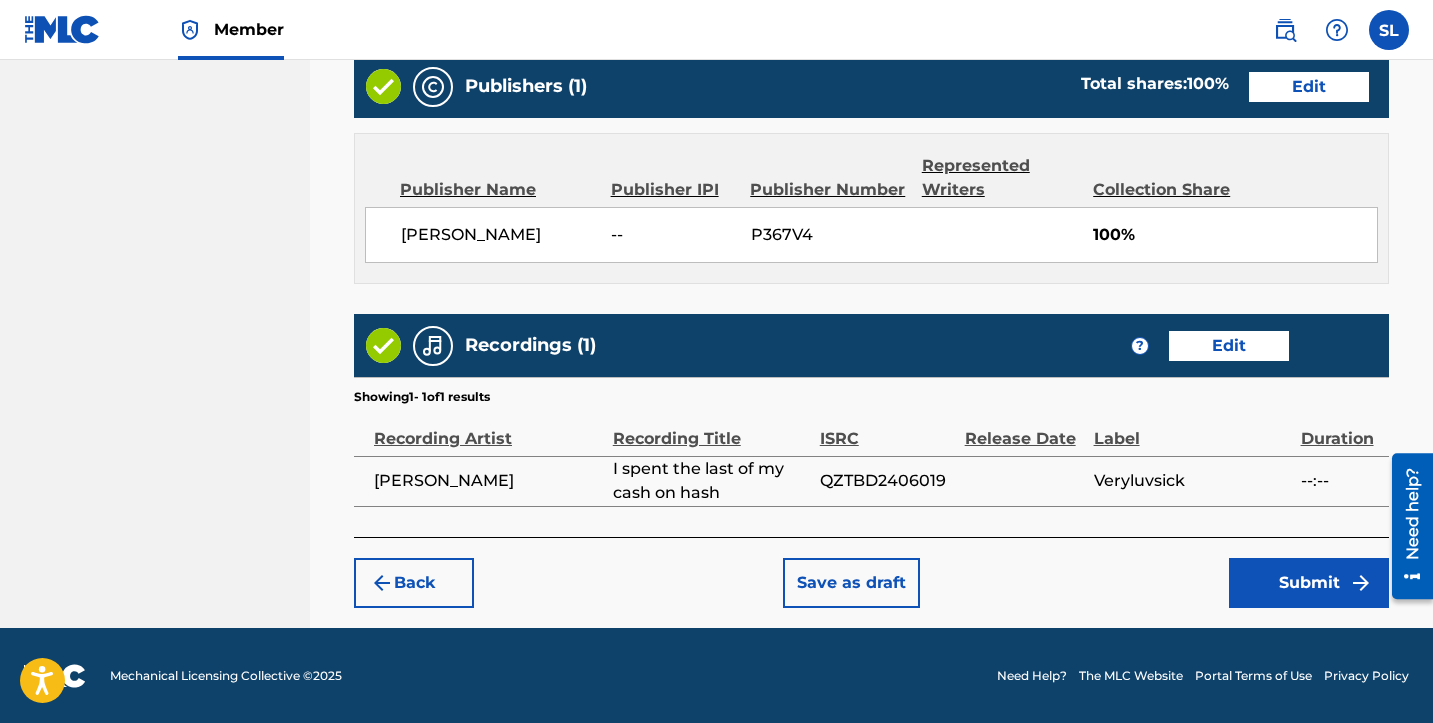 click on "Submit" at bounding box center (1309, 583) 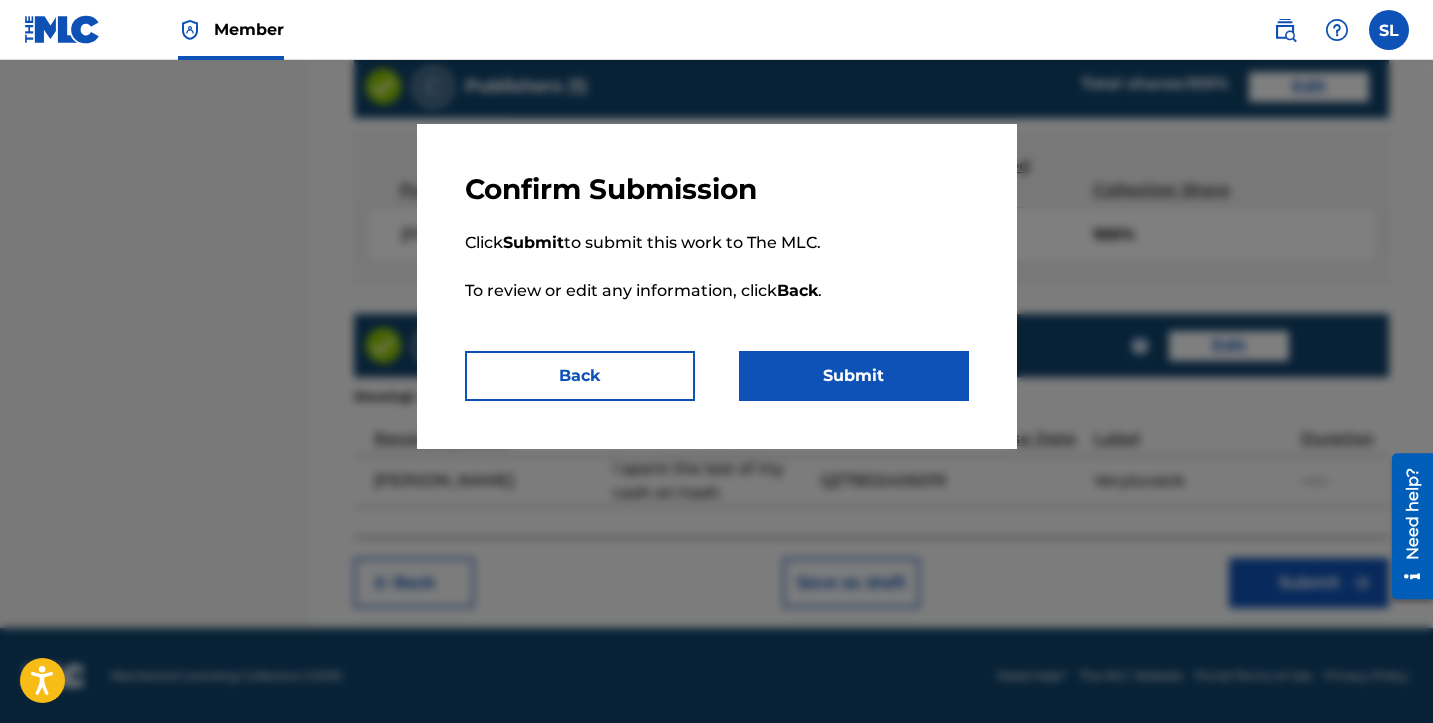 click on "Submit" at bounding box center [854, 376] 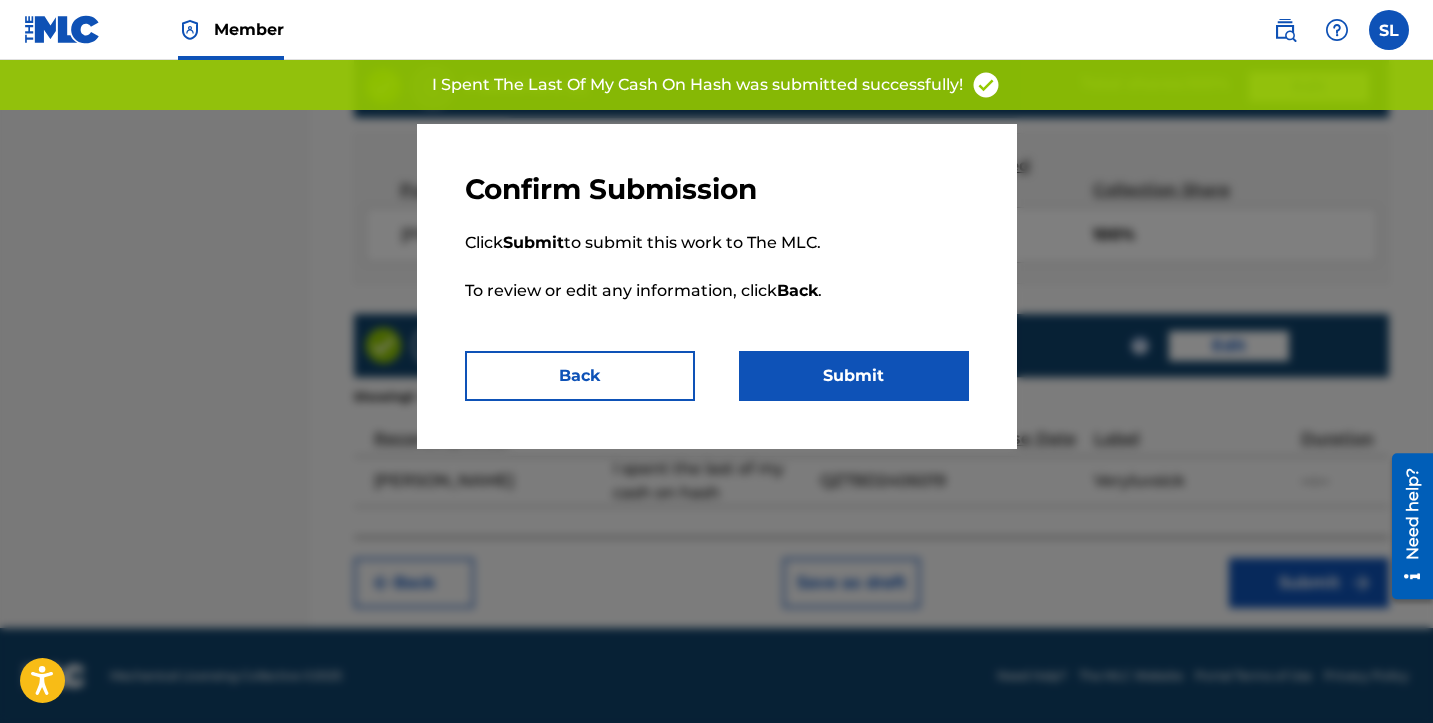 scroll, scrollTop: 0, scrollLeft: 0, axis: both 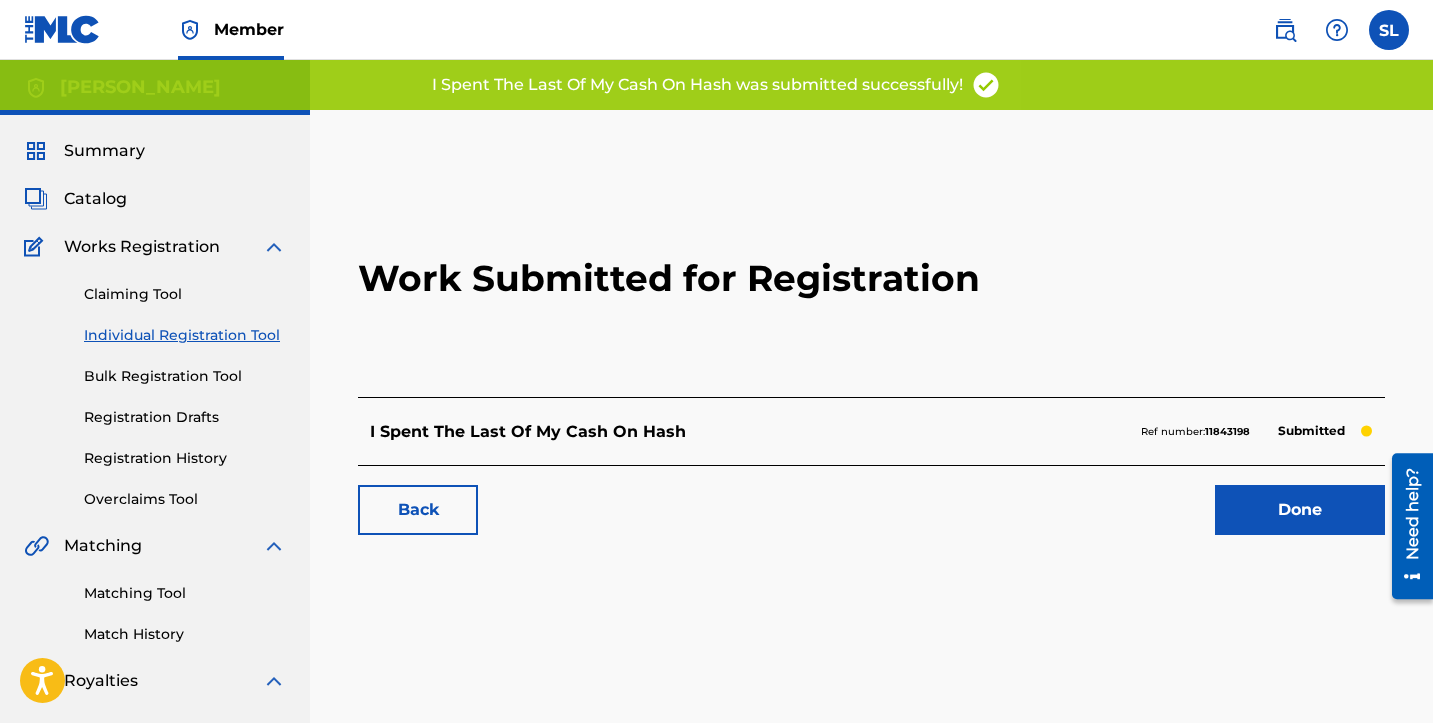 click on "Done" at bounding box center [1300, 510] 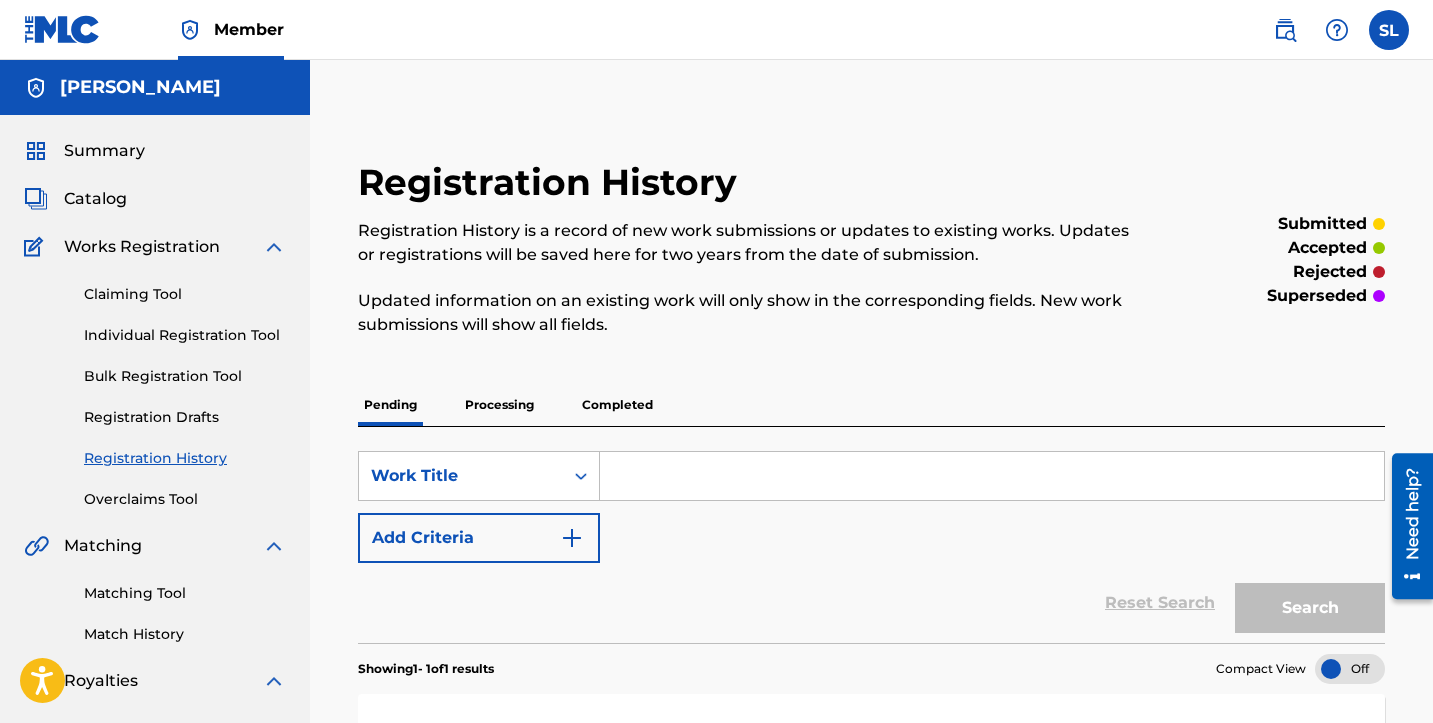 scroll, scrollTop: 0, scrollLeft: 0, axis: both 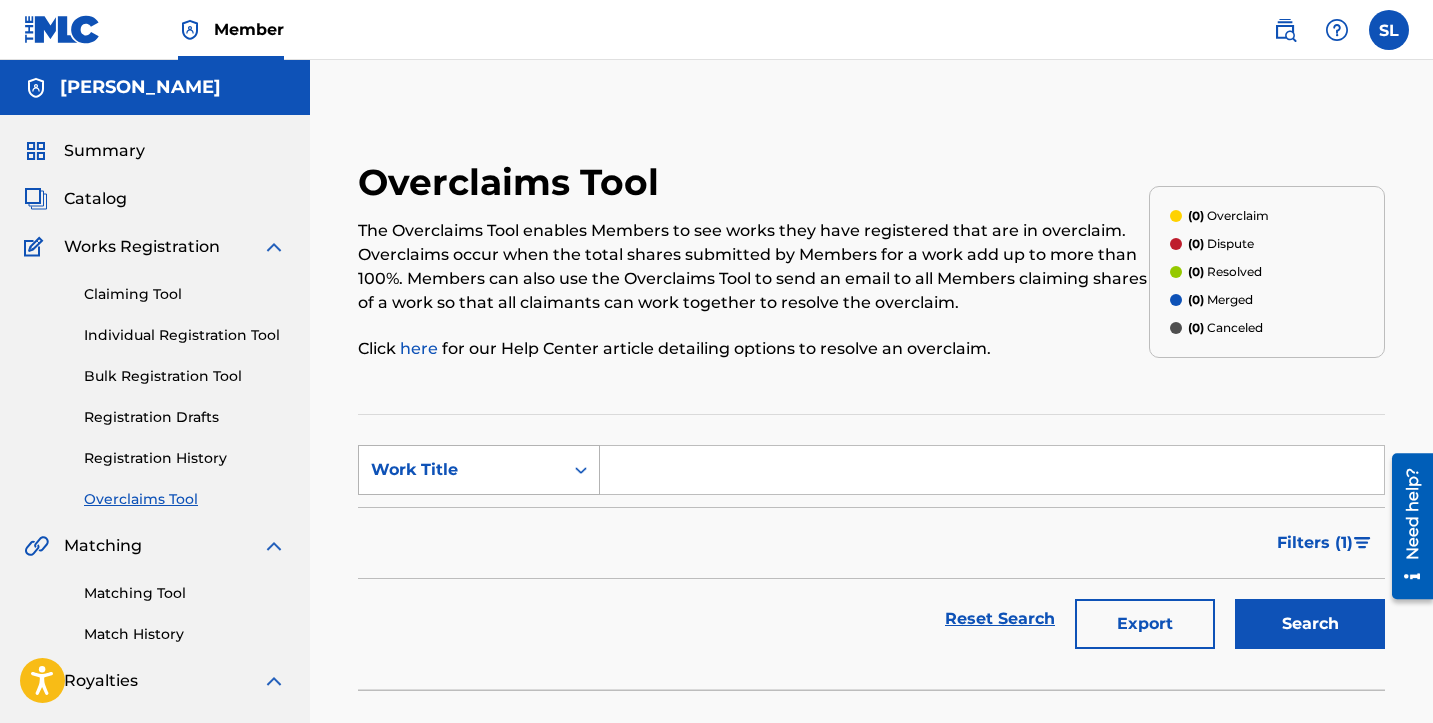 click on "Work Title" at bounding box center [461, 470] 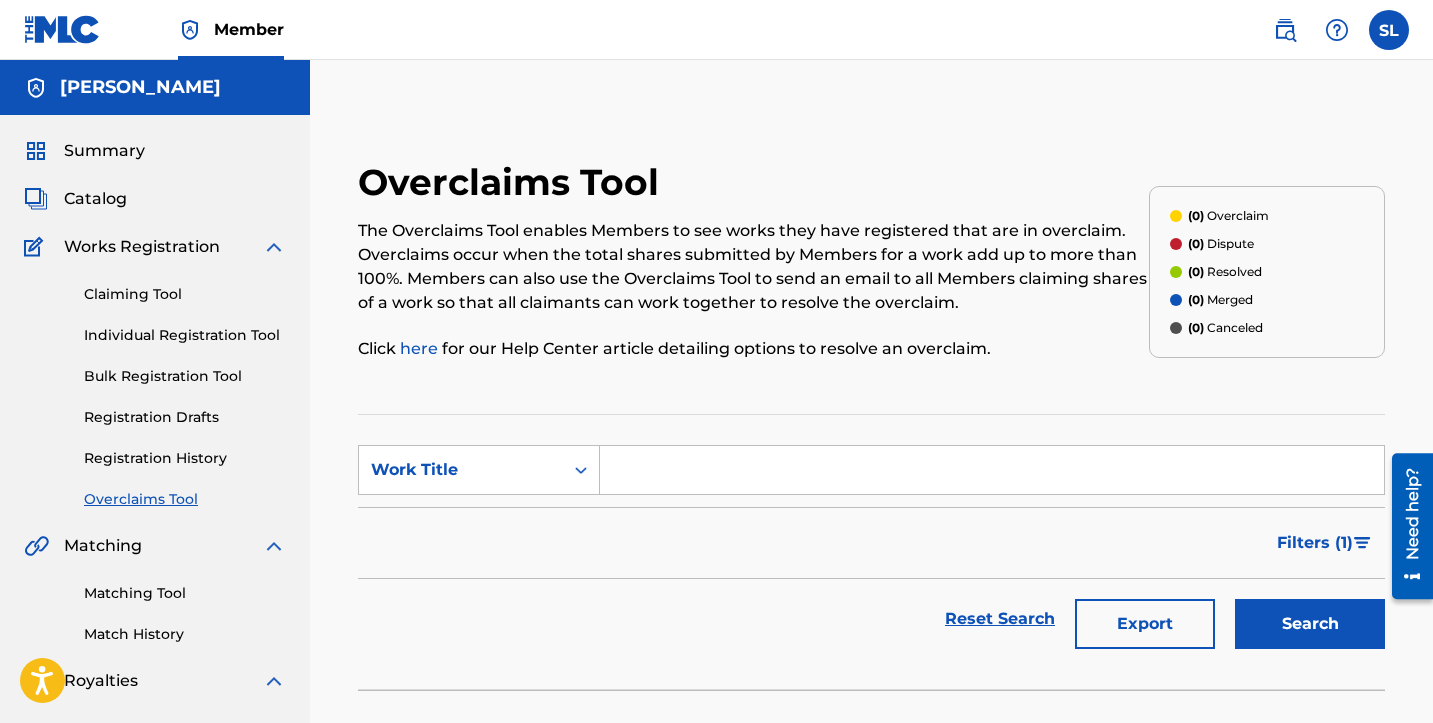 click on "Work Title" at bounding box center (461, 470) 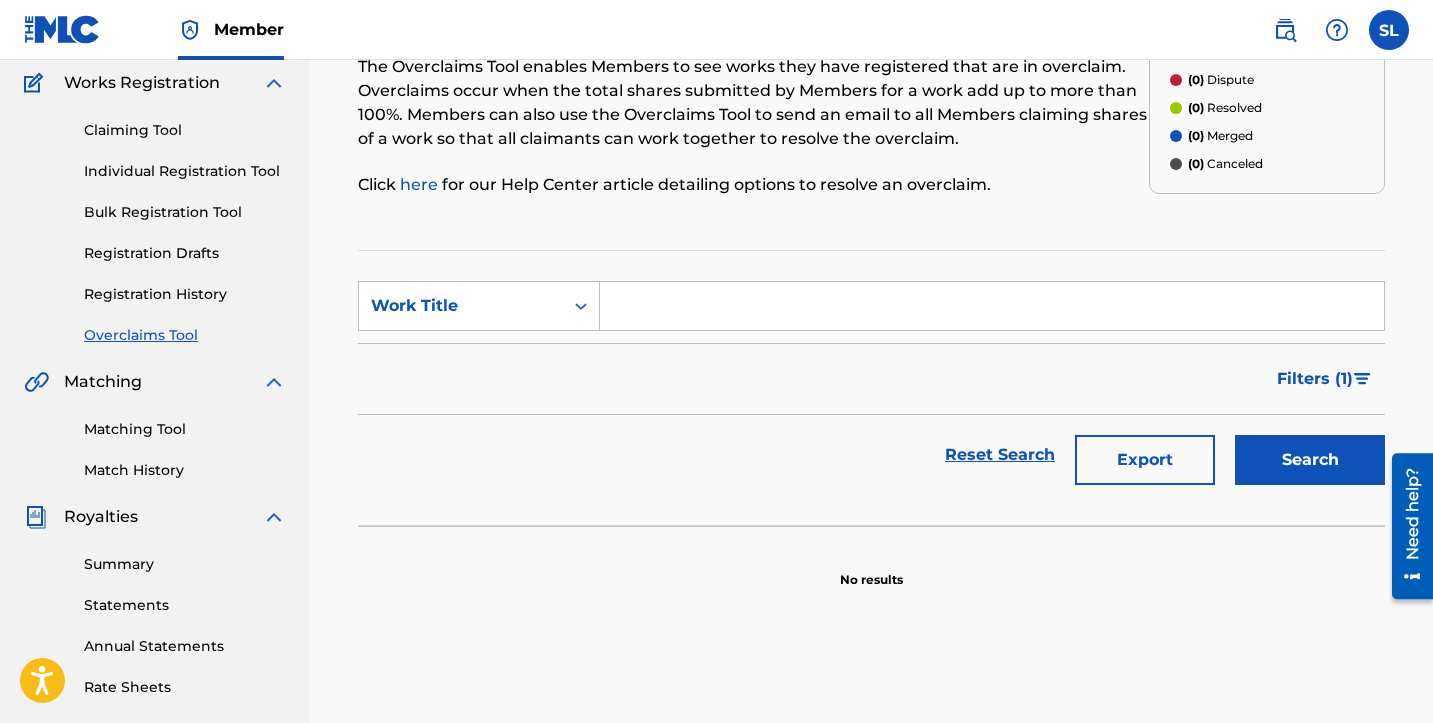 scroll, scrollTop: 171, scrollLeft: 0, axis: vertical 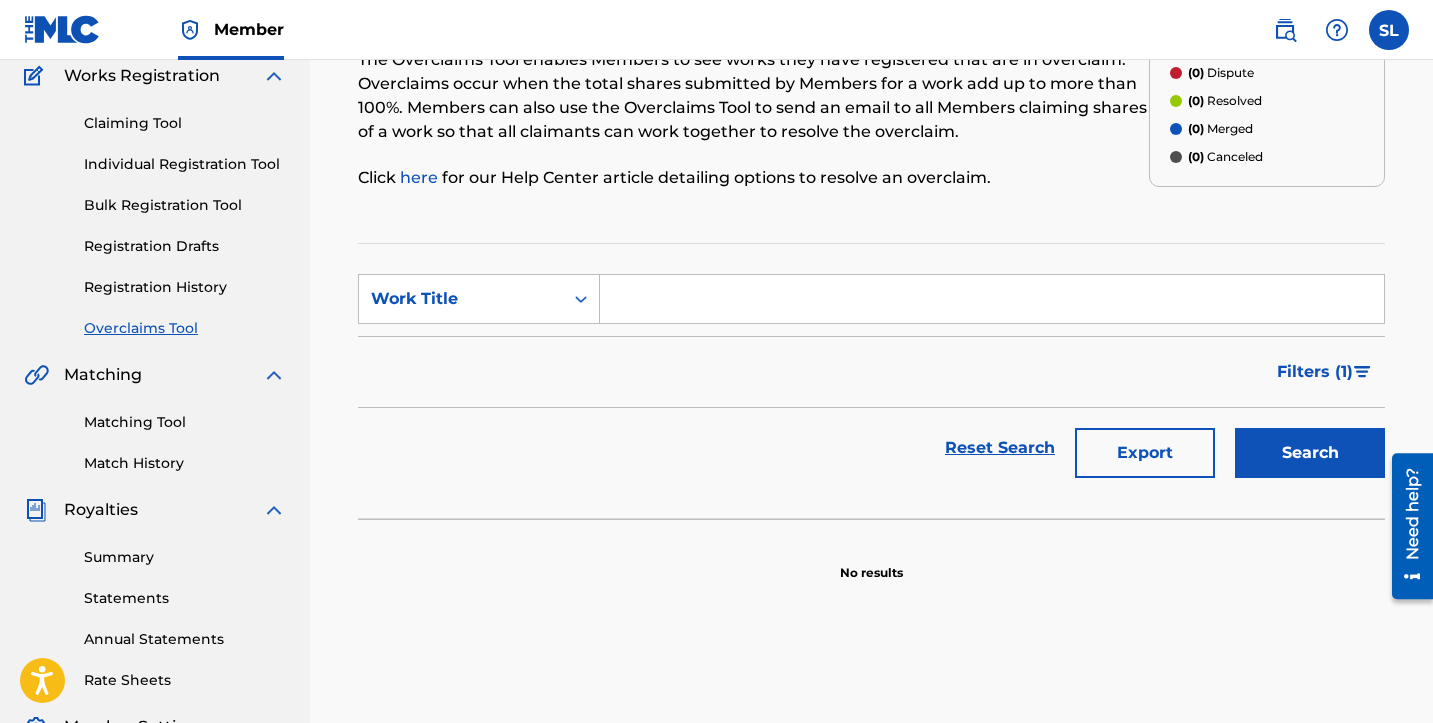 click on "Matching Tool" at bounding box center (185, 422) 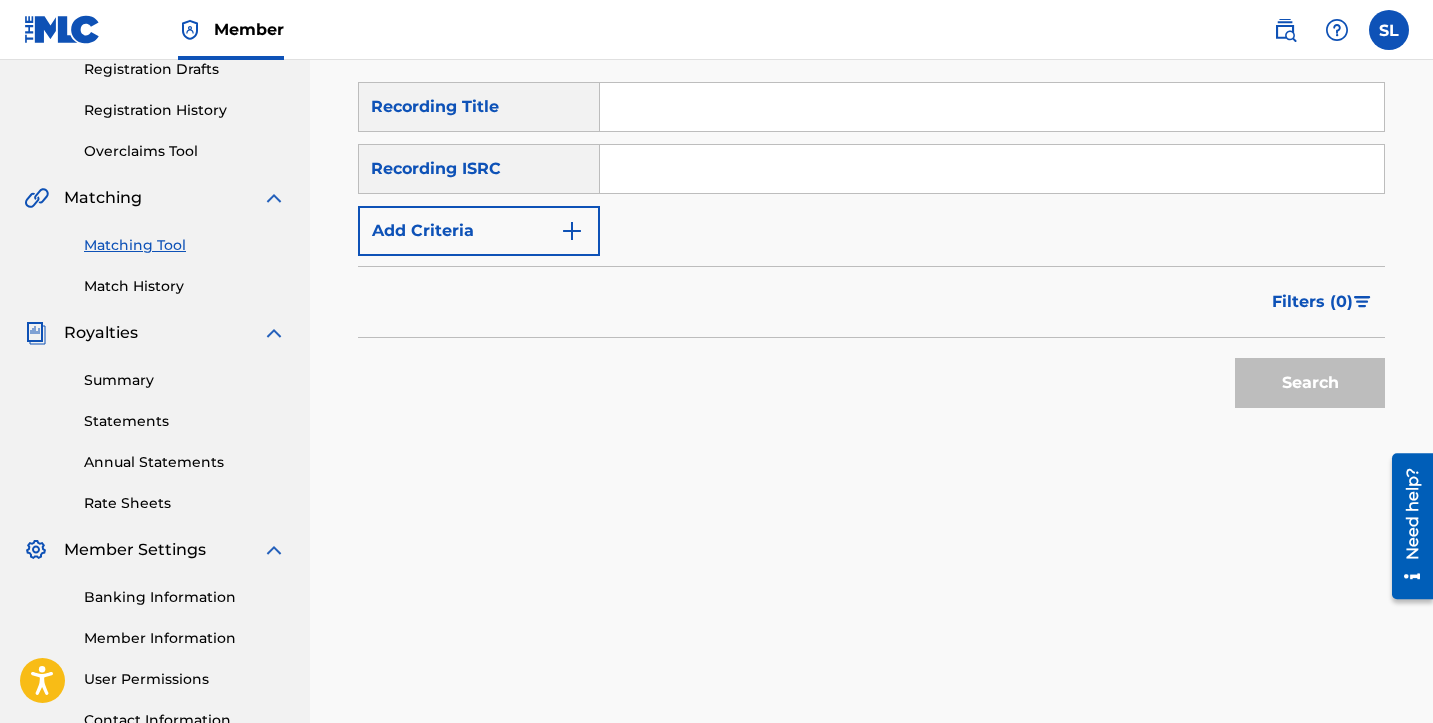 scroll, scrollTop: 373, scrollLeft: 0, axis: vertical 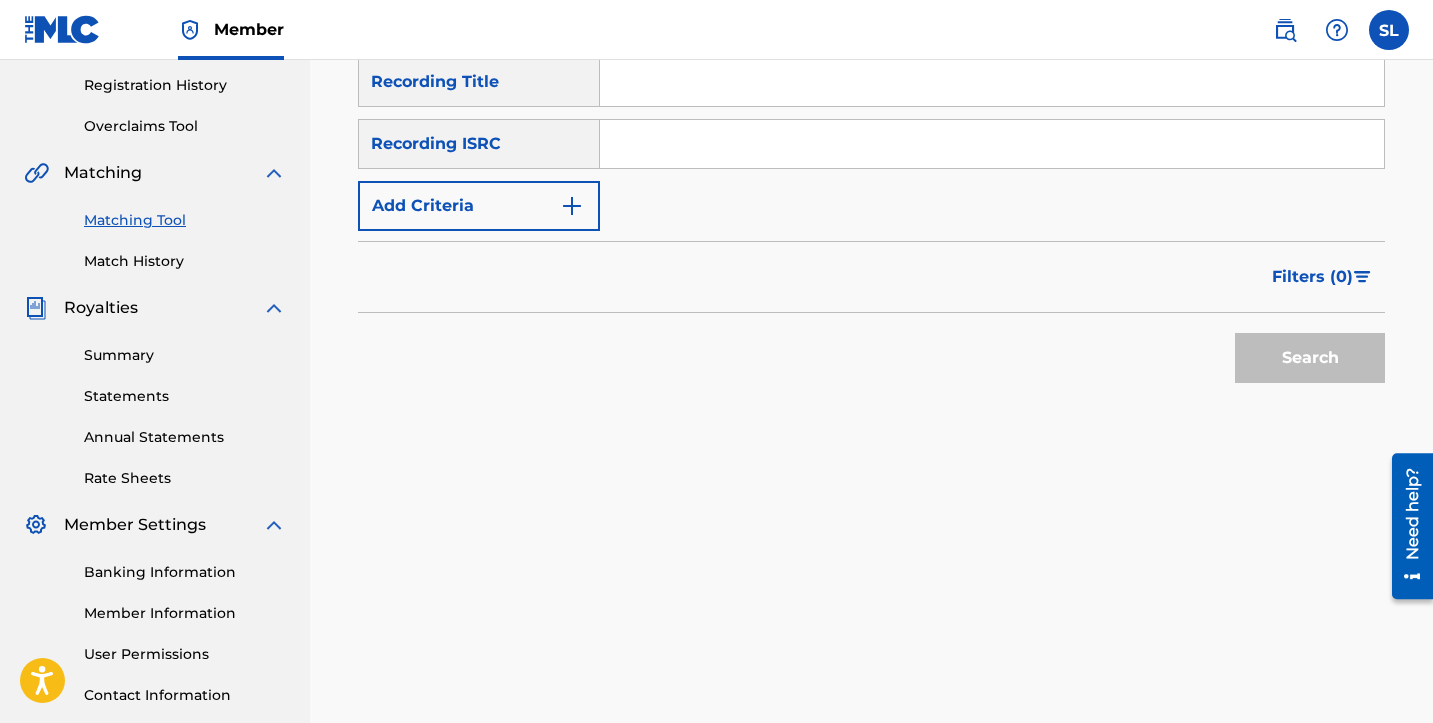 click on "Summary" at bounding box center (185, 355) 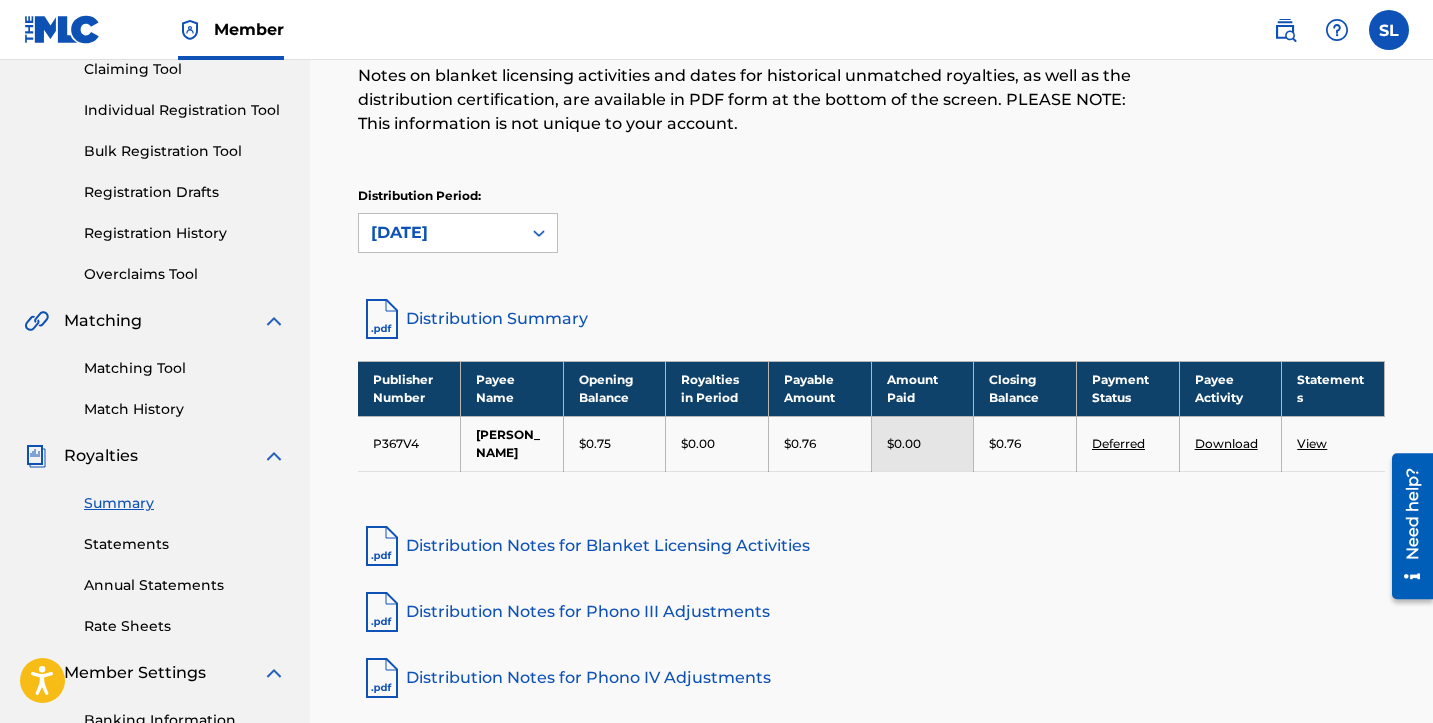 scroll, scrollTop: 226, scrollLeft: 0, axis: vertical 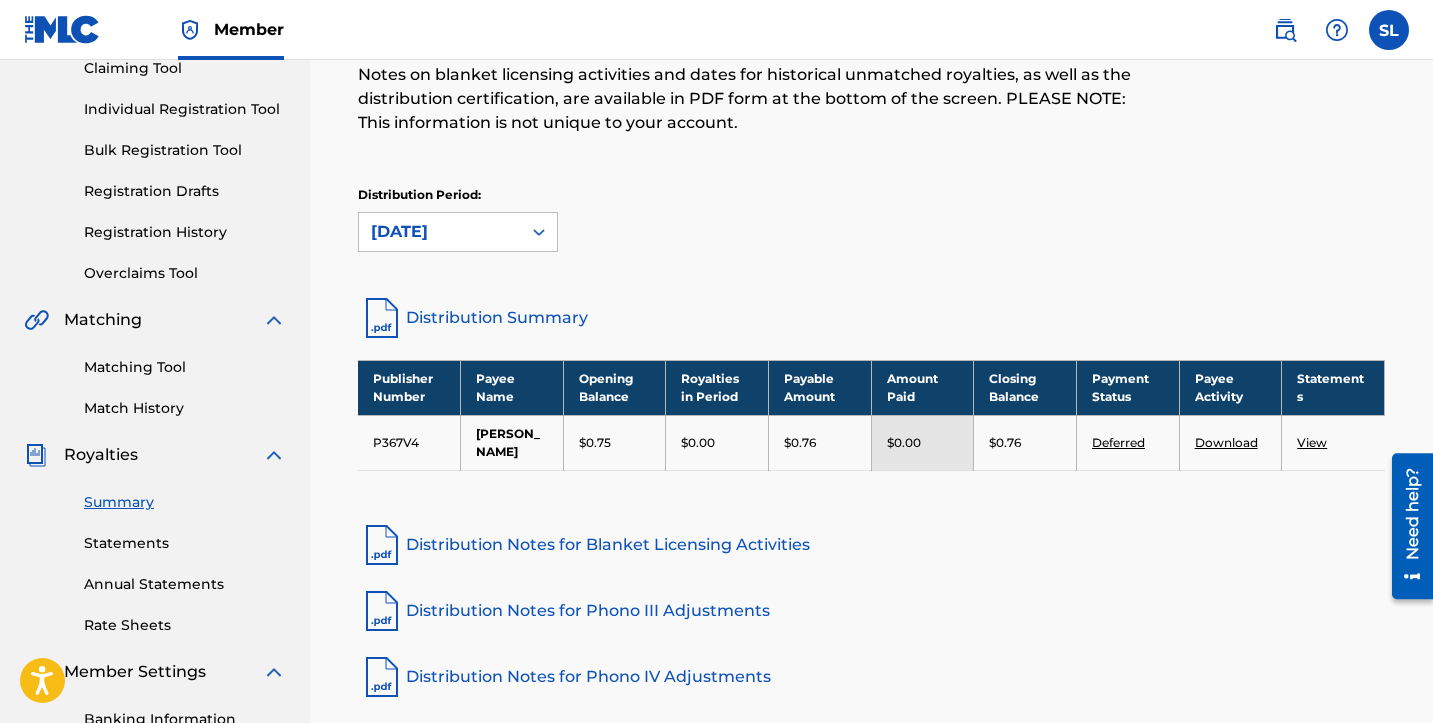 click on "View" at bounding box center (1312, 442) 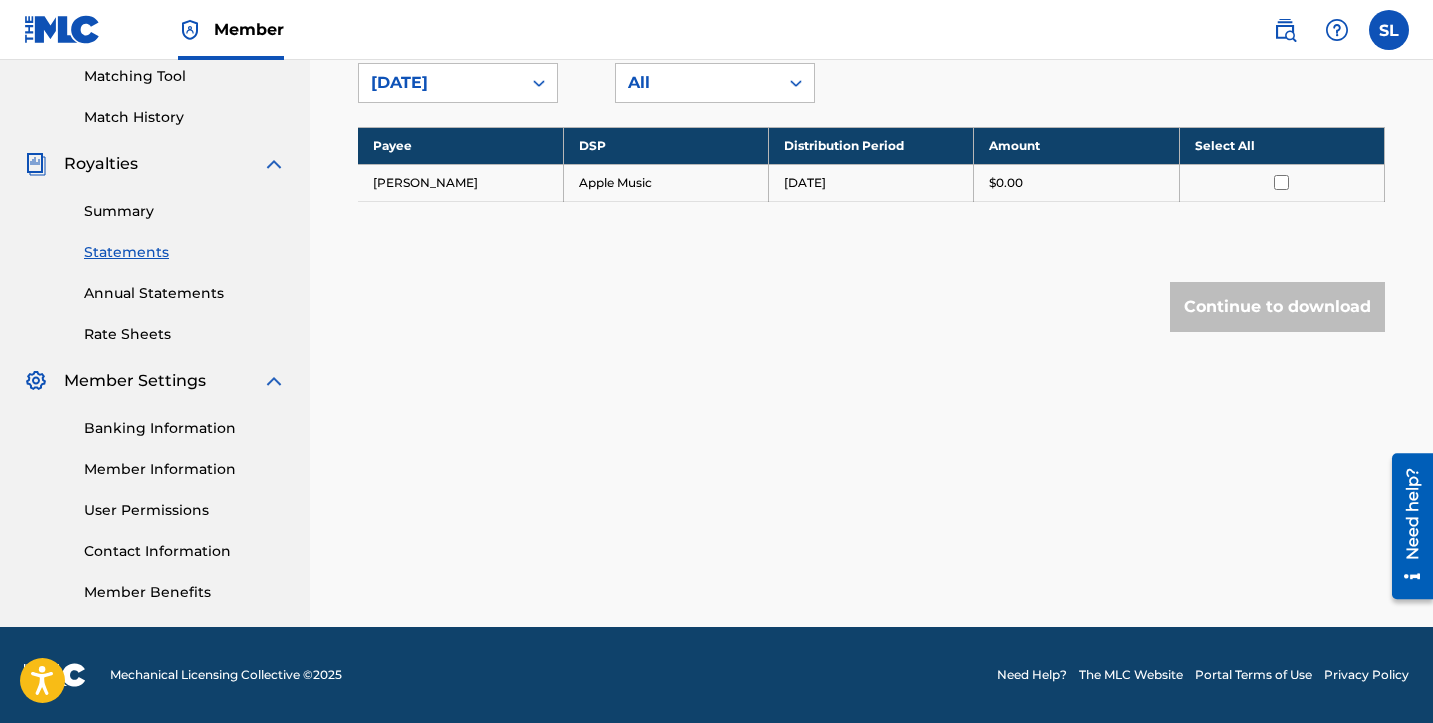 scroll, scrollTop: 517, scrollLeft: 0, axis: vertical 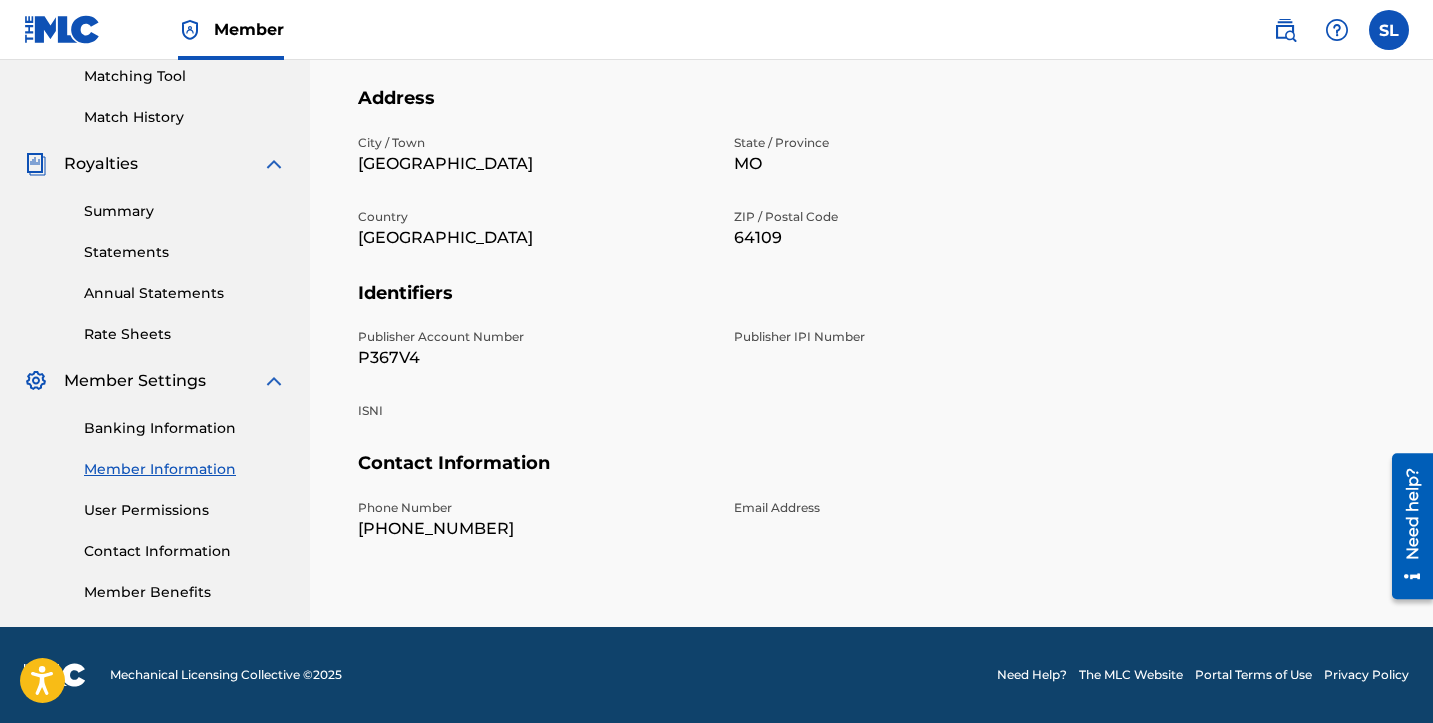 click on "Rate Sheets" at bounding box center [185, 334] 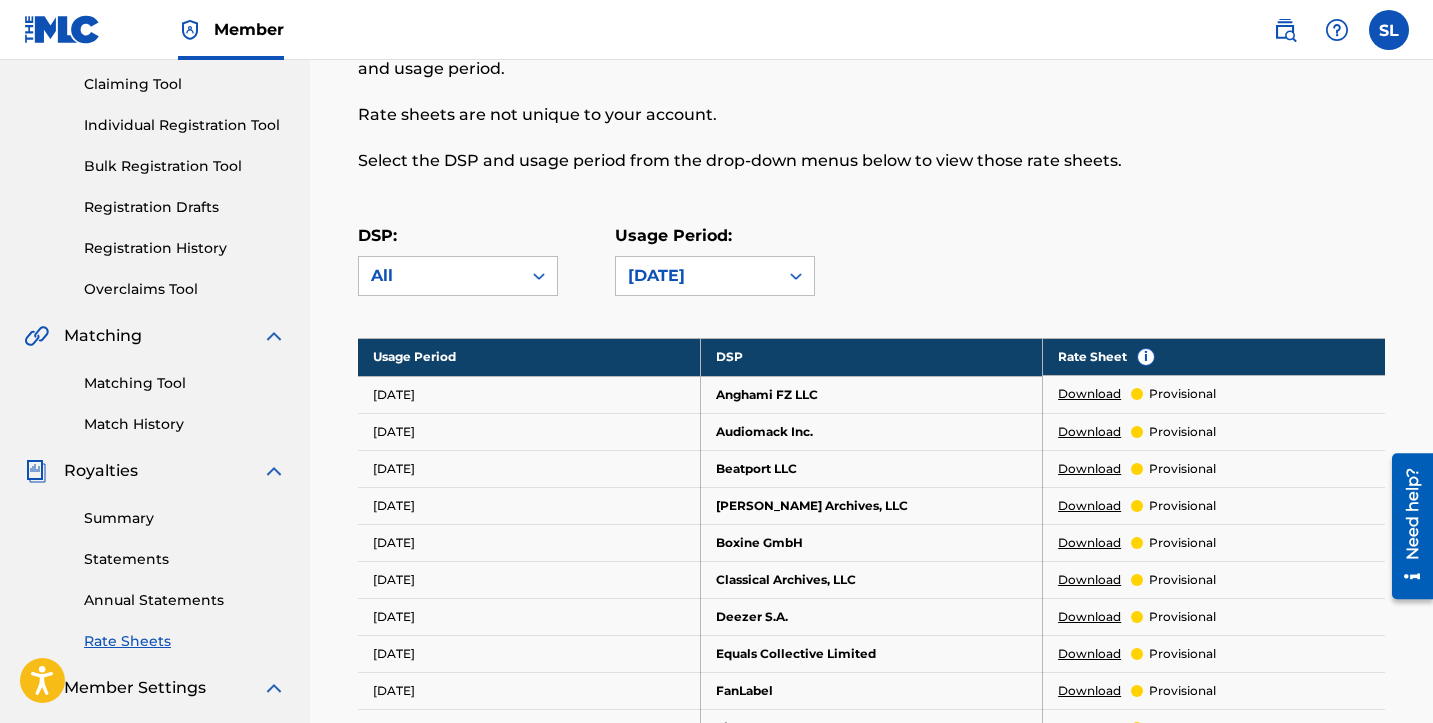 scroll, scrollTop: 183, scrollLeft: 0, axis: vertical 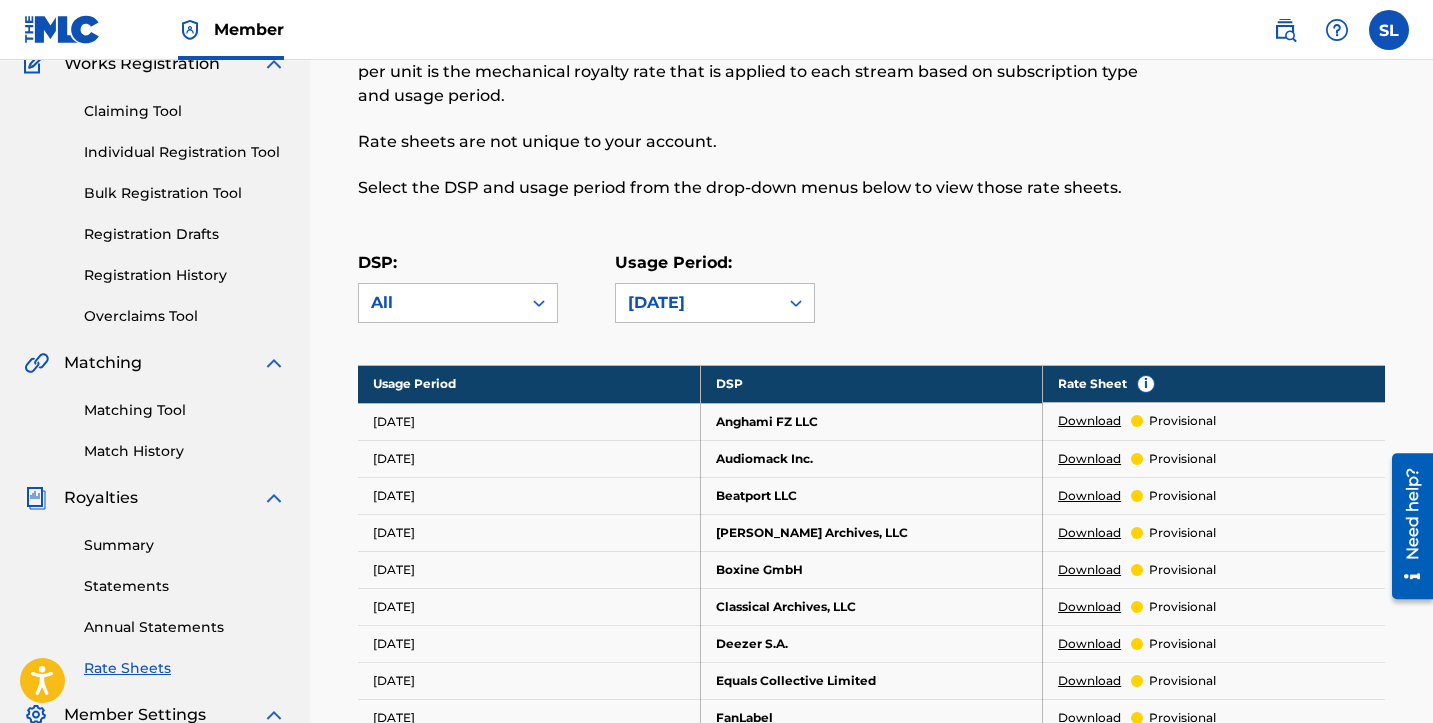 click on "Matching Tool" at bounding box center (185, 410) 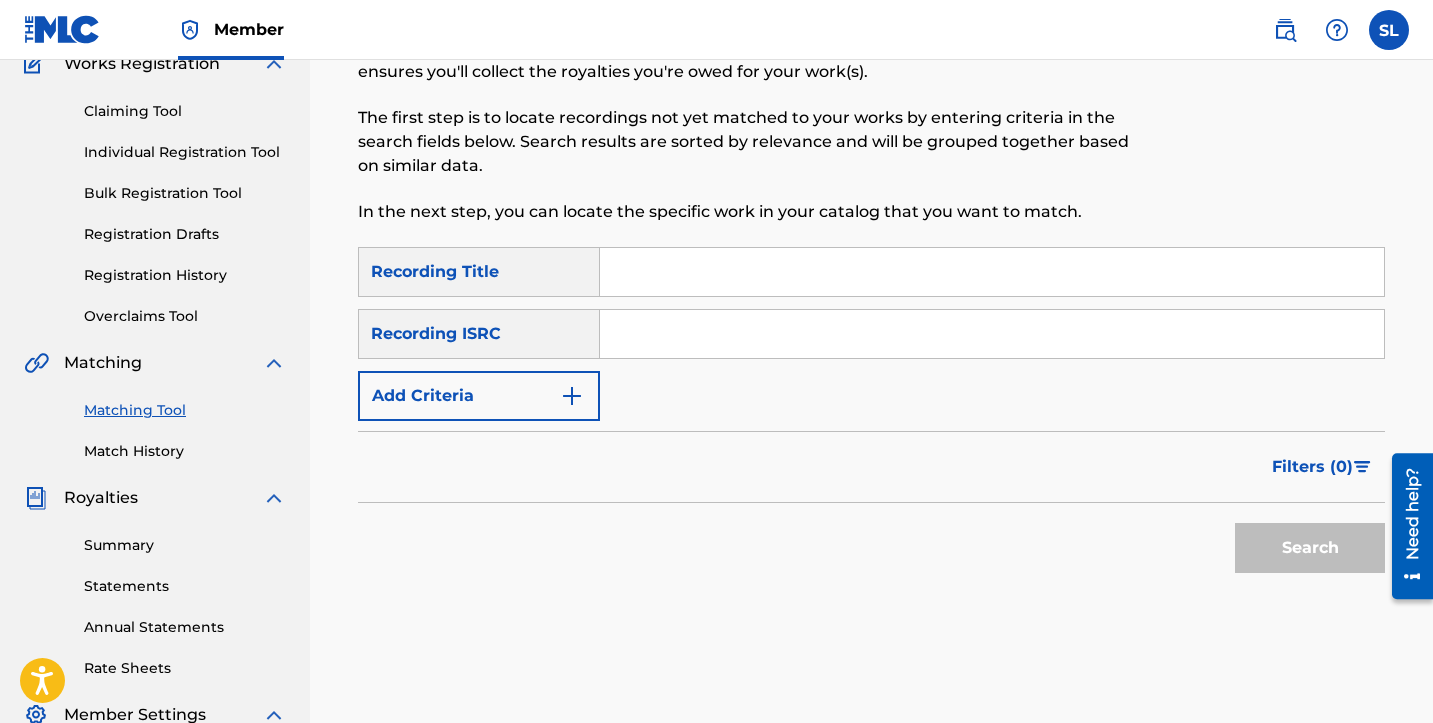 scroll, scrollTop: 0, scrollLeft: 0, axis: both 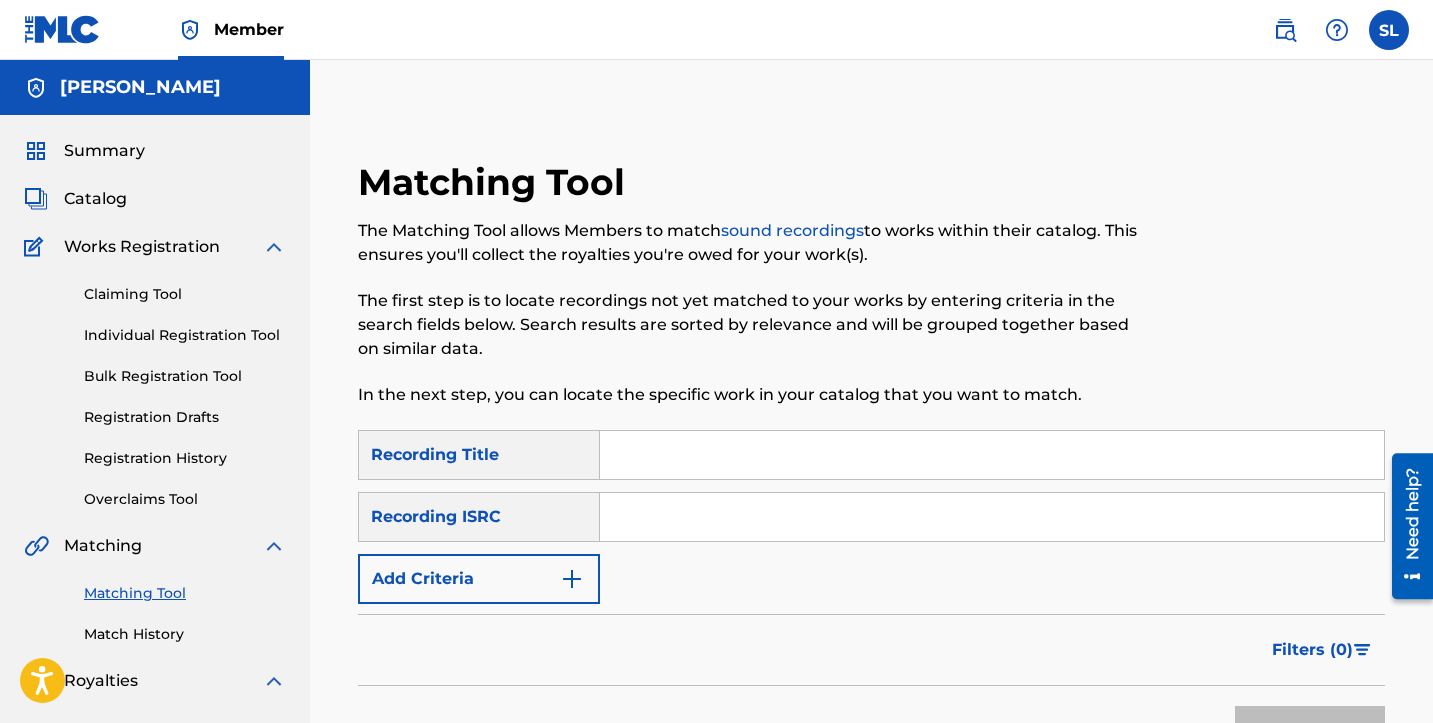 click on "Individual Registration Tool" at bounding box center (185, 335) 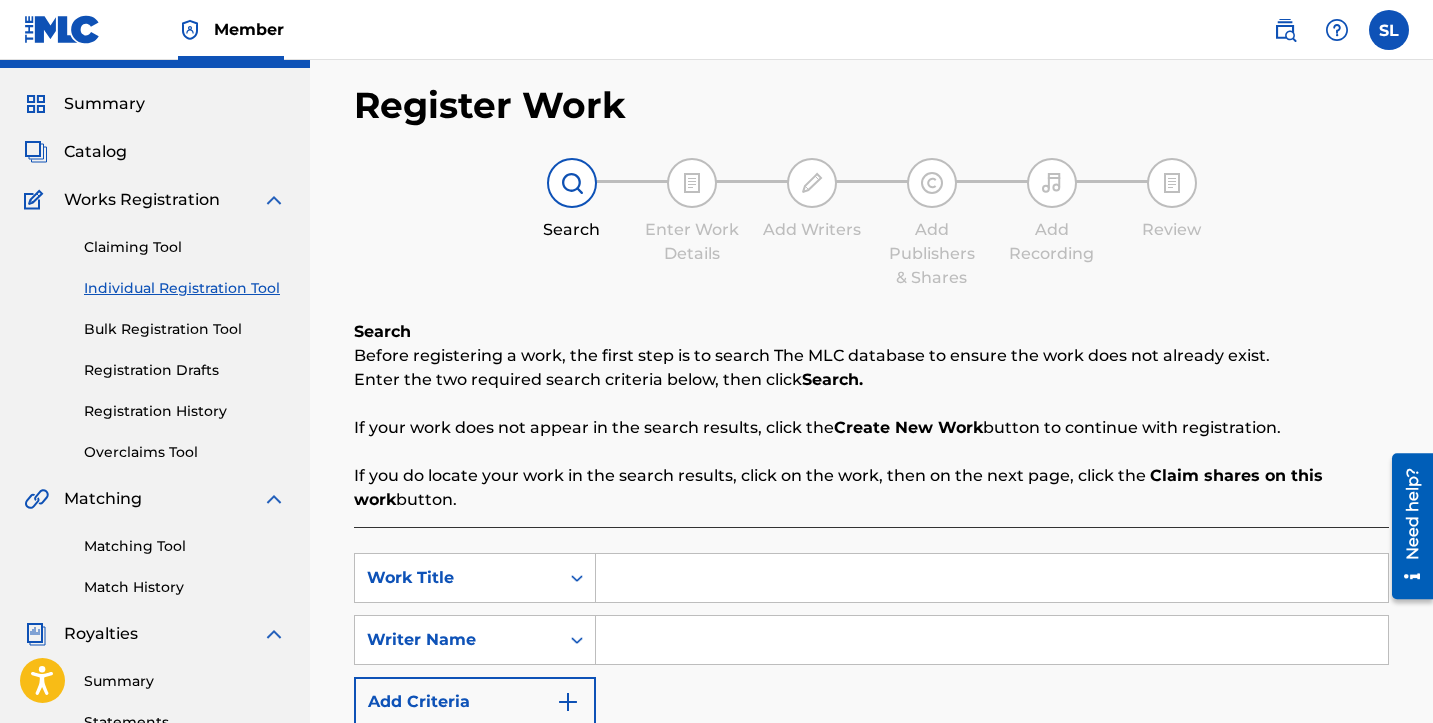 scroll, scrollTop: 48, scrollLeft: 0, axis: vertical 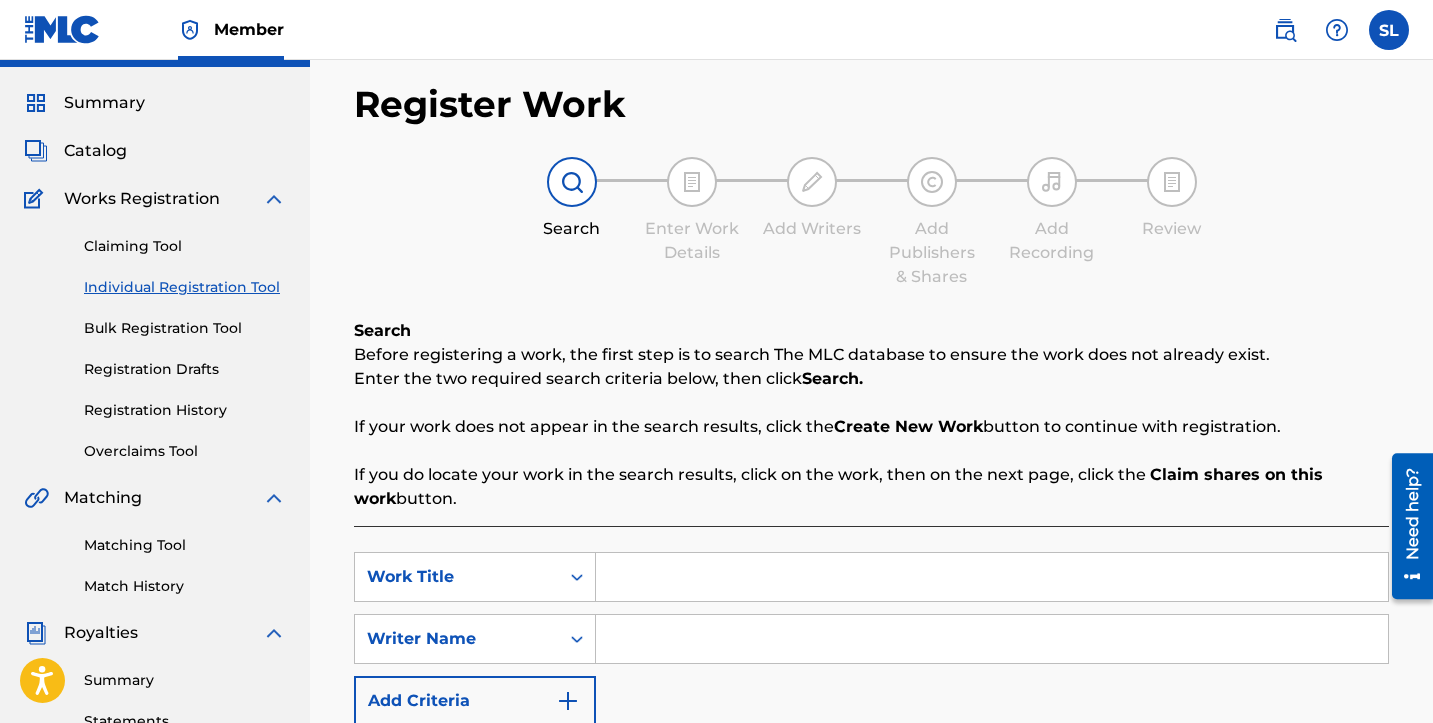 click on "Summary Catalog Works Registration Claiming Tool Individual Registration Tool Bulk Registration Tool Registration Drafts Registration History Overclaims Tool Matching Matching Tool Match History Royalties Summary Statements Annual Statements Rate Sheets Member Settings Banking Information Member Information User Permissions Contact Information Member Benefits" at bounding box center [155, 581] 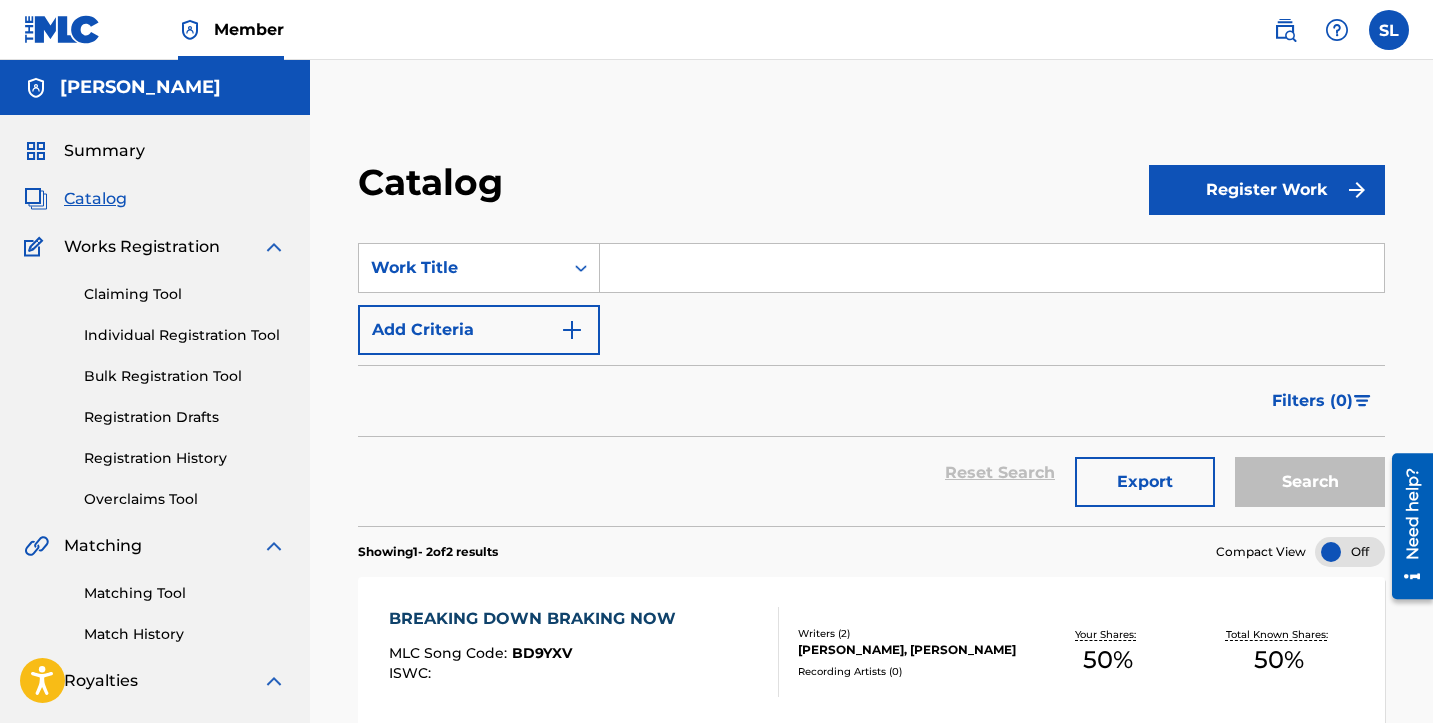 scroll, scrollTop: 0, scrollLeft: 0, axis: both 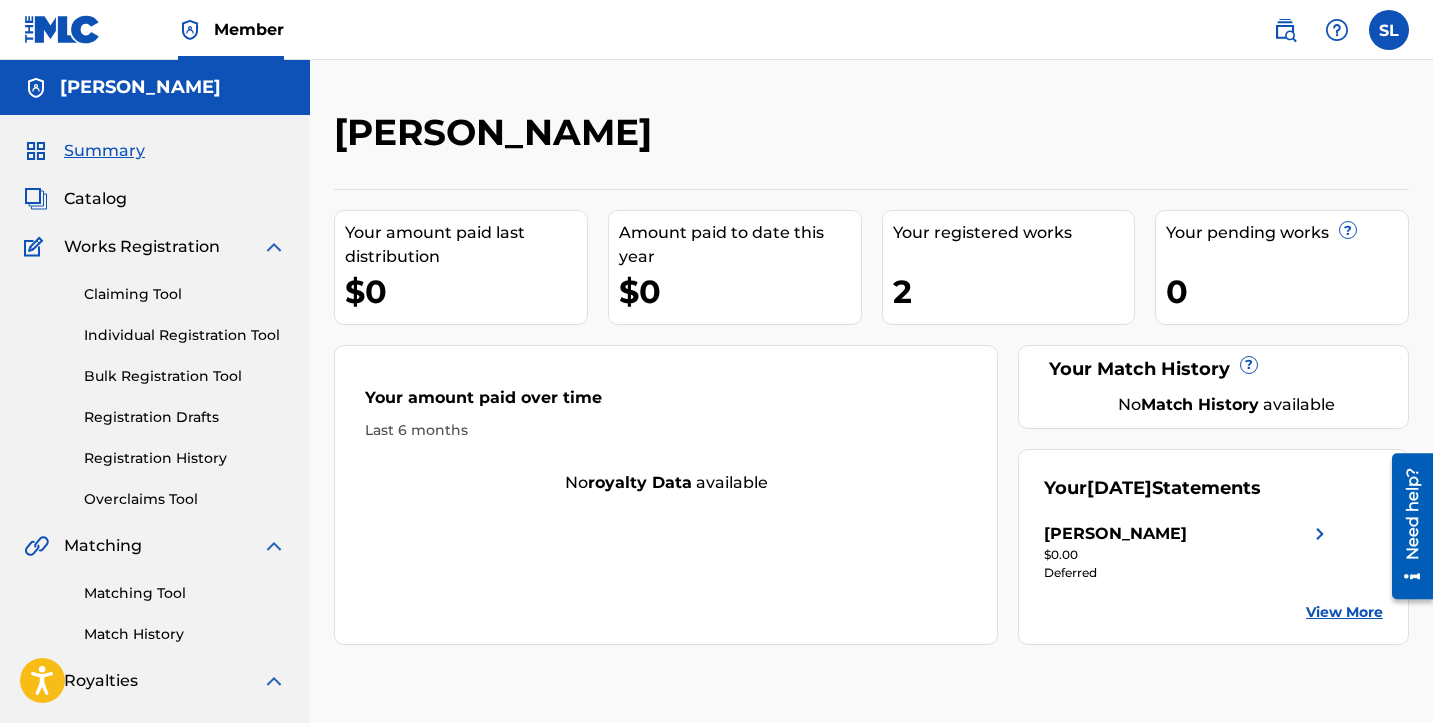 click on "Catalog" at bounding box center [95, 199] 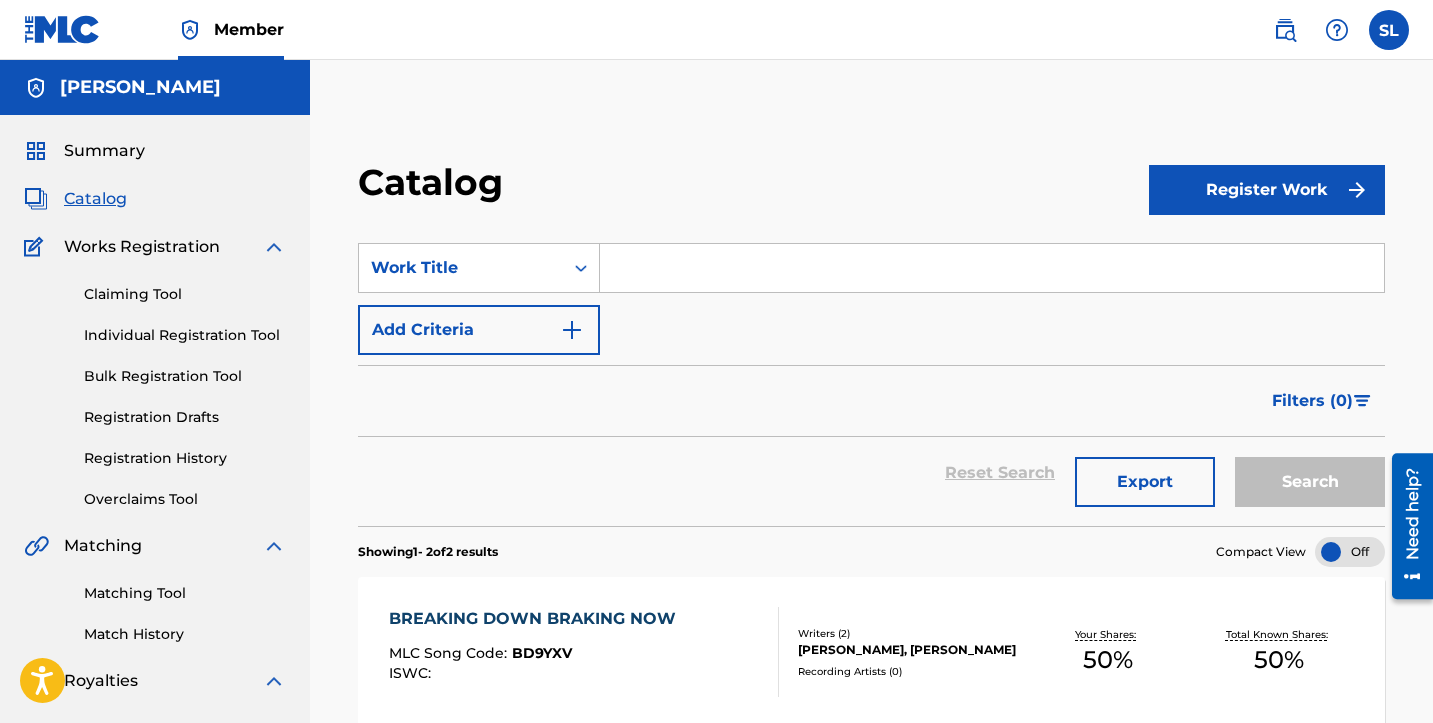 click on "SearchWithCriteriab6aecb4f-96a5-476d-b19b-8ad1e3c0a18f Work Title Add Criteria" at bounding box center [871, 299] 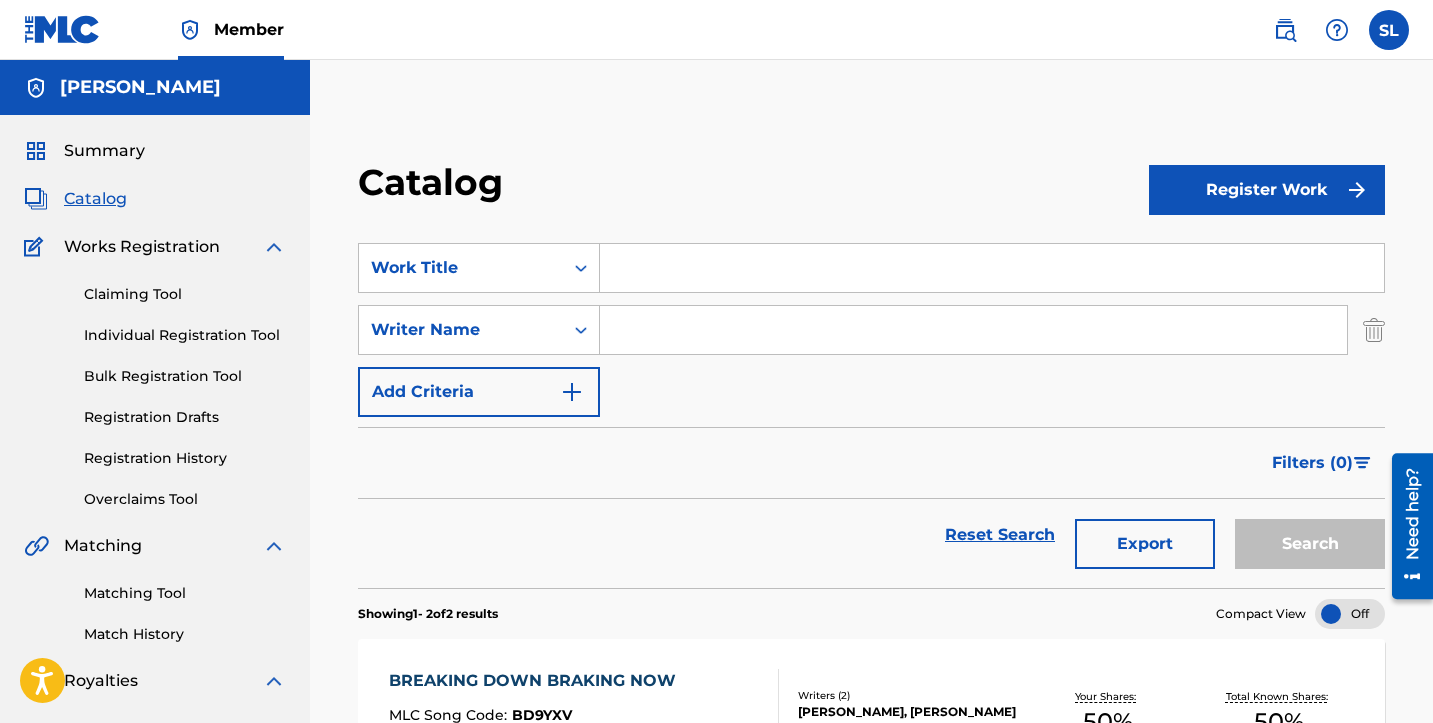 click on "Add Criteria" at bounding box center [479, 392] 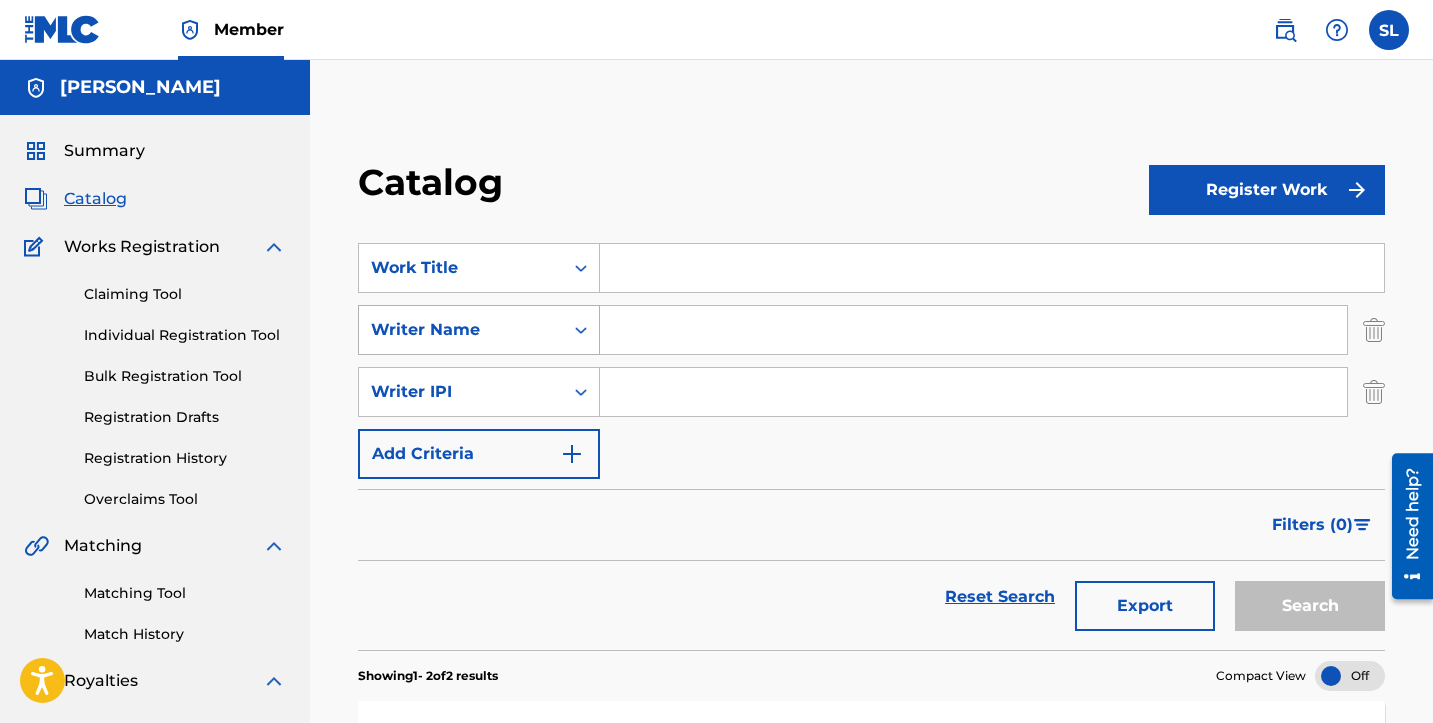 click at bounding box center [581, 330] 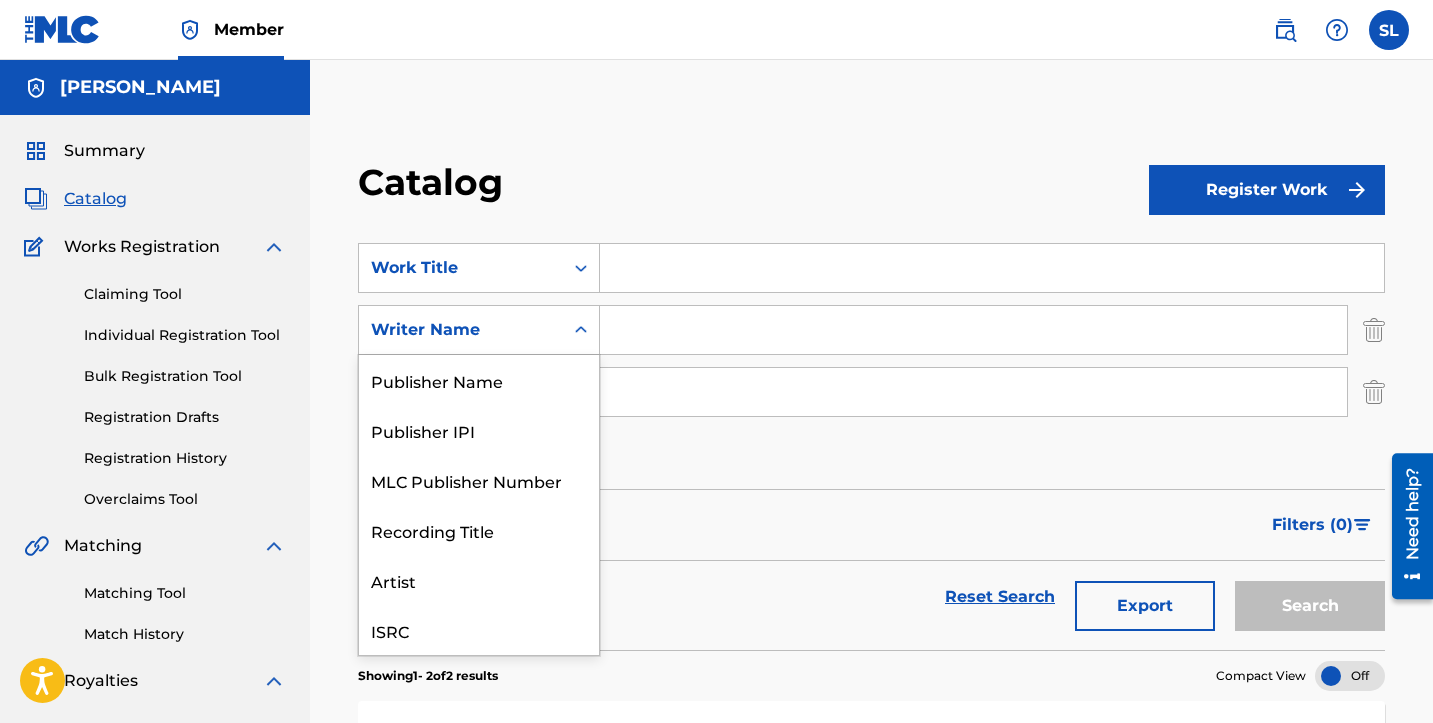 scroll, scrollTop: 50, scrollLeft: 0, axis: vertical 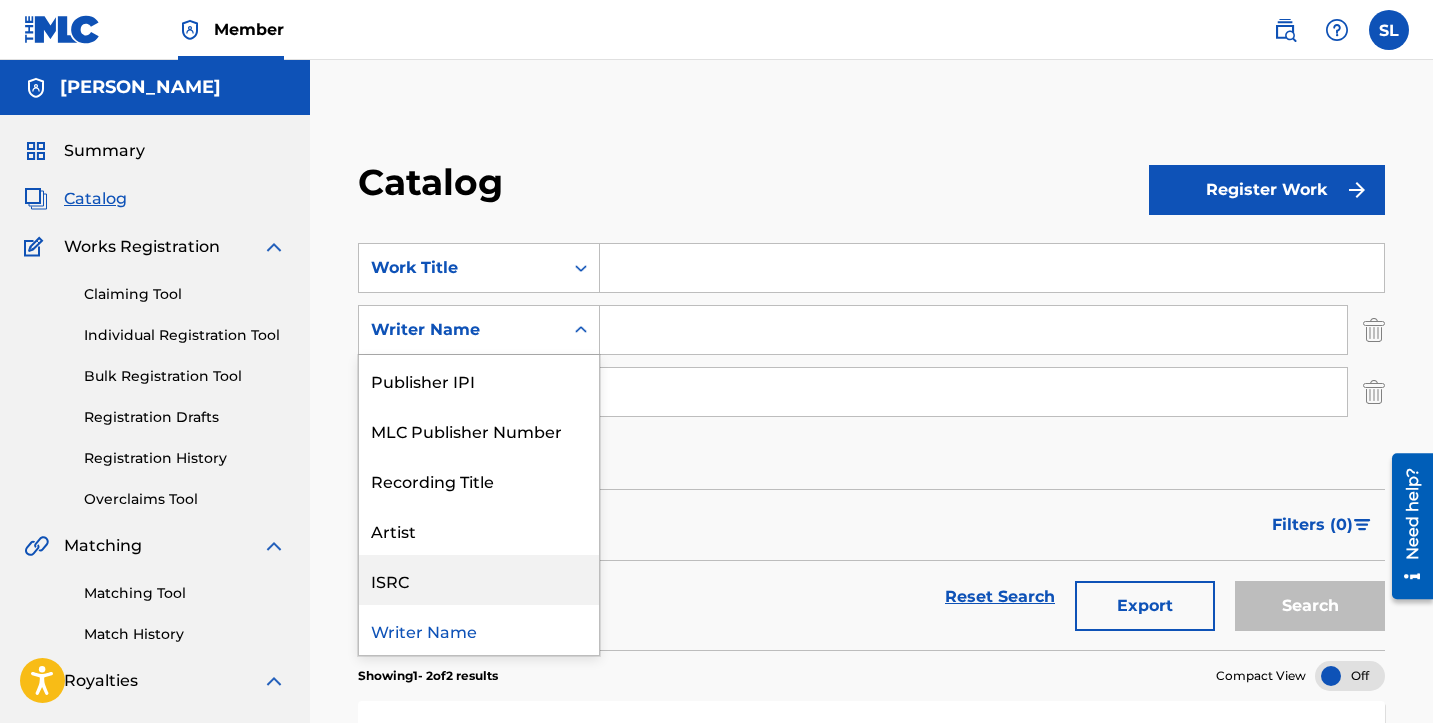 click on "ISRC" at bounding box center [479, 580] 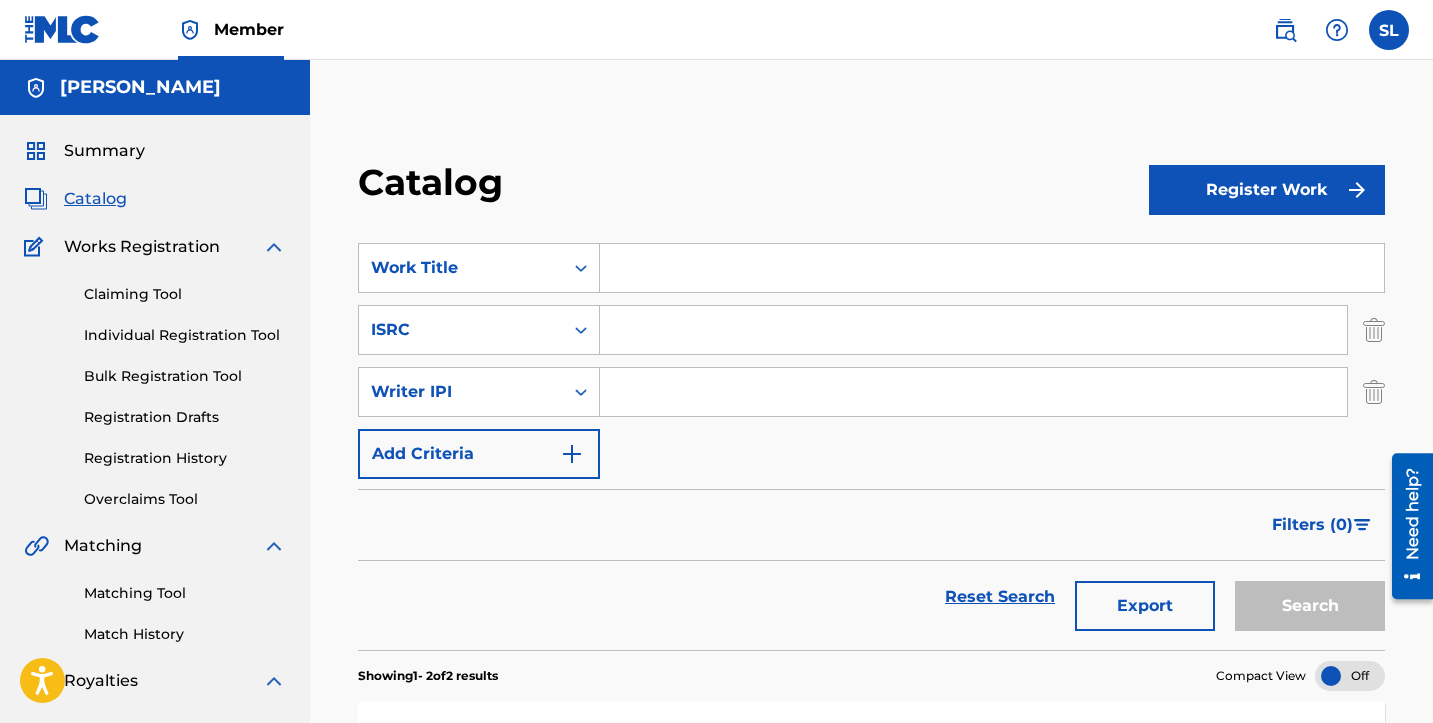 click at bounding box center [973, 330] 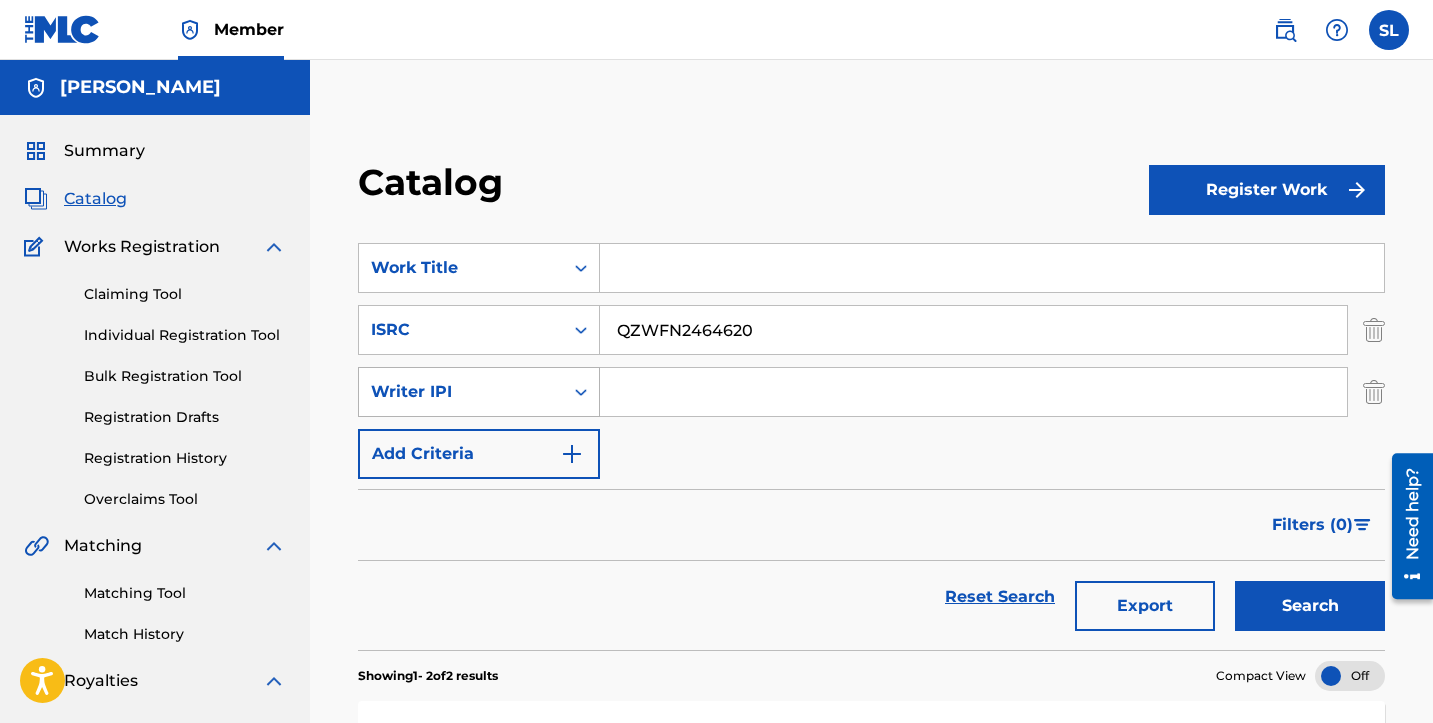 type on "QZWFN2464620" 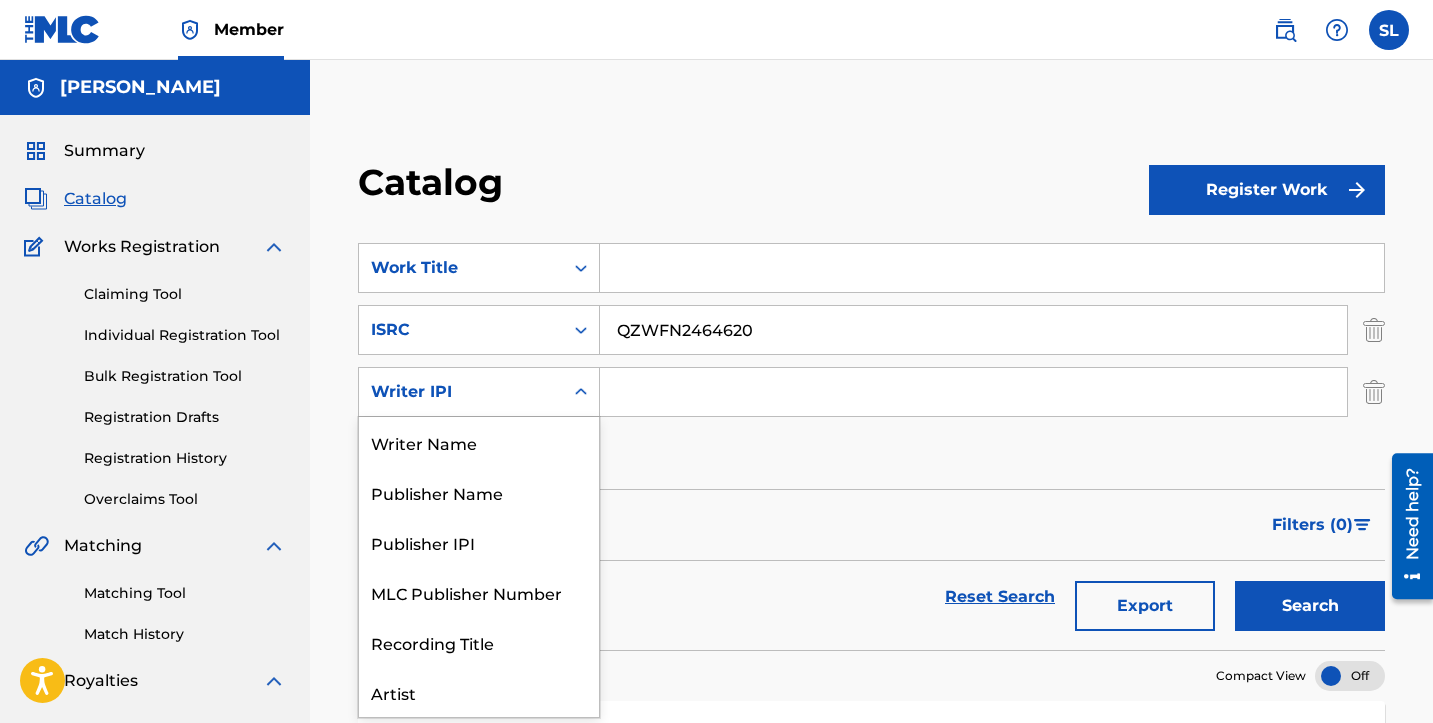 scroll, scrollTop: 50, scrollLeft: 0, axis: vertical 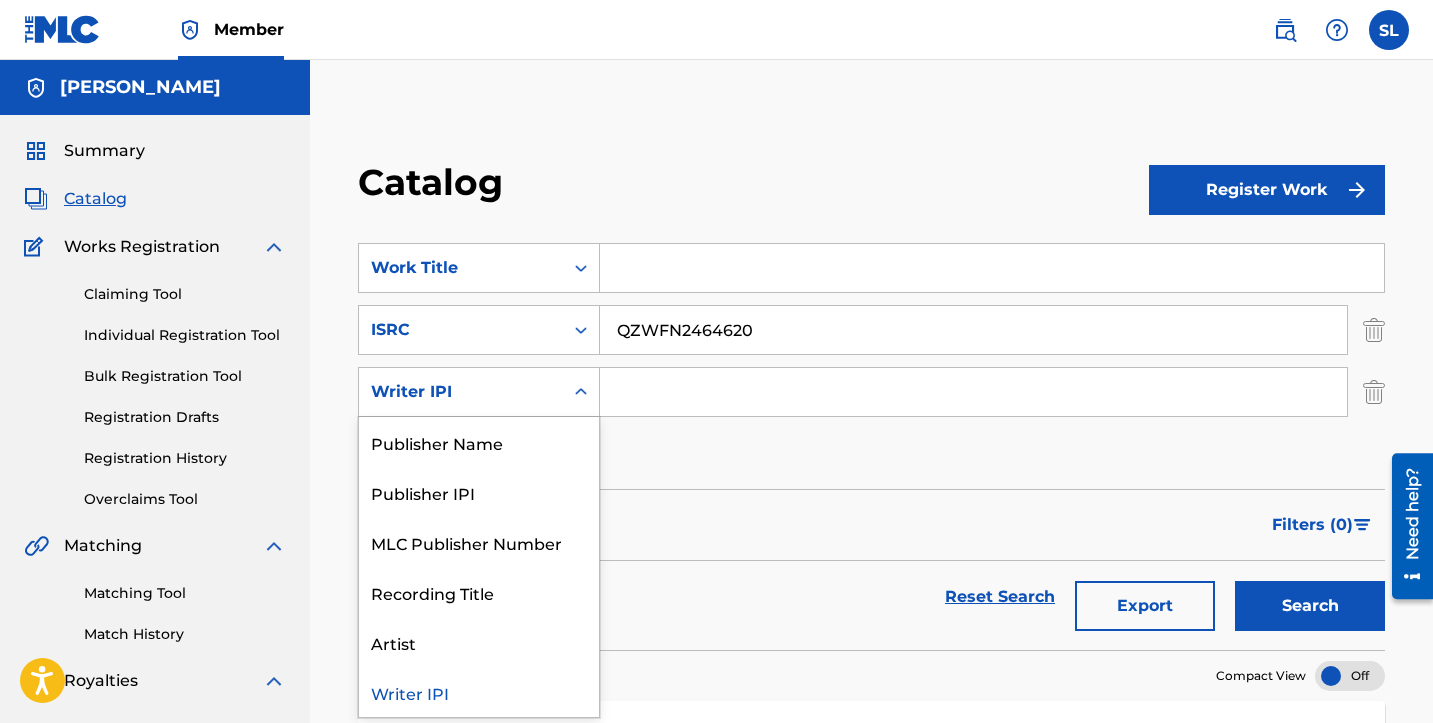 click at bounding box center [1374, 392] 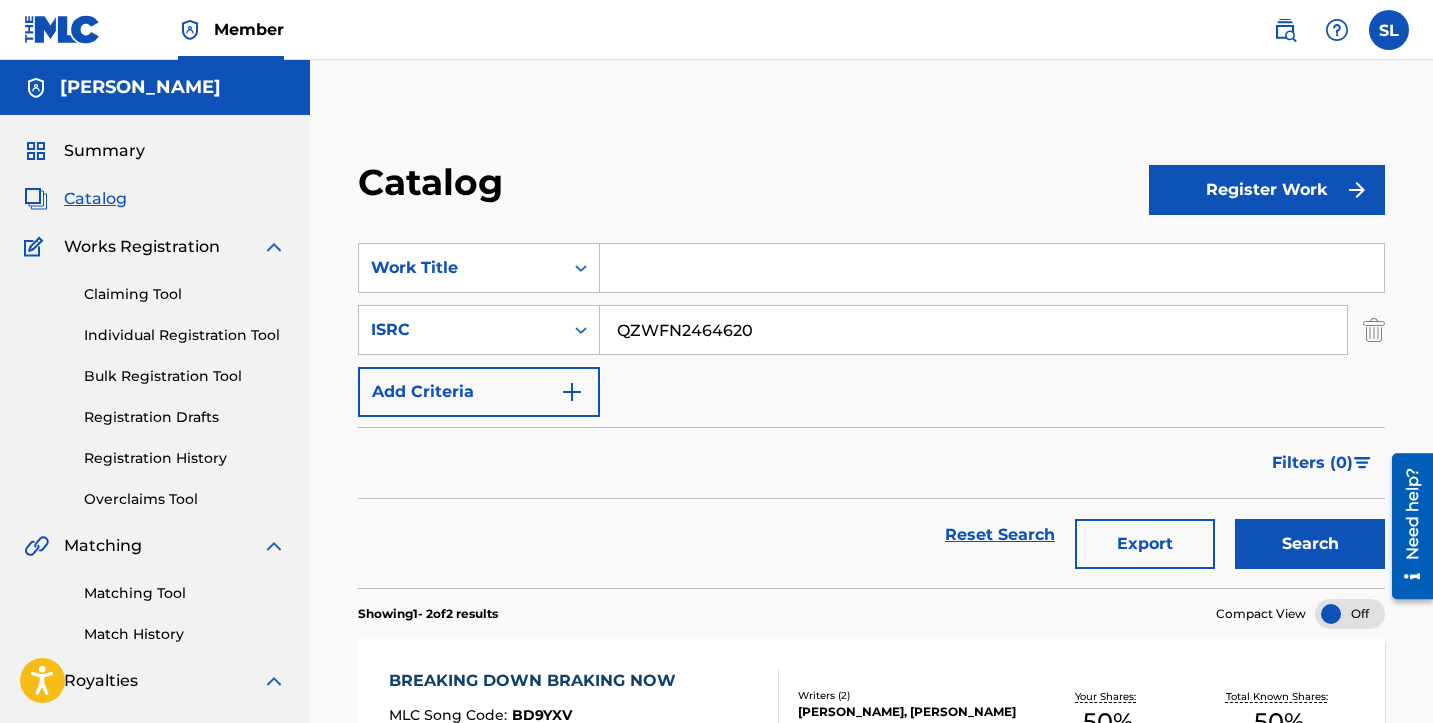 click at bounding box center [992, 268] 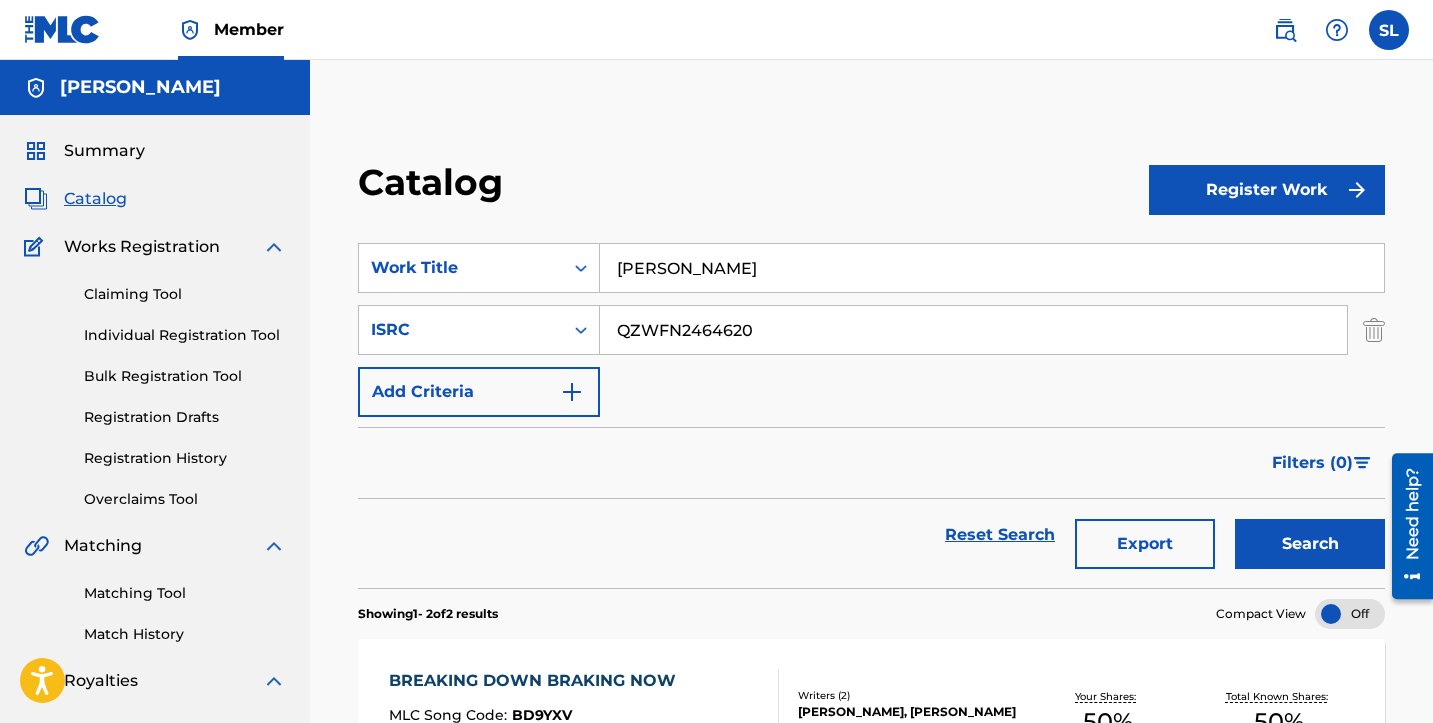 type on "[PERSON_NAME]" 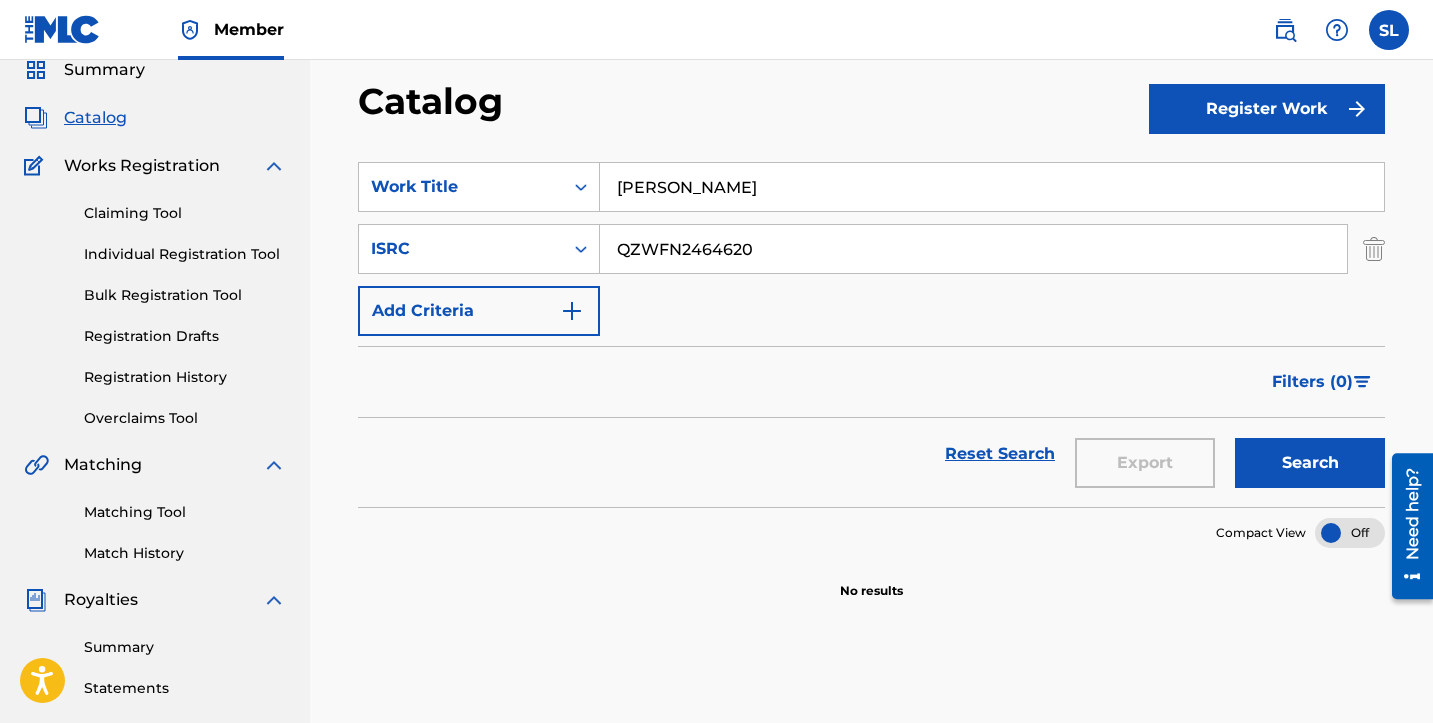 scroll, scrollTop: 87, scrollLeft: 0, axis: vertical 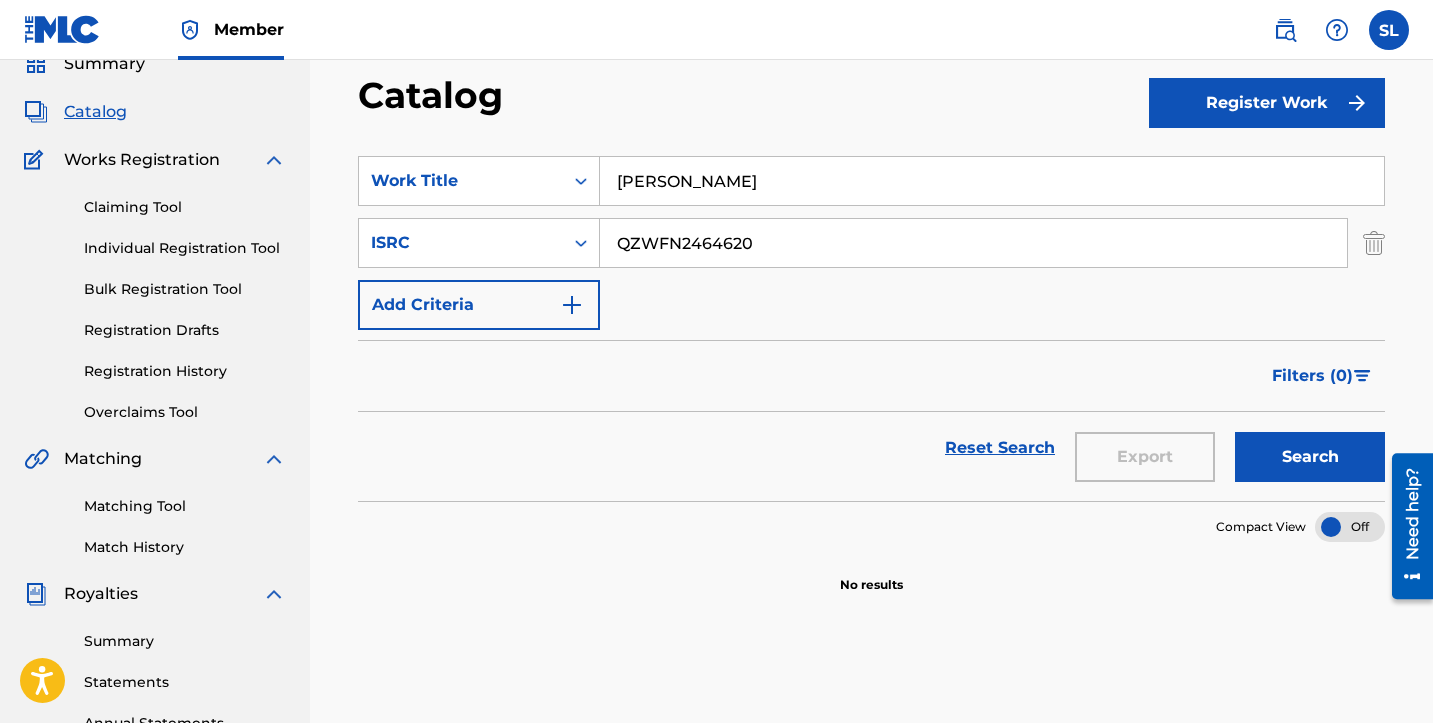 click on "Add Criteria" at bounding box center [479, 305] 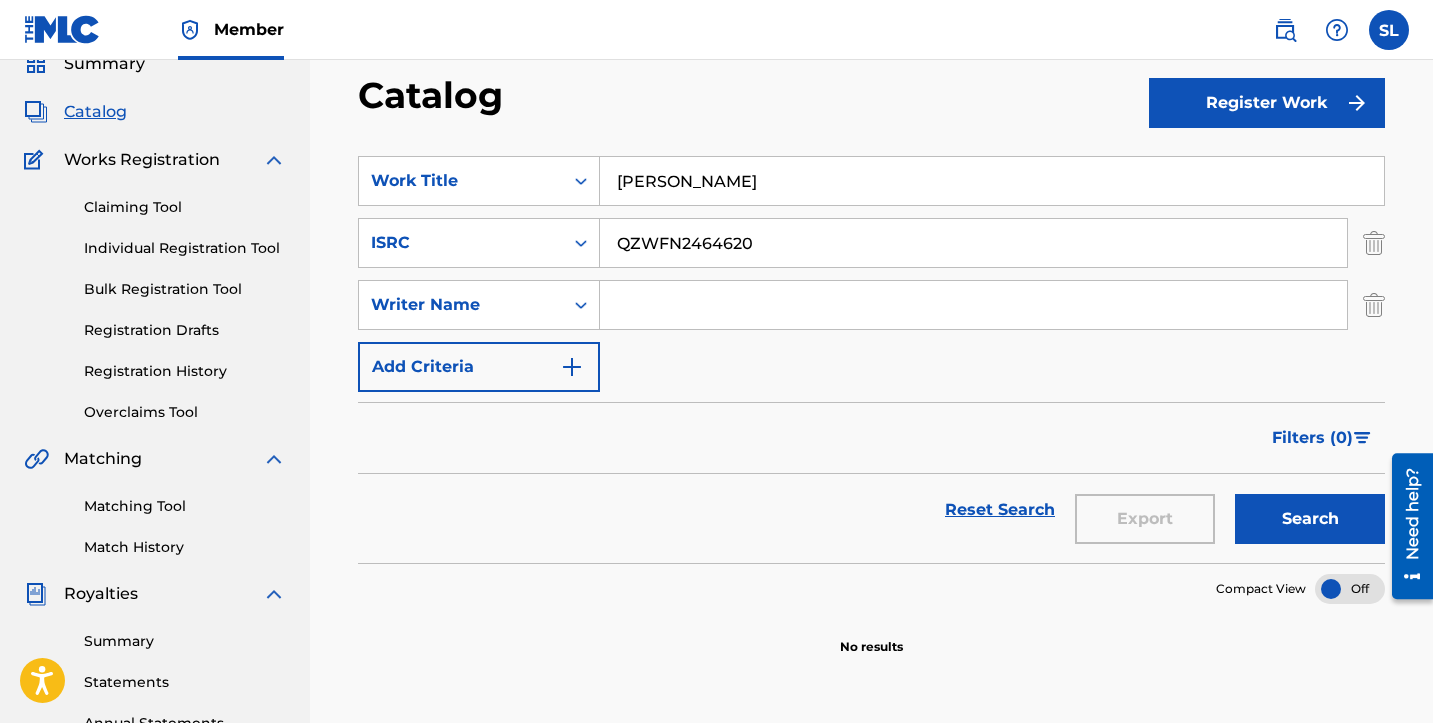 click at bounding box center (973, 305) 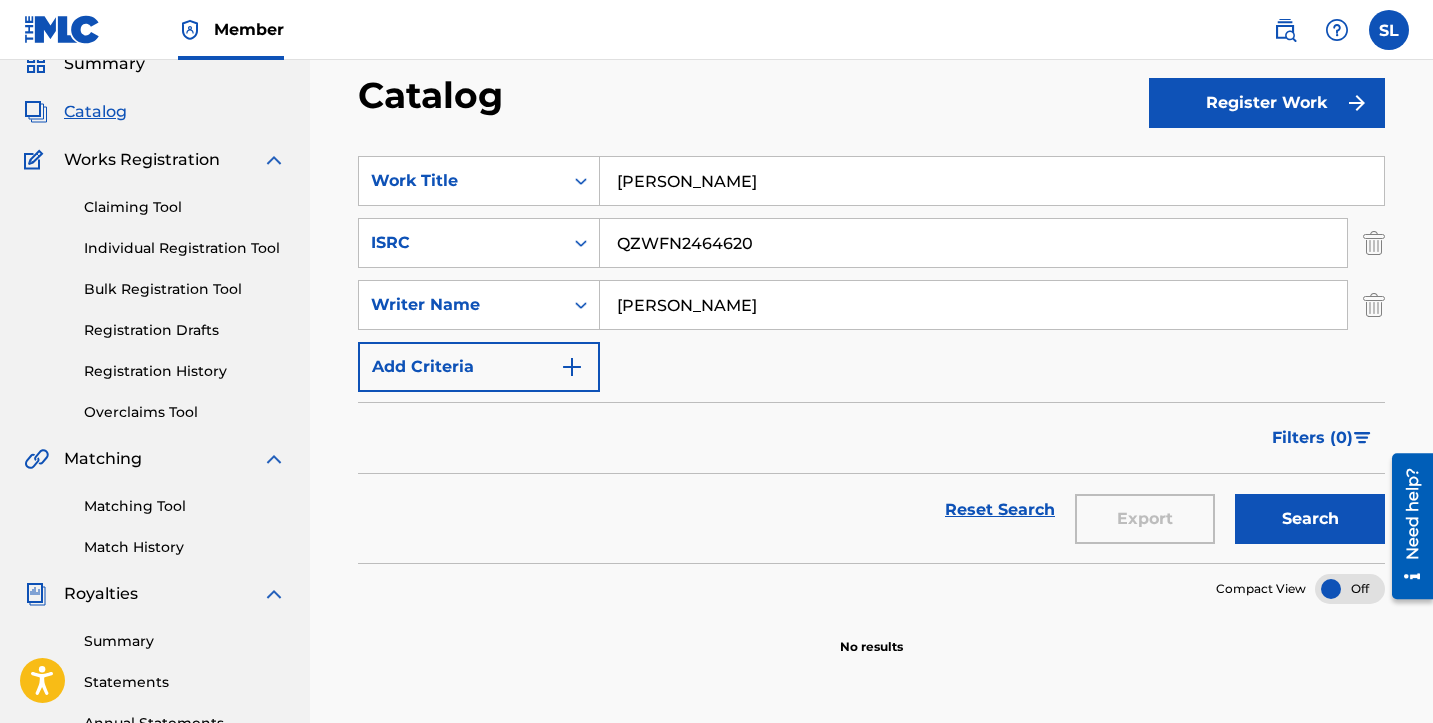 click on "Search" at bounding box center (1310, 519) 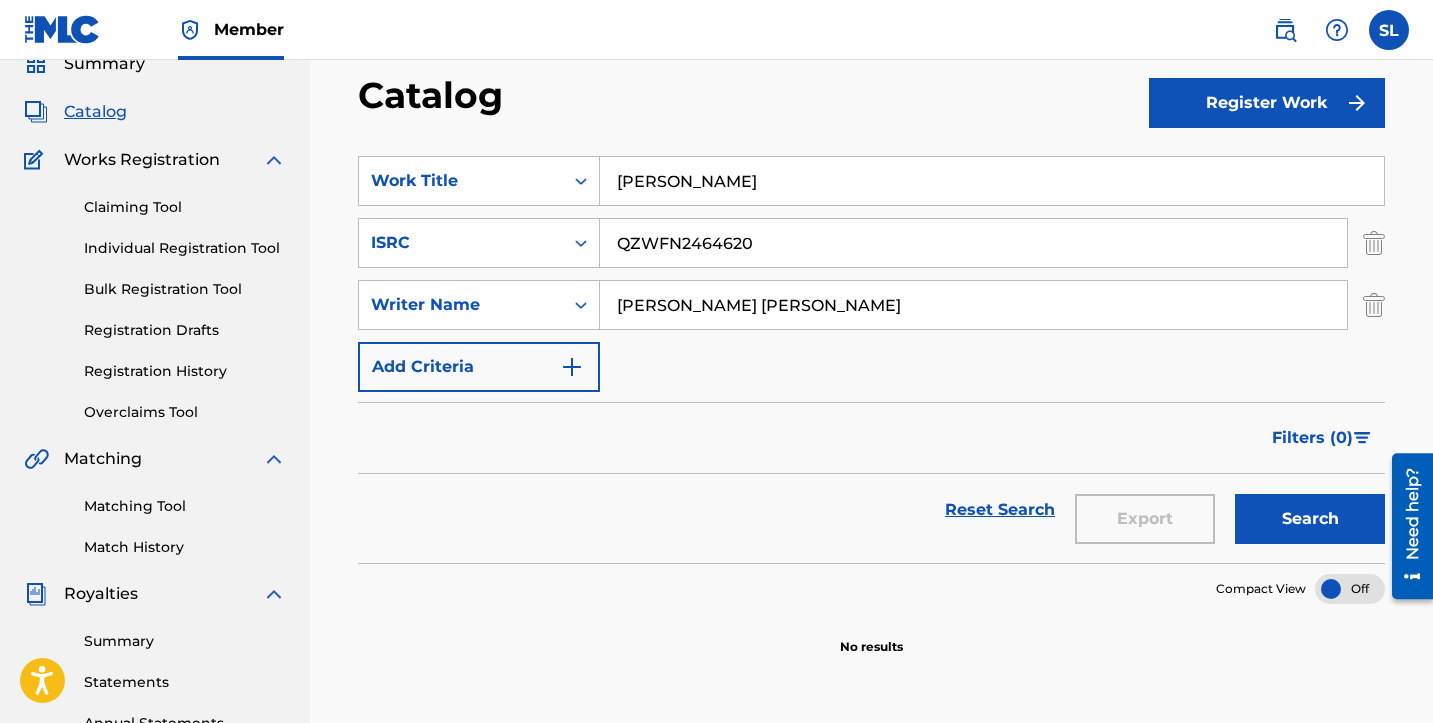 type on "[PERSON_NAME] [PERSON_NAME]" 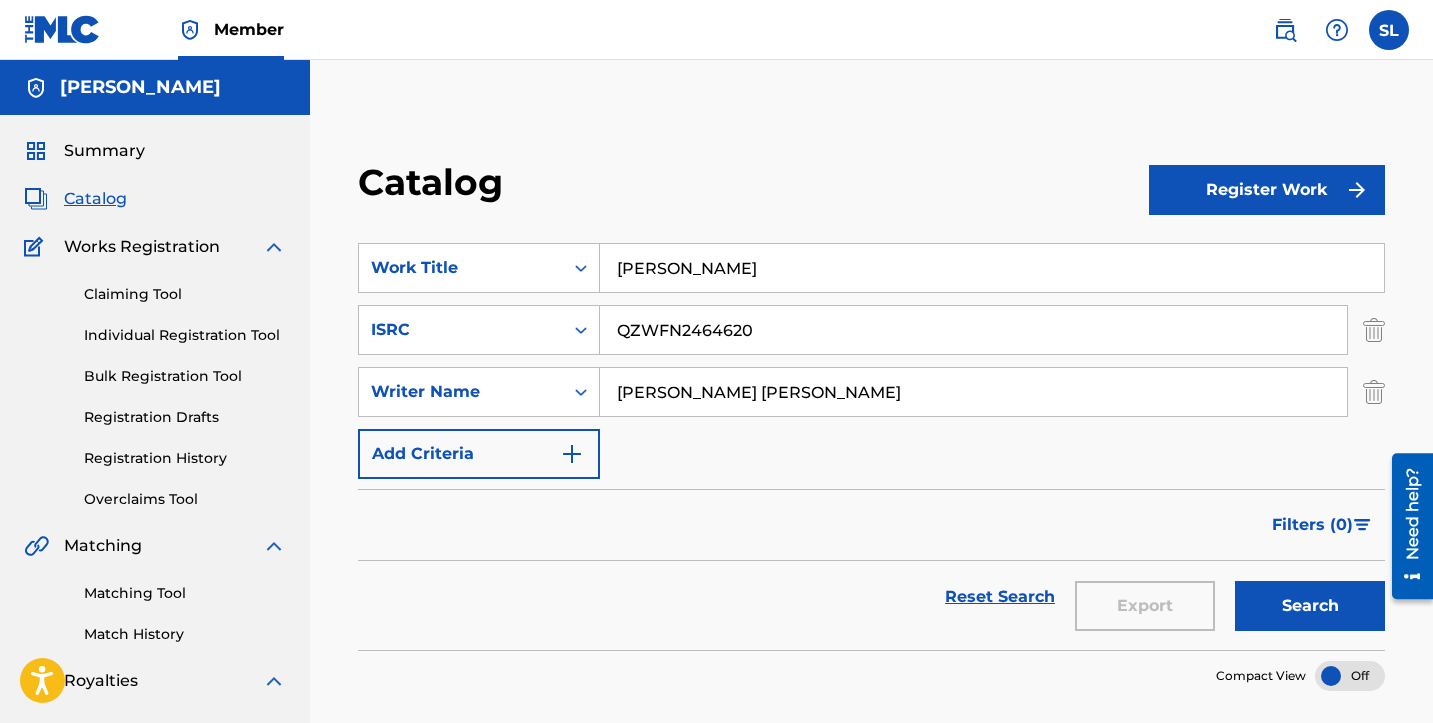 scroll, scrollTop: 0, scrollLeft: 0, axis: both 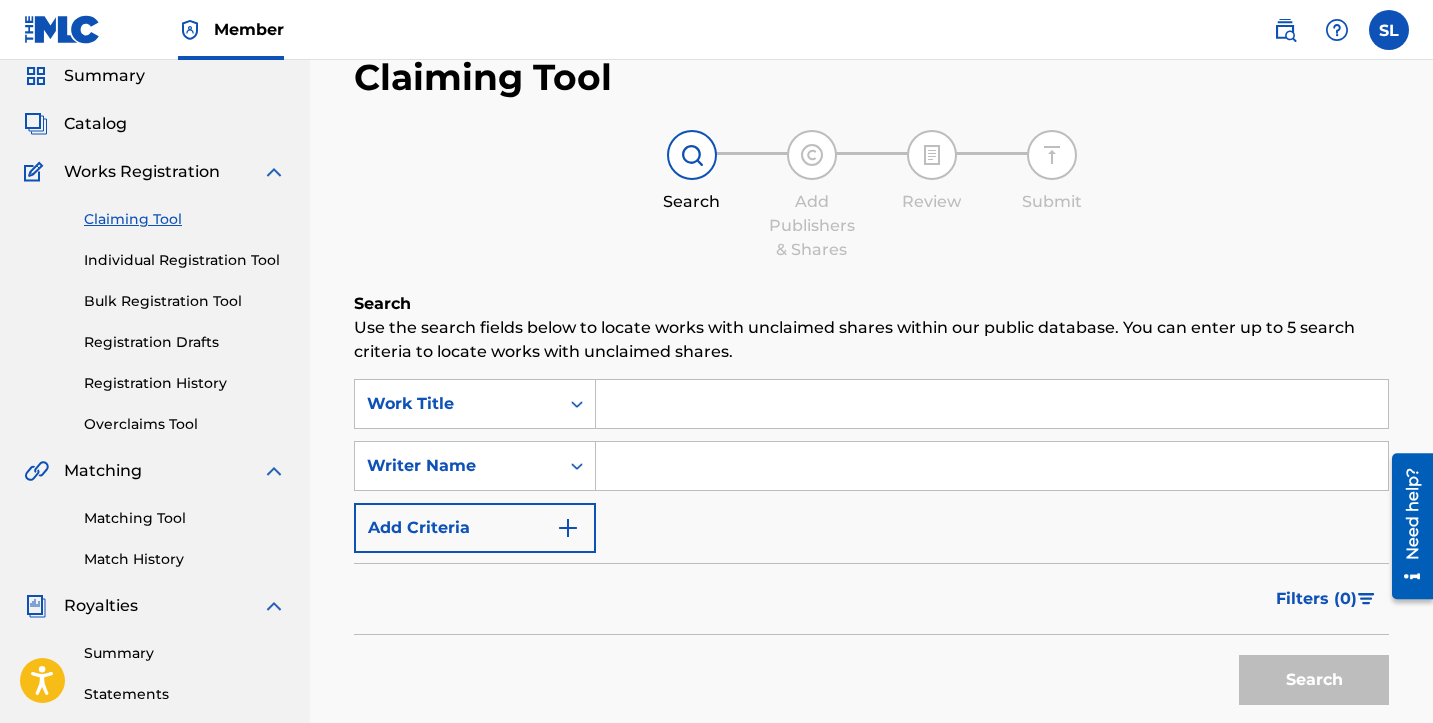 click at bounding box center (992, 404) 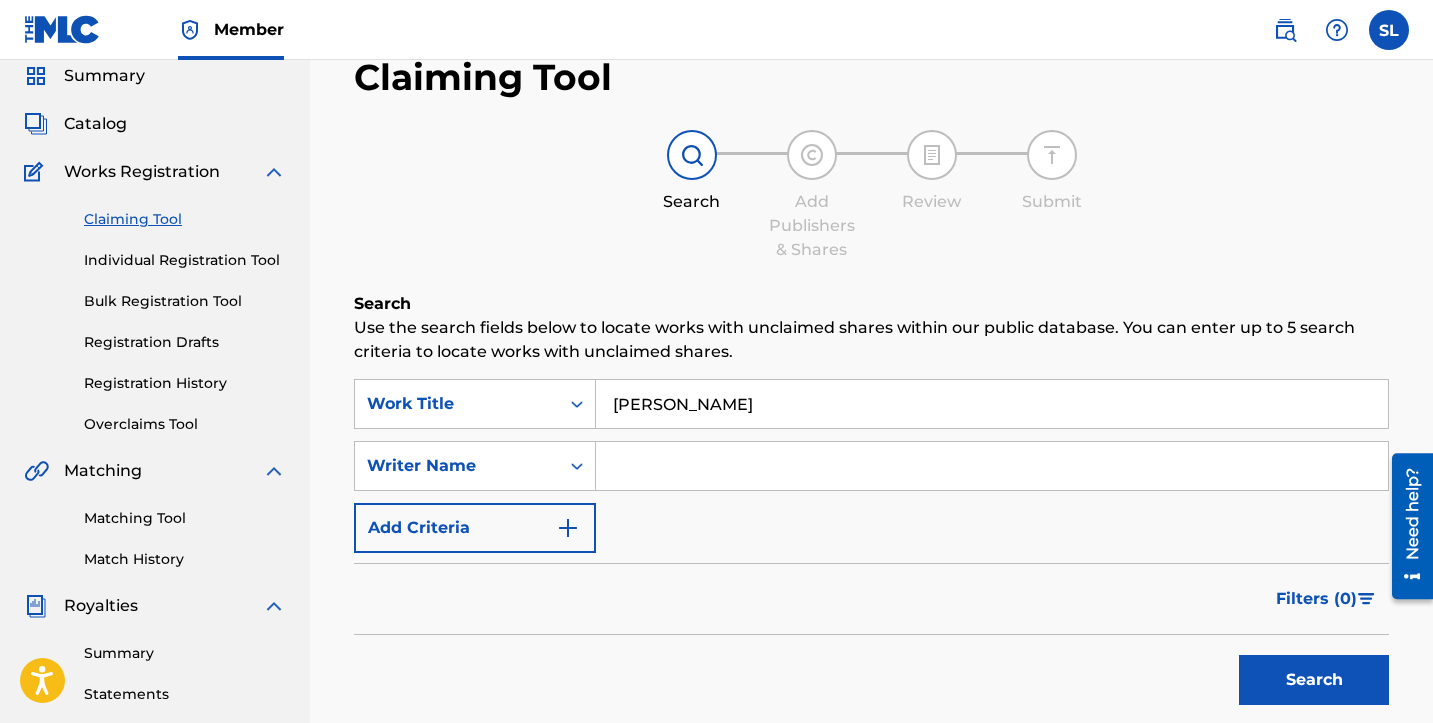 type on "[PERSON_NAME]" 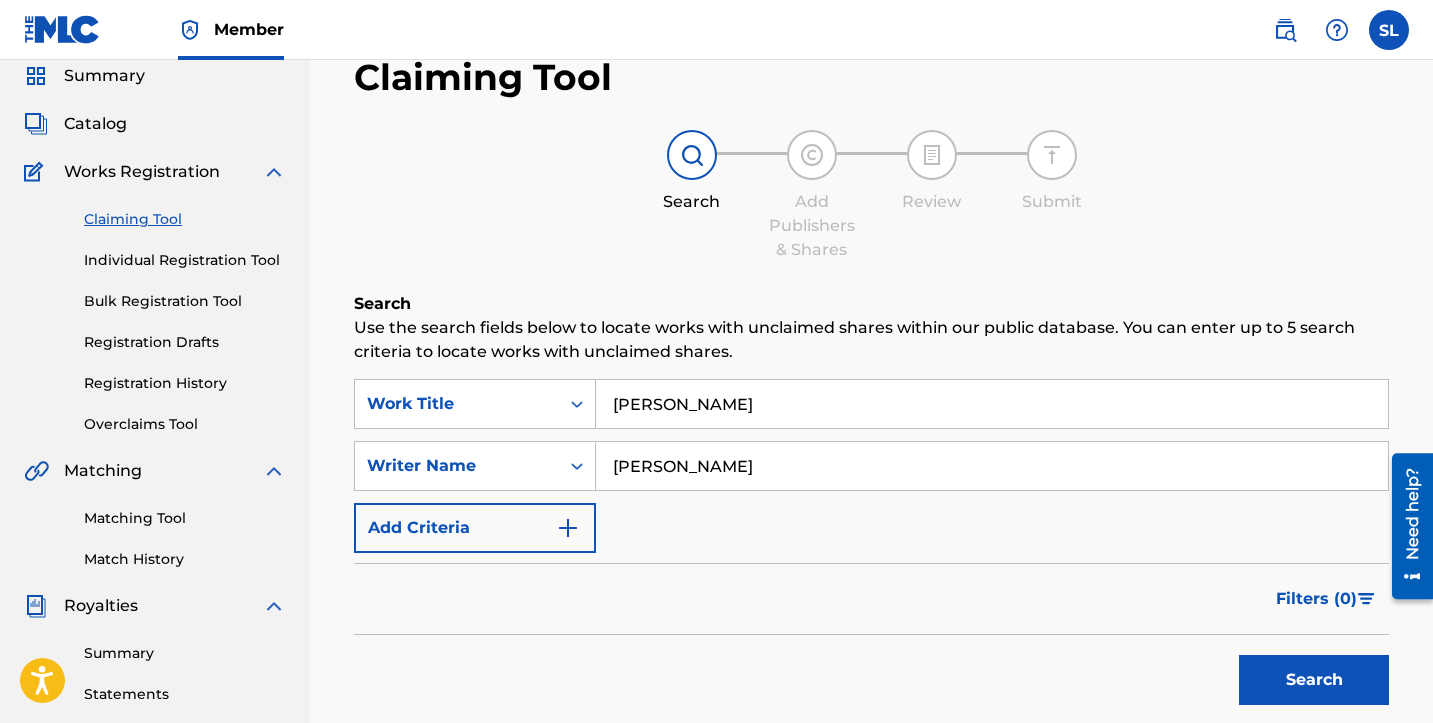 type on "[PERSON_NAME]" 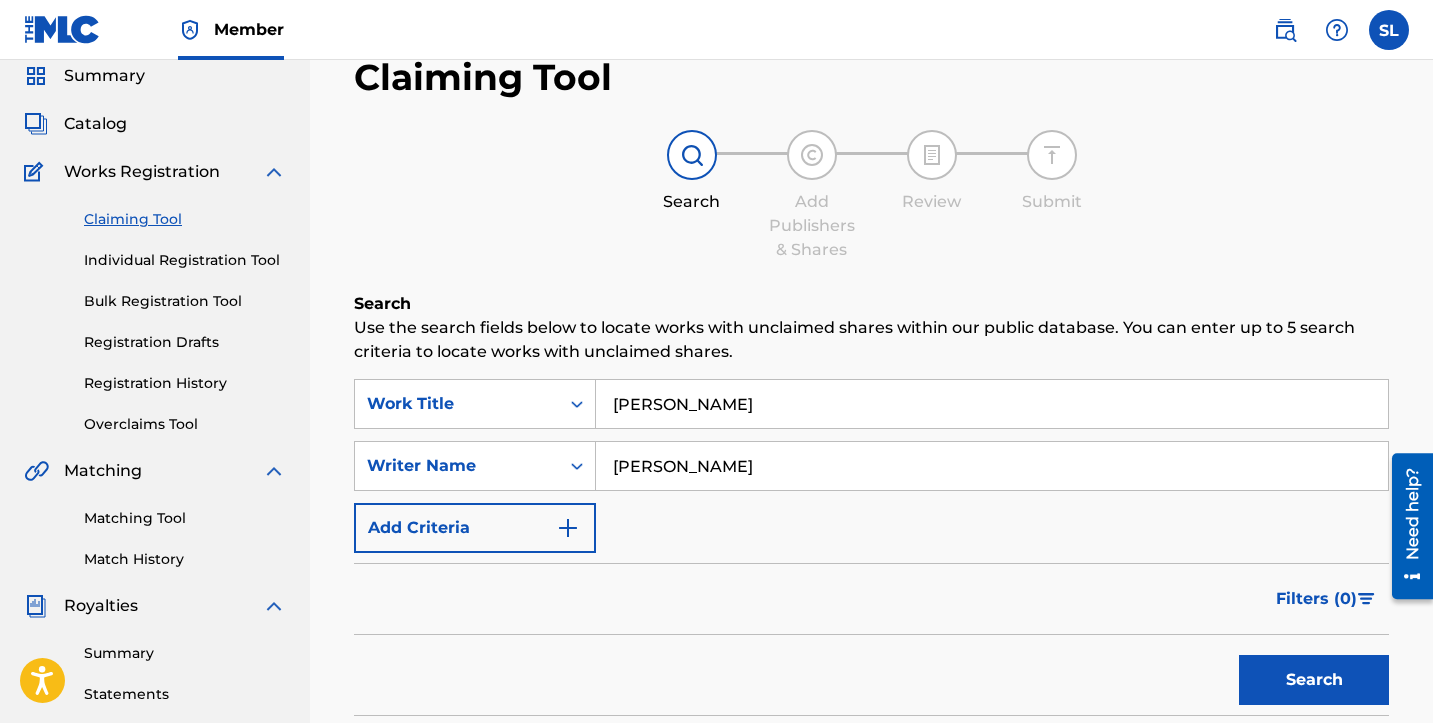 click on "Search" at bounding box center (1314, 680) 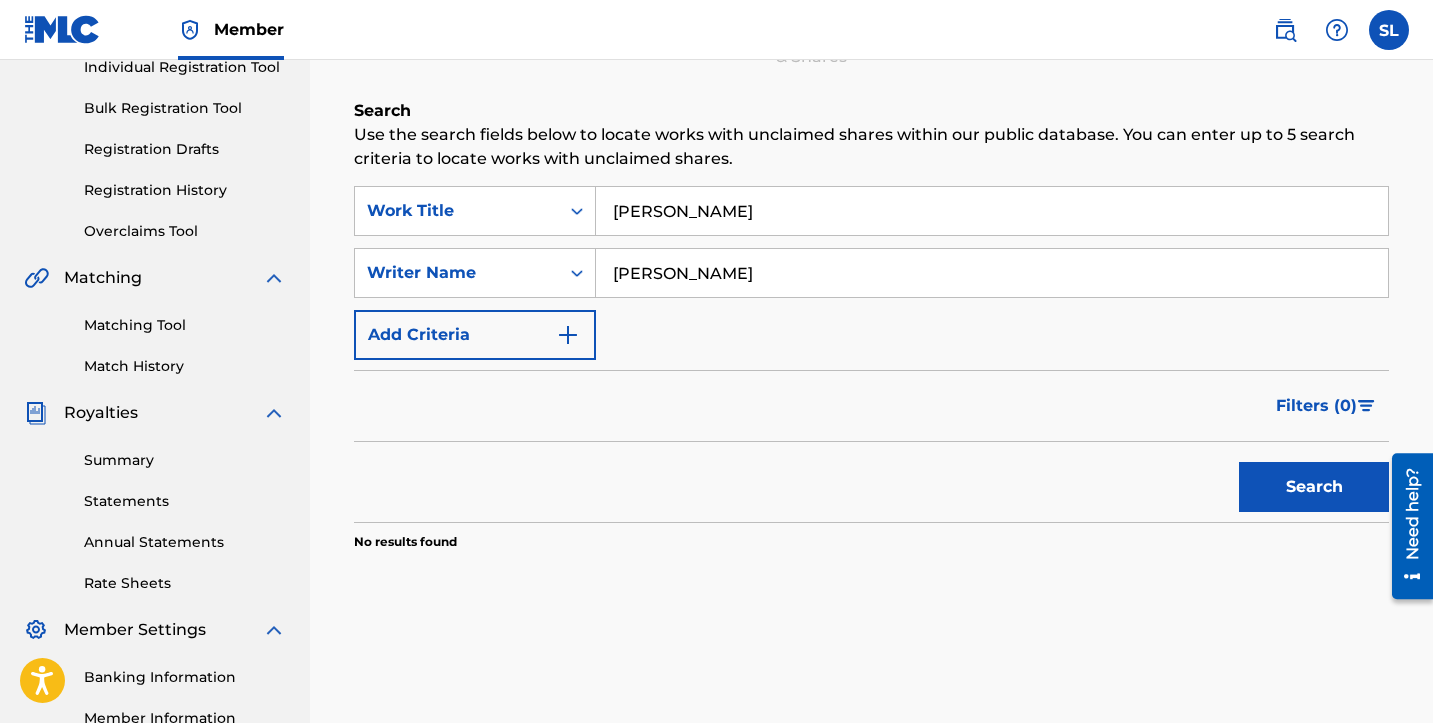 scroll, scrollTop: 271, scrollLeft: 0, axis: vertical 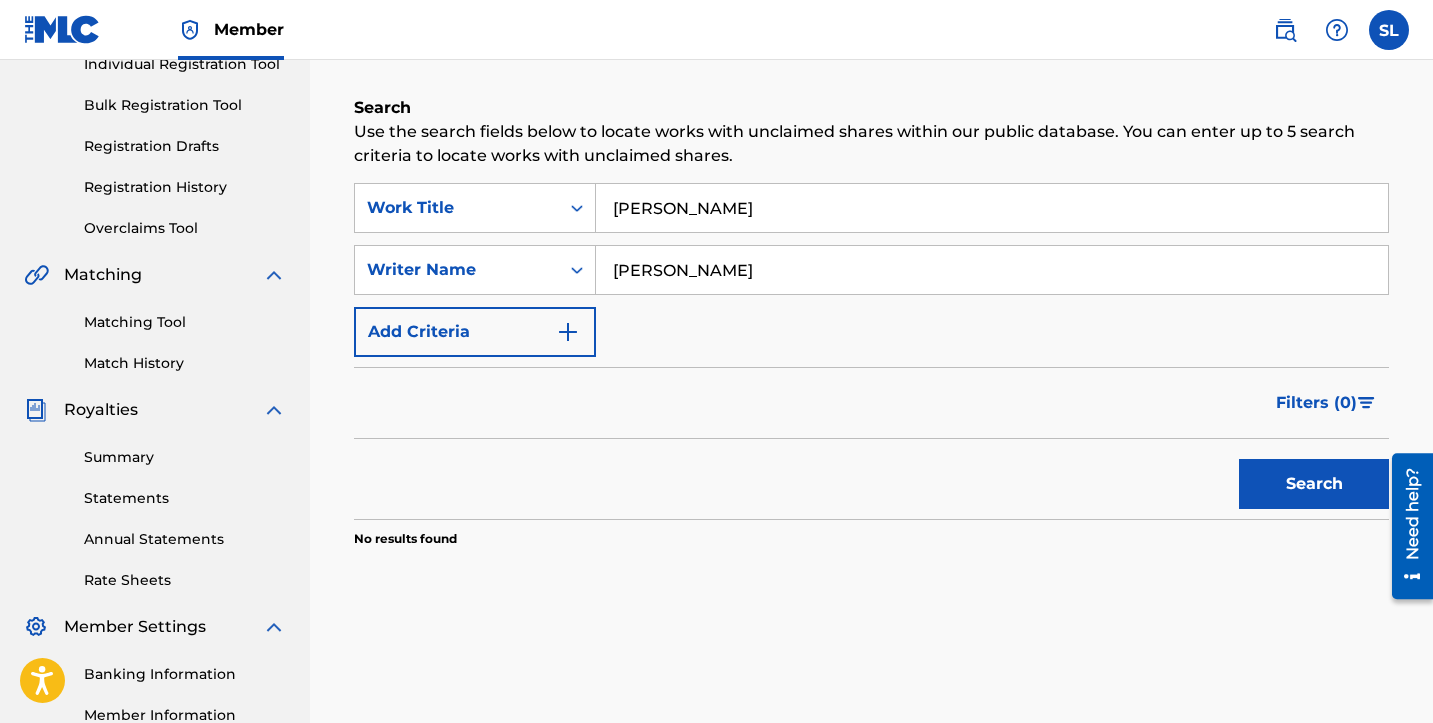 click on "Search" at bounding box center [1314, 484] 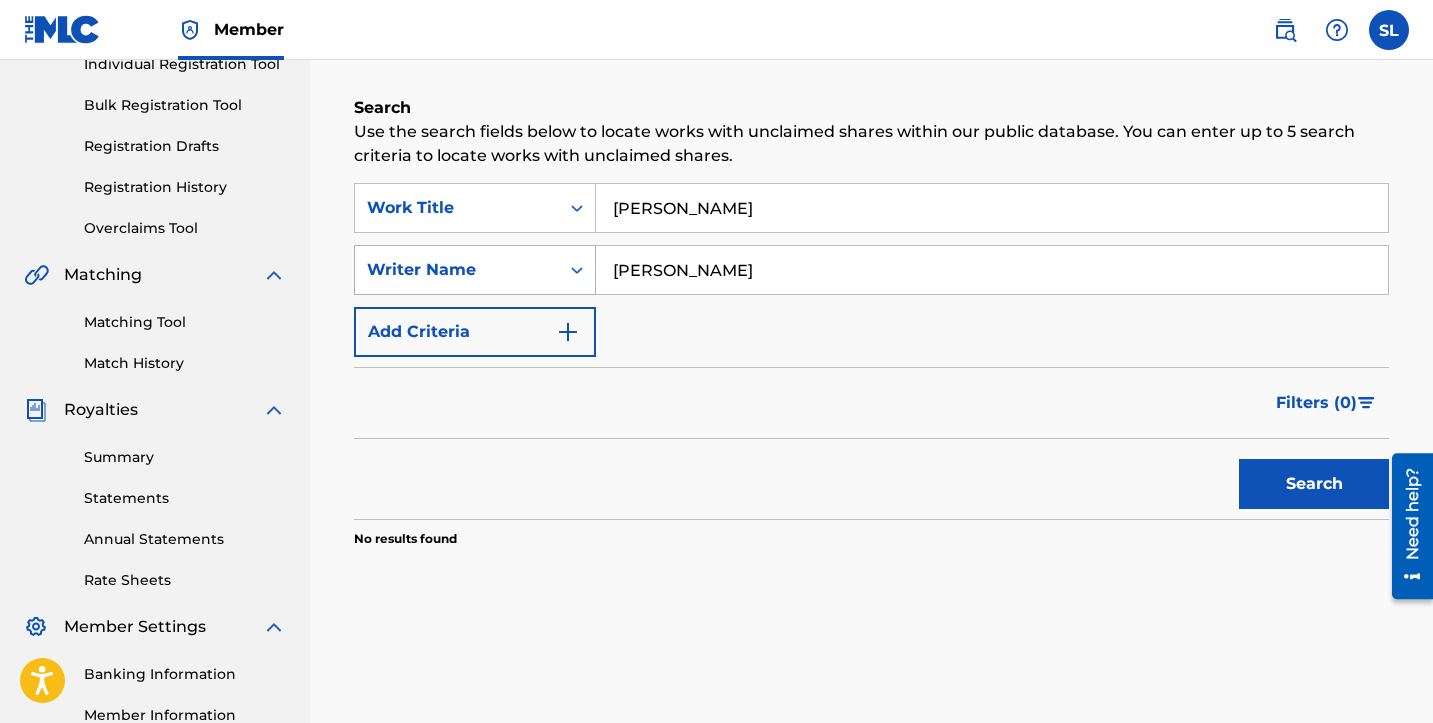 click 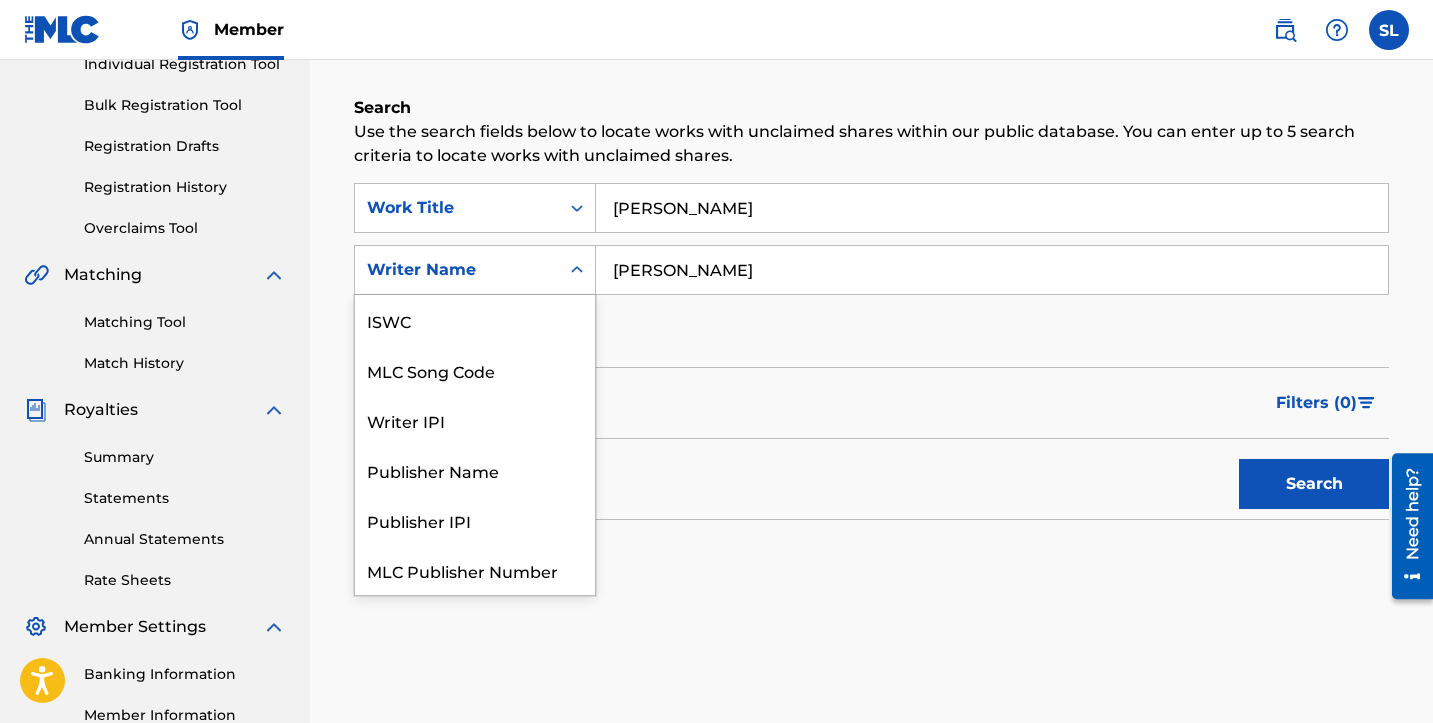 scroll, scrollTop: 50, scrollLeft: 0, axis: vertical 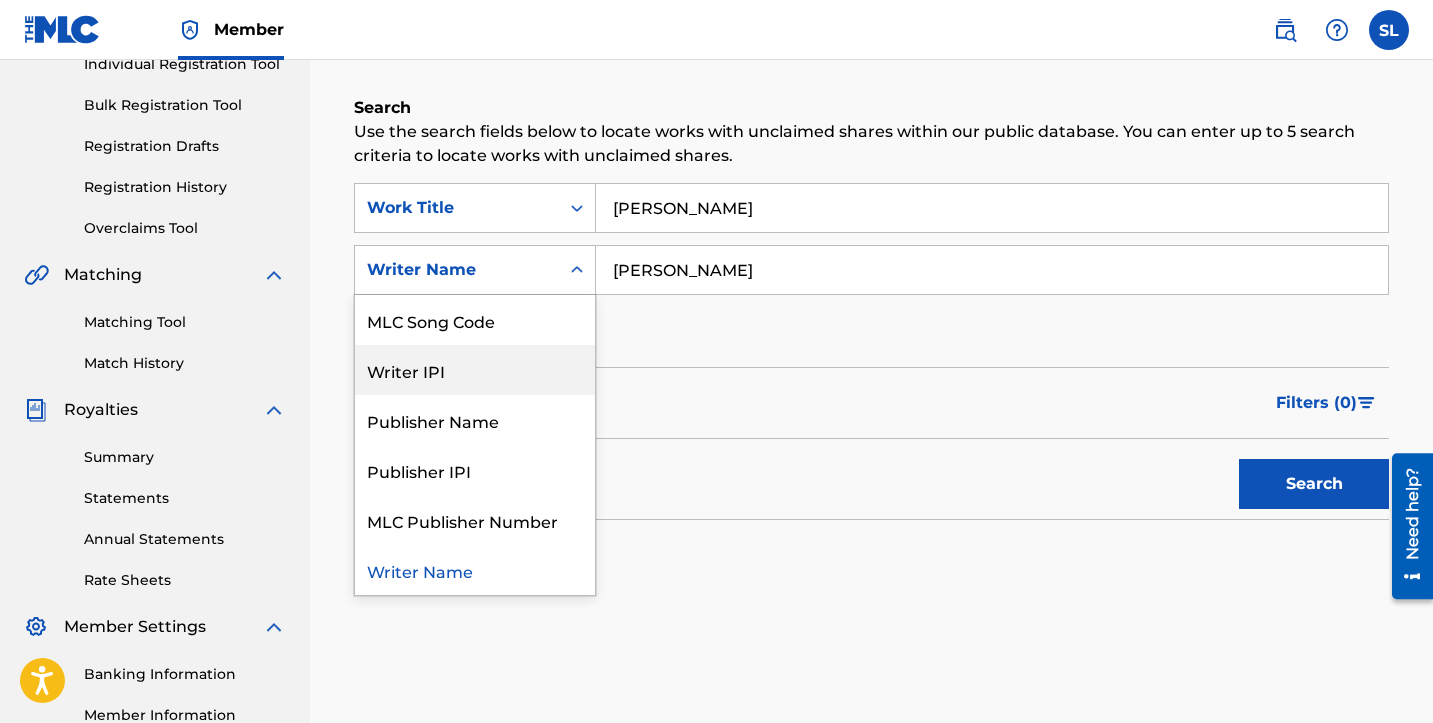 click on "Writer IPI" at bounding box center [475, 370] 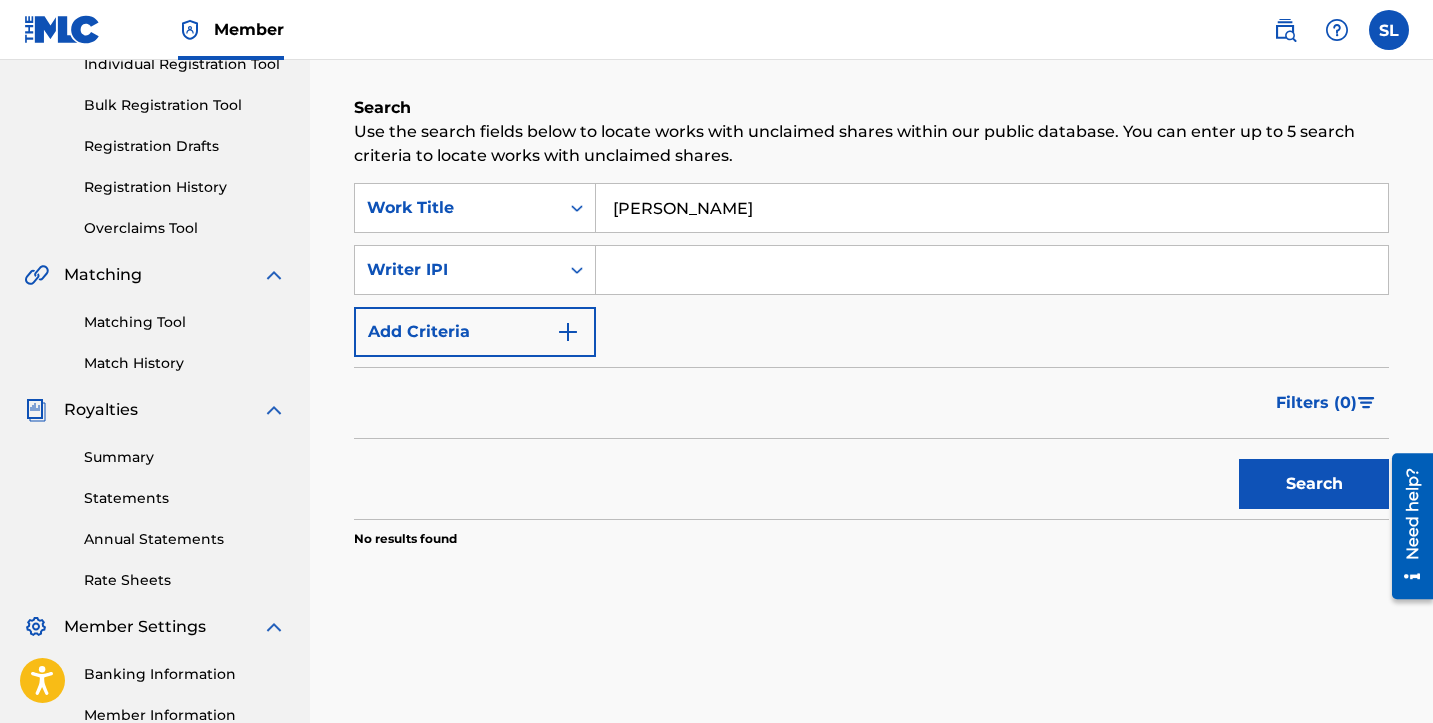 click at bounding box center (992, 270) 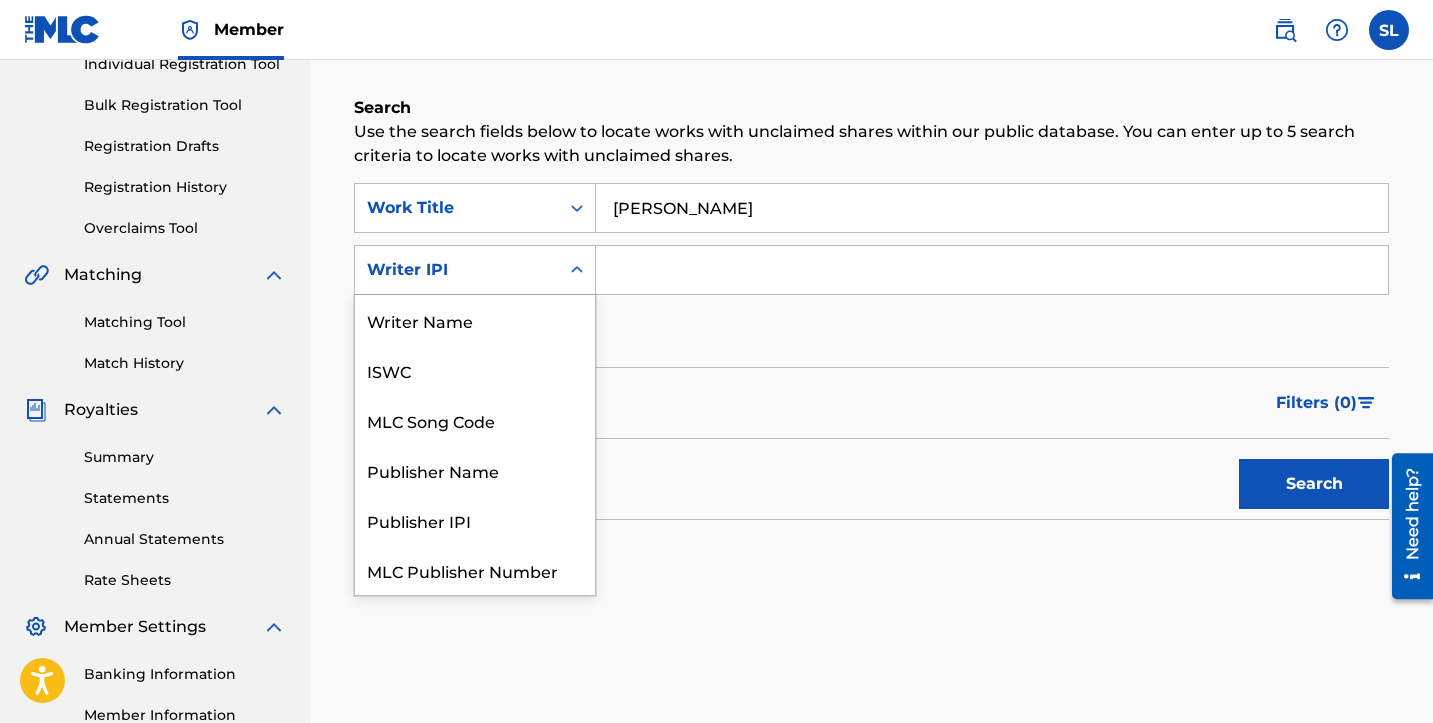 click 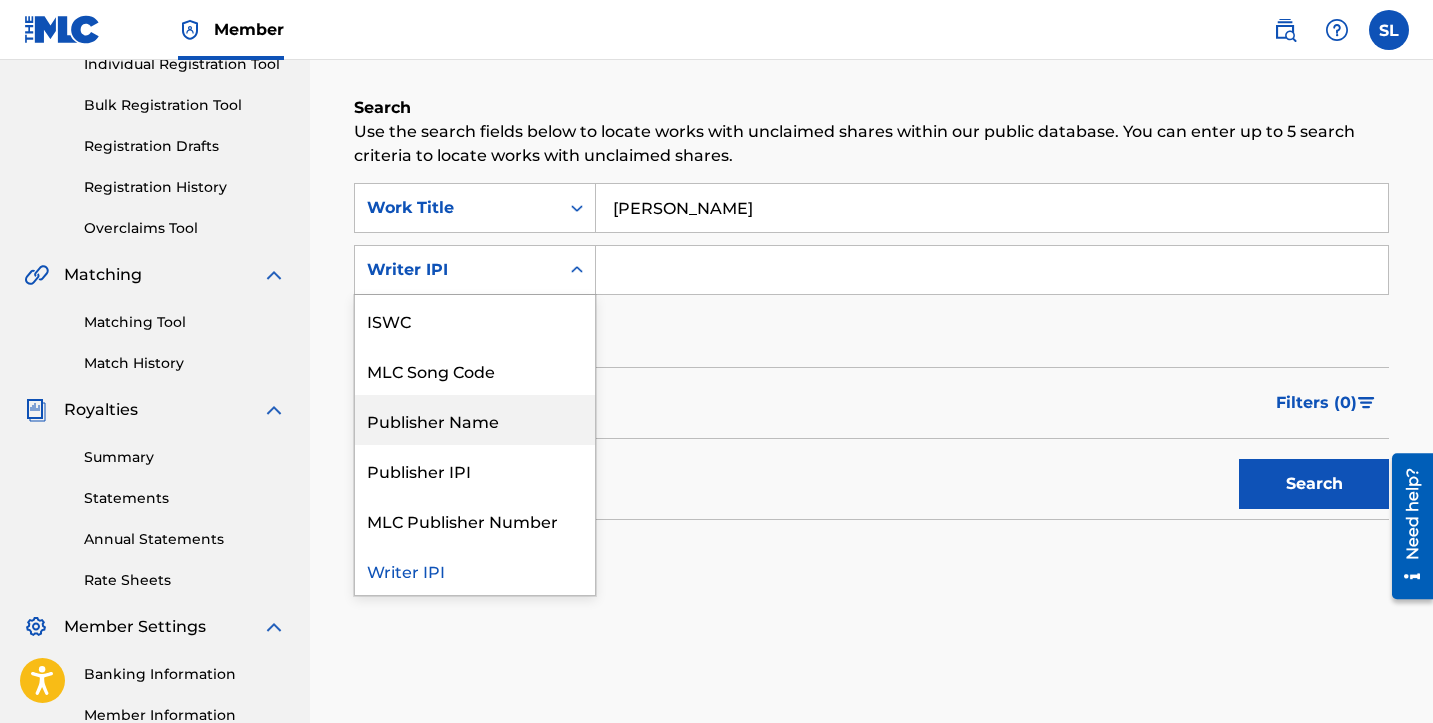 click on "Publisher Name" at bounding box center (475, 420) 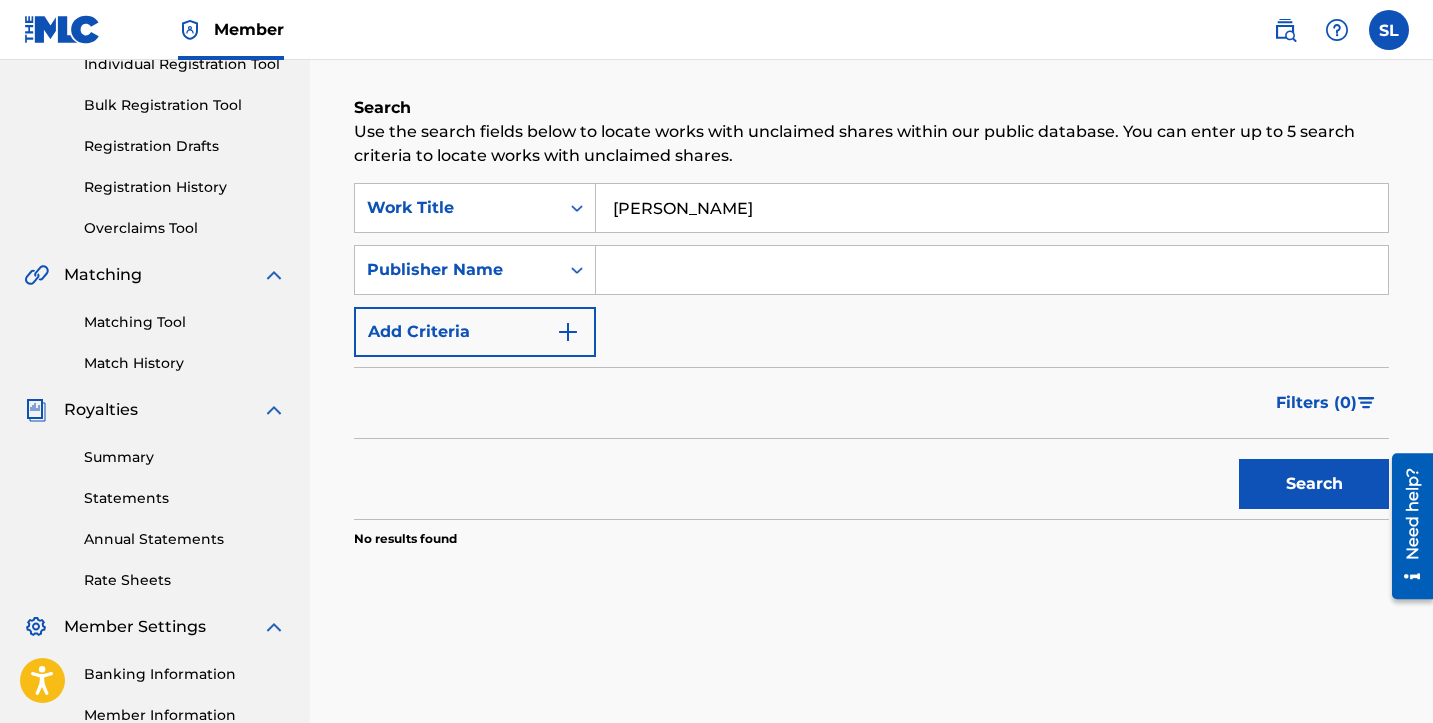 click at bounding box center [992, 270] 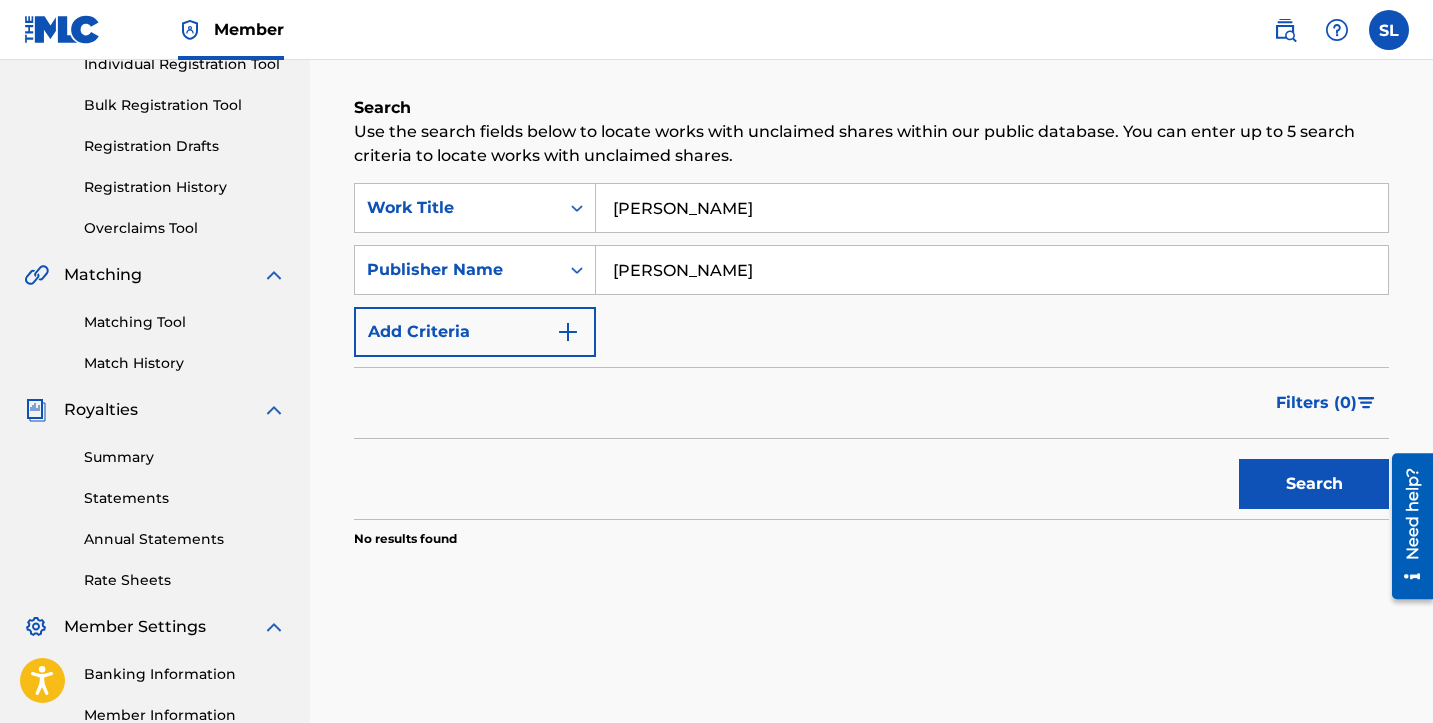 type on "[PERSON_NAME]" 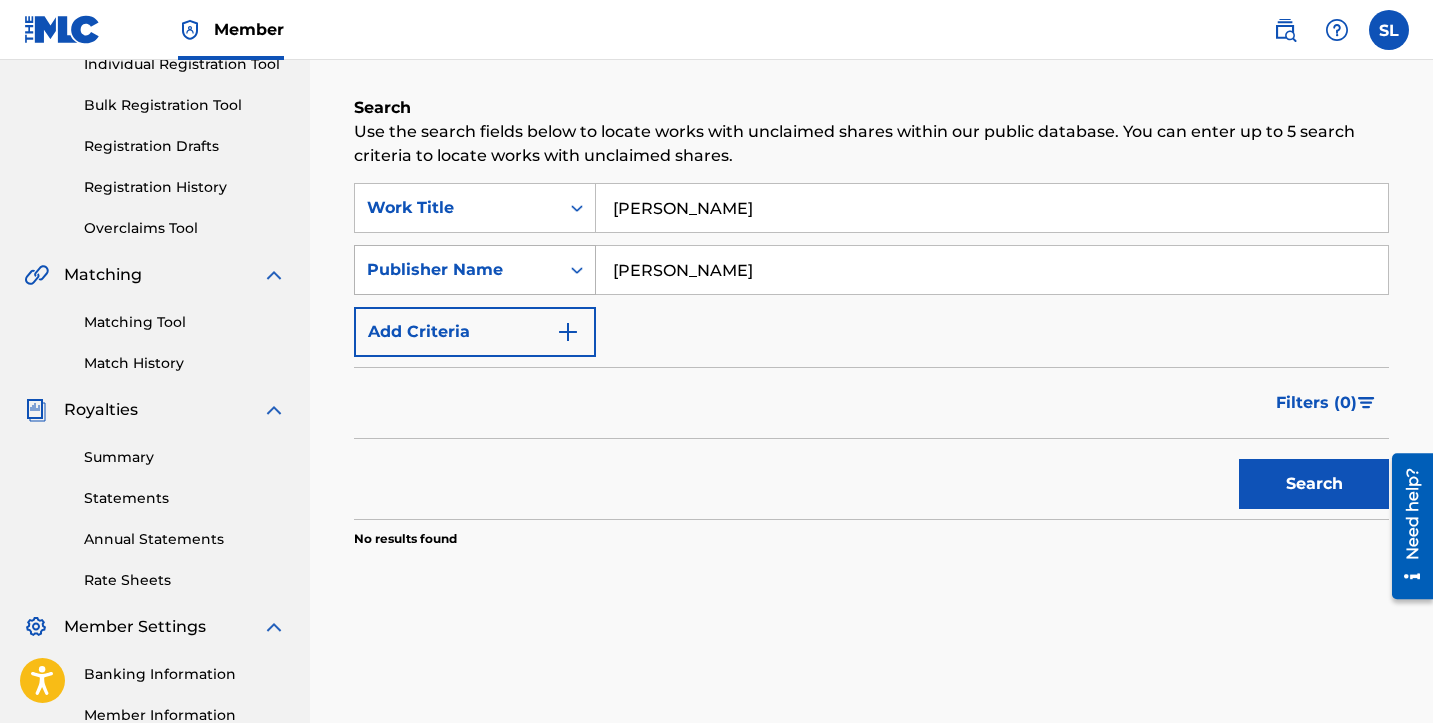 drag, startPoint x: 756, startPoint y: 260, endPoint x: 509, endPoint y: 256, distance: 247.03238 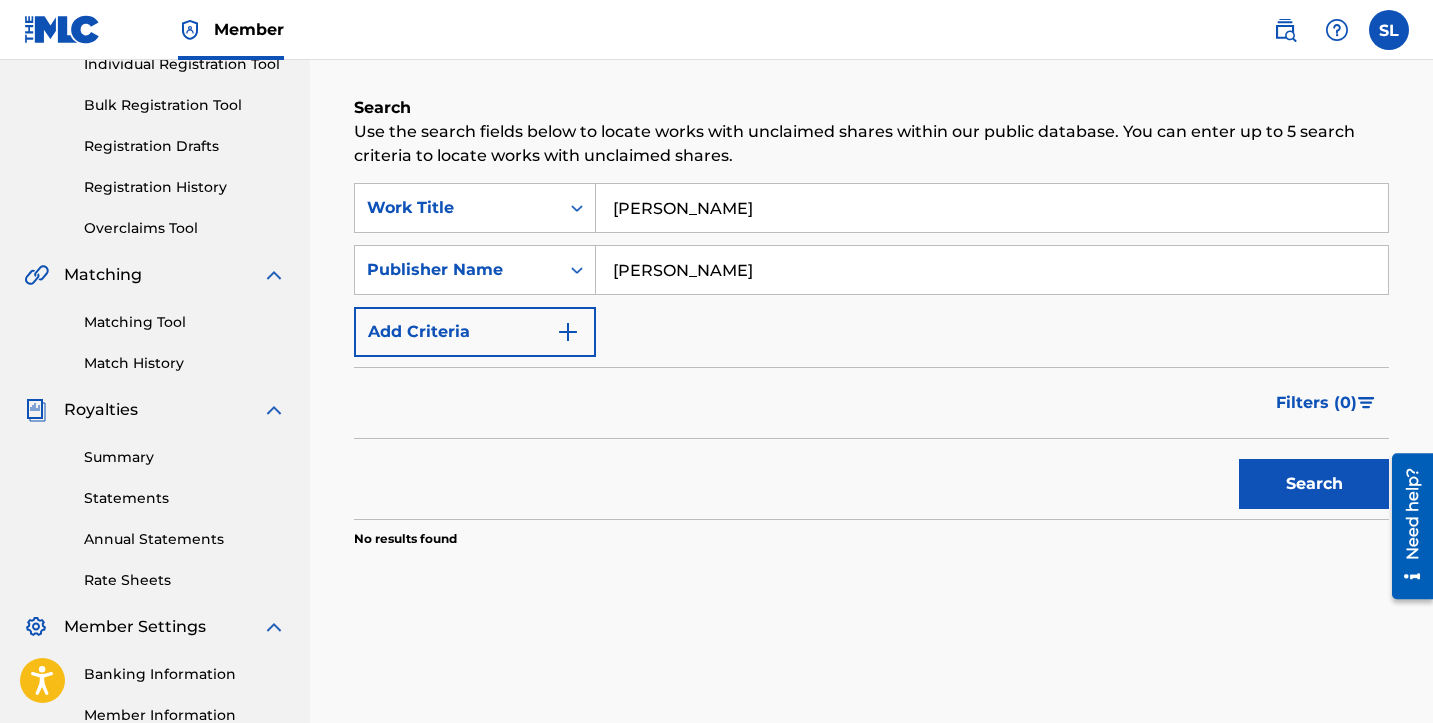 click on "[PERSON_NAME]" at bounding box center (992, 270) 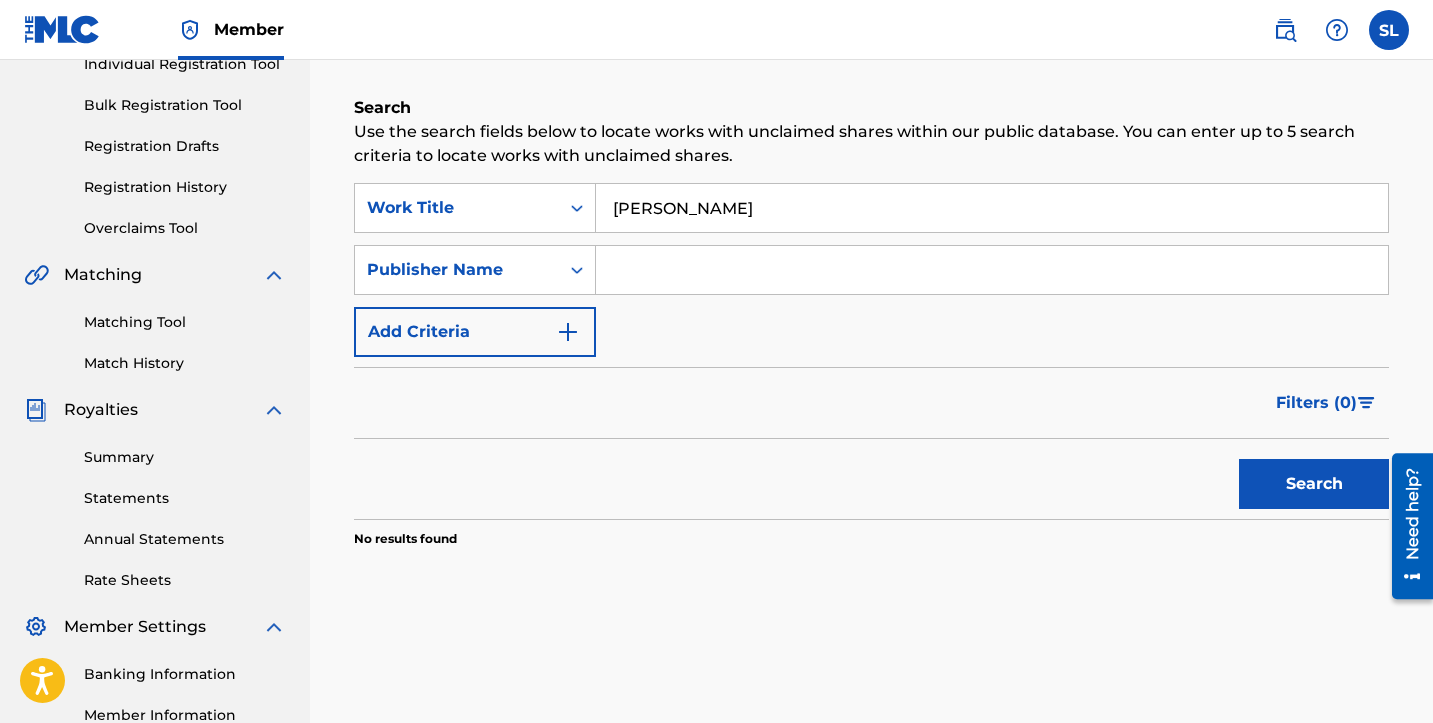 type 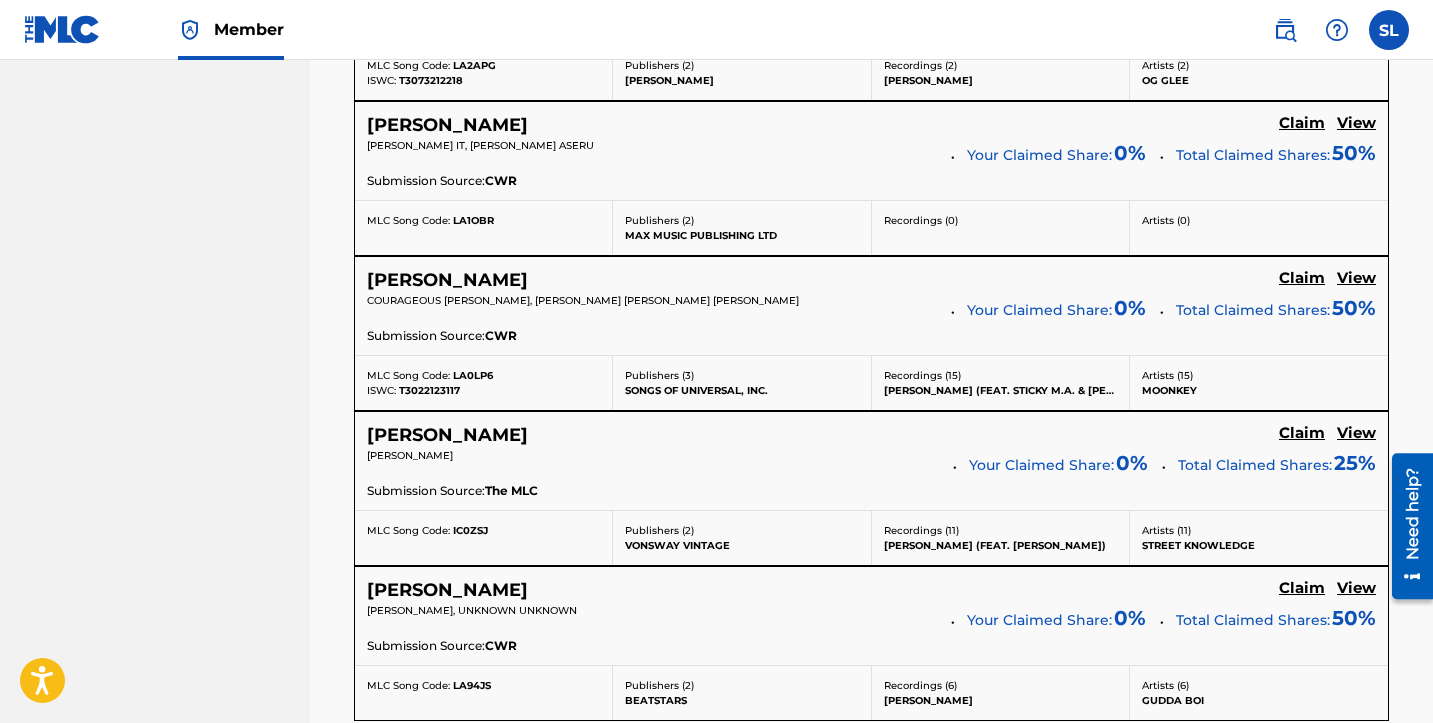 scroll, scrollTop: 1660, scrollLeft: 0, axis: vertical 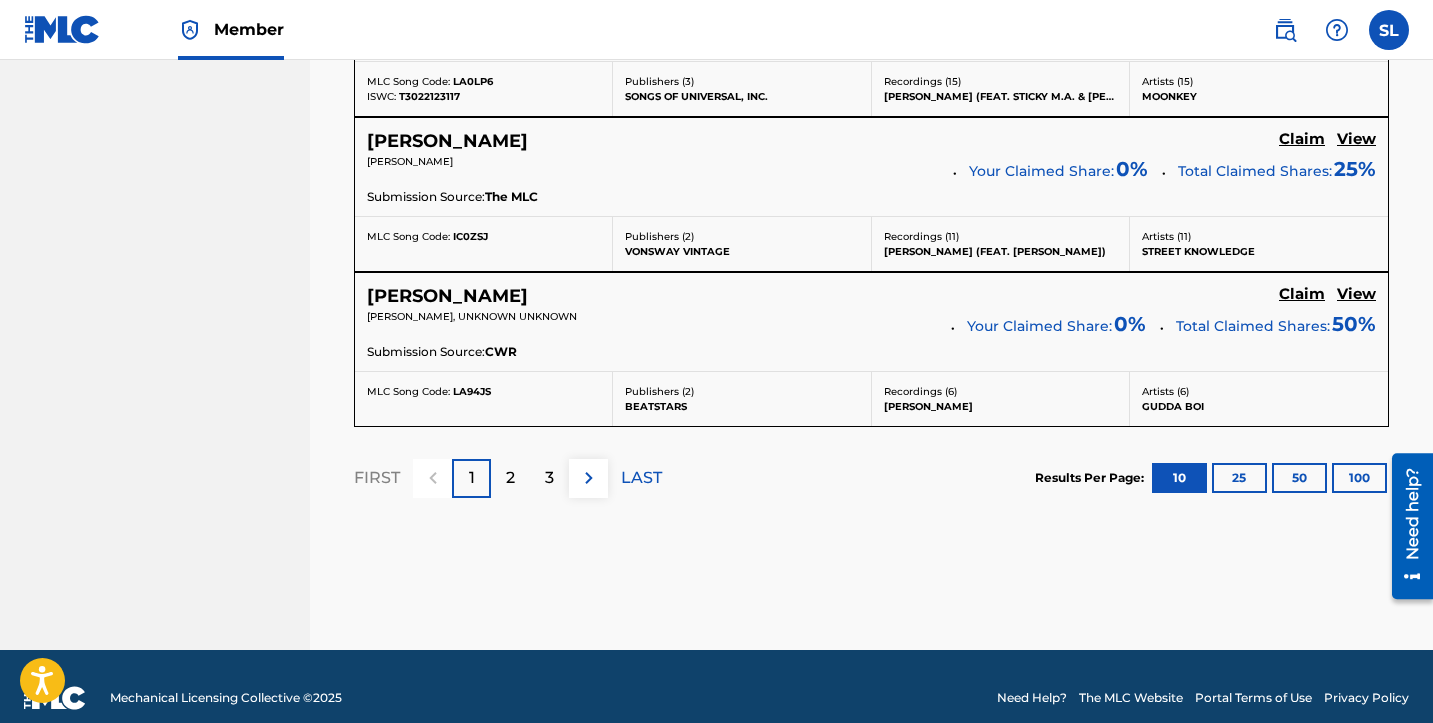 click on "2" at bounding box center (510, 478) 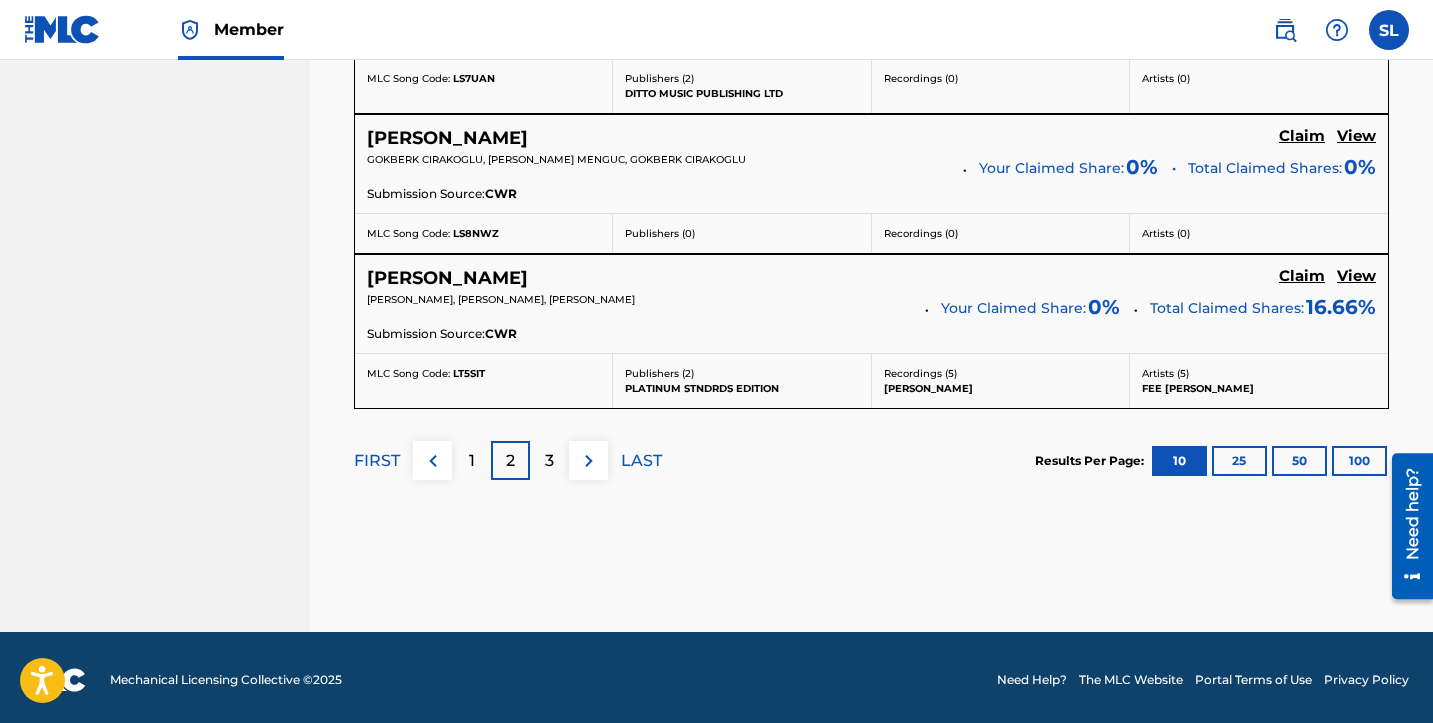 click on "100" at bounding box center (1359, 461) 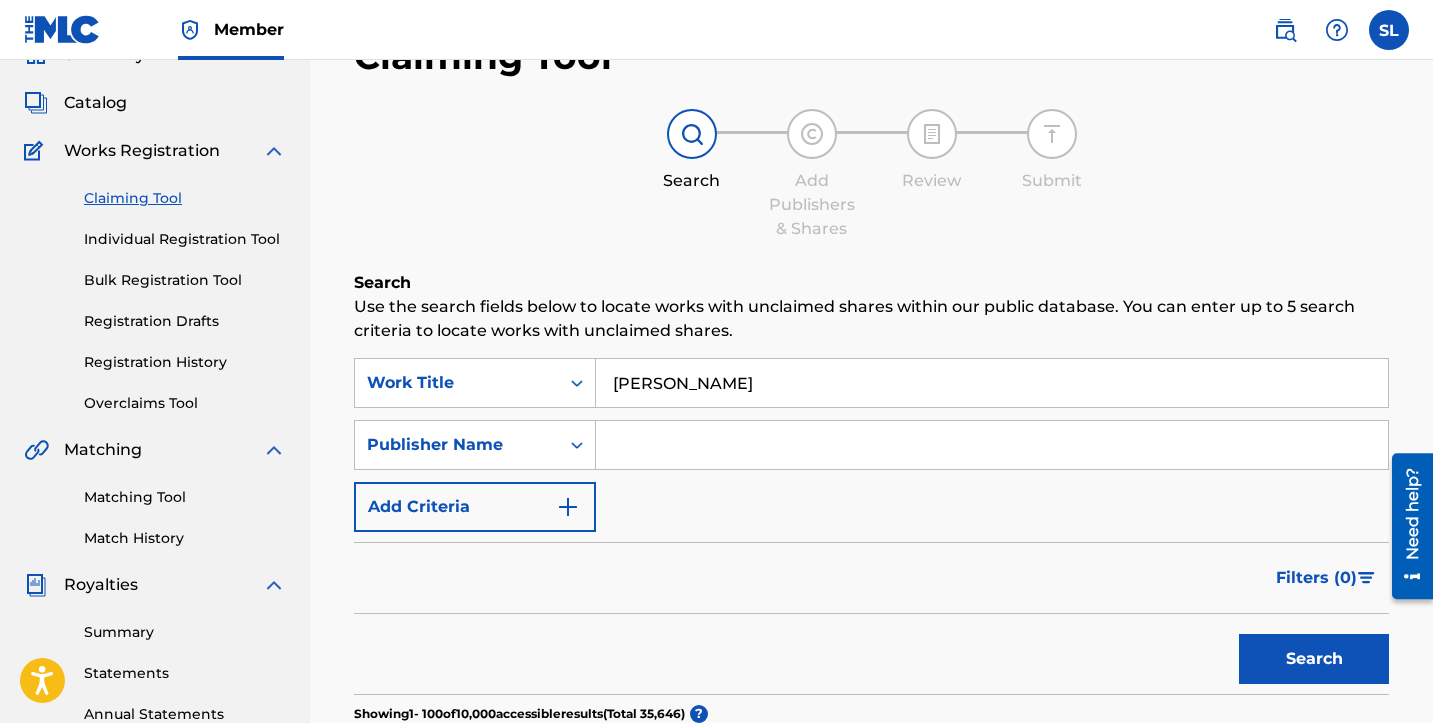 scroll, scrollTop: 97, scrollLeft: 0, axis: vertical 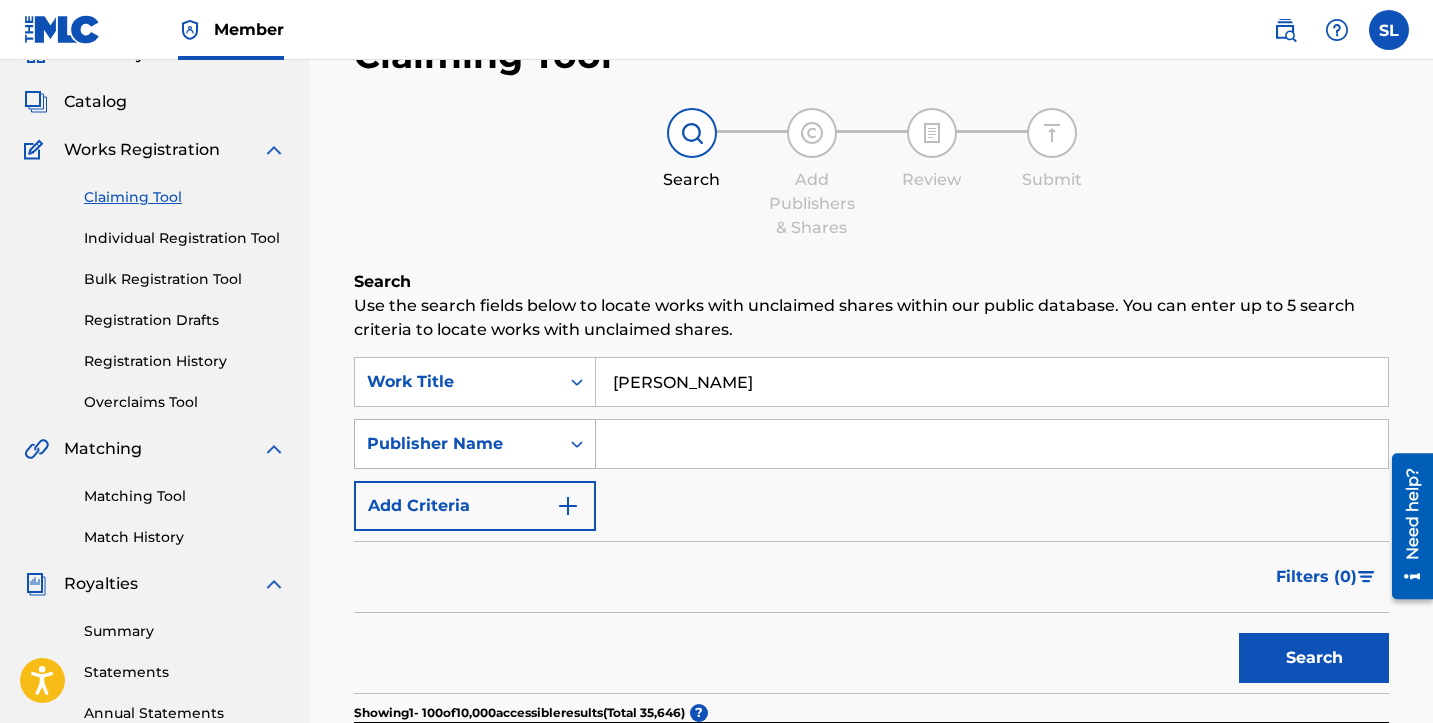 click on "Publisher Name" at bounding box center [475, 444] 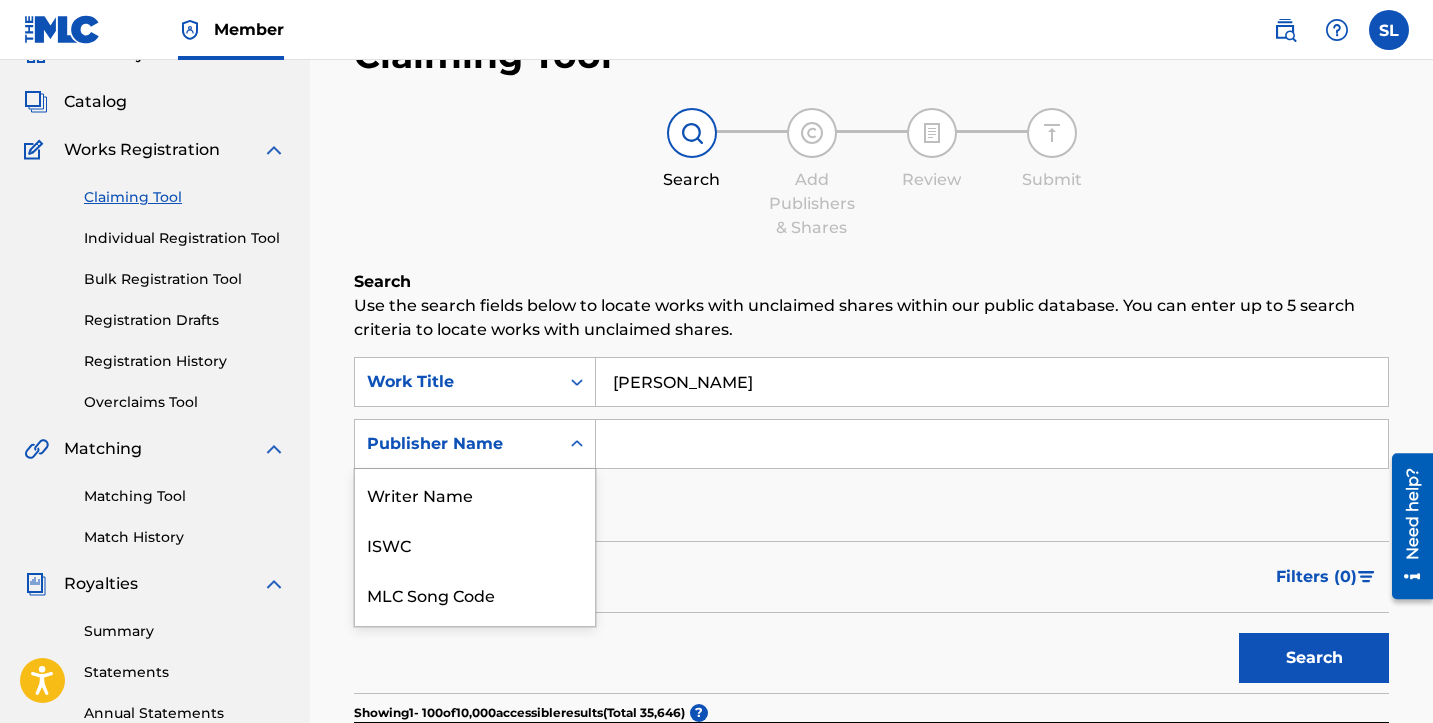 scroll, scrollTop: 143, scrollLeft: 0, axis: vertical 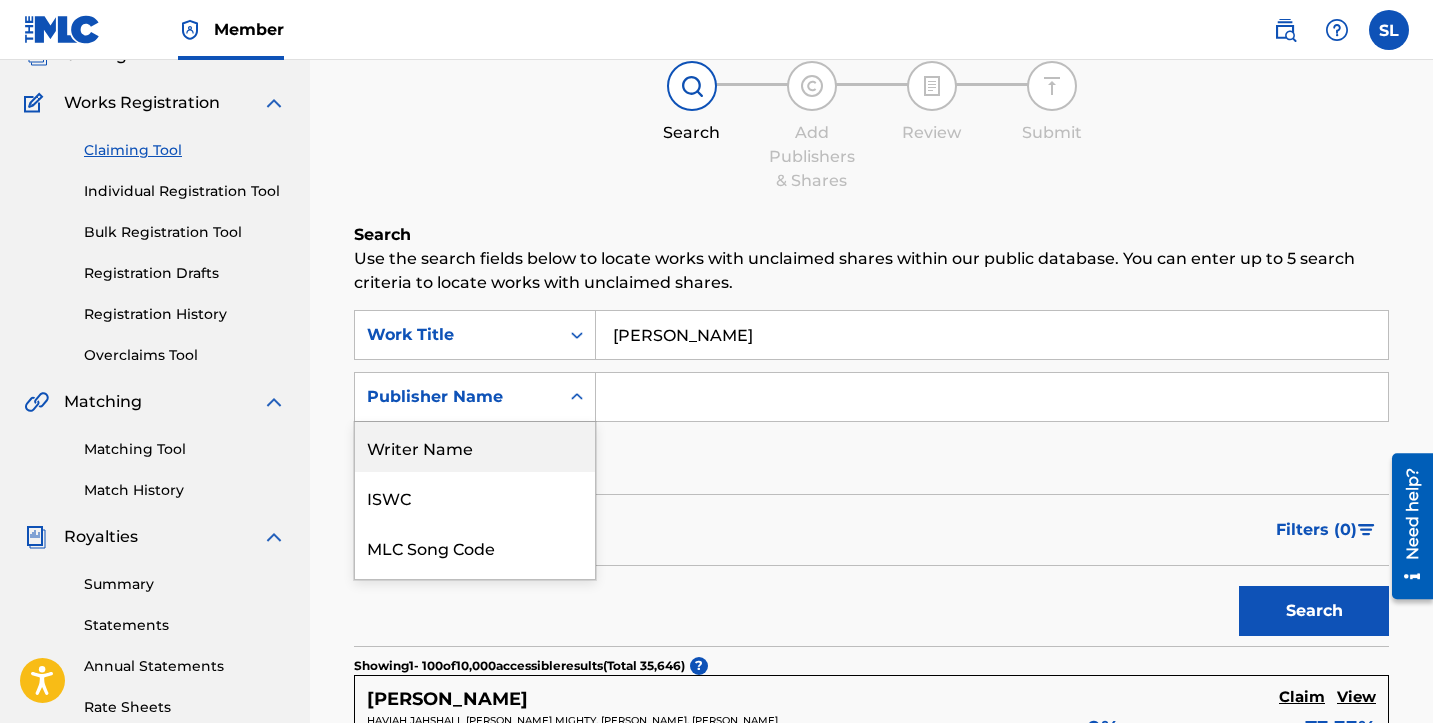 click on "Writer Name" at bounding box center [475, 447] 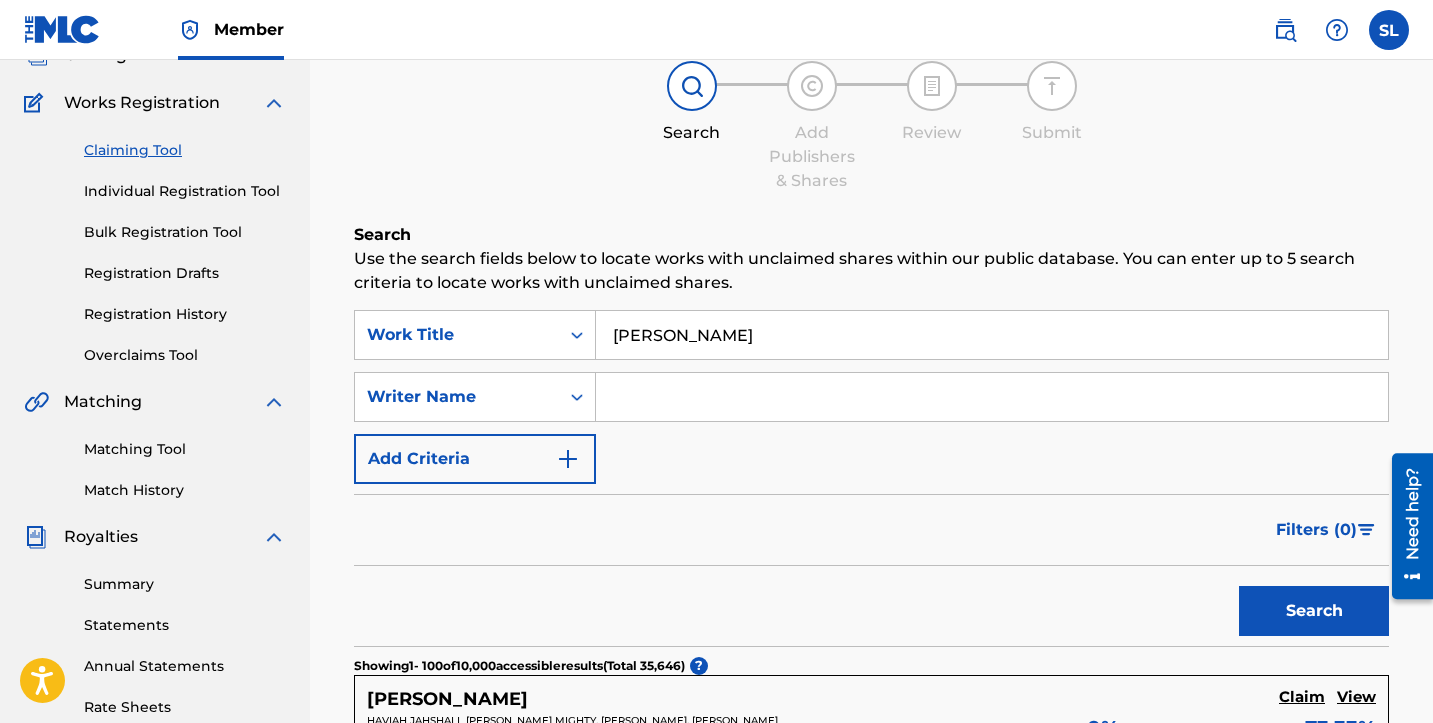 click at bounding box center [992, 397] 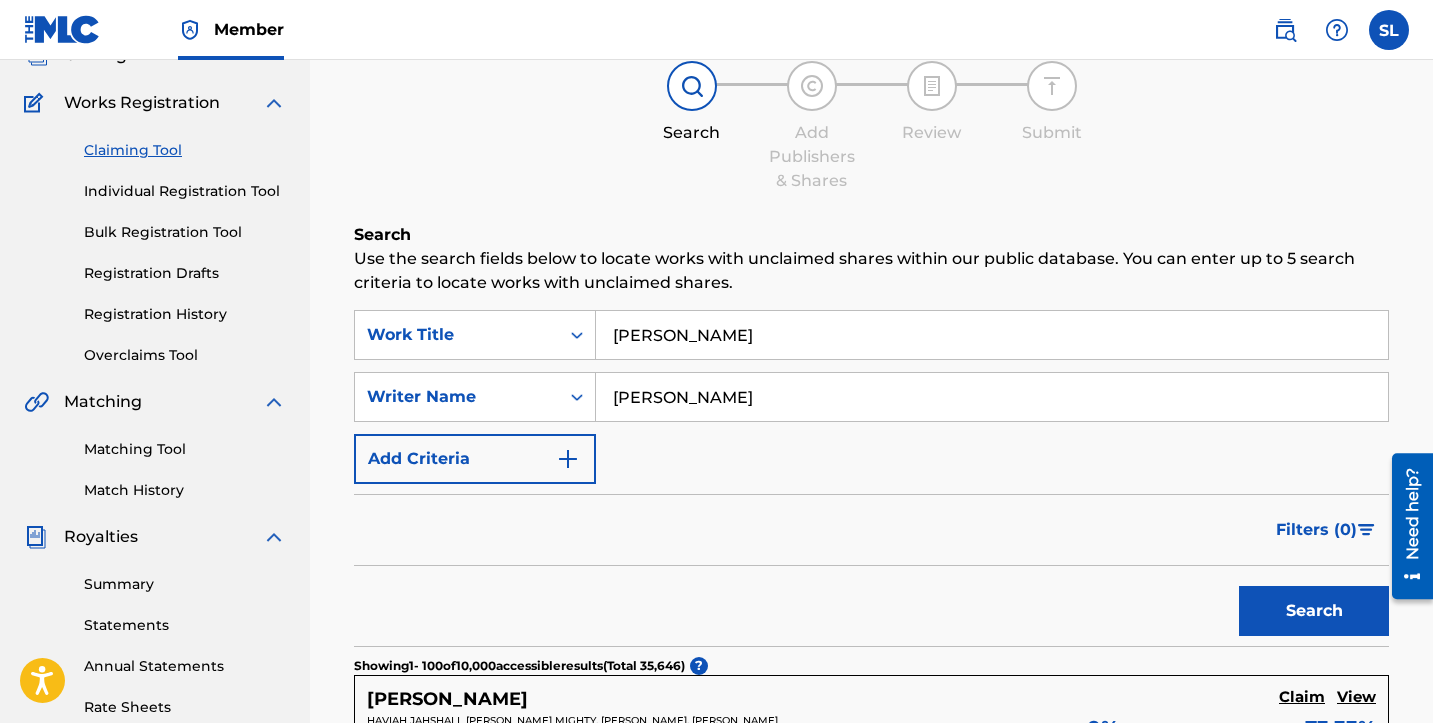 click on "Search" at bounding box center (1314, 611) 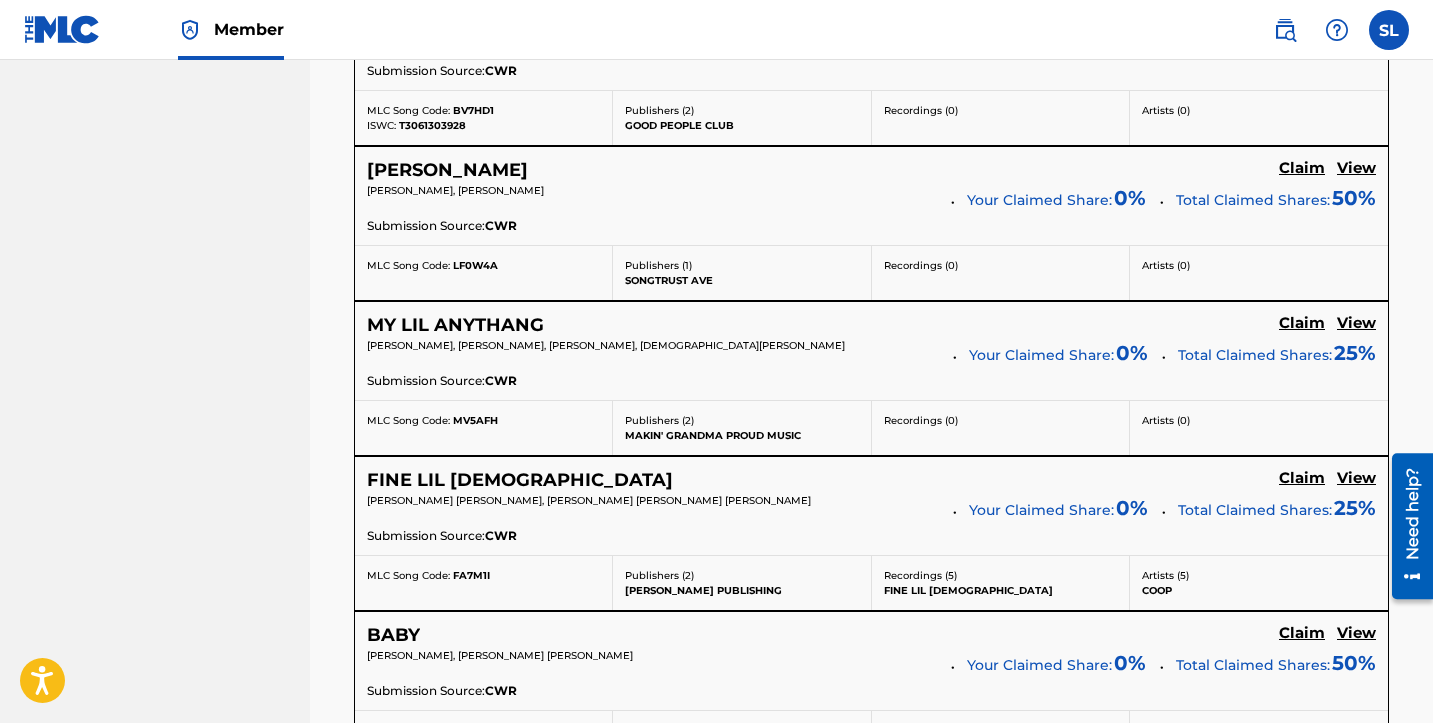 scroll, scrollTop: 1408, scrollLeft: 0, axis: vertical 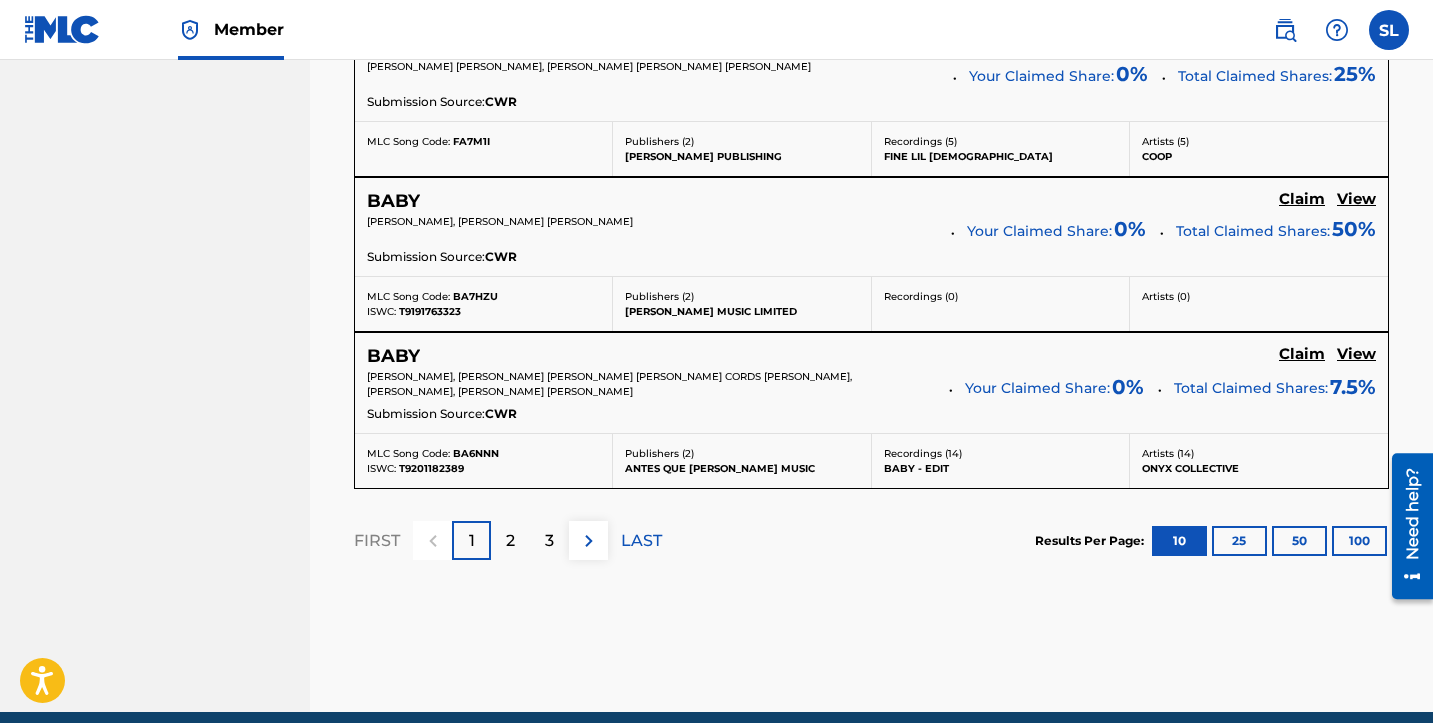 click on "2" at bounding box center [510, 541] 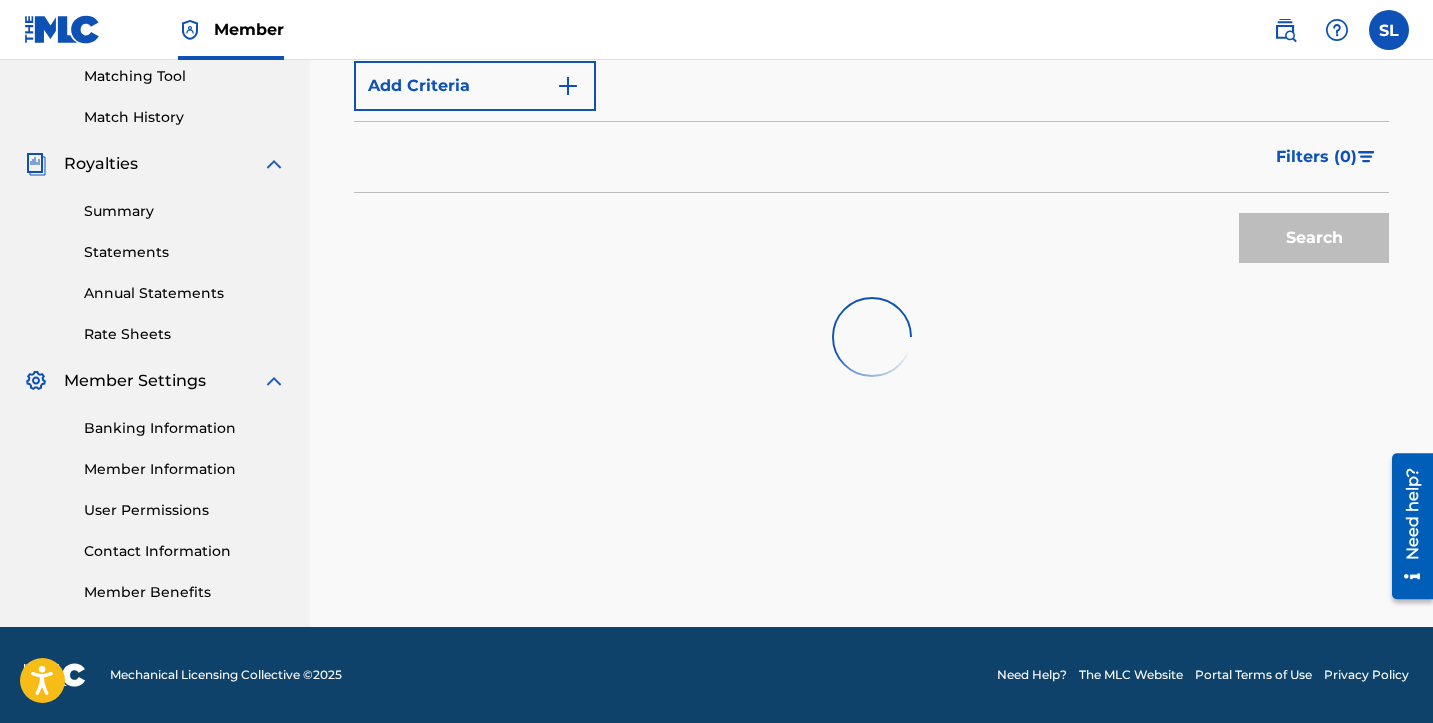 scroll, scrollTop: 517, scrollLeft: 0, axis: vertical 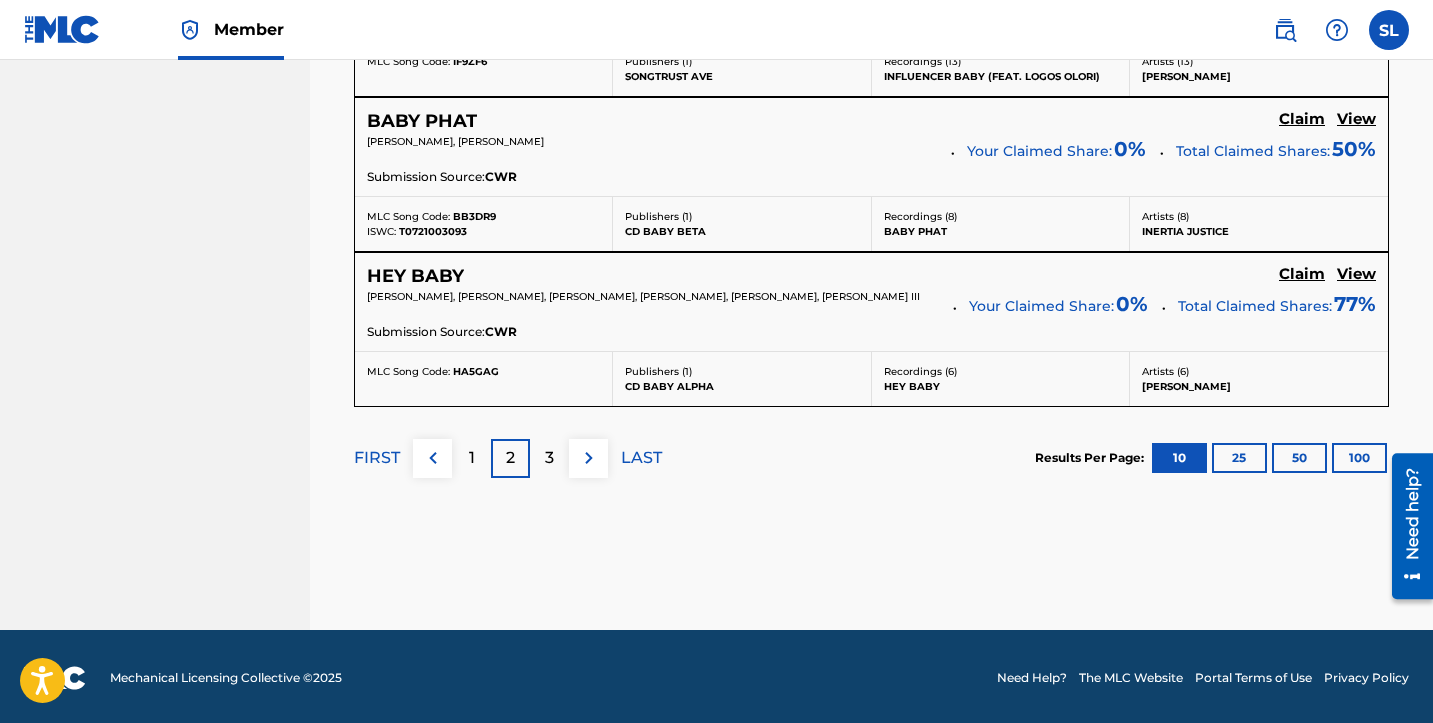click on "3" at bounding box center (549, 458) 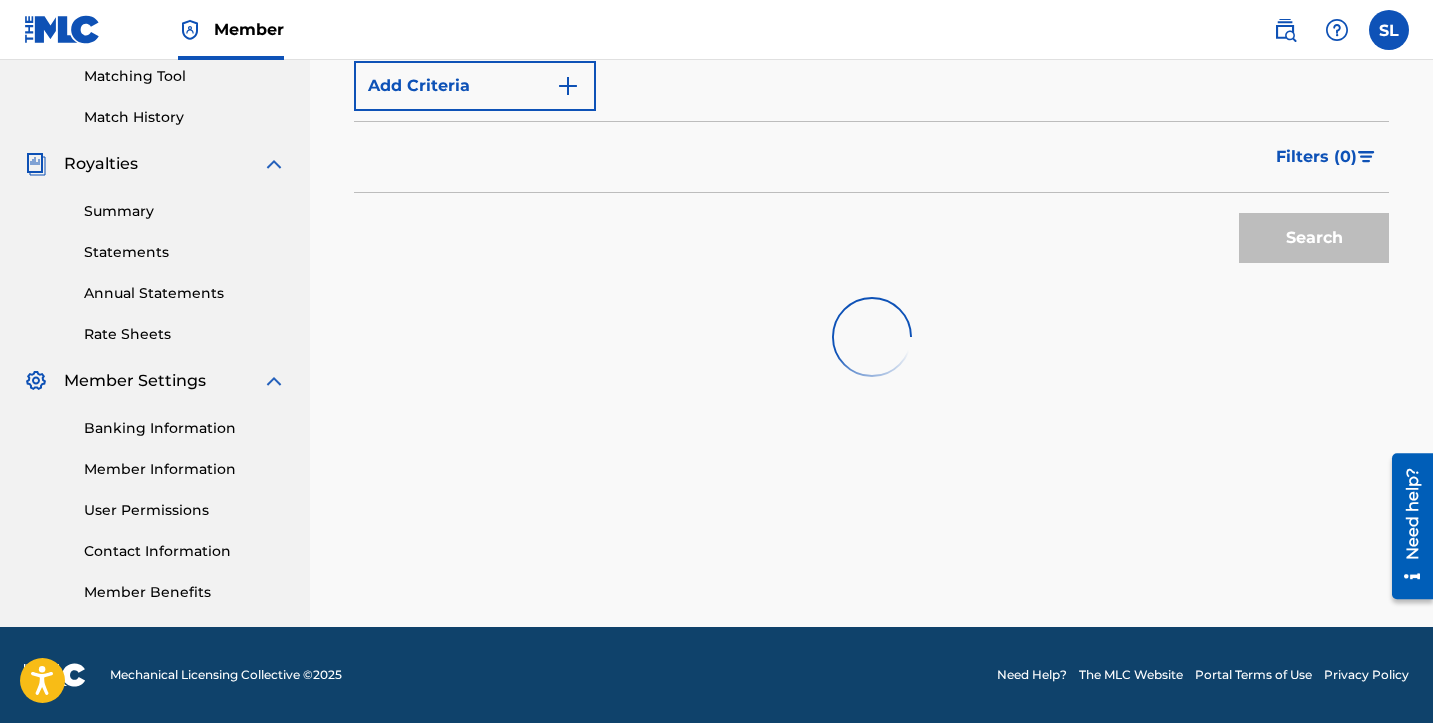 scroll, scrollTop: 517, scrollLeft: 0, axis: vertical 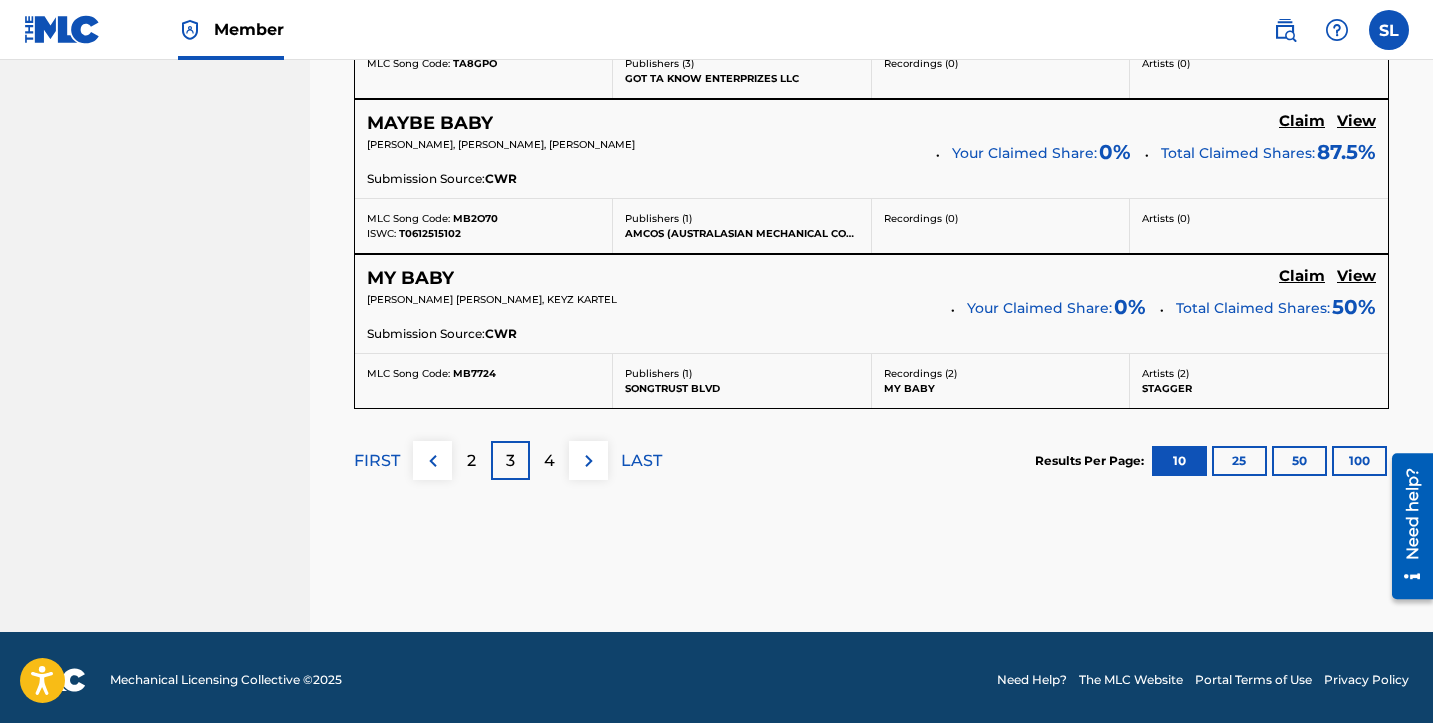 click on "4" at bounding box center [549, 460] 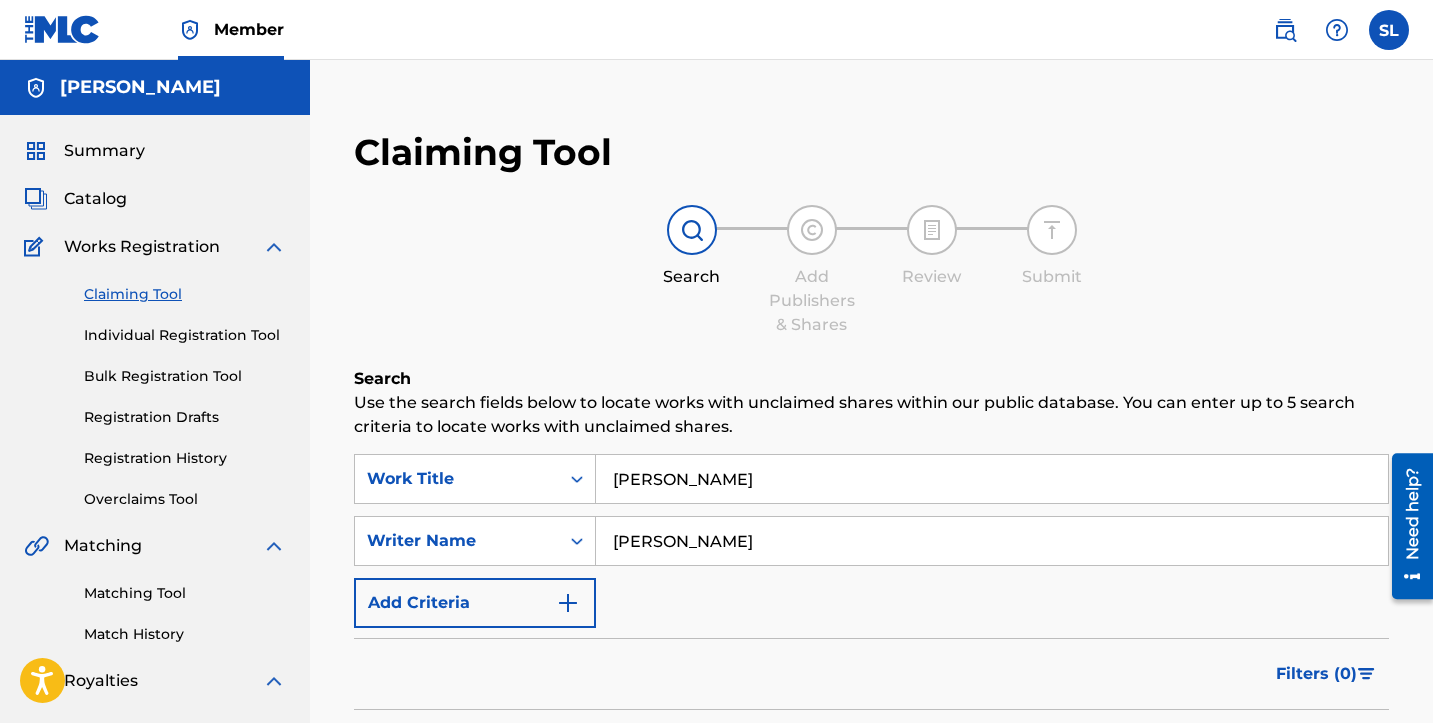 scroll, scrollTop: 0, scrollLeft: 0, axis: both 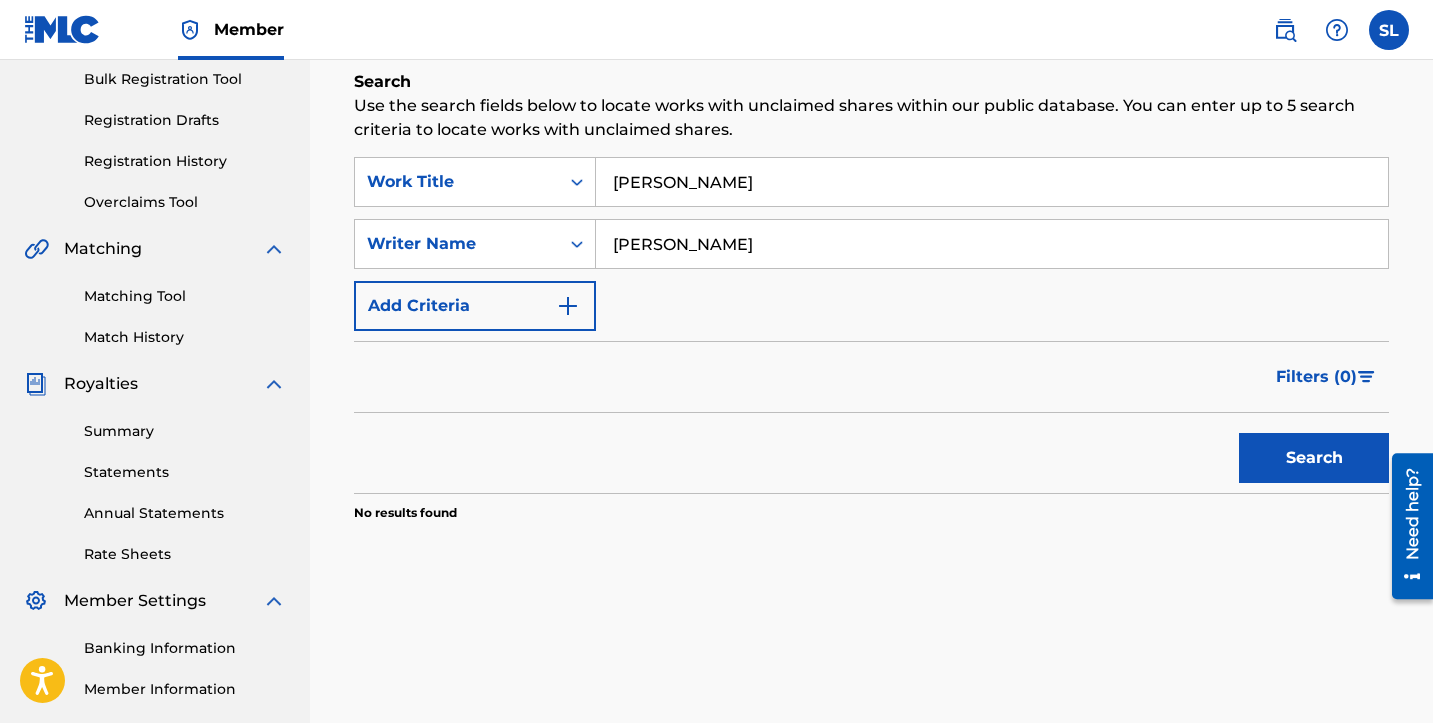 click on "Matching Tool Match History" at bounding box center (155, 304) 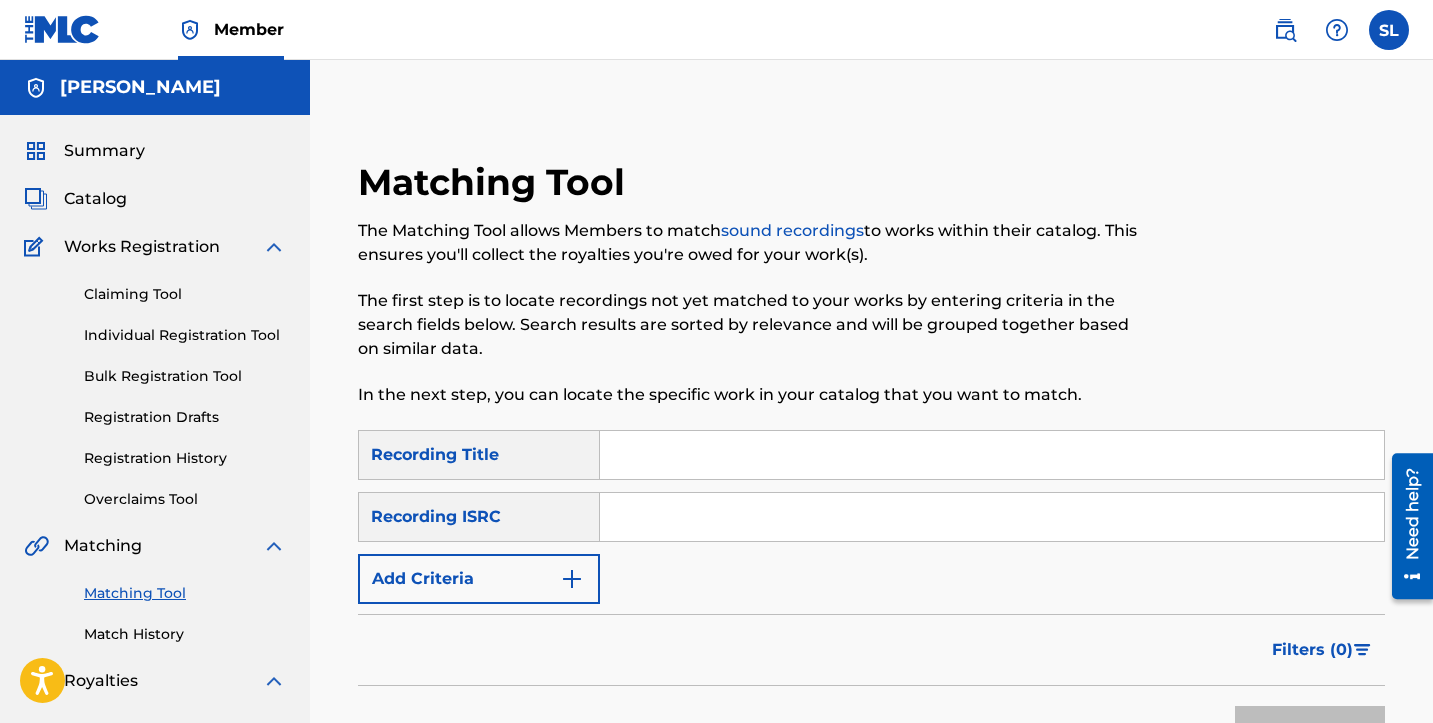 click at bounding box center (992, 455) 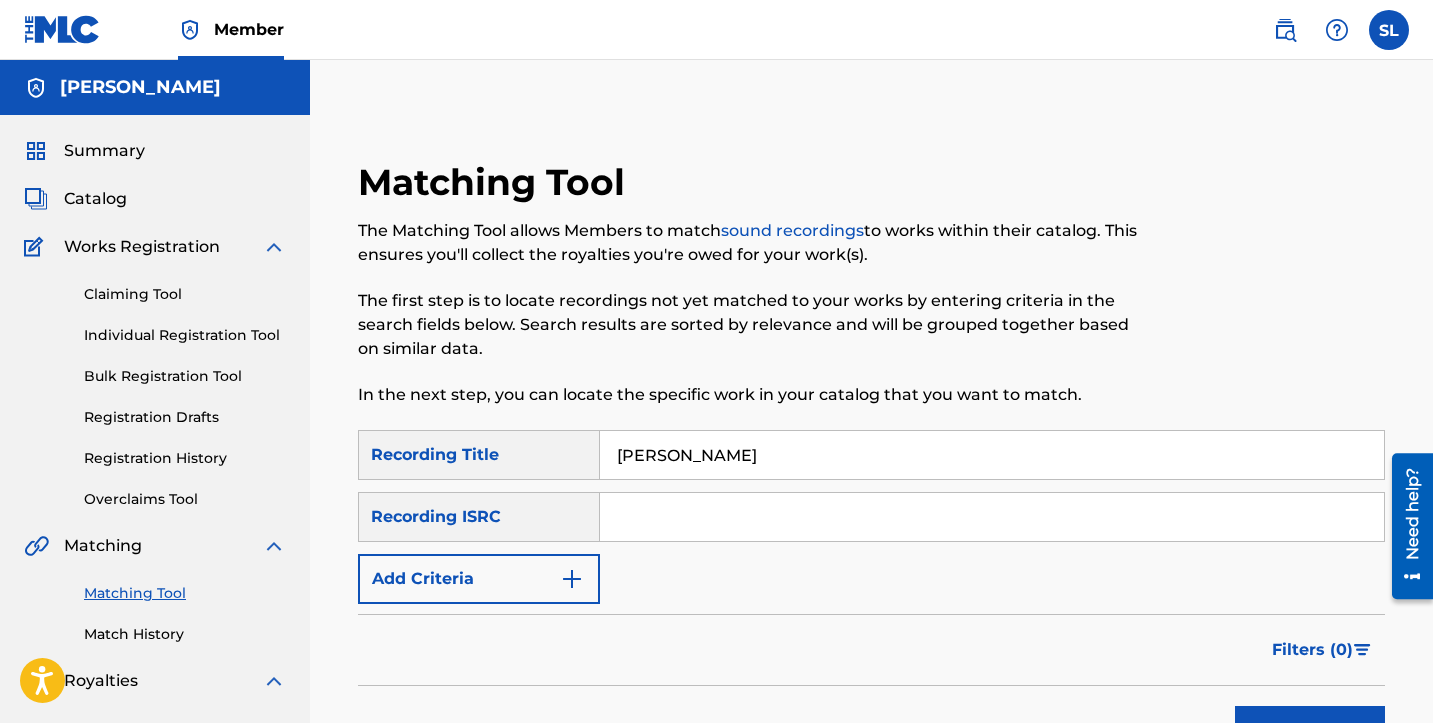 type on "[PERSON_NAME]" 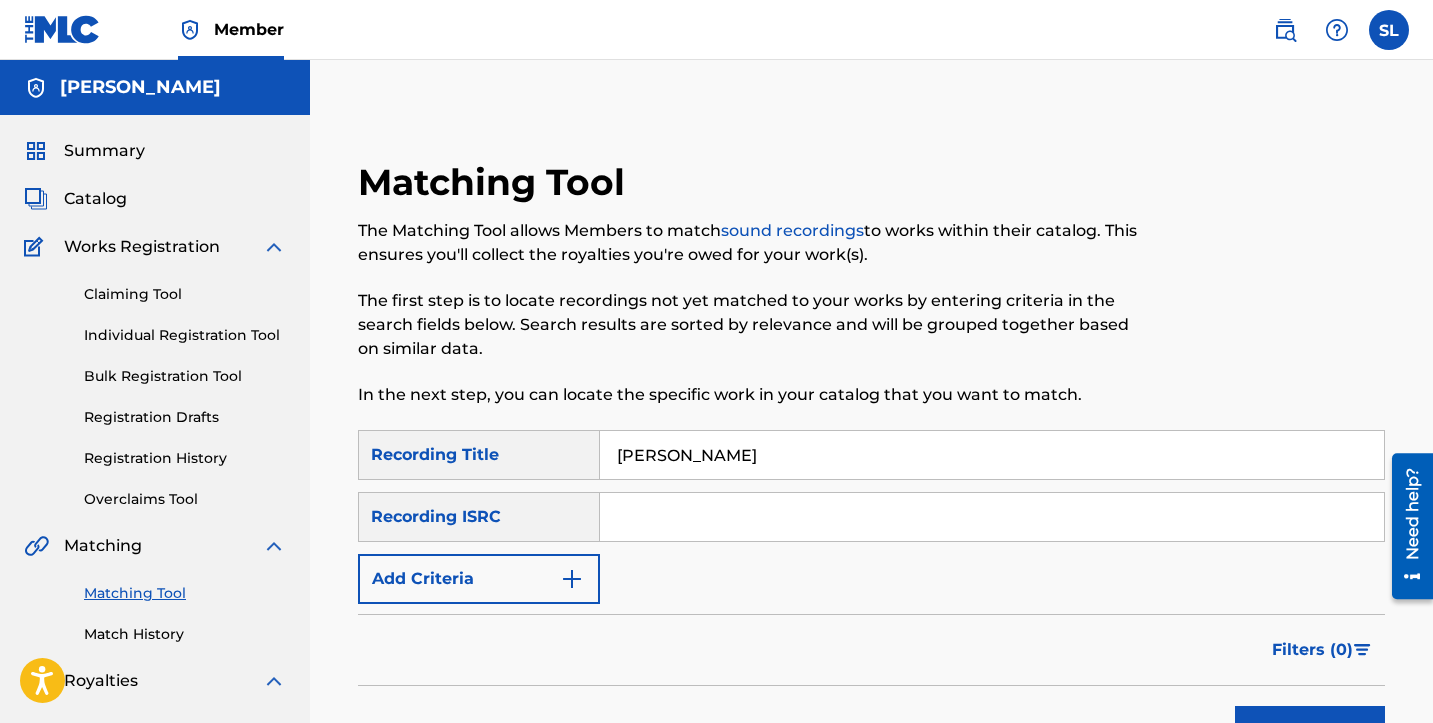 paste on "QZWFN2464620" 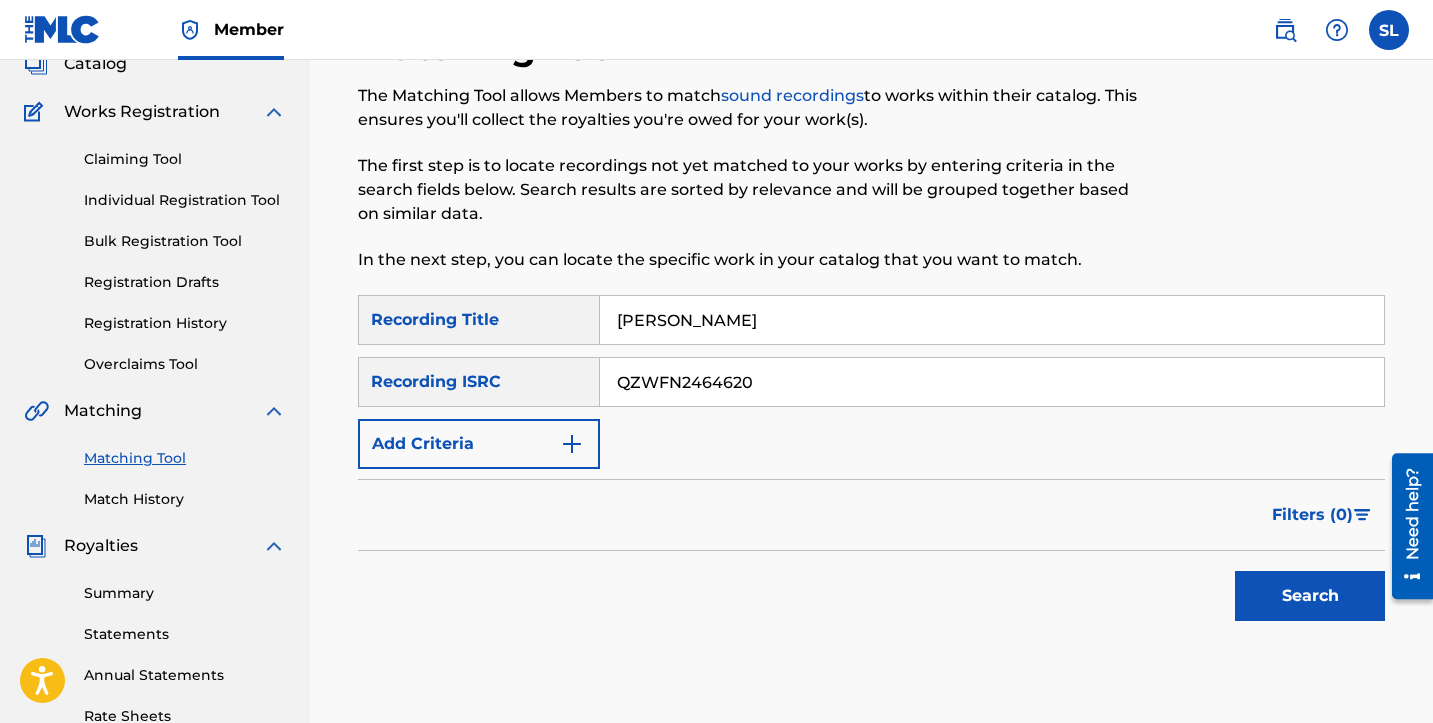 scroll, scrollTop: 172, scrollLeft: 0, axis: vertical 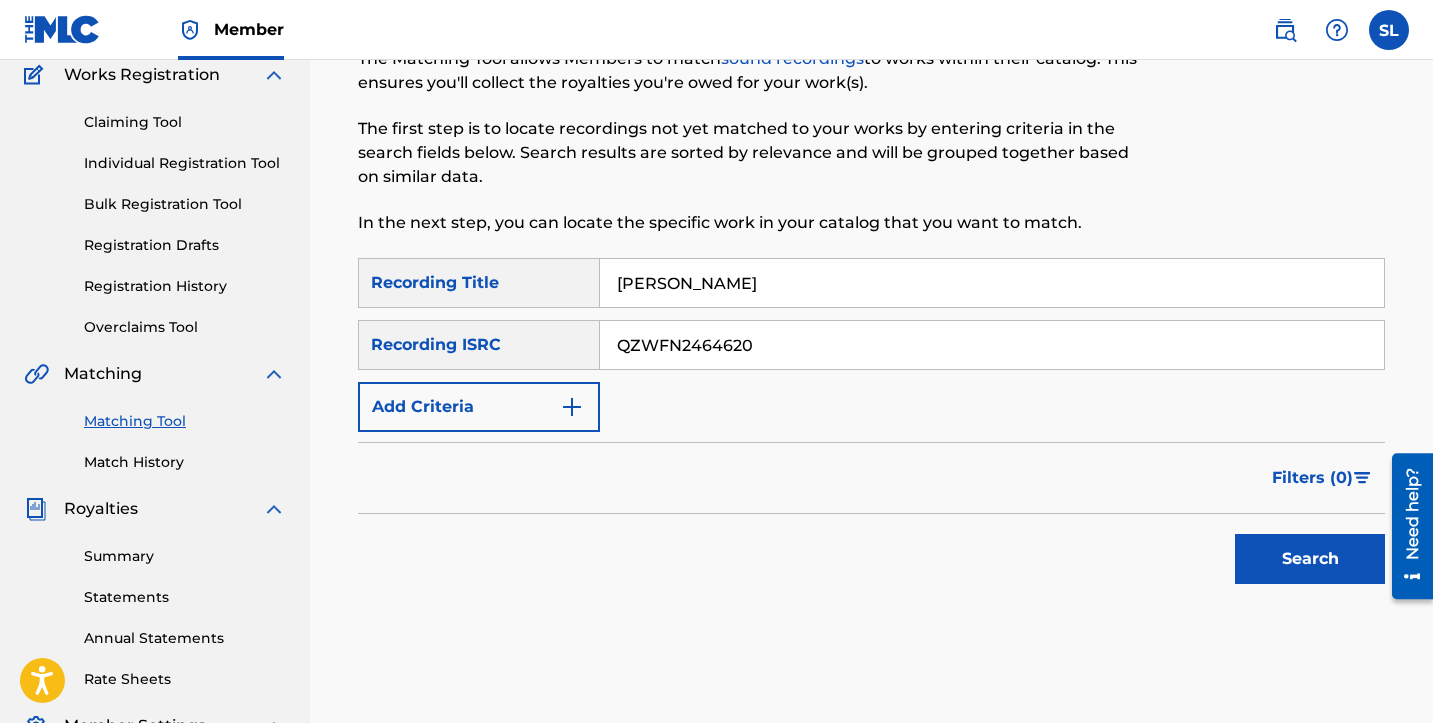 type on "QZWFN2464620" 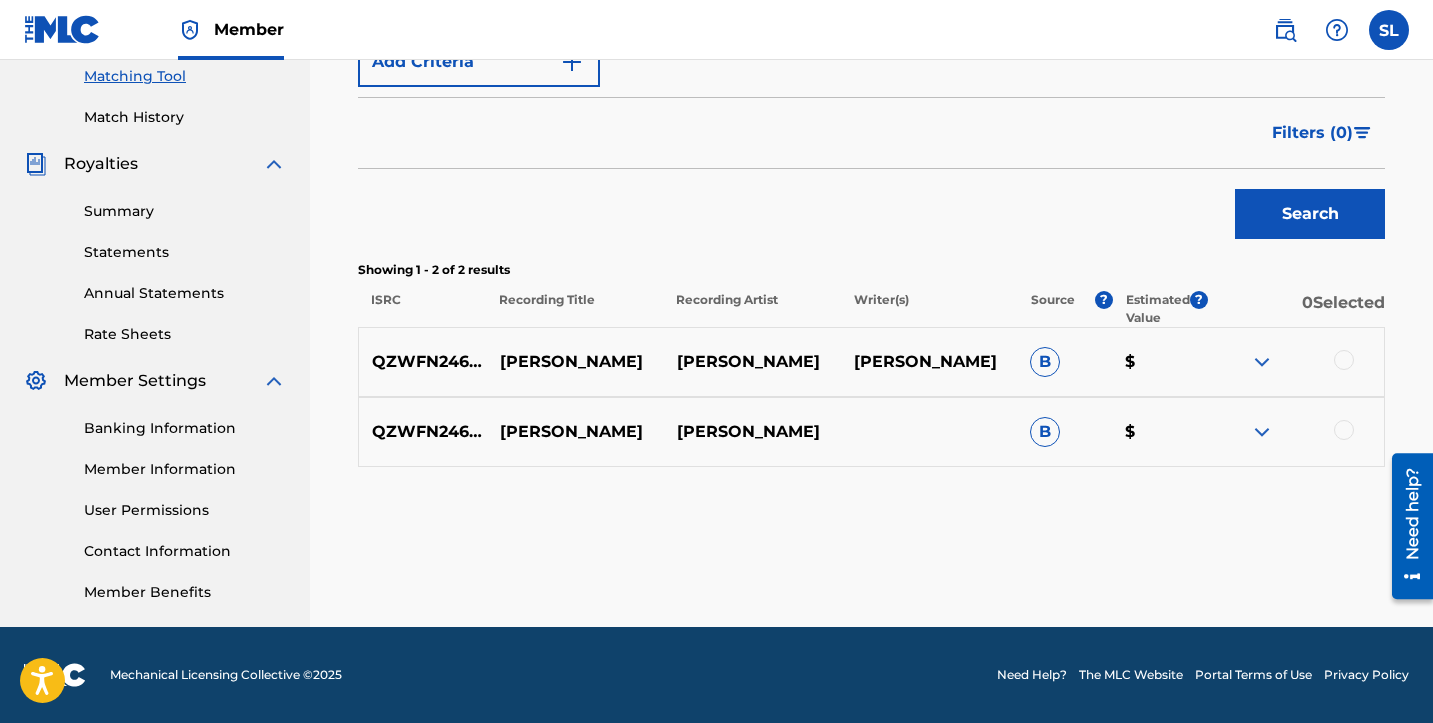 scroll, scrollTop: 517, scrollLeft: 0, axis: vertical 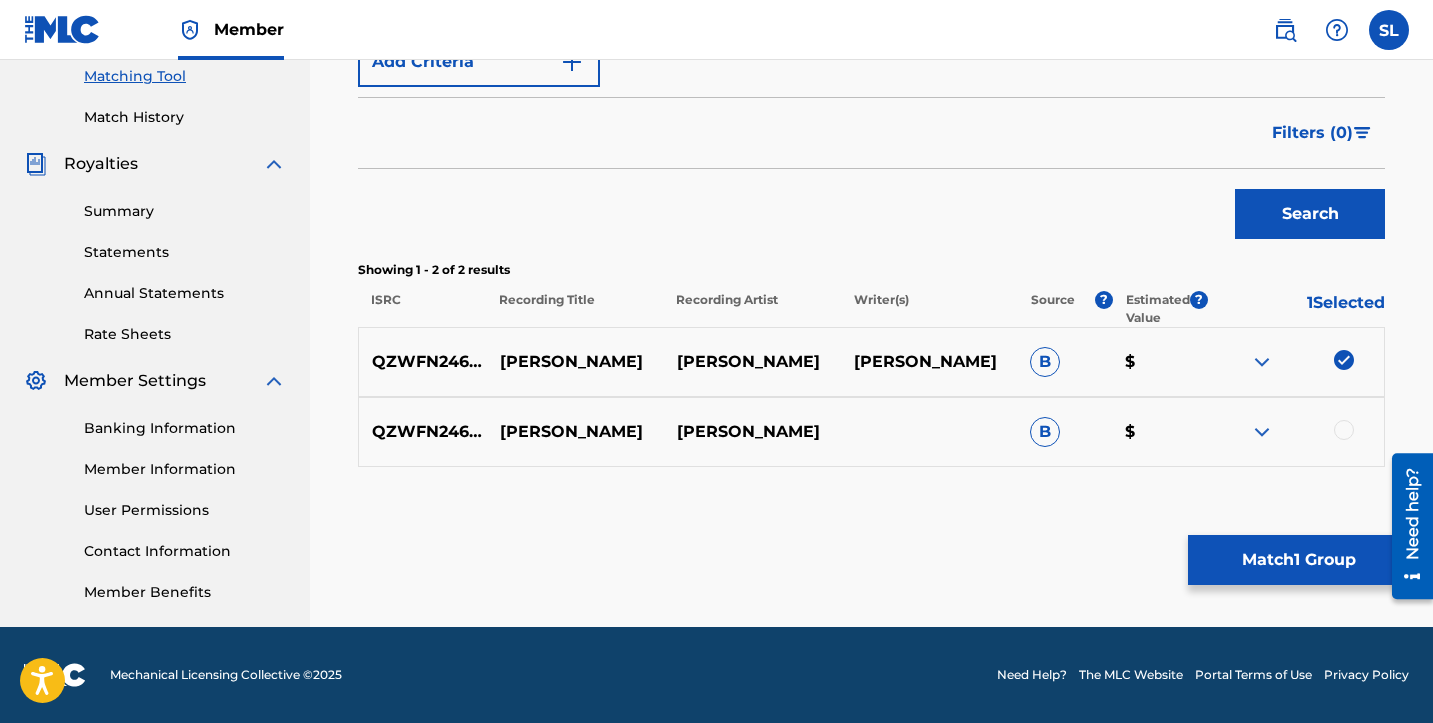 click at bounding box center [1344, 430] 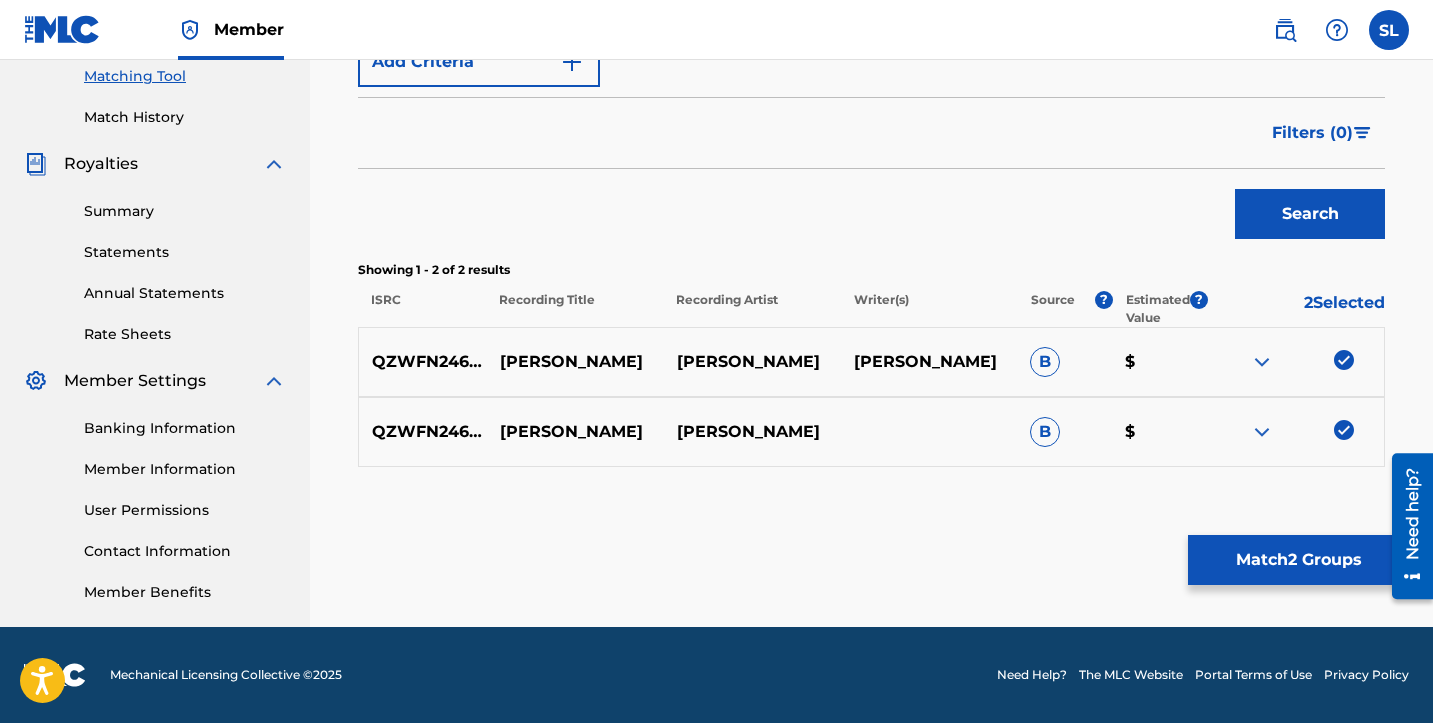 click at bounding box center (1262, 362) 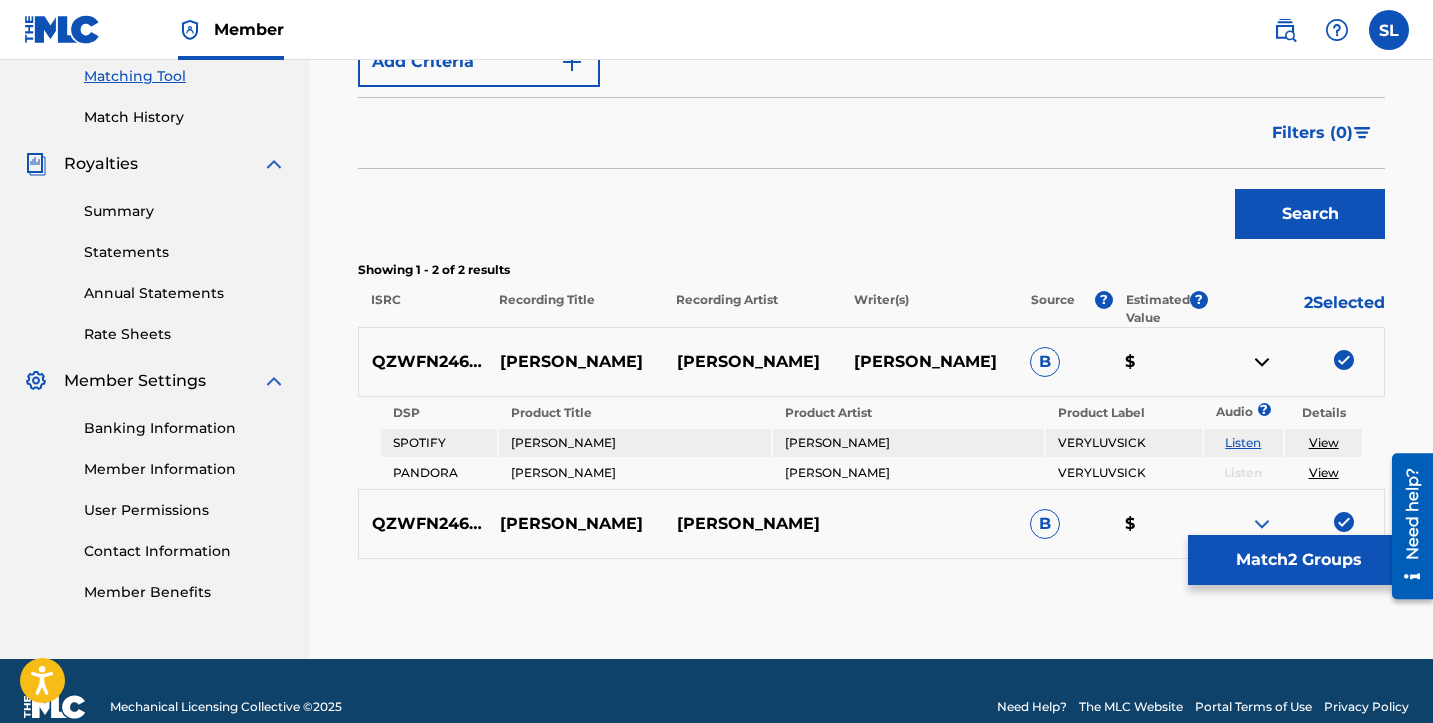 click at bounding box center [1262, 362] 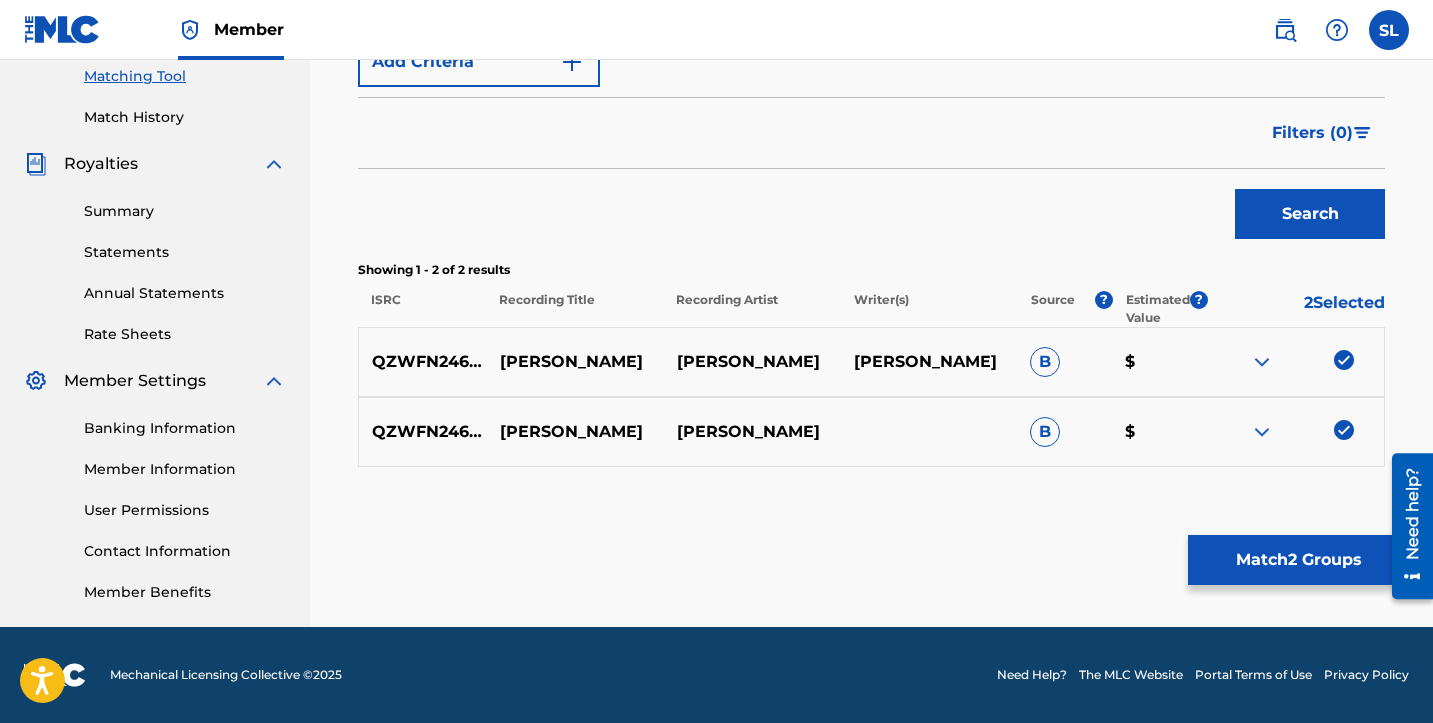 click at bounding box center (1262, 432) 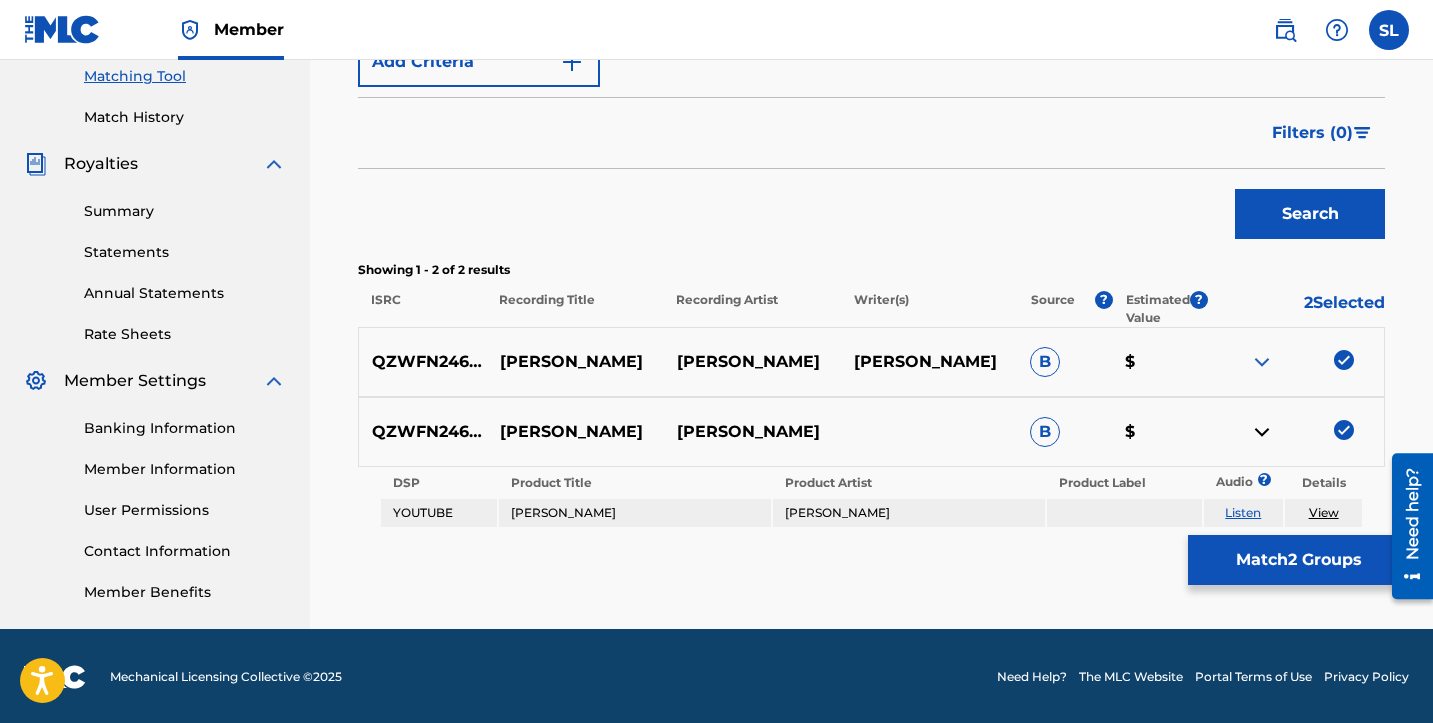 click at bounding box center (1262, 432) 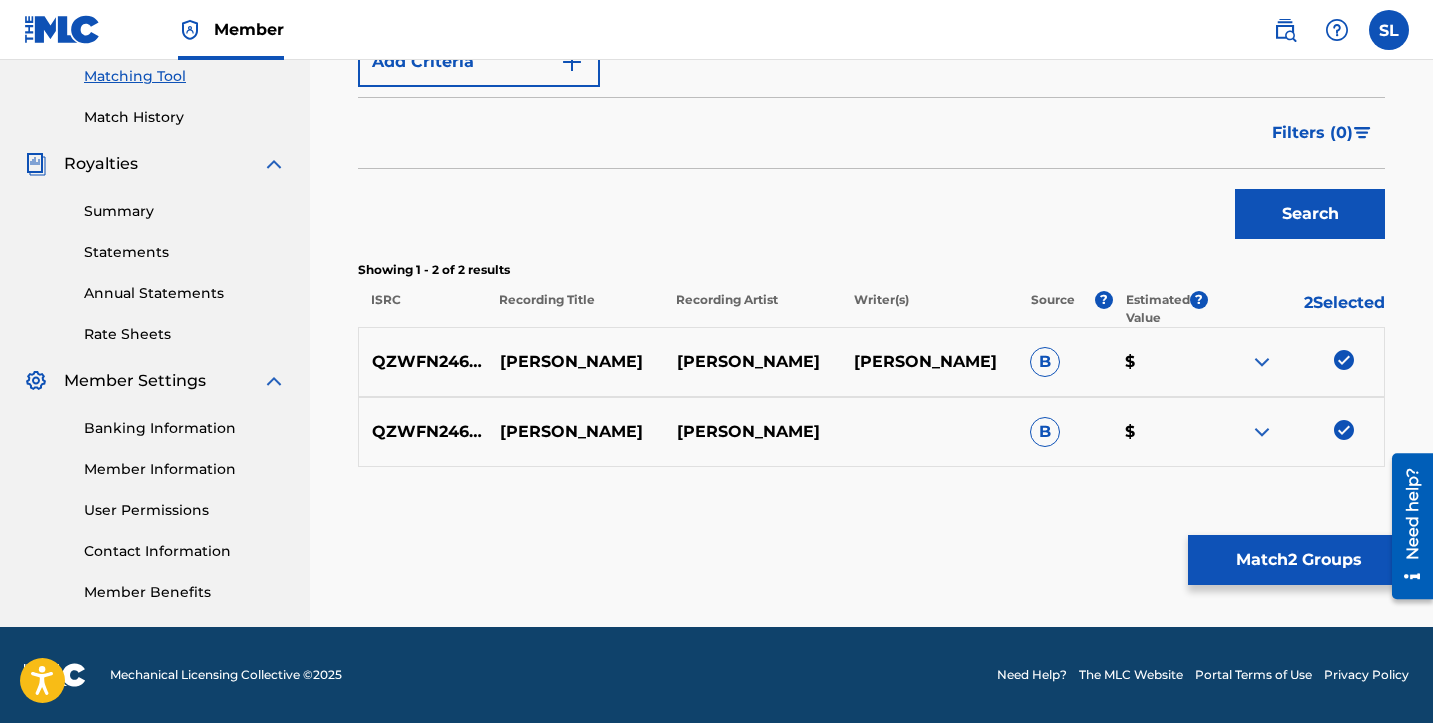 click on "Match  2 Groups" at bounding box center (1298, 560) 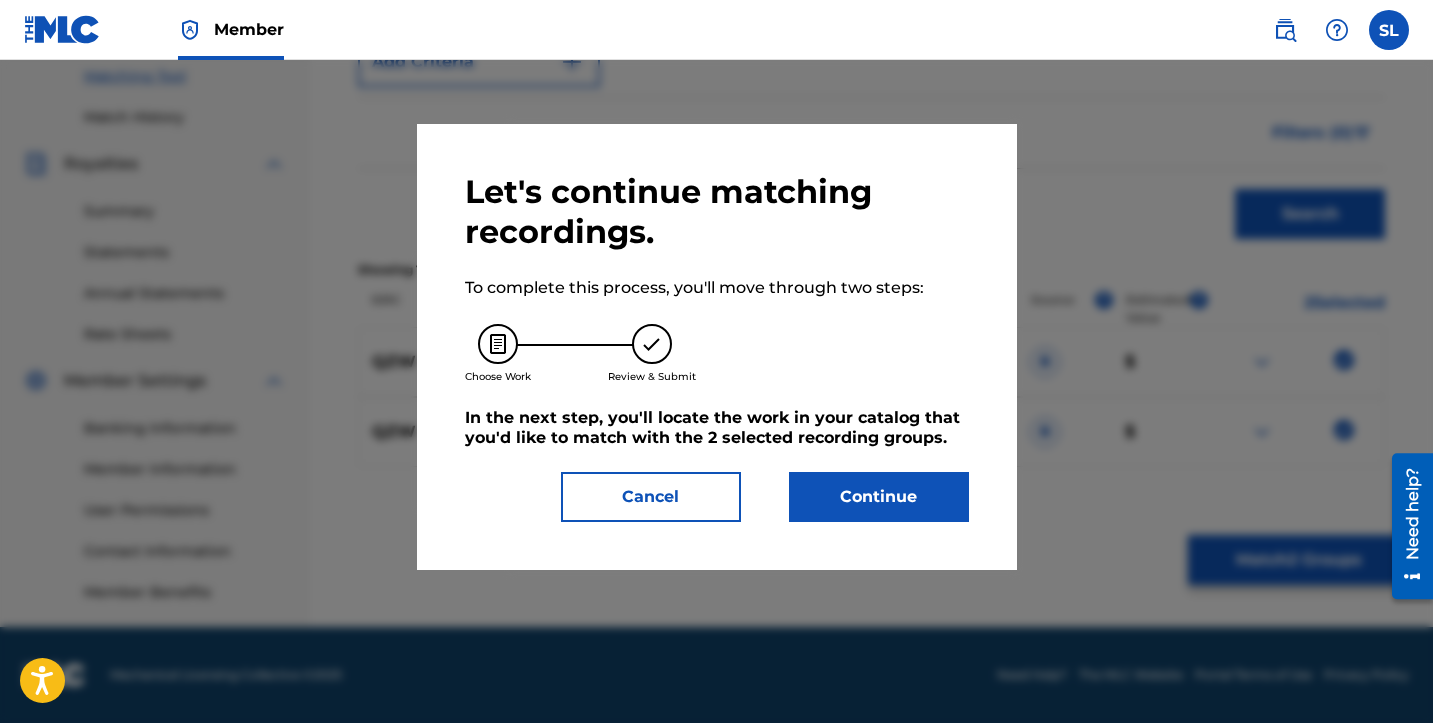 click on "Continue" at bounding box center [879, 497] 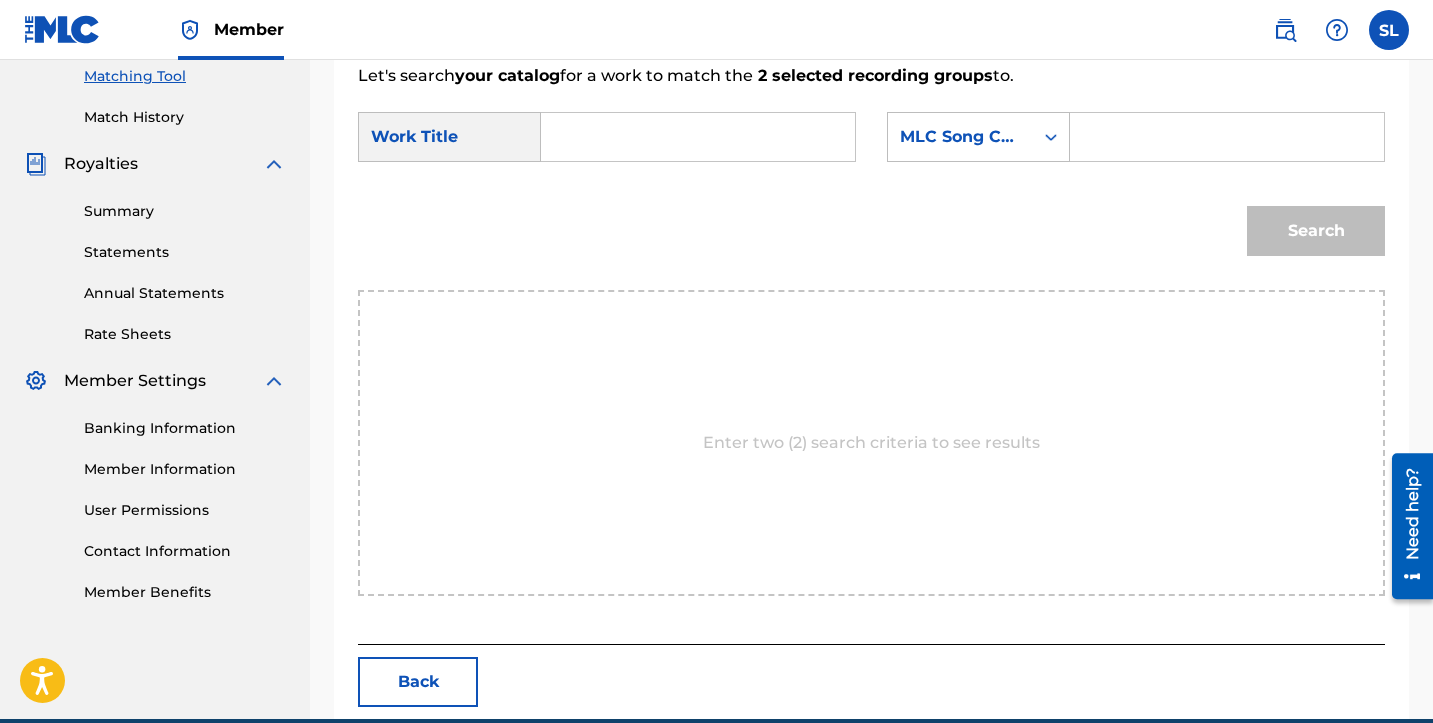 click at bounding box center [698, 137] 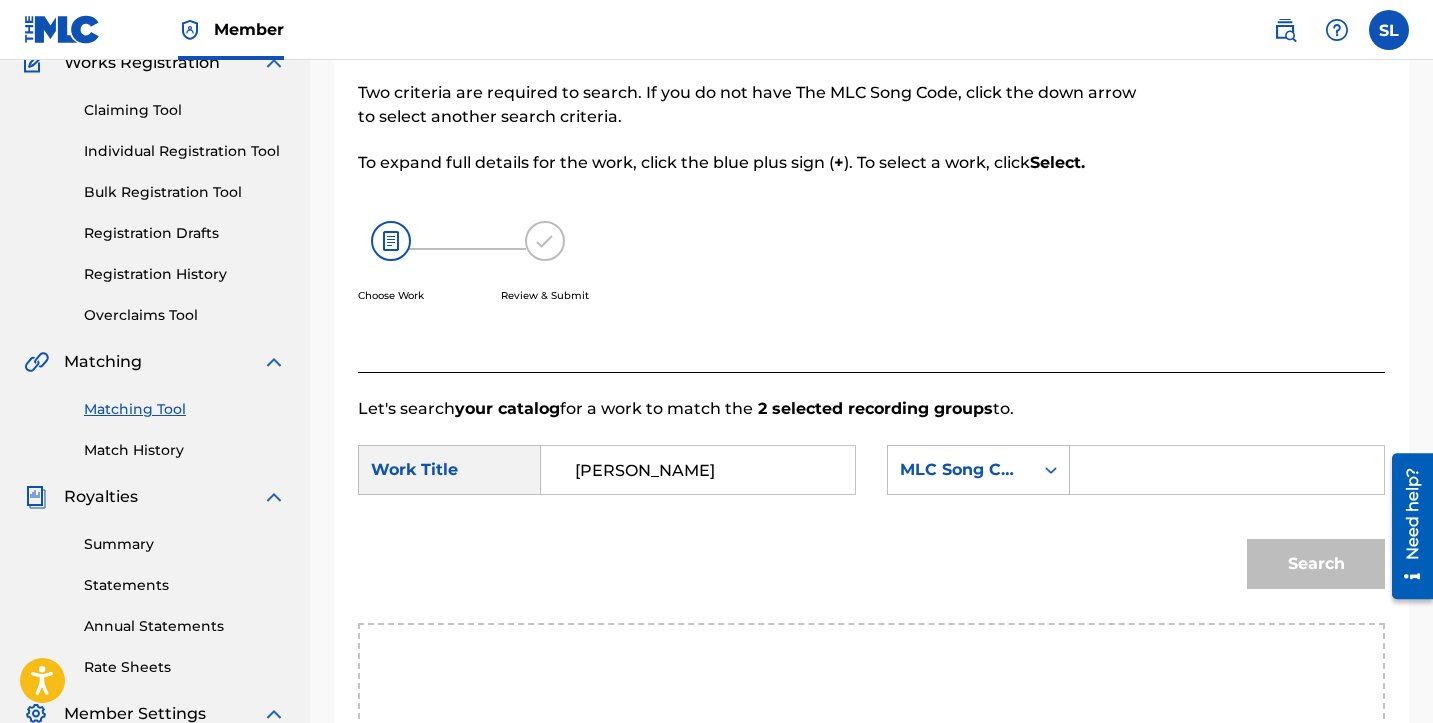 scroll, scrollTop: 183, scrollLeft: 0, axis: vertical 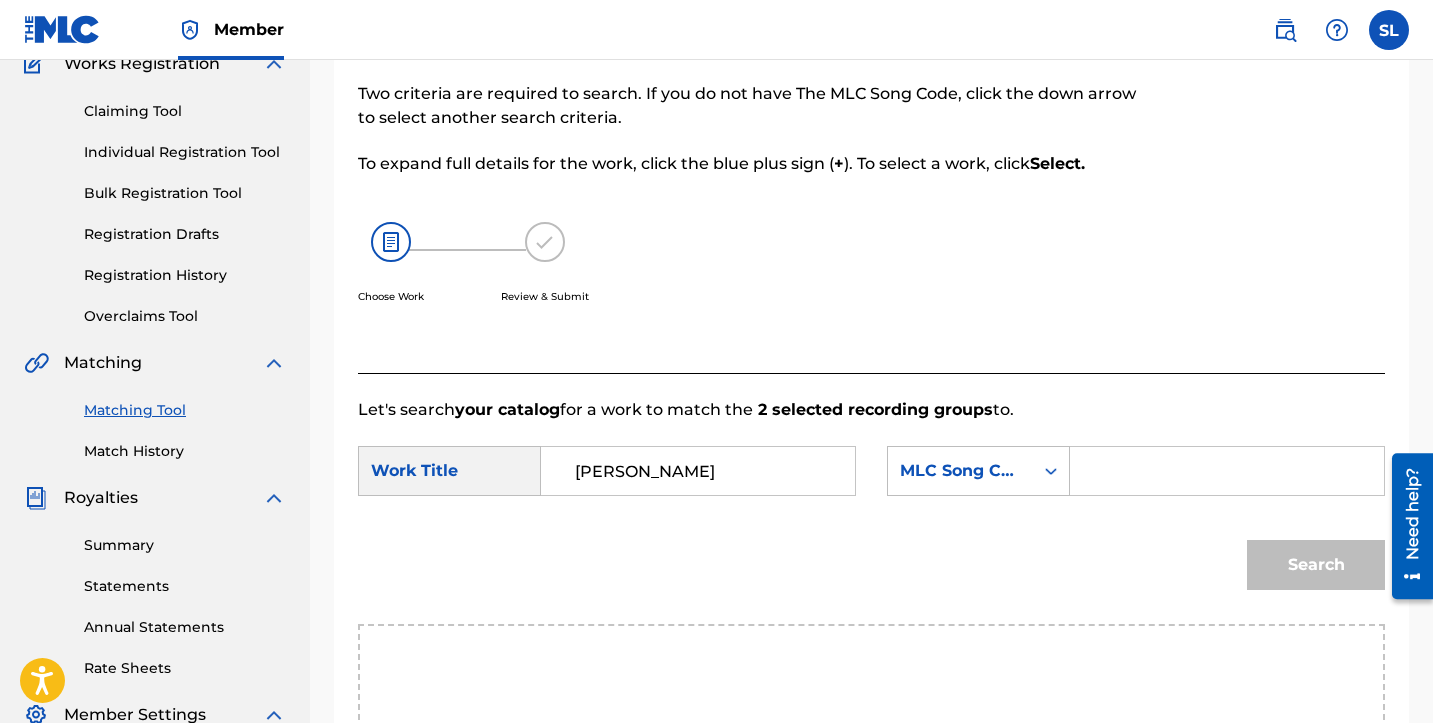 type on "[PERSON_NAME]" 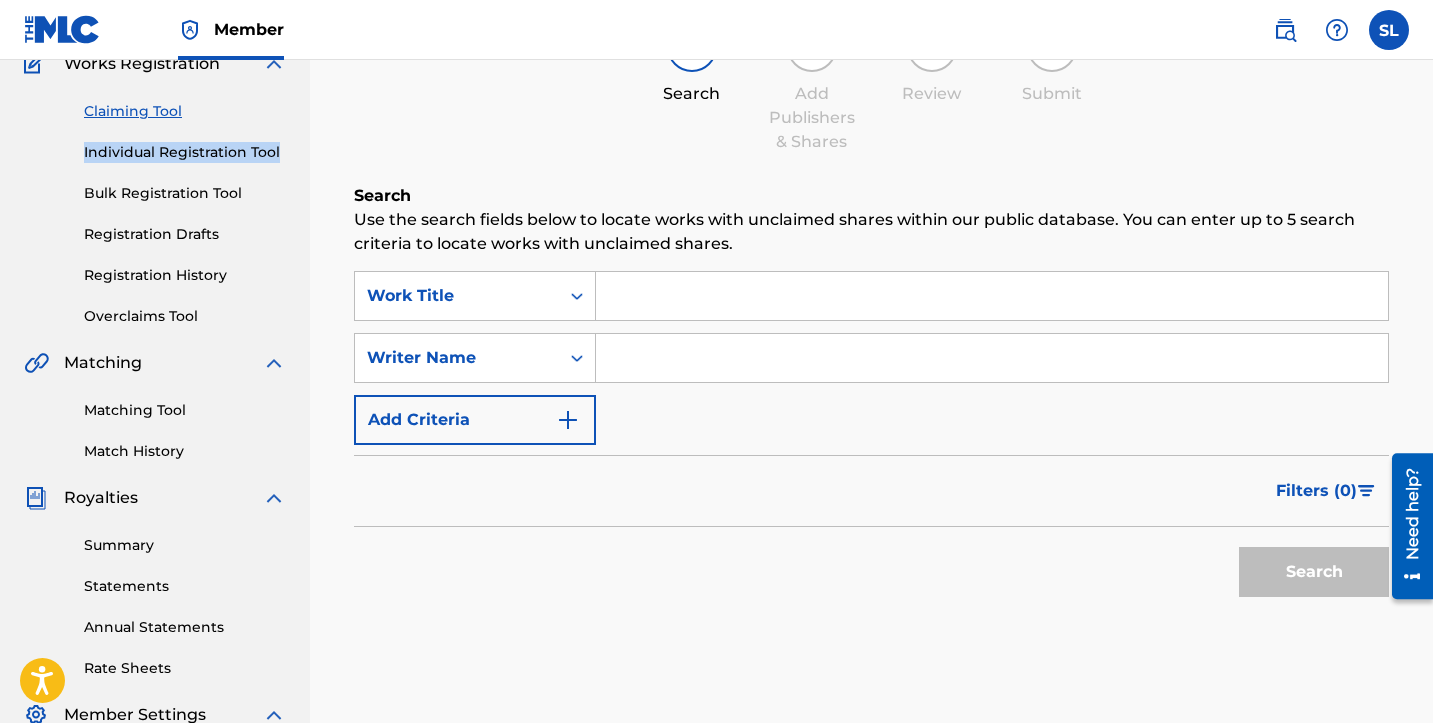 scroll, scrollTop: 297, scrollLeft: 0, axis: vertical 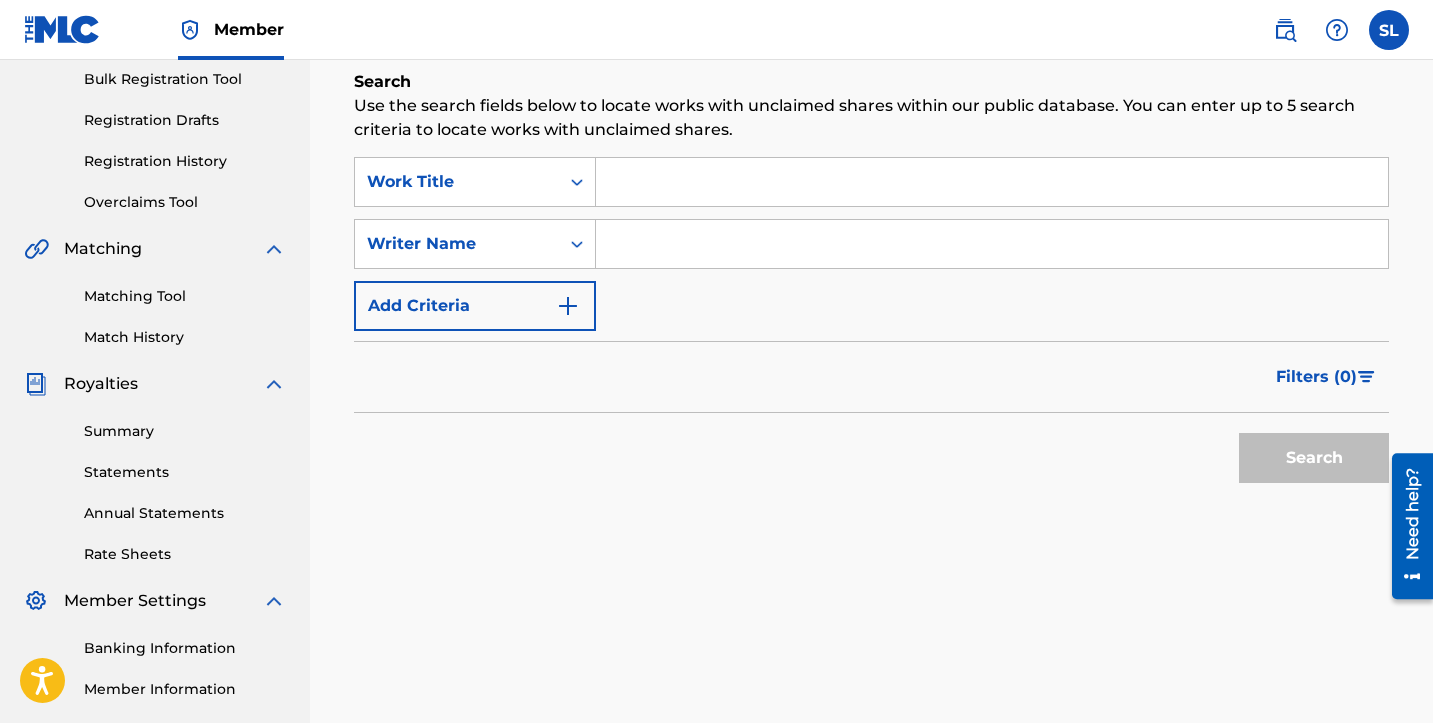 click at bounding box center (992, 182) 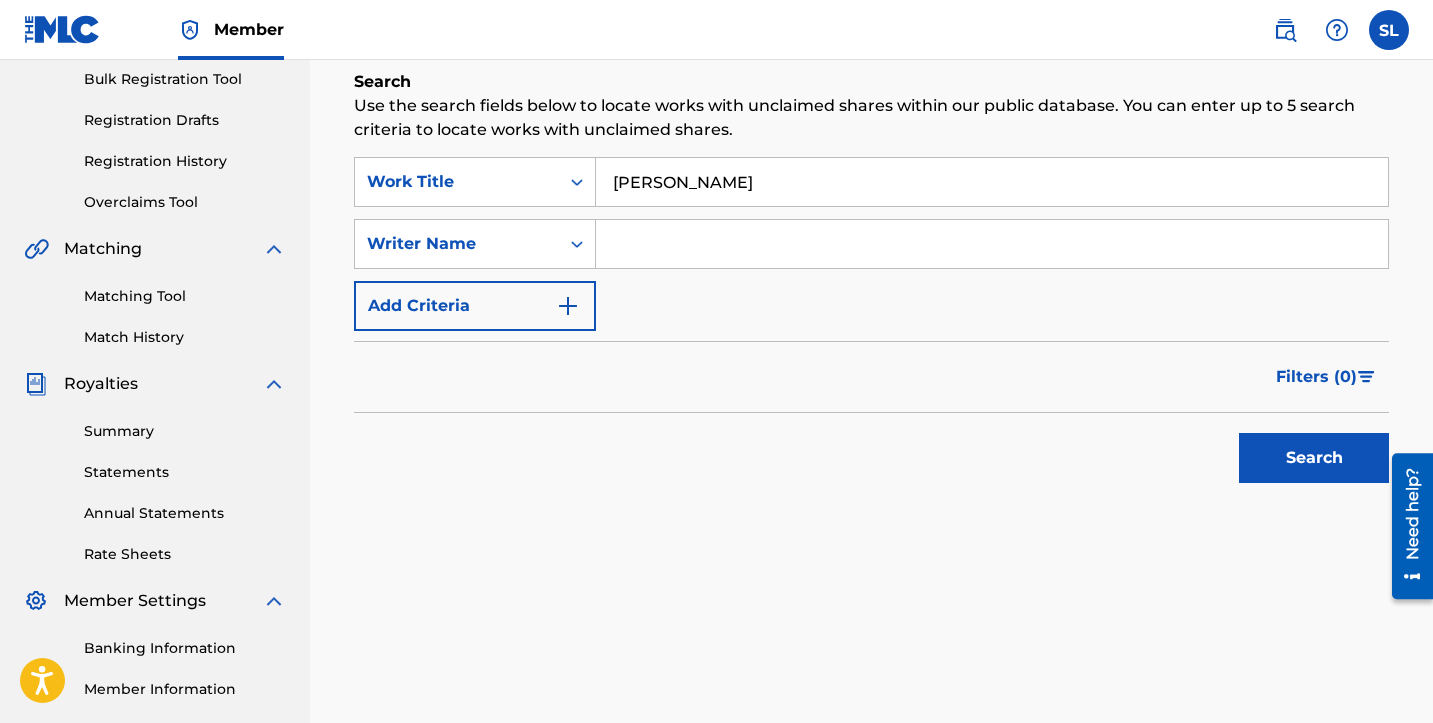 type on "[PERSON_NAME]" 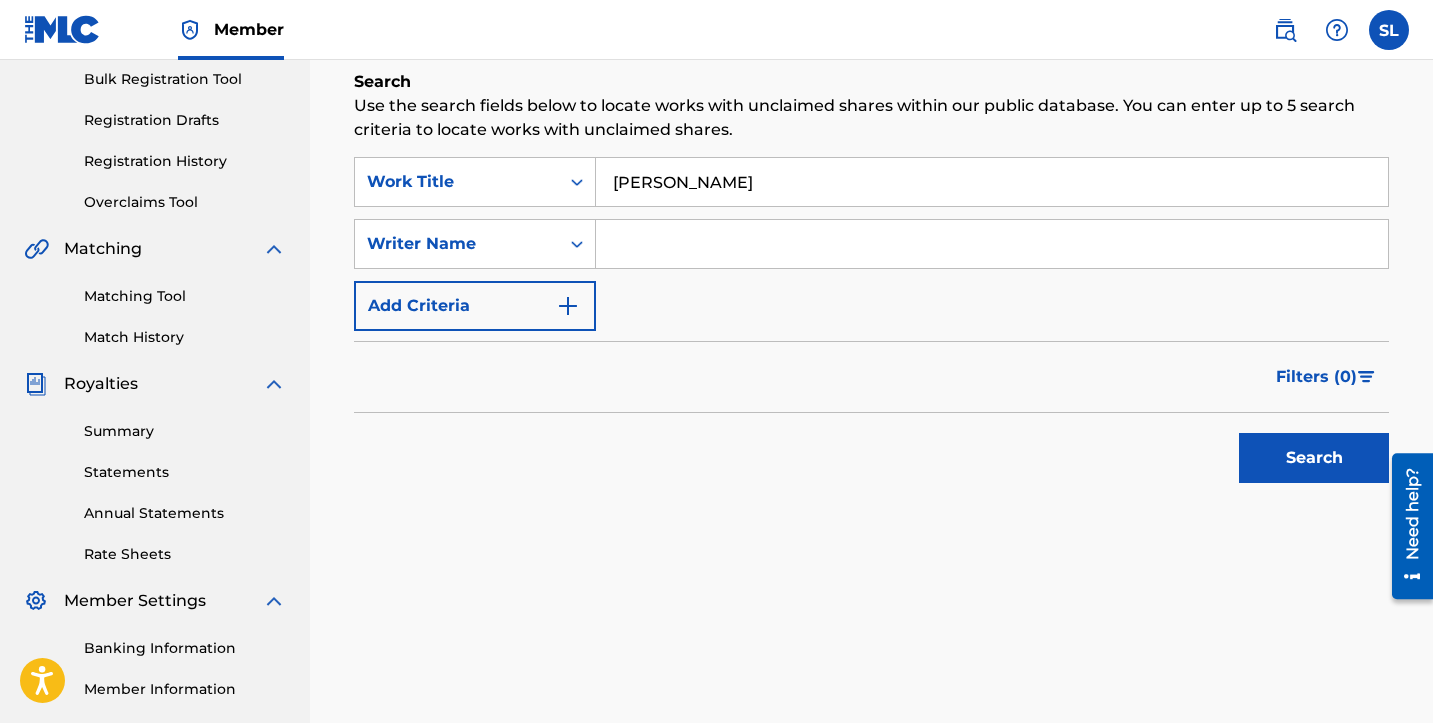 click at bounding box center (992, 244) 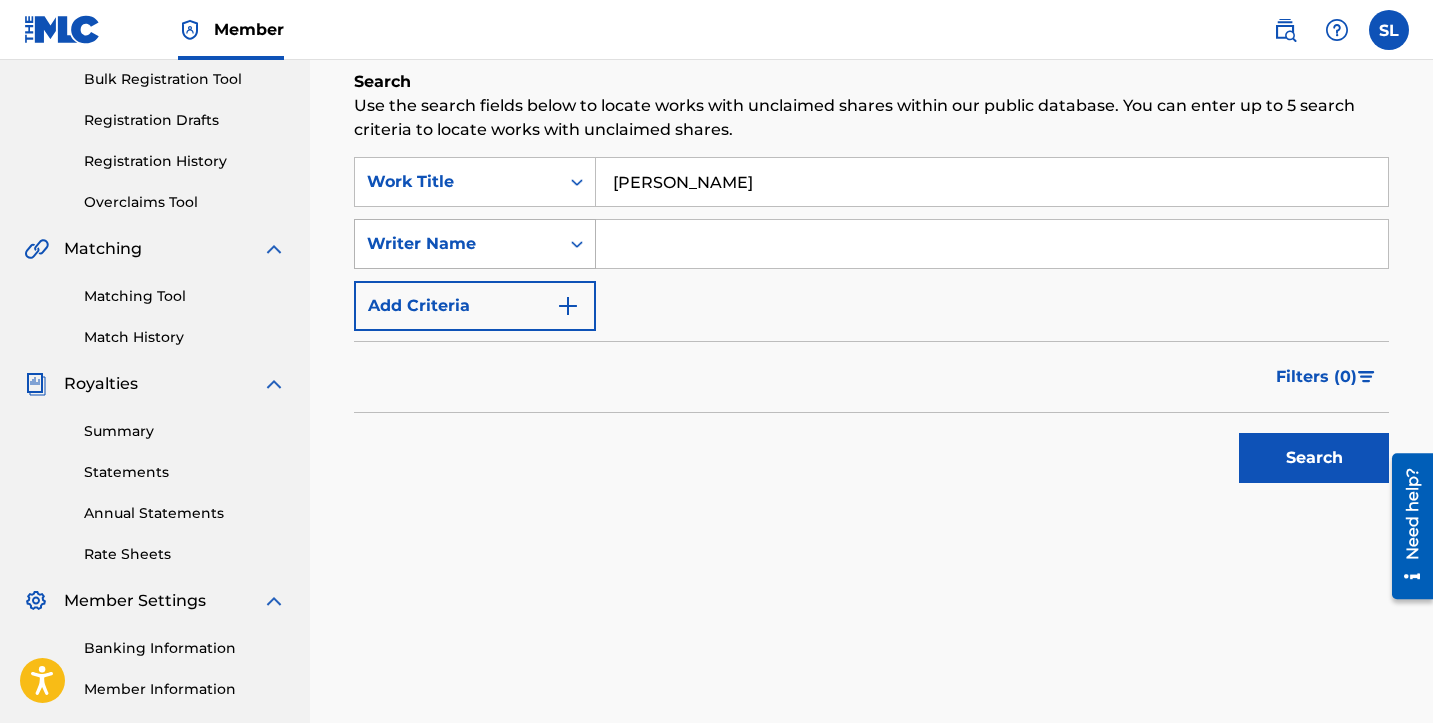 click on "Writer Name" at bounding box center [457, 244] 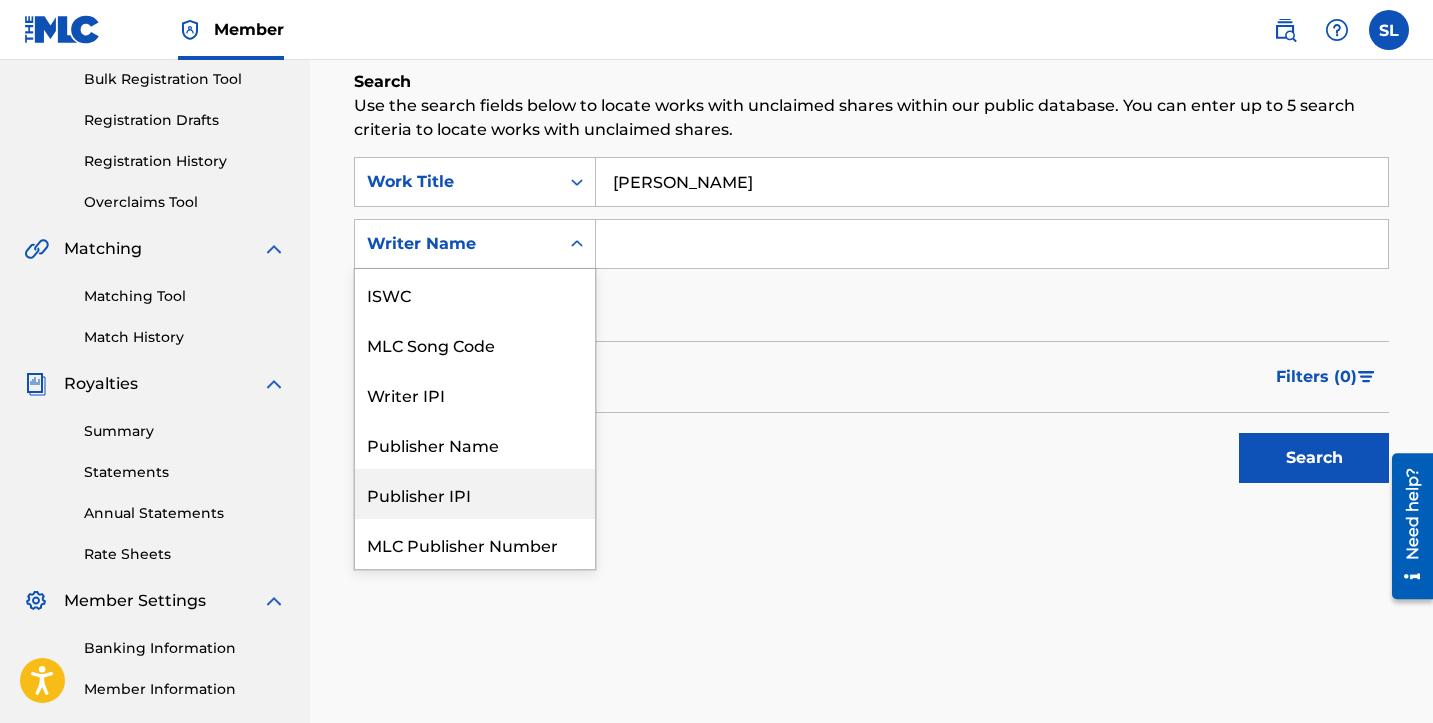scroll, scrollTop: 0, scrollLeft: 0, axis: both 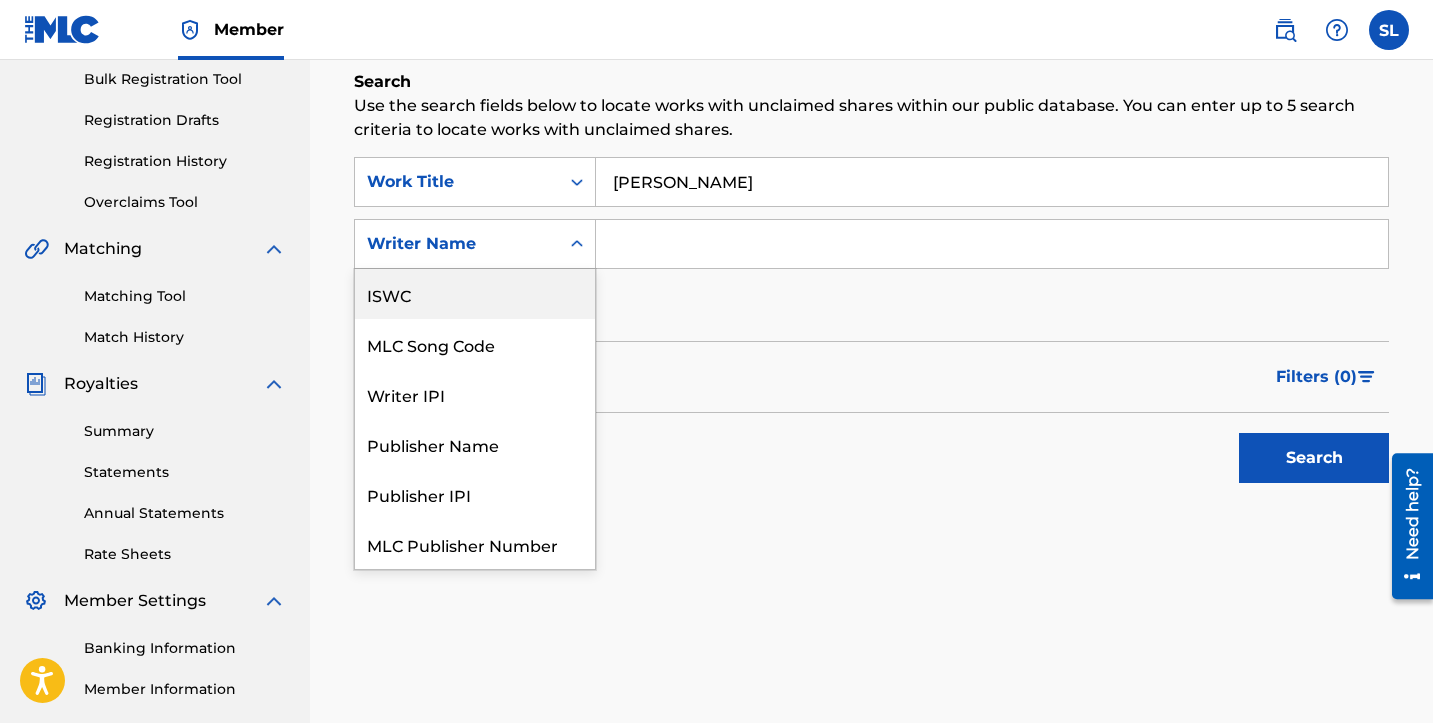 click on "ISWC" at bounding box center [475, 294] 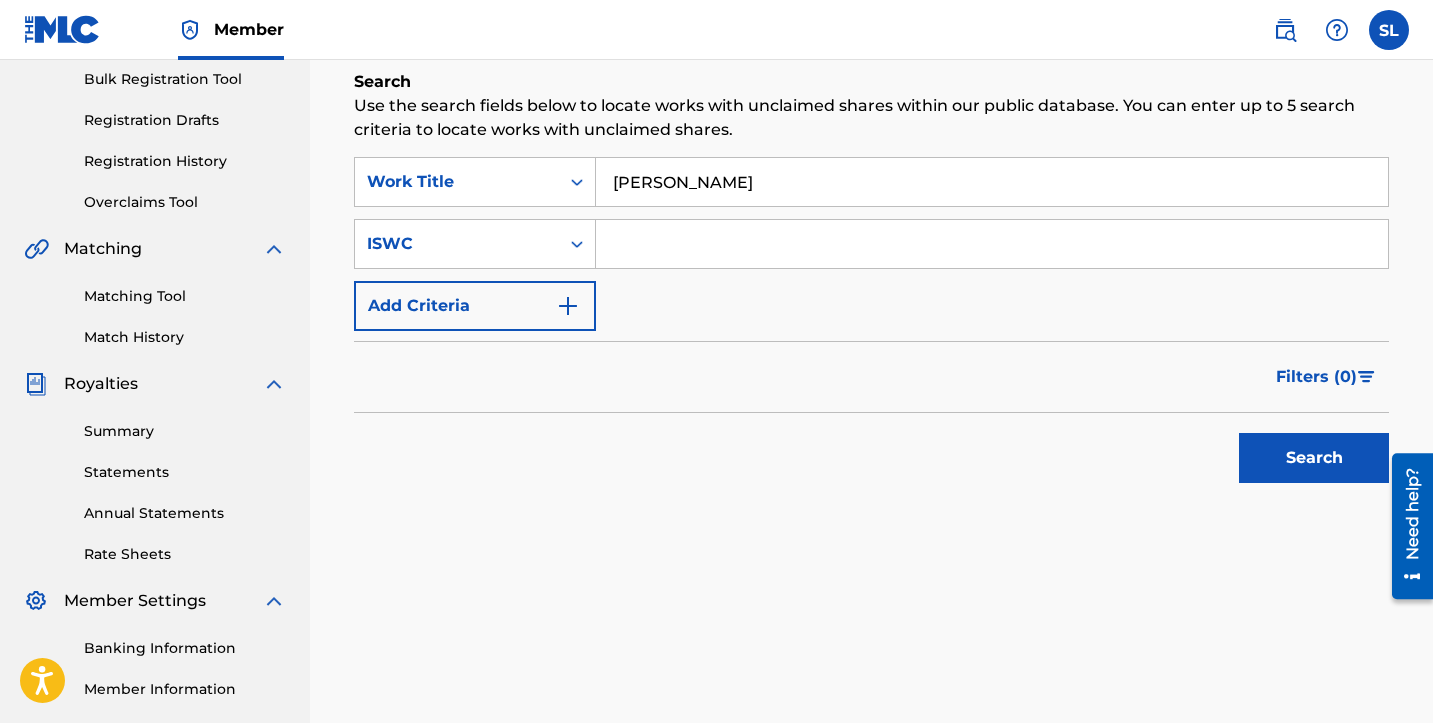 click at bounding box center (992, 244) 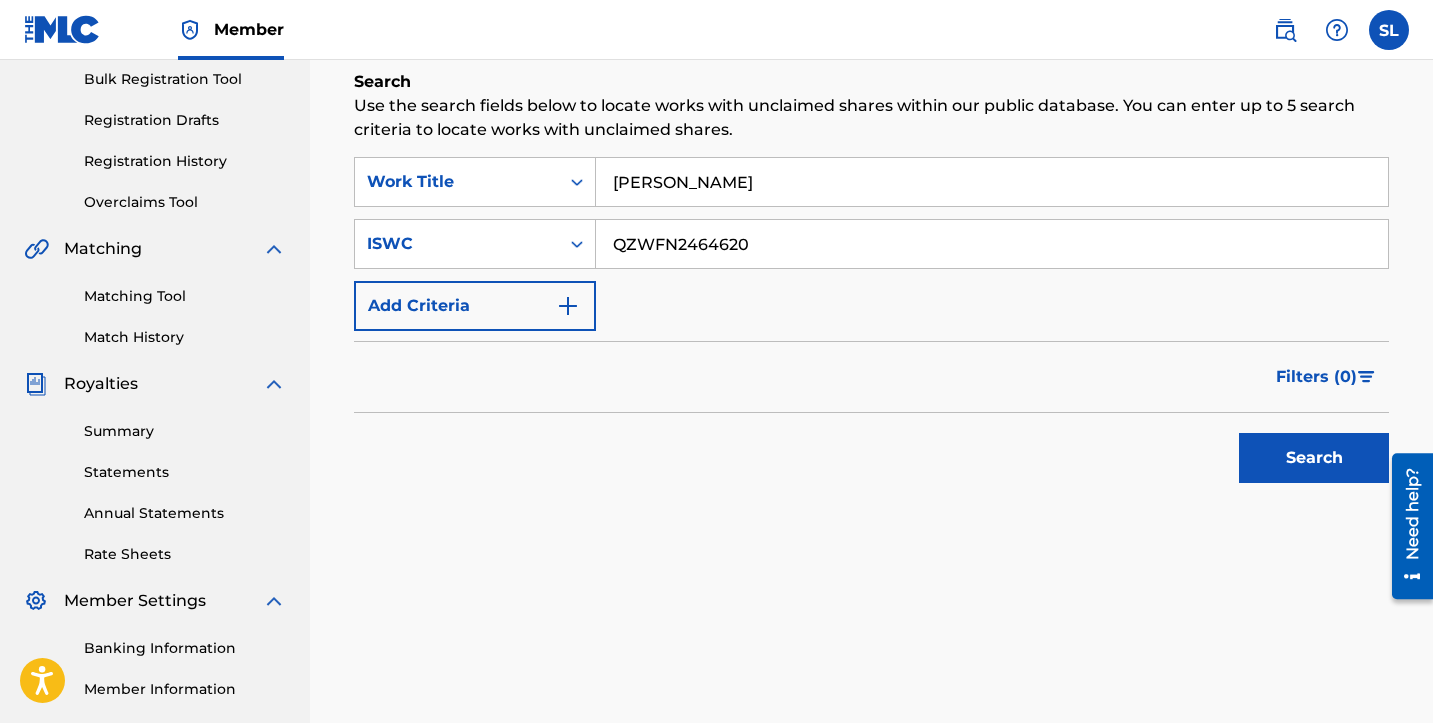 type on "QZWFN2464620" 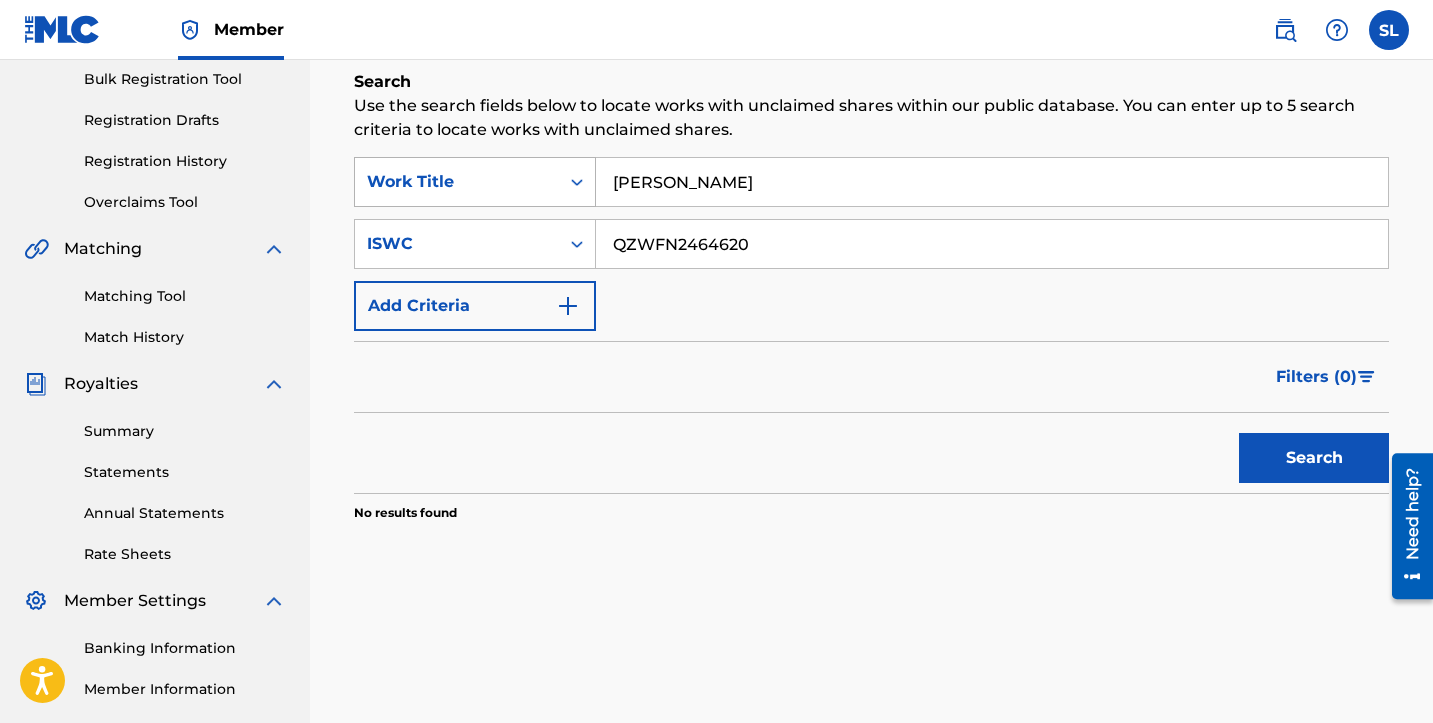 click on "Work Title" at bounding box center (475, 182) 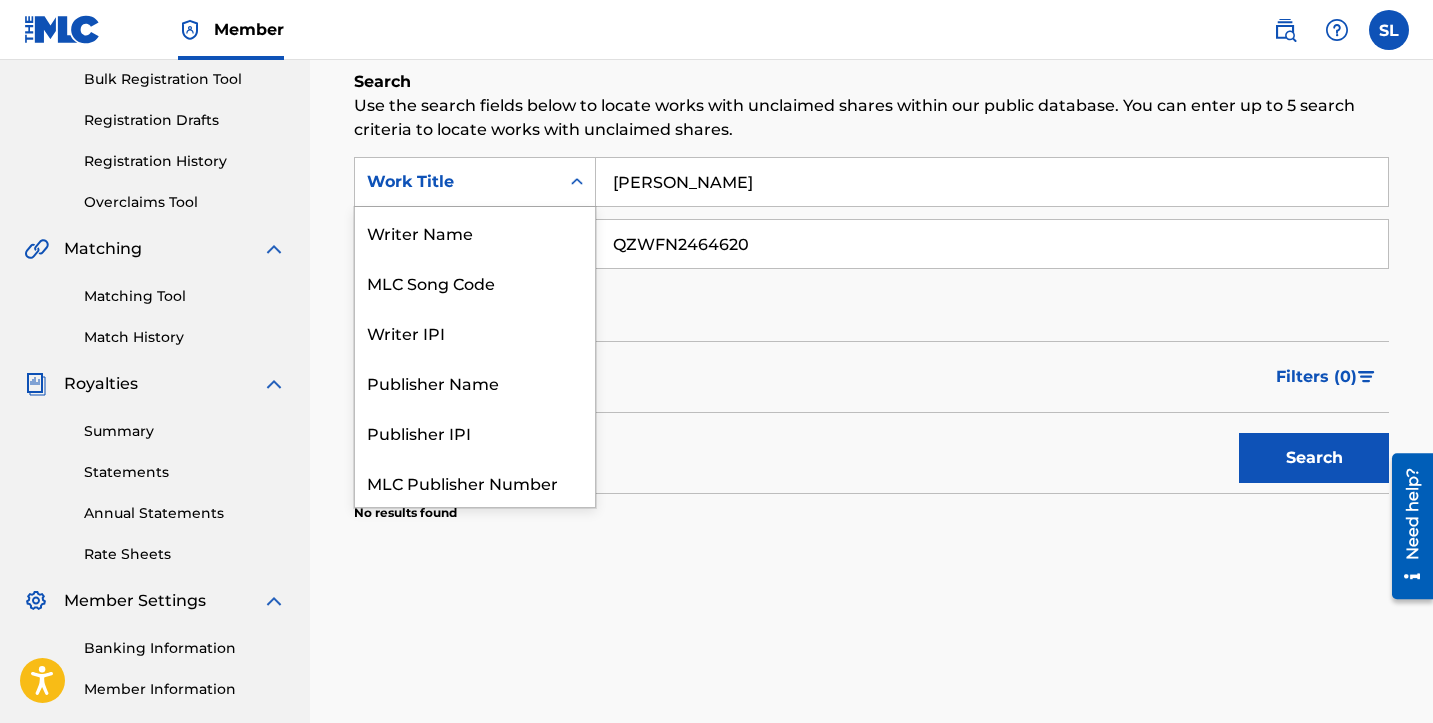 scroll, scrollTop: 50, scrollLeft: 0, axis: vertical 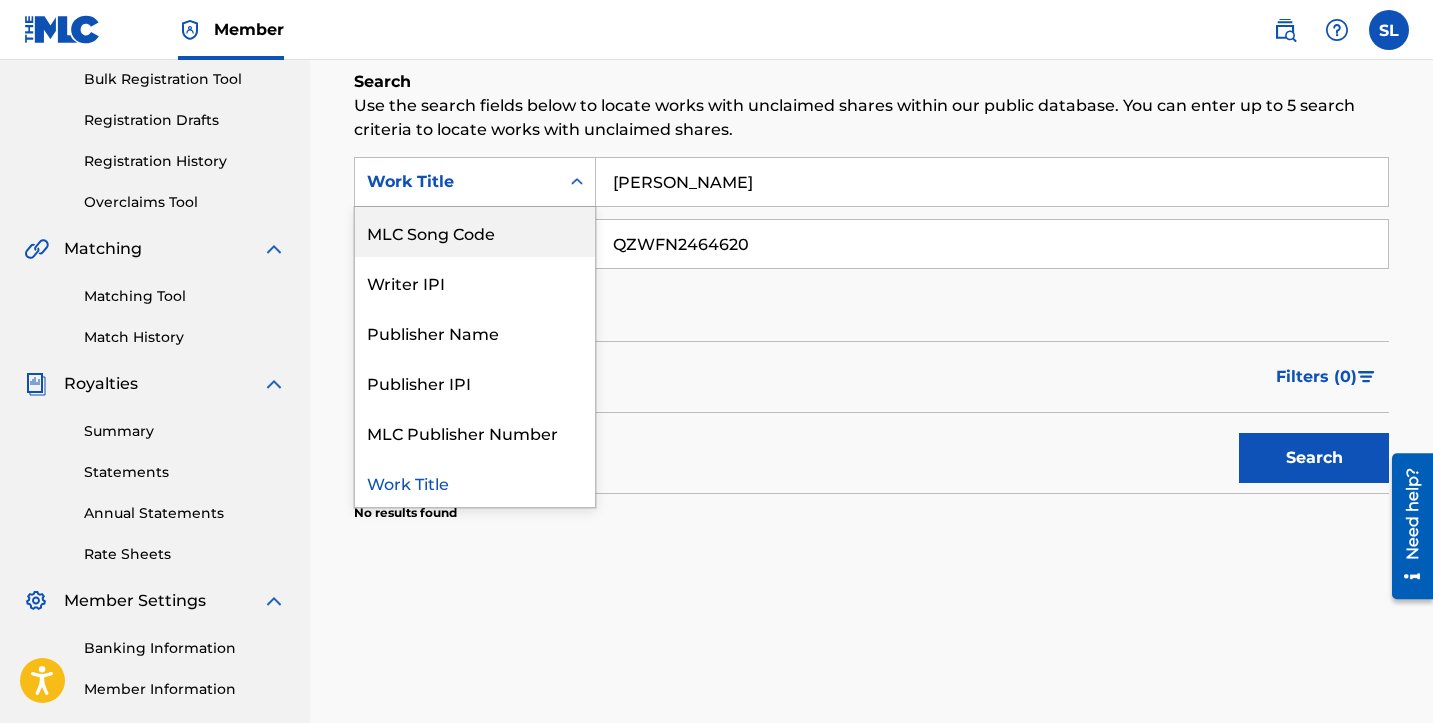click on "Work Title" at bounding box center [457, 182] 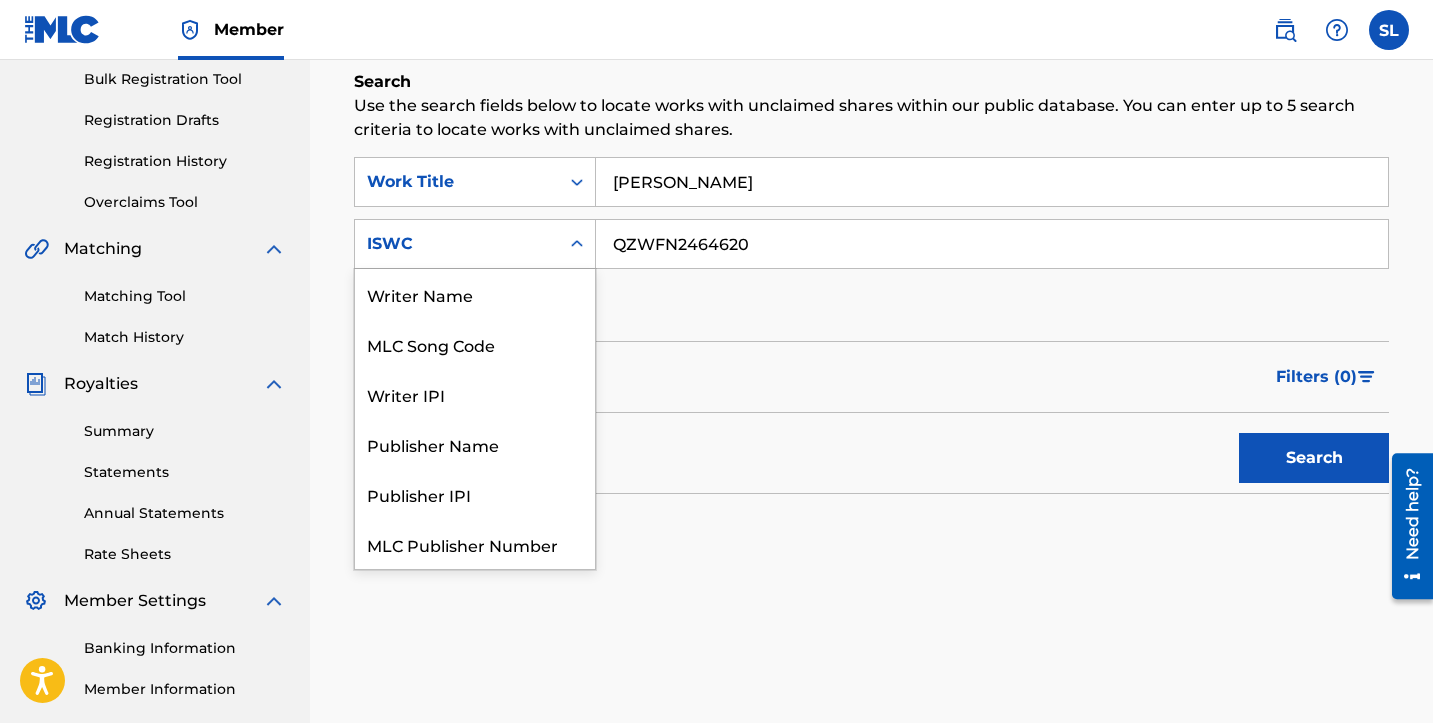 click on "ISWC" at bounding box center [475, 244] 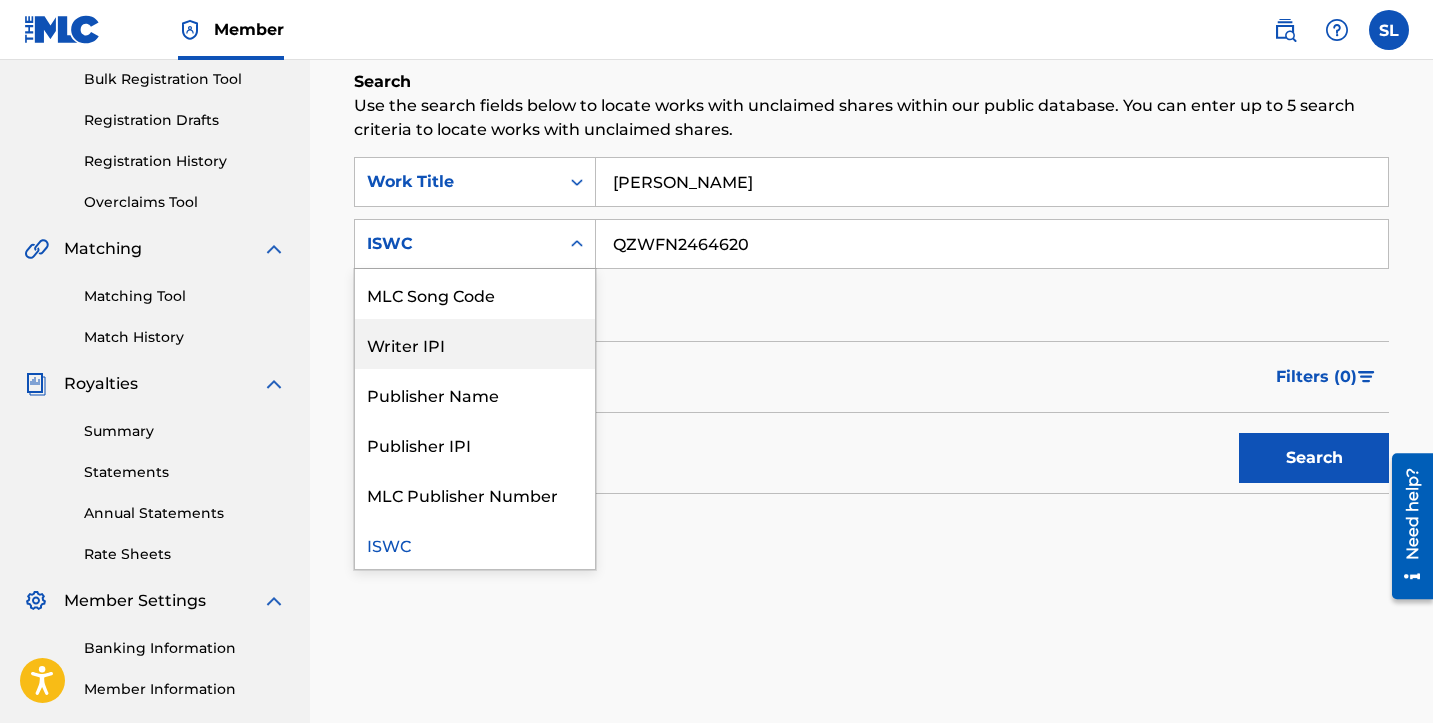 scroll, scrollTop: 0, scrollLeft: 0, axis: both 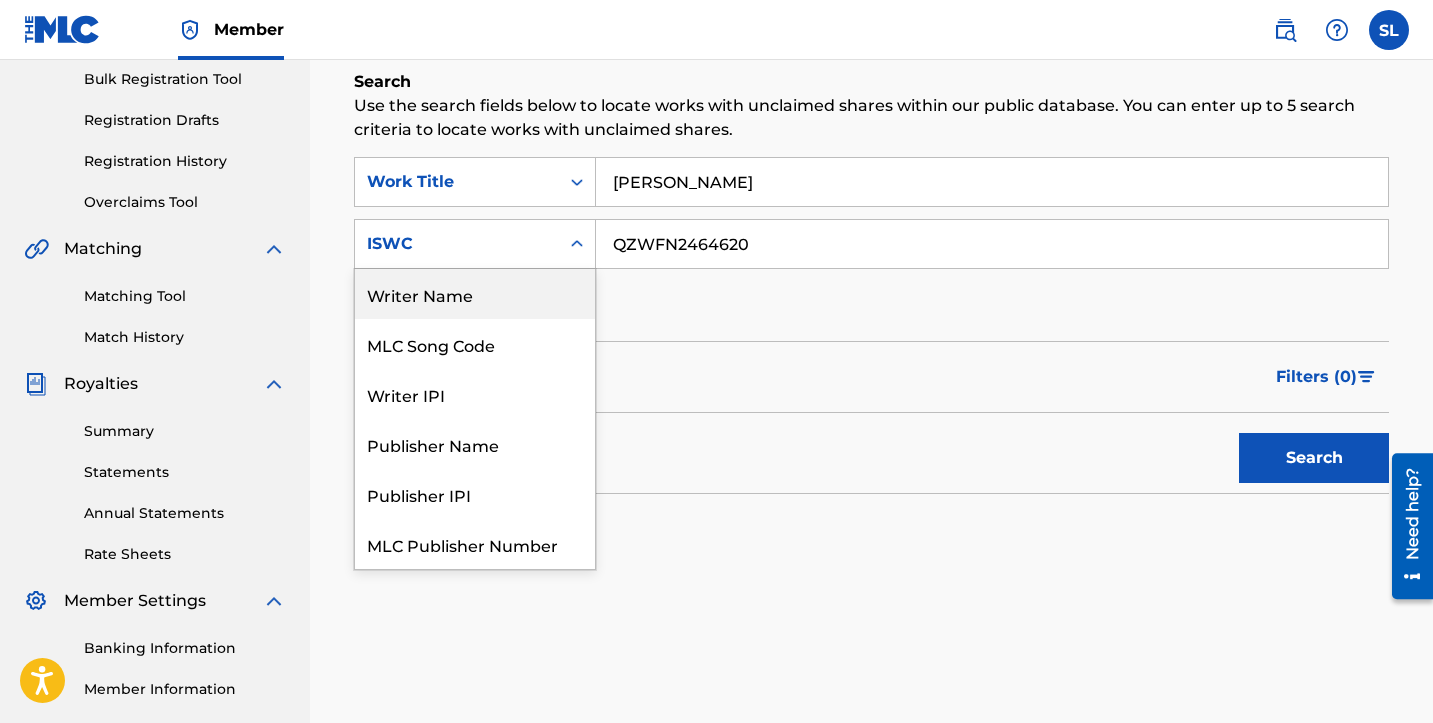click on "SearchWithCriteriad641480c-48a0-4bac-9ba1-2e2dec143f62 Work Title [PERSON_NAME] SearchWithCriteria1feac1e9-8900-4283-a48f-f759d4385b5a Writer Name, 1 of 7. 7 results available. Use Up and Down to choose options, press Enter to select the currently focused option, press Escape to exit the menu, press Tab to select the option and exit the menu. ISWC Writer Name MLC Song Code Writer IPI Publisher Name Publisher IPI MLC Publisher Number ISWC QZWFN2464620 Add Criteria" at bounding box center (871, 244) 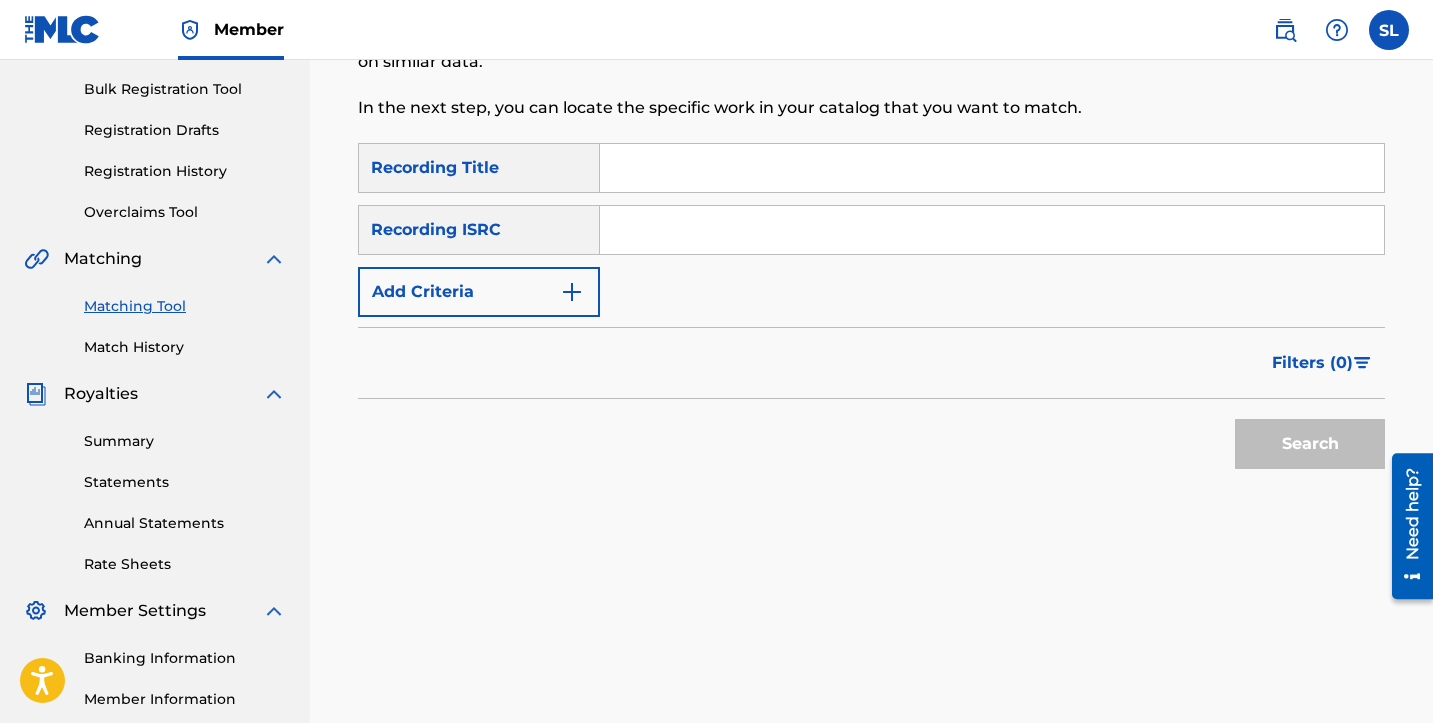 scroll, scrollTop: 308, scrollLeft: 0, axis: vertical 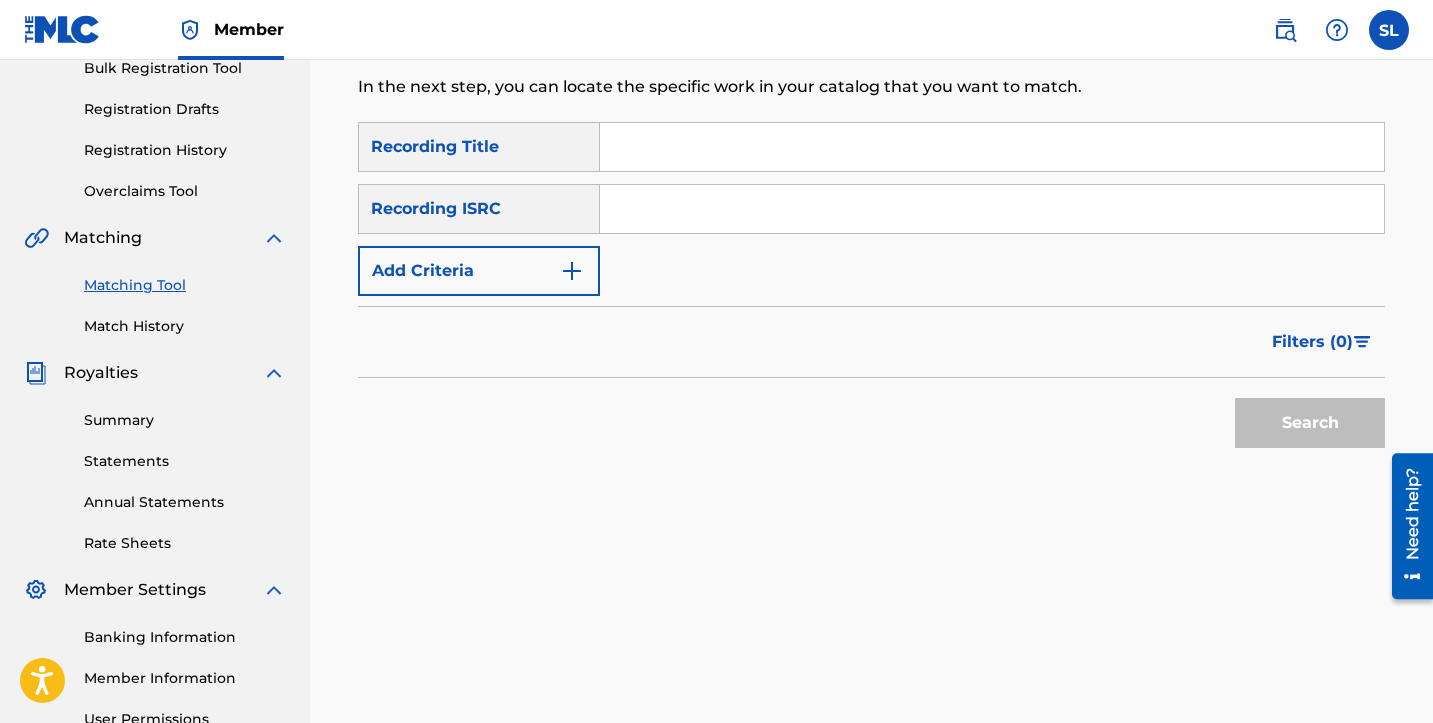 click at bounding box center [992, 209] 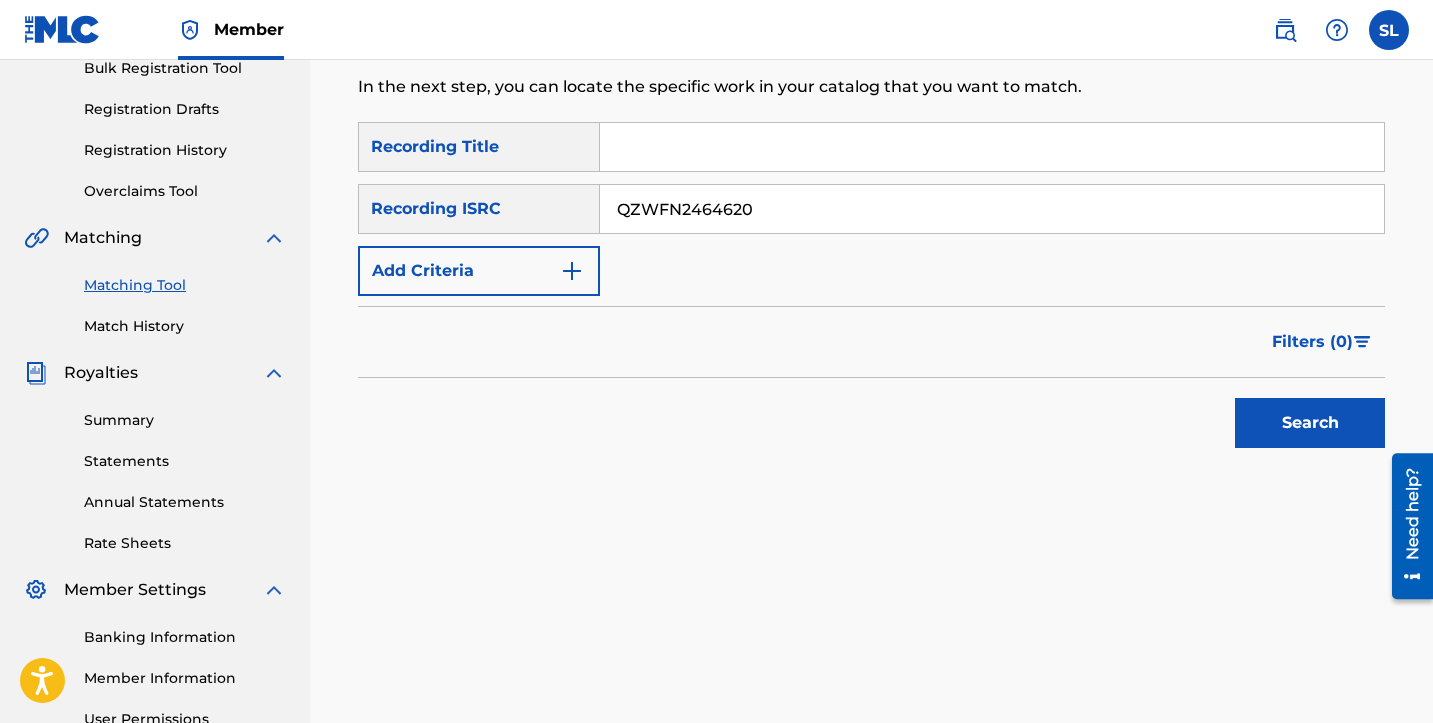 type on "QZWFN2464620" 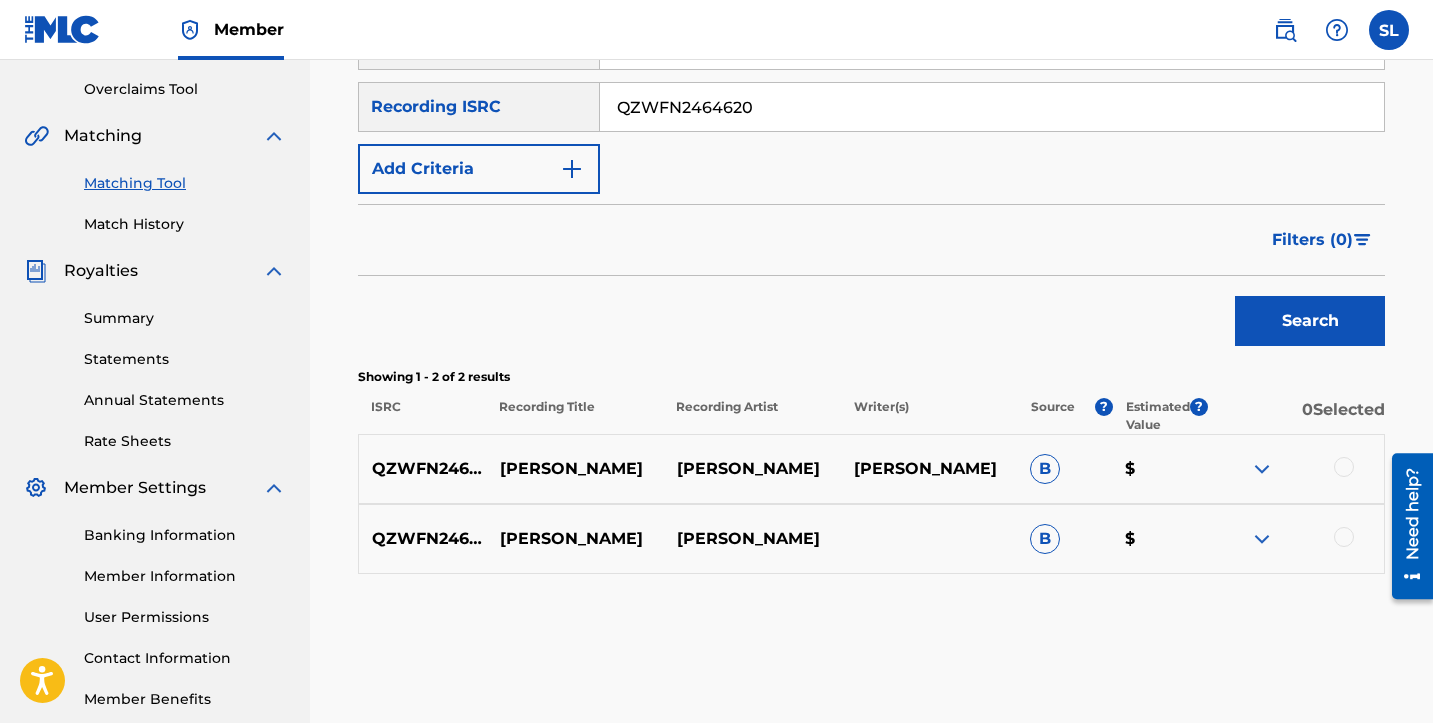 scroll, scrollTop: 449, scrollLeft: 0, axis: vertical 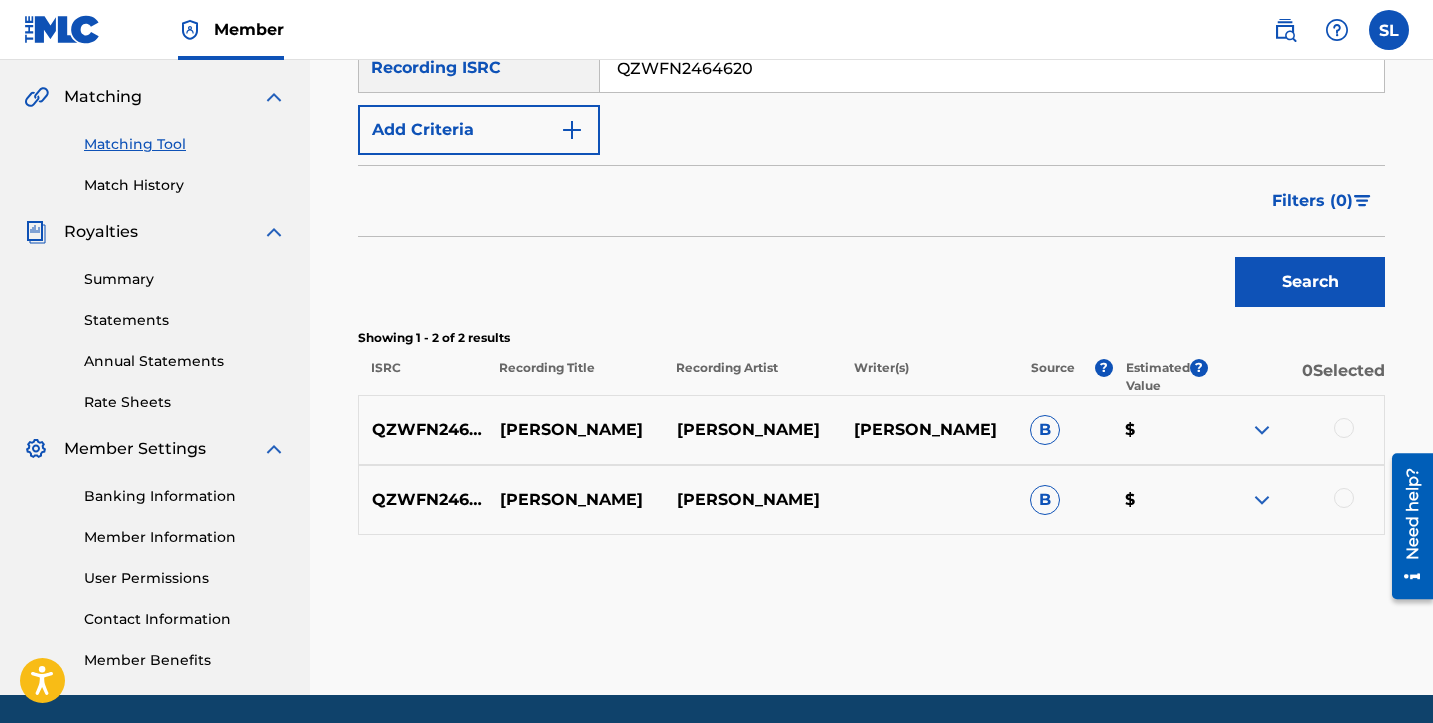 click at bounding box center (1344, 428) 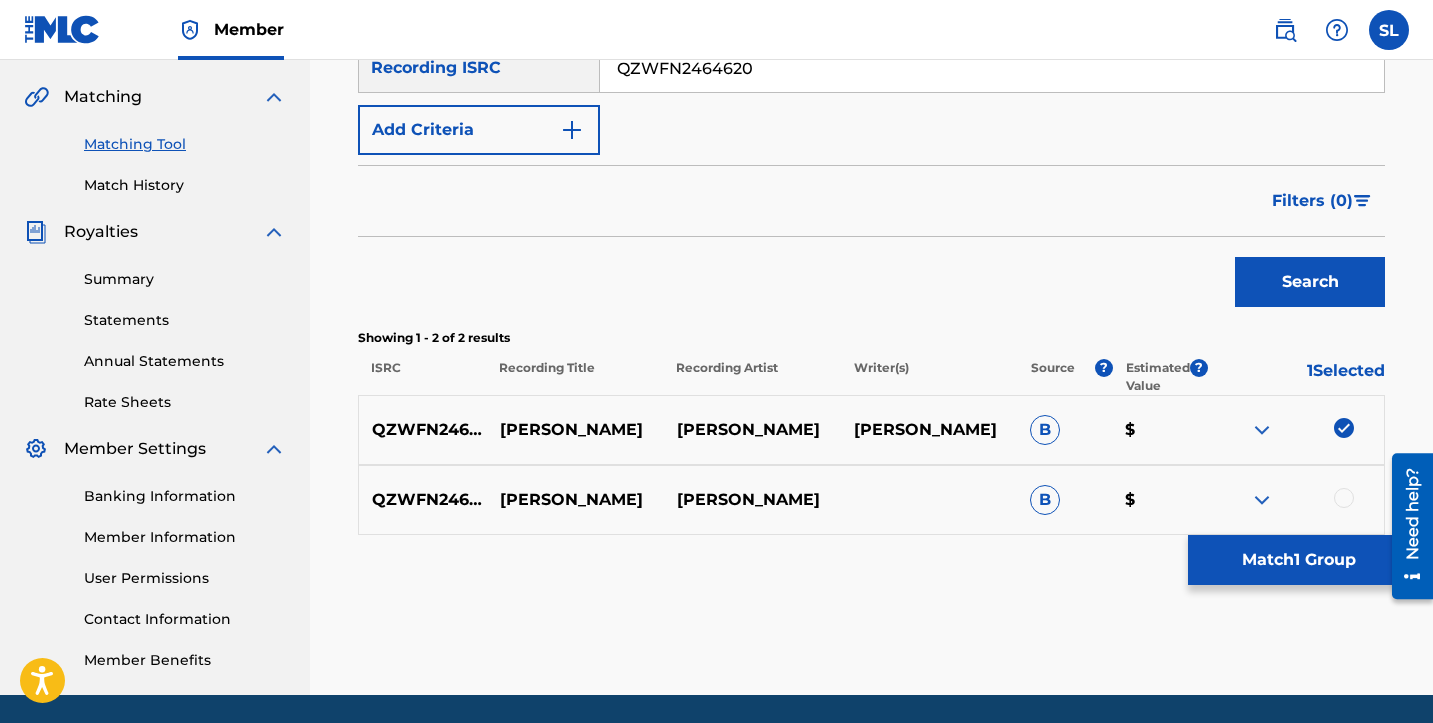 click at bounding box center [1344, 498] 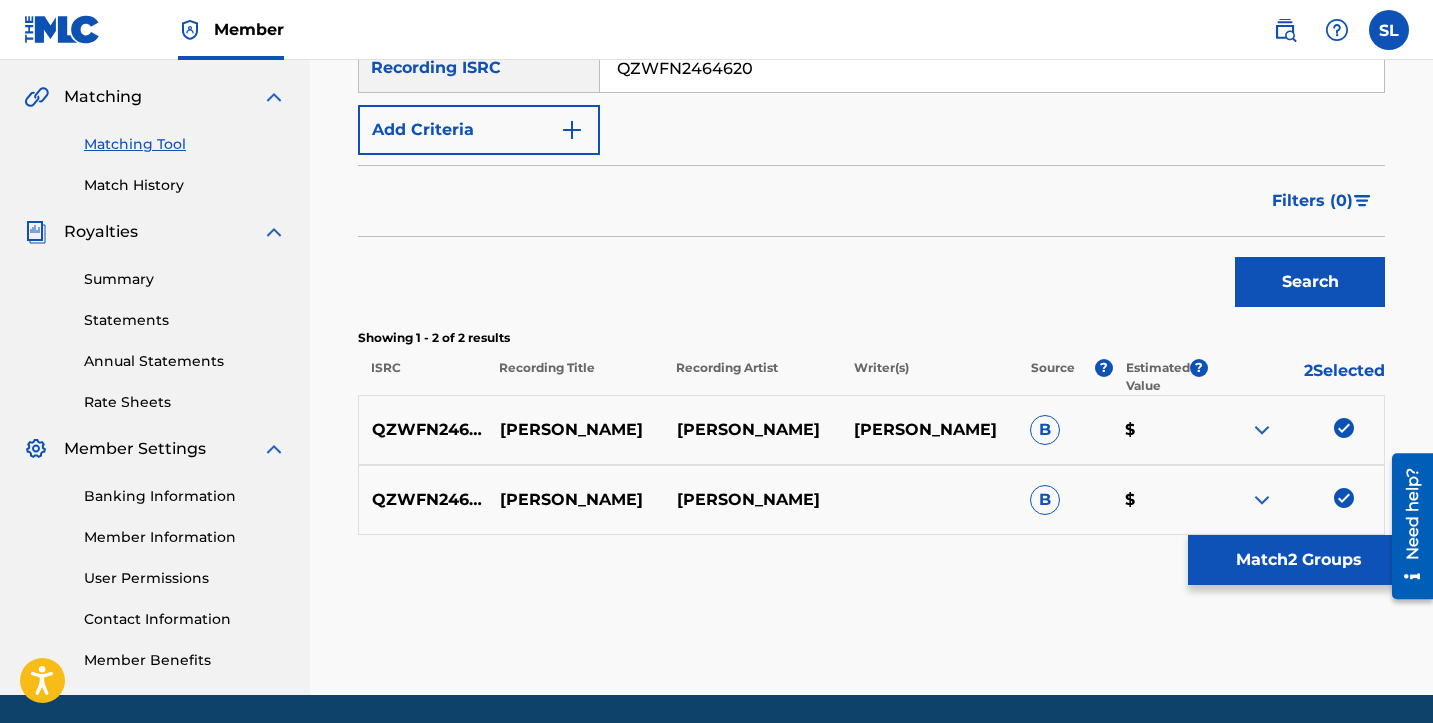 click on "Match  2 Groups" at bounding box center (1298, 560) 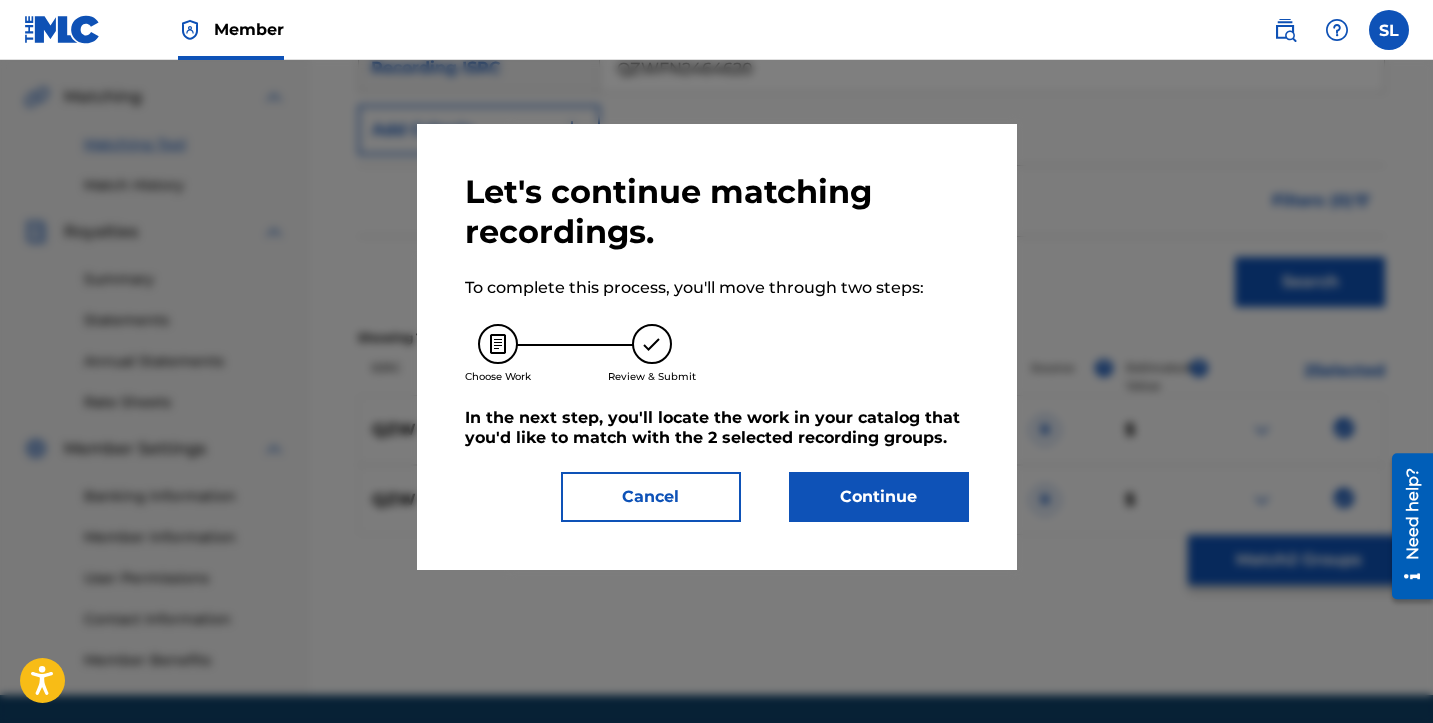 click on "Continue" at bounding box center (879, 497) 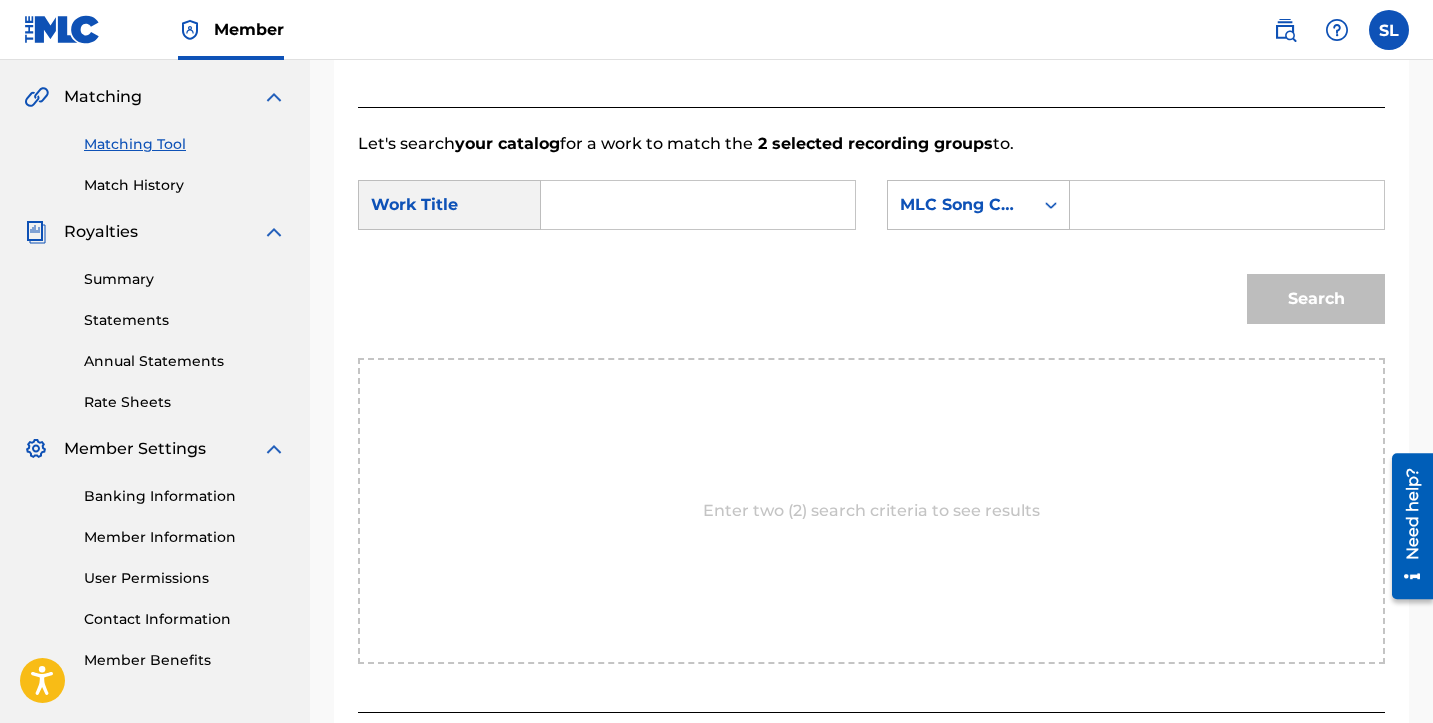 click at bounding box center (698, 205) 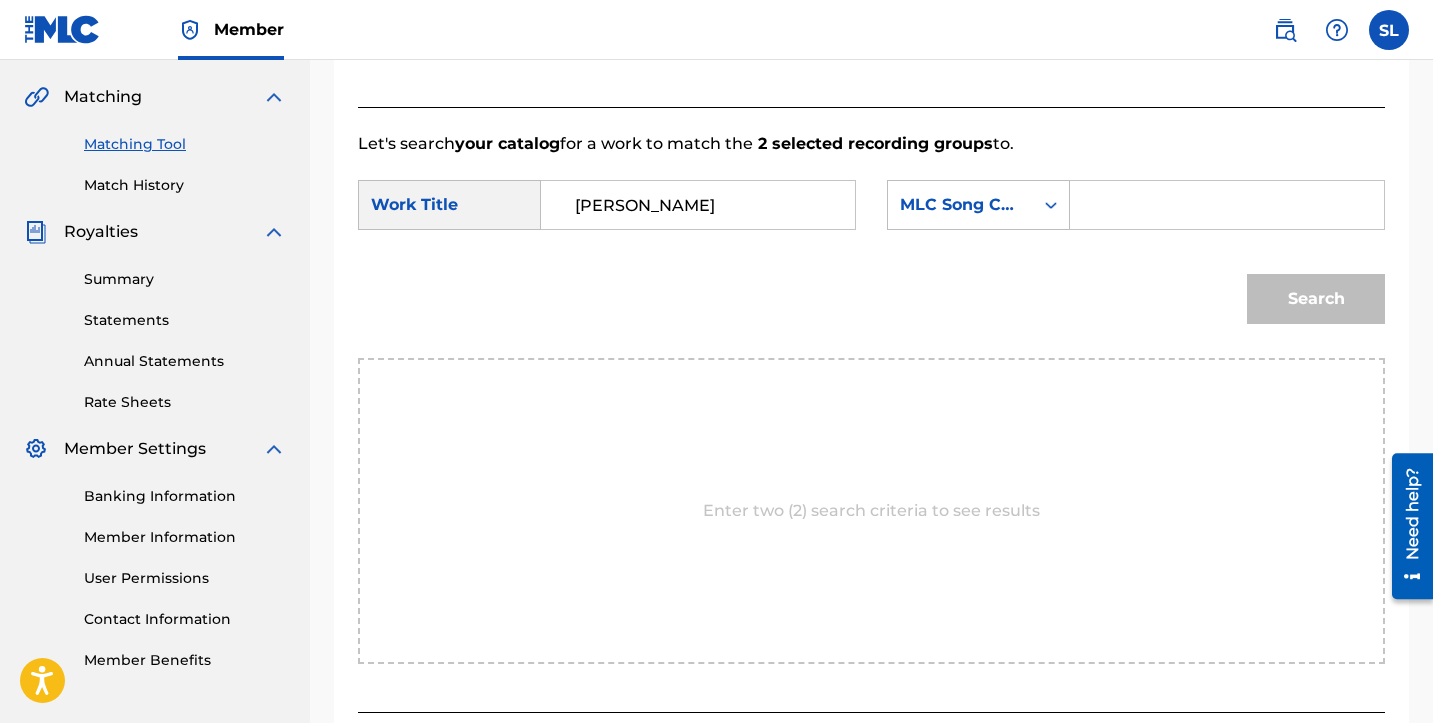 type on "[PERSON_NAME]" 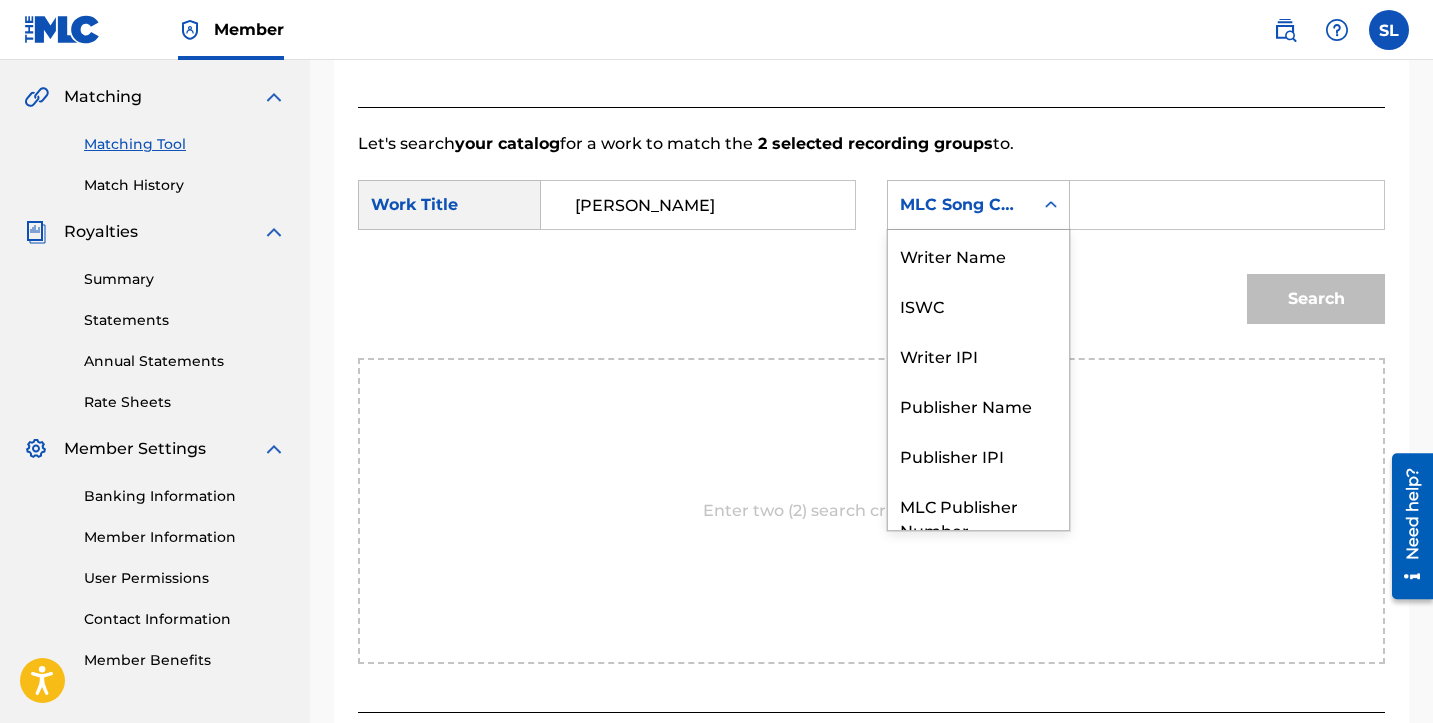 click on "MLC Song Code" at bounding box center [978, 205] 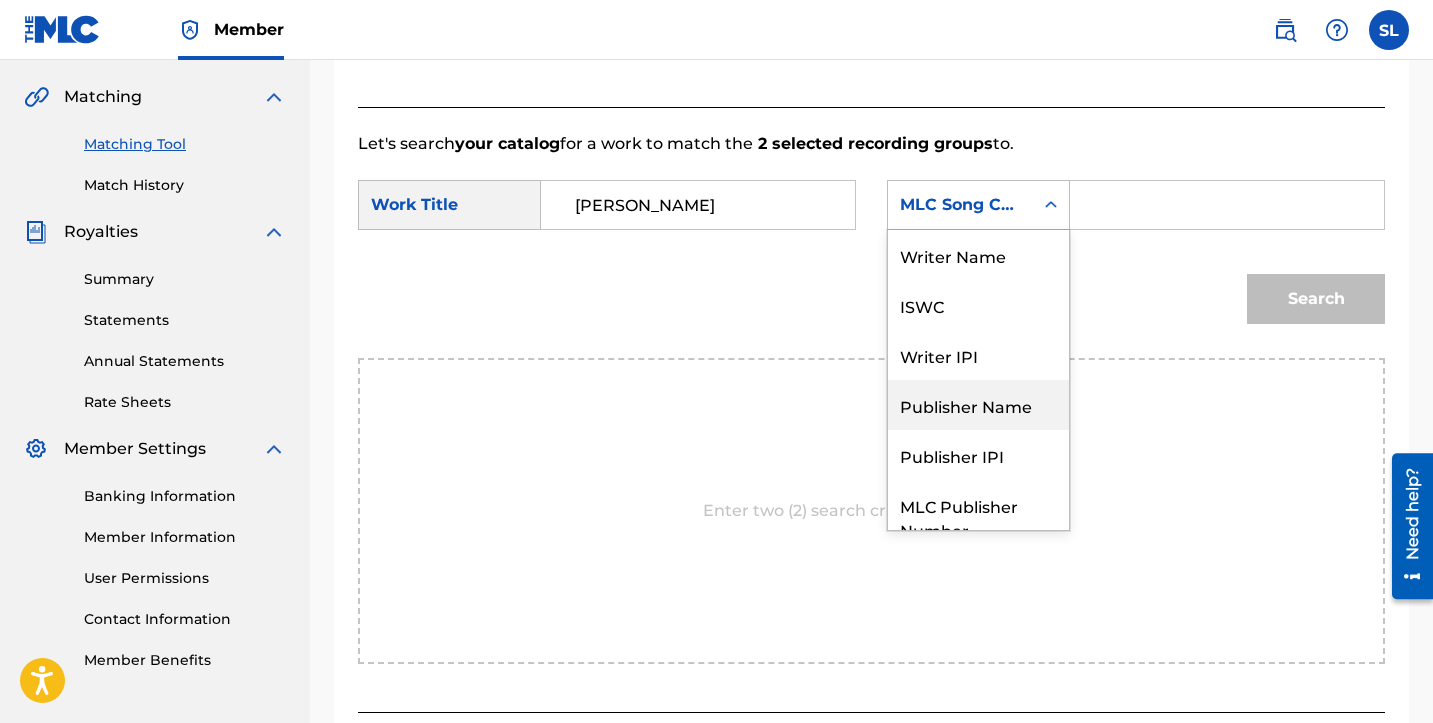 scroll, scrollTop: 0, scrollLeft: 0, axis: both 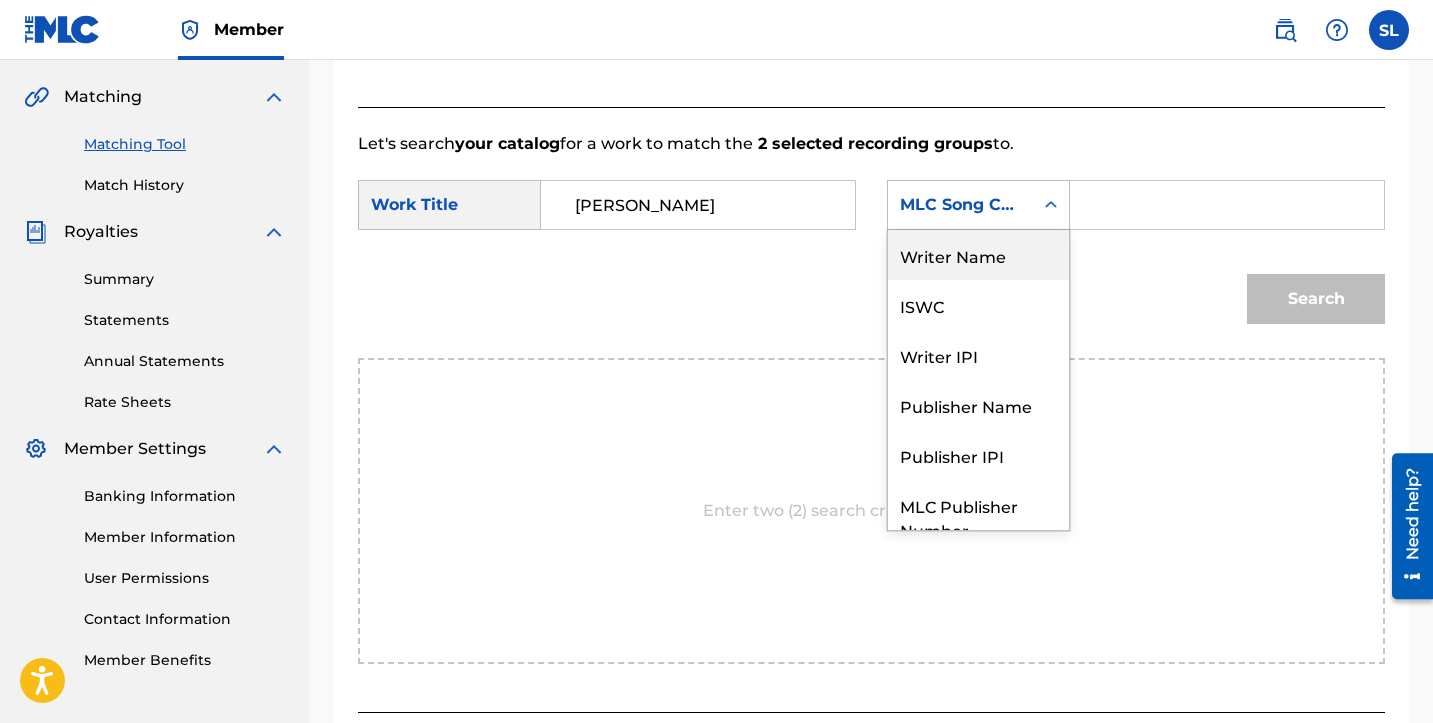 click on "Writer Name" at bounding box center [978, 255] 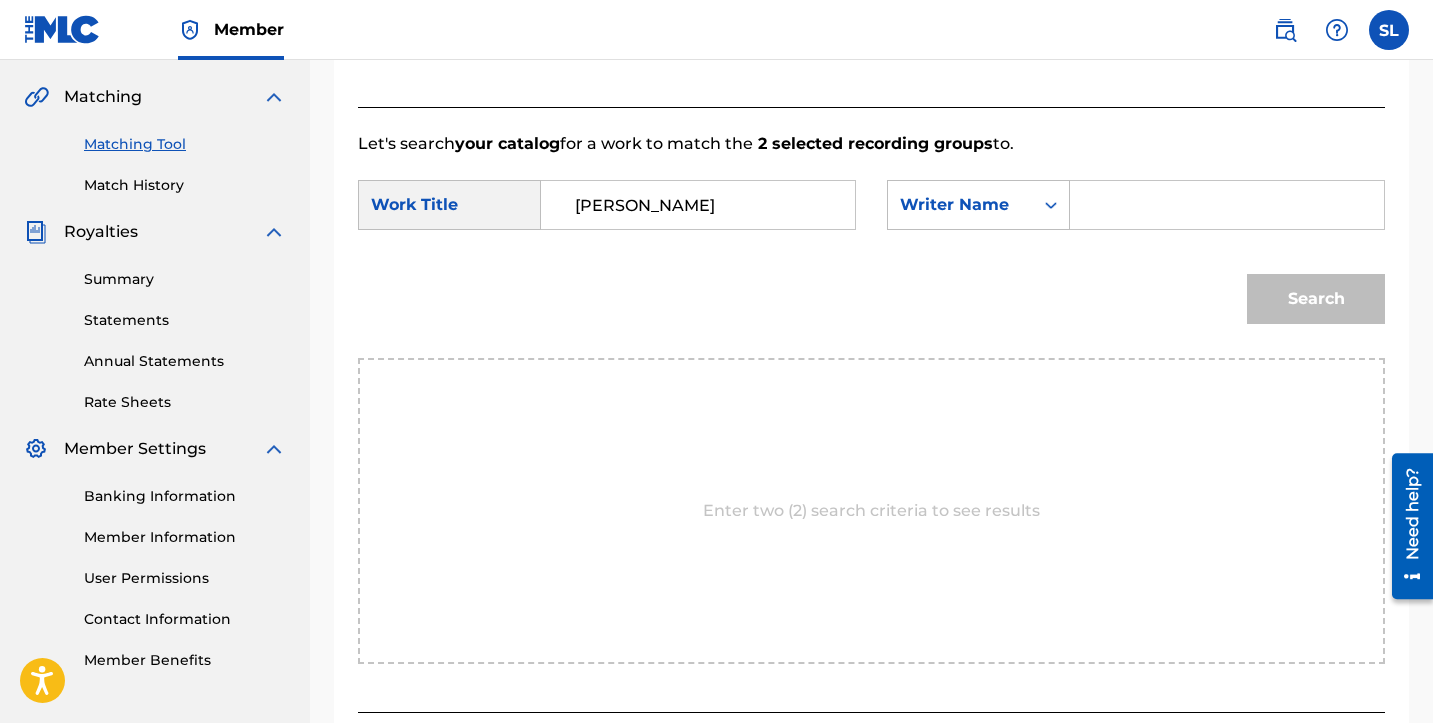 click at bounding box center (1227, 205) 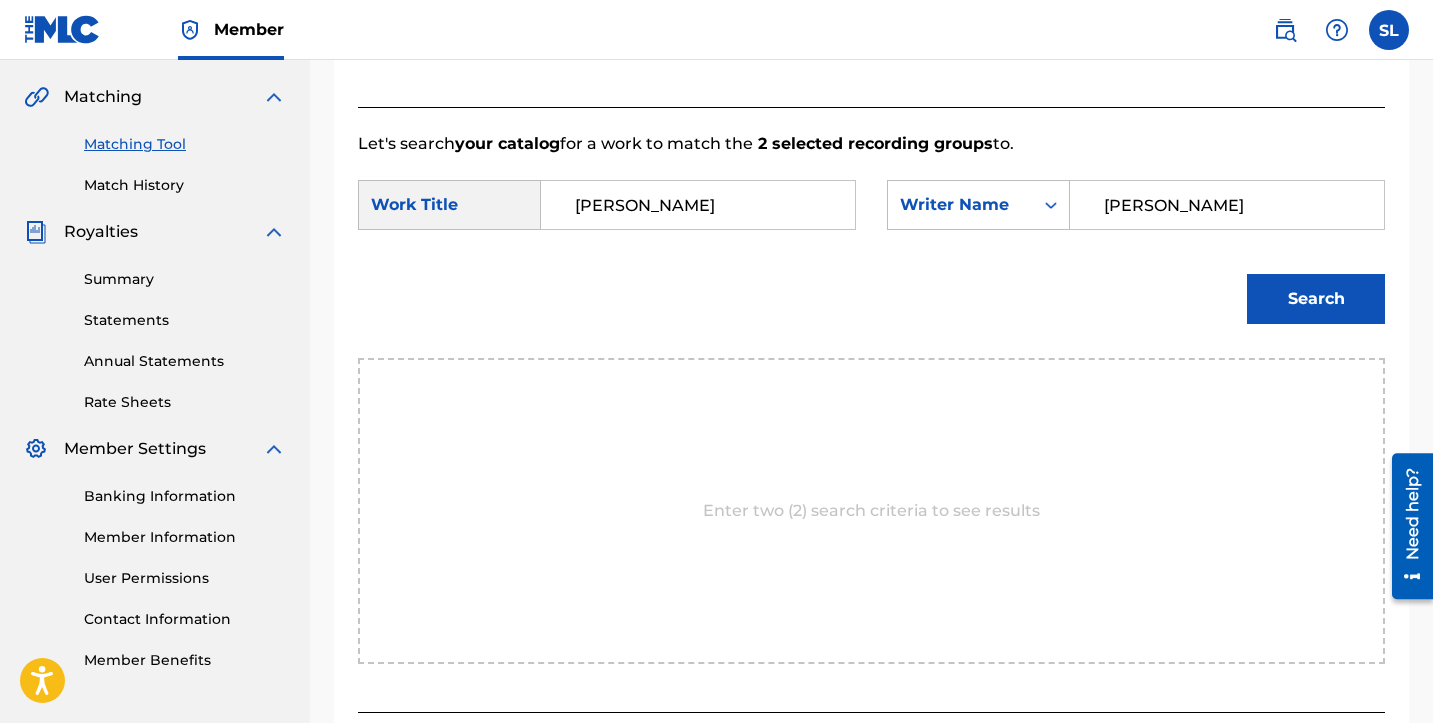 type on "[PERSON_NAME]" 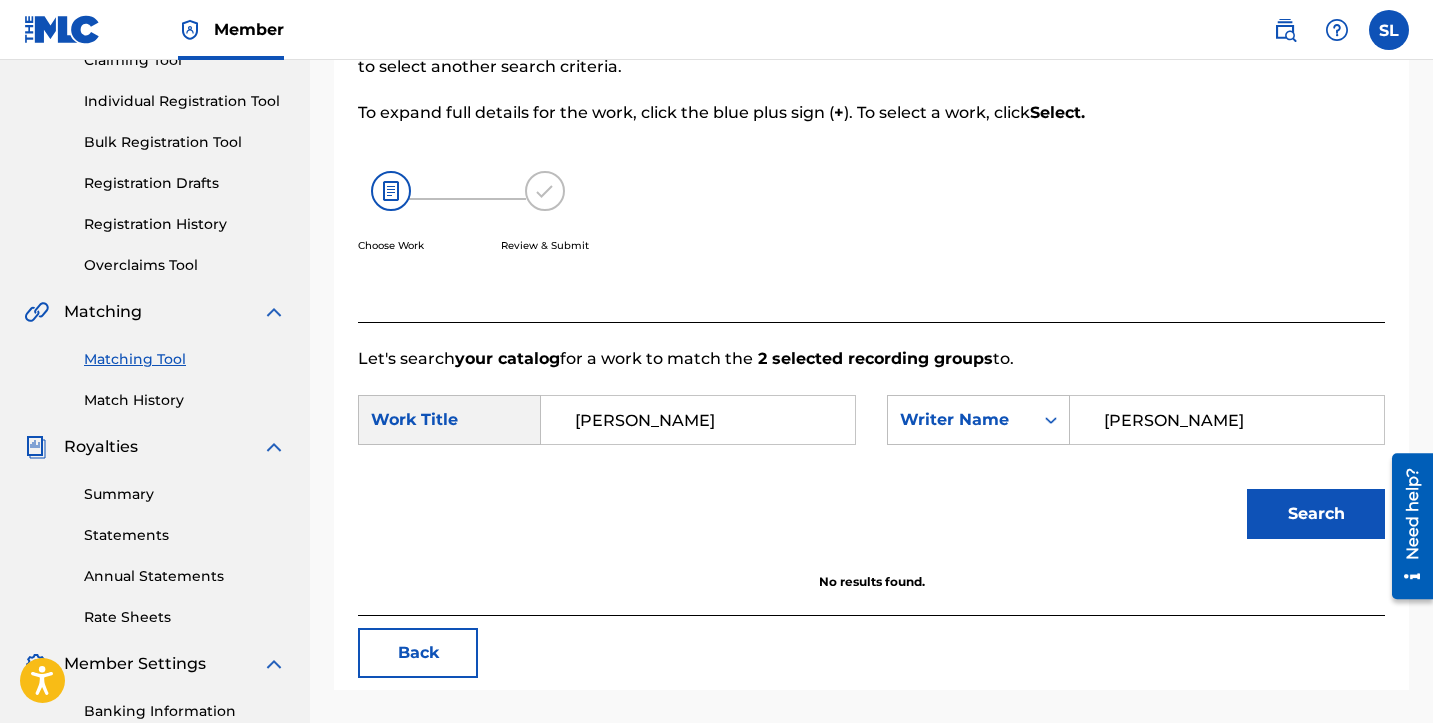 scroll, scrollTop: 256, scrollLeft: 0, axis: vertical 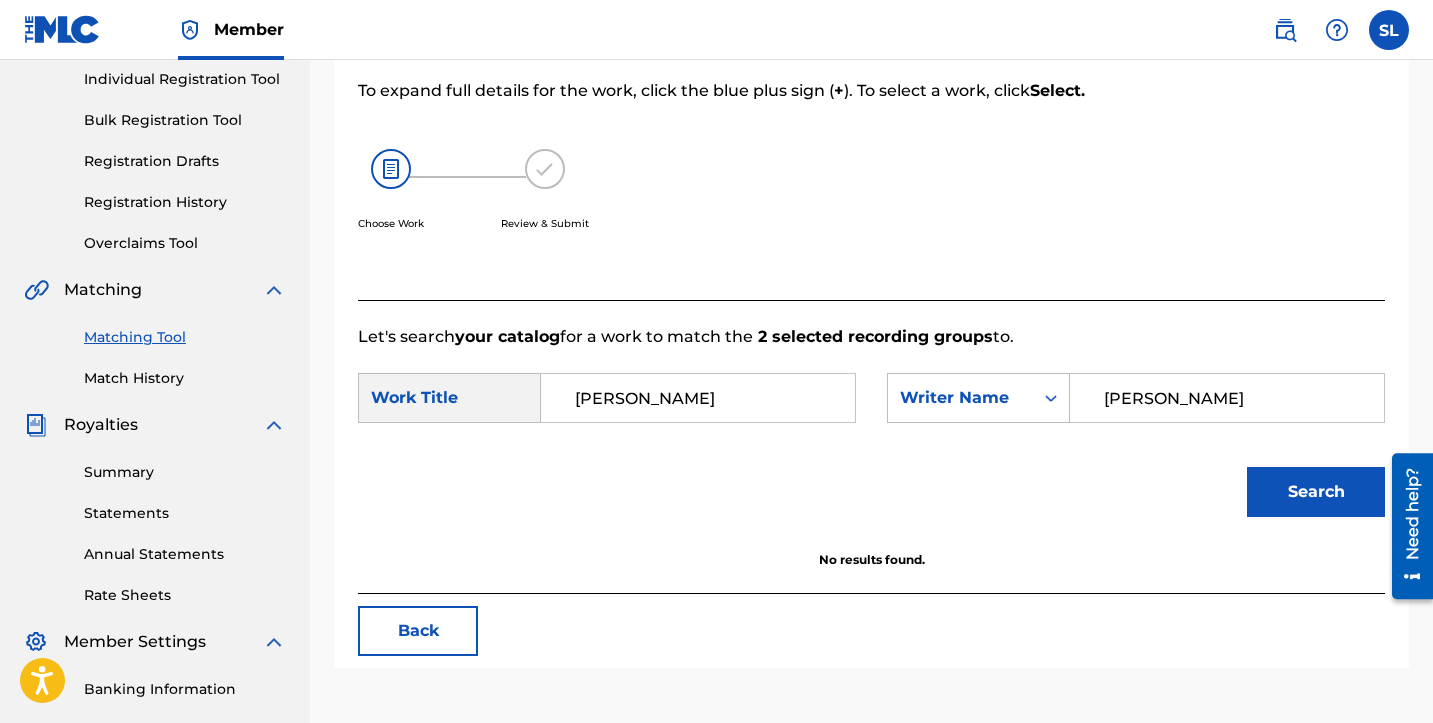 click on "[PERSON_NAME]" at bounding box center [698, 398] 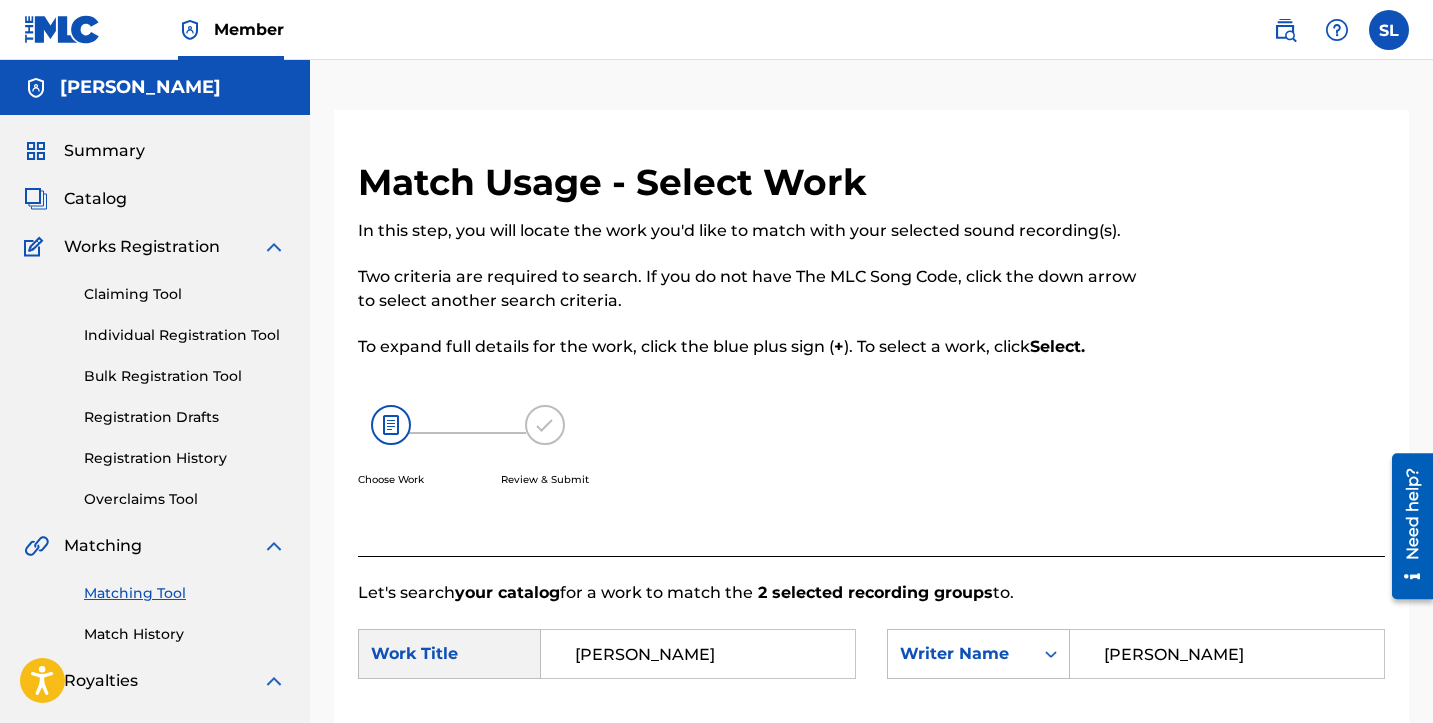 scroll, scrollTop: 0, scrollLeft: 0, axis: both 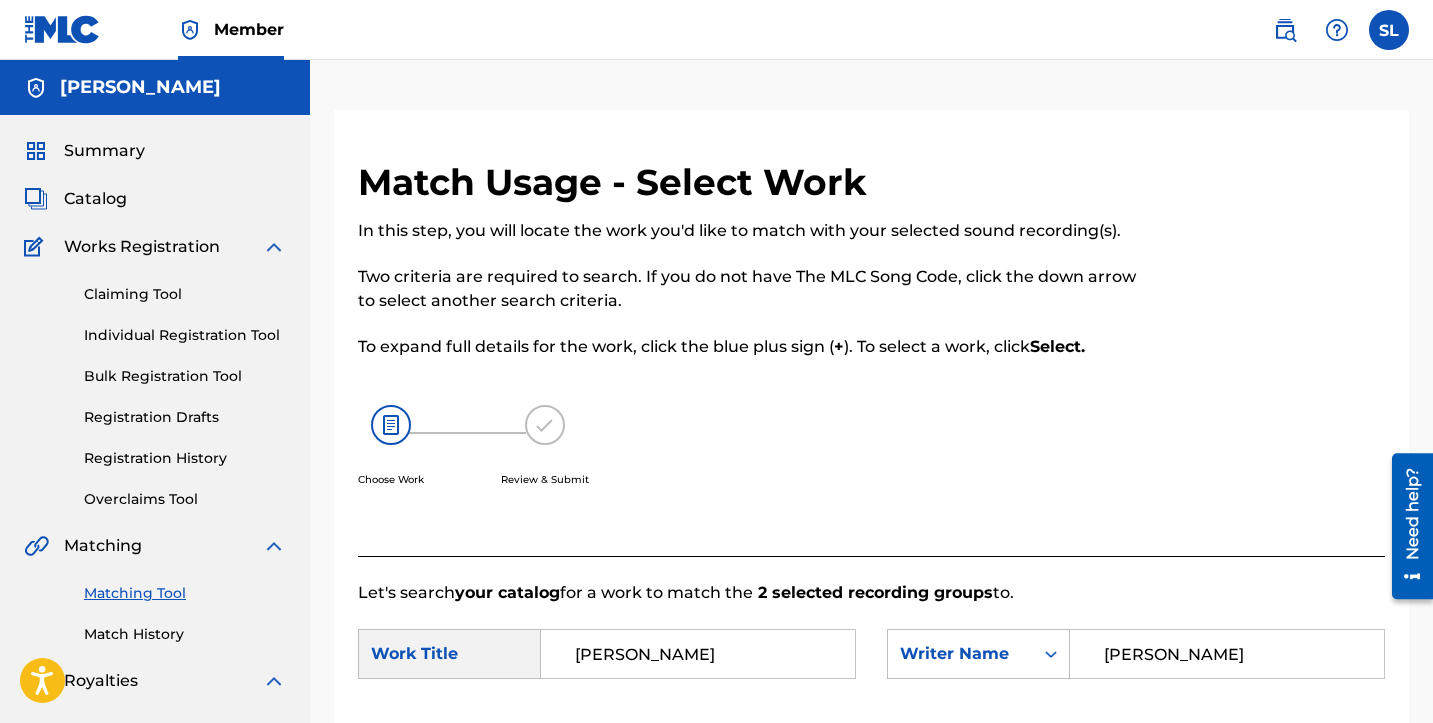 click on "Summary Catalog Works Registration Claiming Tool Individual Registration Tool Bulk Registration Tool Registration Drafts Registration History Overclaims Tool Matching Matching Tool Match History Royalties Summary Statements Annual Statements Rate Sheets Member Settings Banking Information Member Information User Permissions Contact Information Member Benefits" at bounding box center (155, 629) 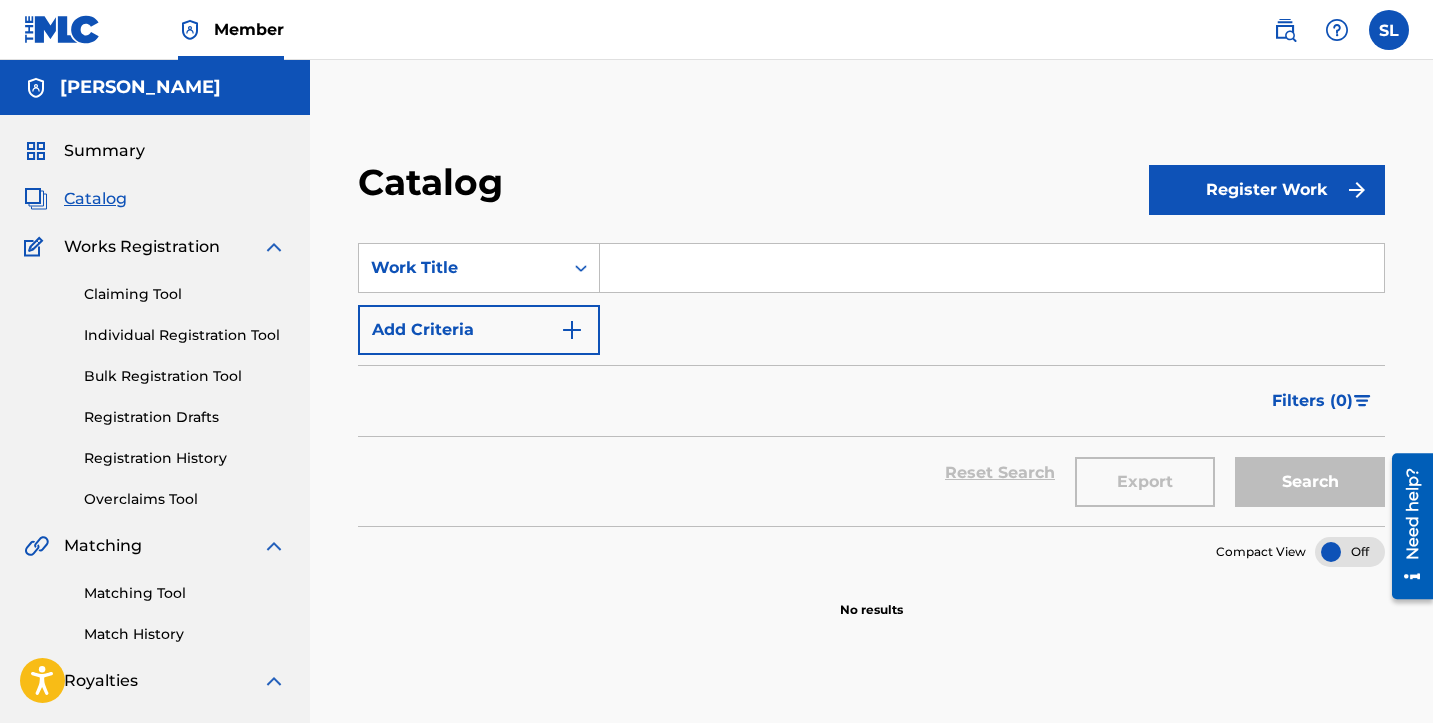 click on "Summary" at bounding box center (104, 151) 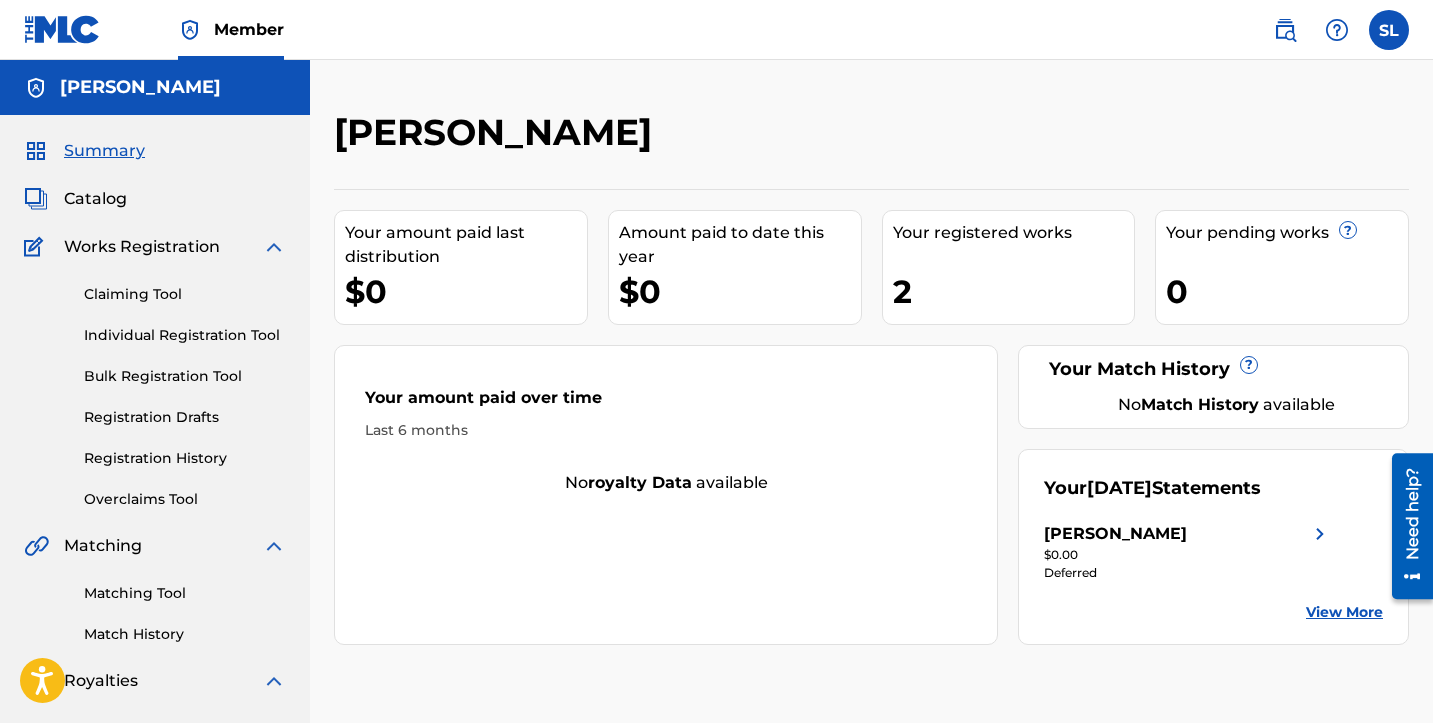 scroll, scrollTop: 0, scrollLeft: 0, axis: both 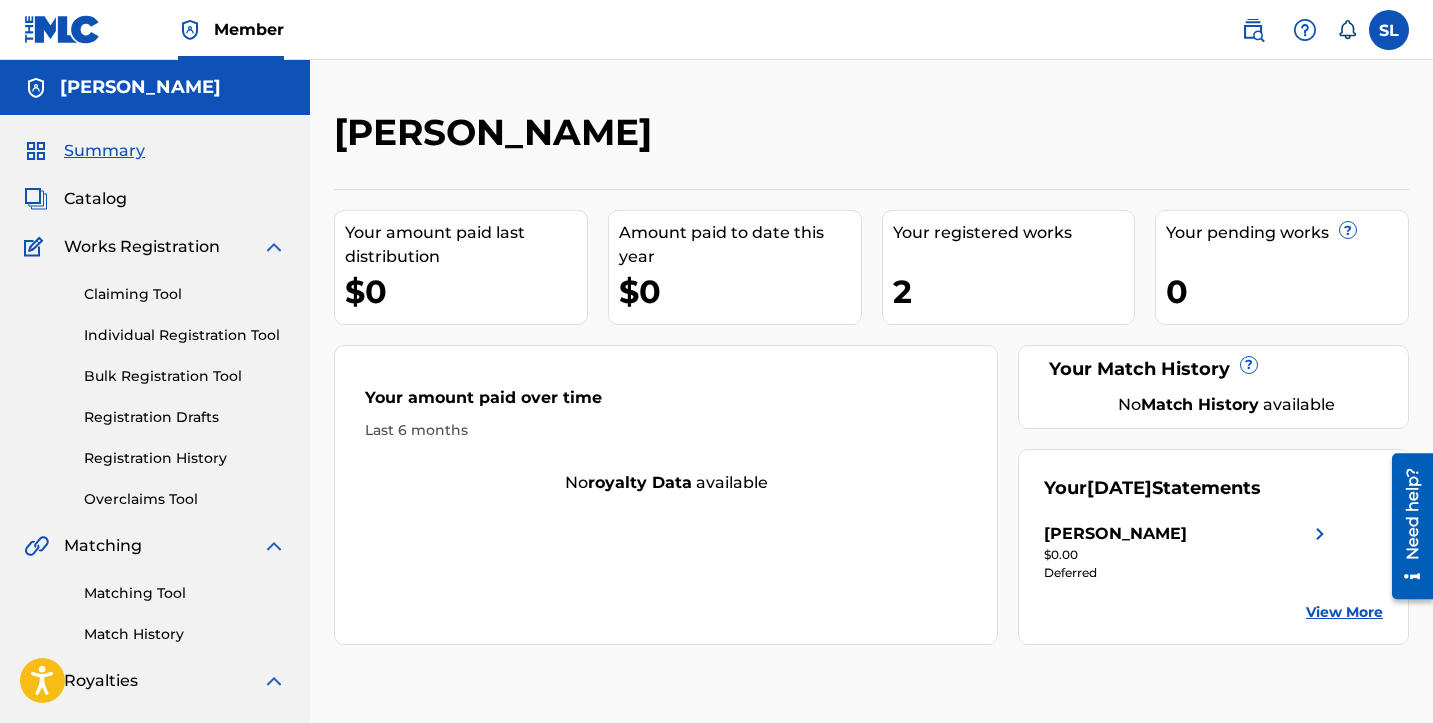 click on "Individual Registration Tool" at bounding box center [185, 335] 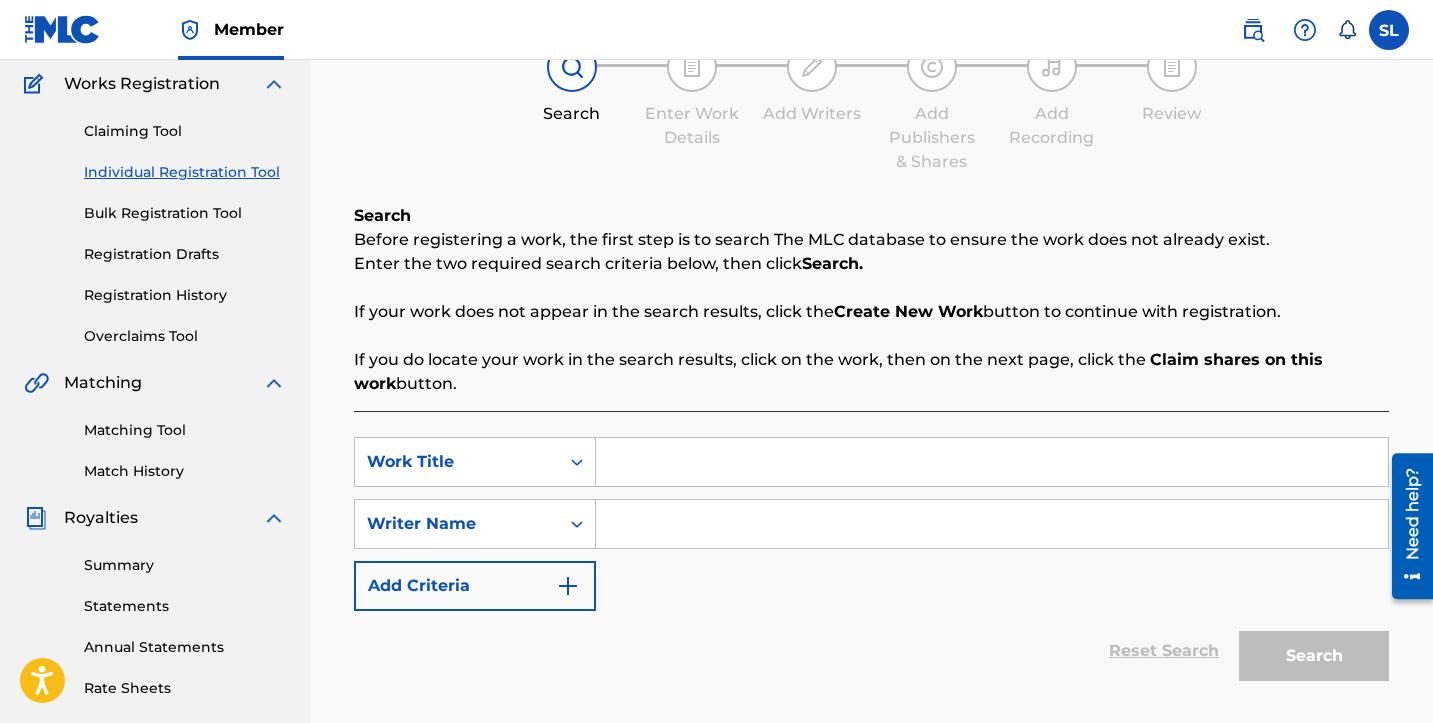 scroll, scrollTop: 173, scrollLeft: 0, axis: vertical 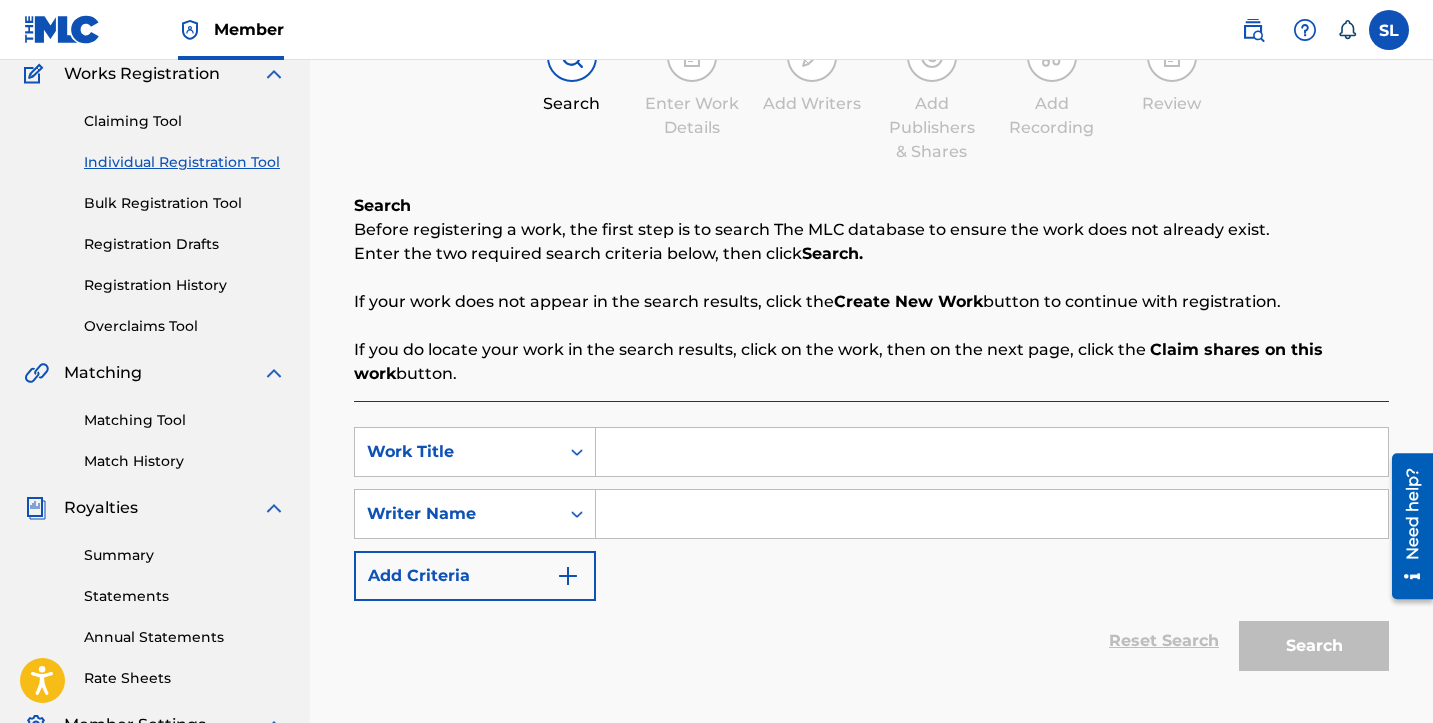 click at bounding box center [992, 452] 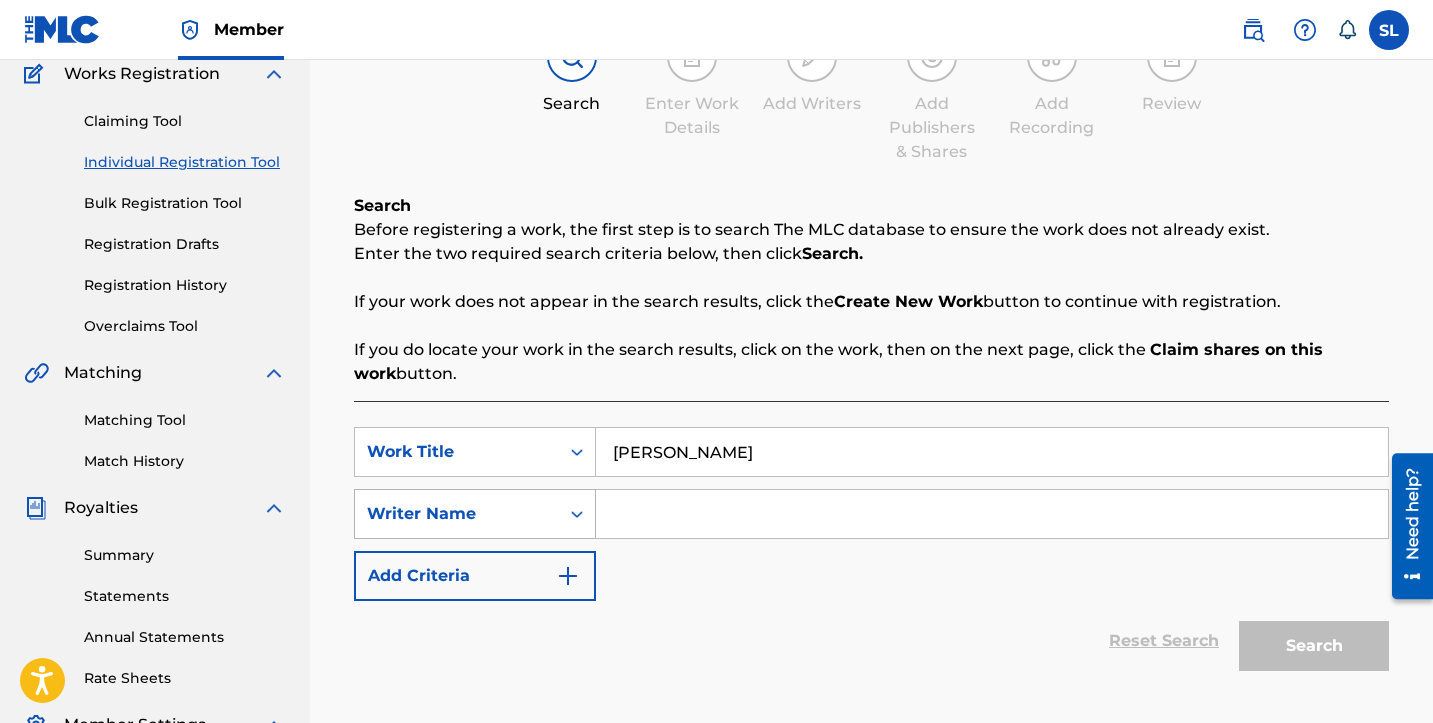 type on "[PERSON_NAME]" 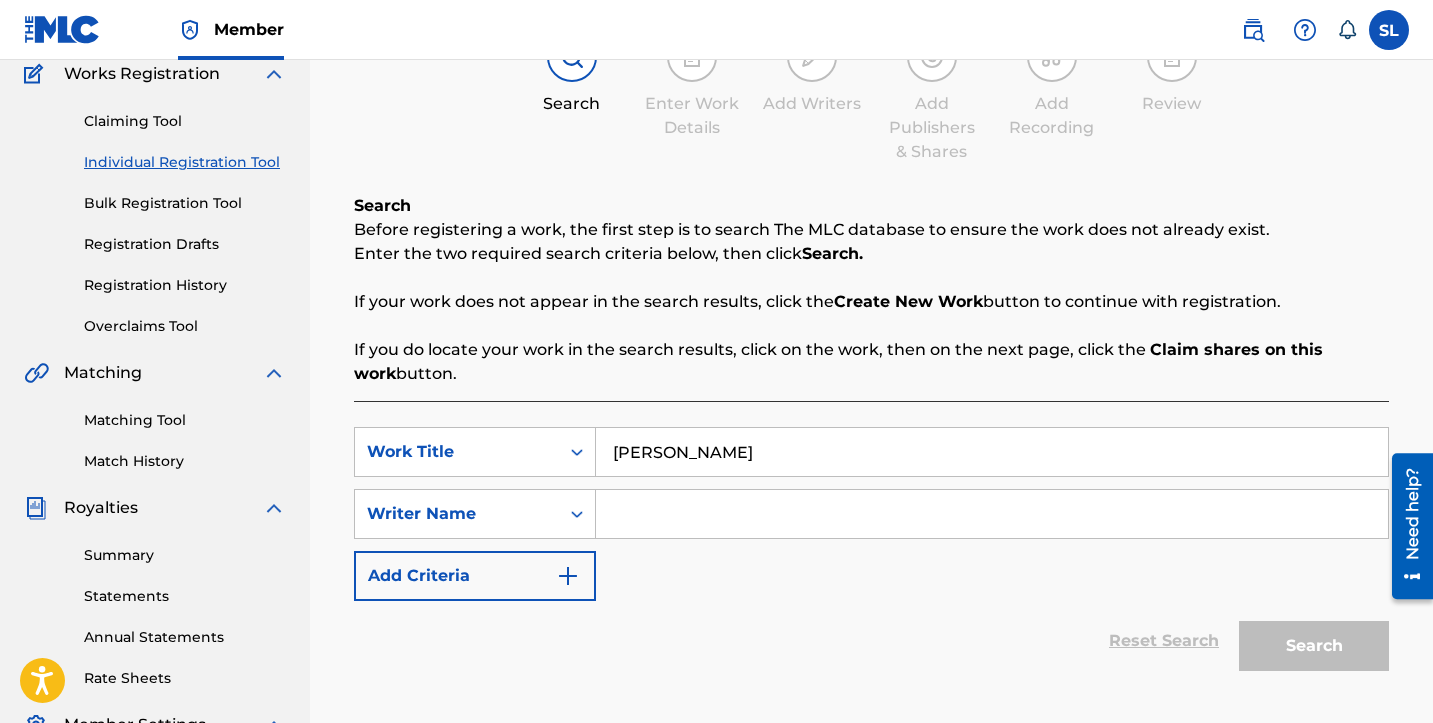 click on "SearchWithCriteriabbe2c8fa-f760-47ea-86aa-9bda35b13717 Work Title Lil Baby SearchWithCriteria6e263d27-ce7c-4209-98b1-c4f1133fa99e Writer Name Add Criteria" at bounding box center [871, 514] 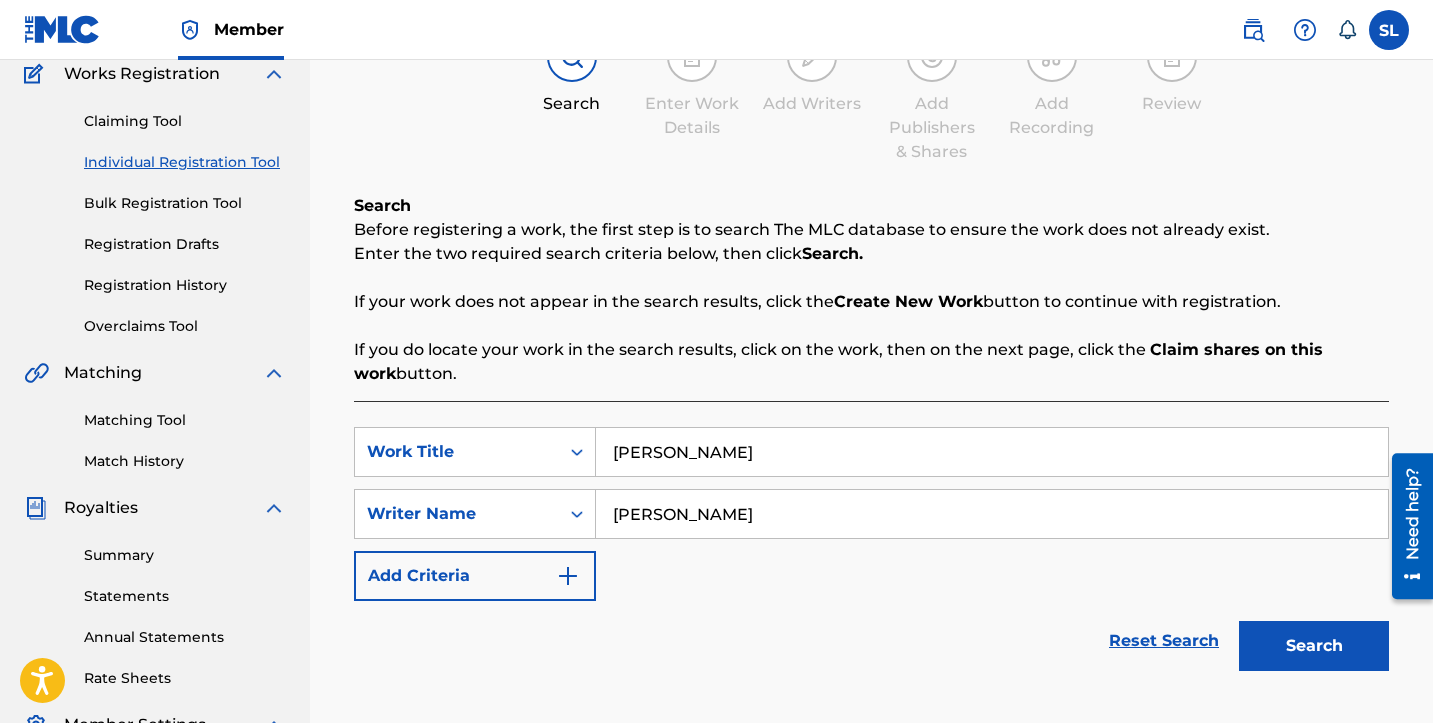 click on "Search" at bounding box center [1314, 646] 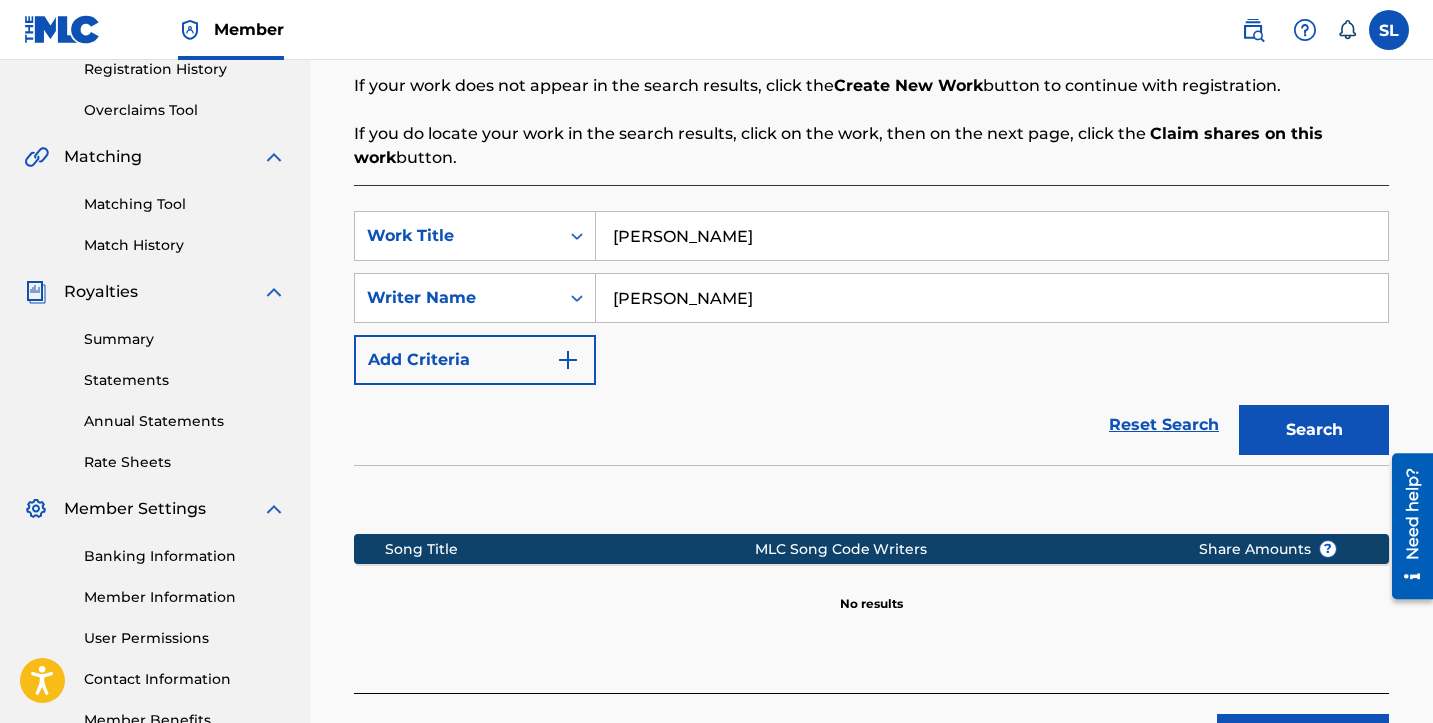 scroll, scrollTop: 425, scrollLeft: 0, axis: vertical 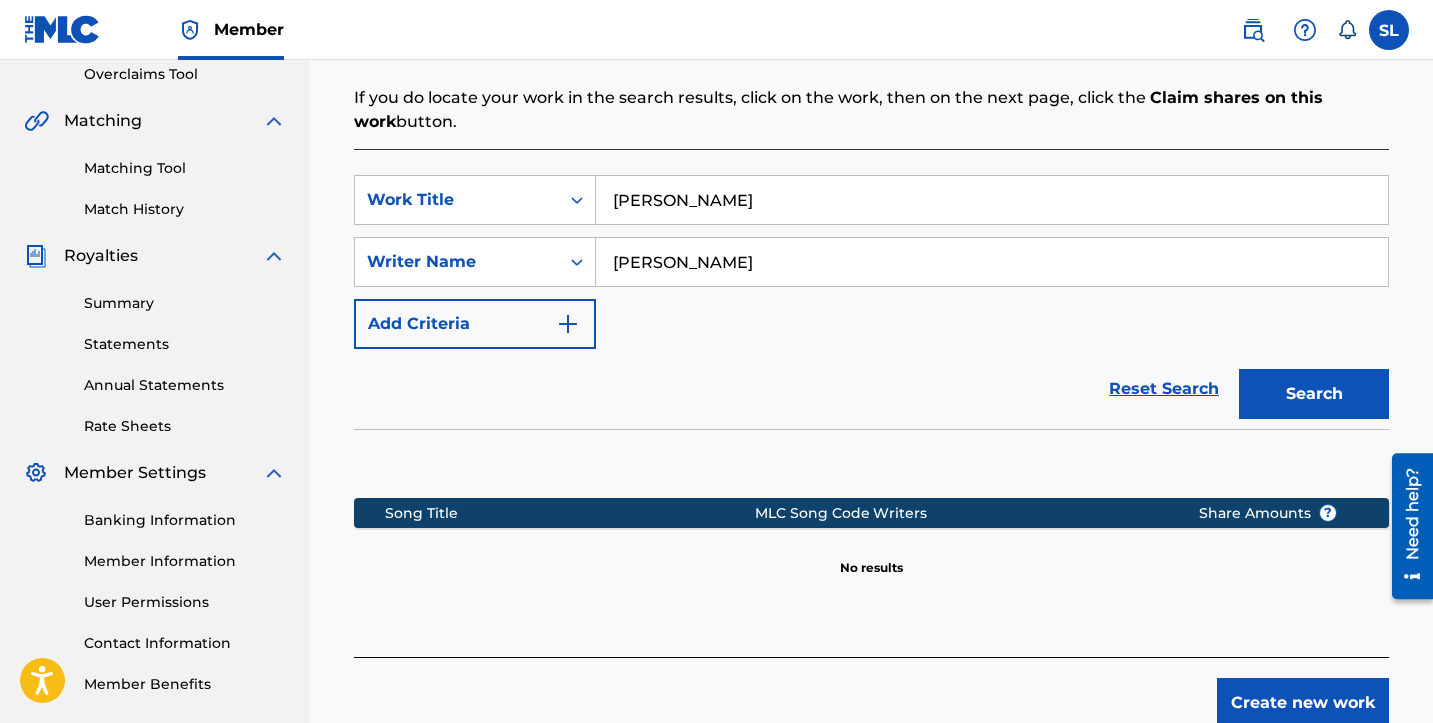 click on "[PERSON_NAME]" at bounding box center [992, 262] 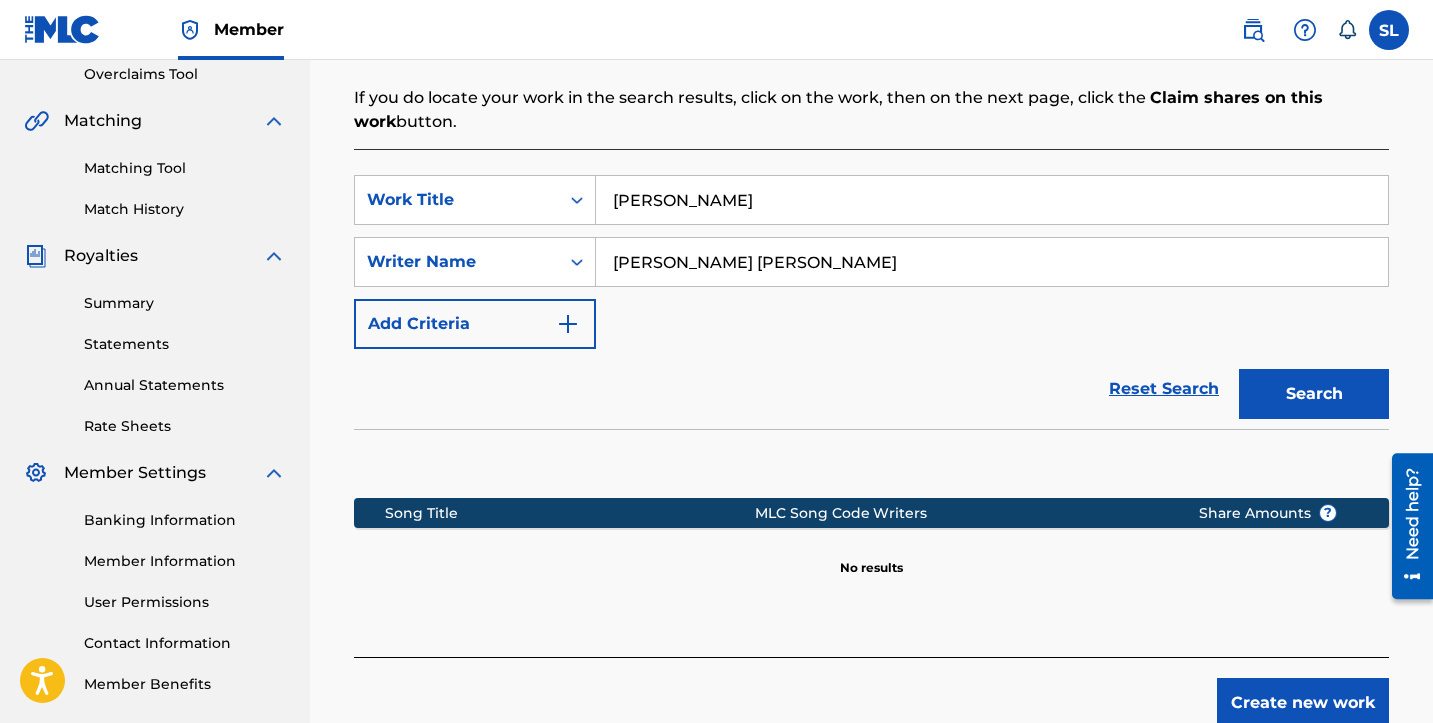 type on "[PERSON_NAME] [PERSON_NAME]" 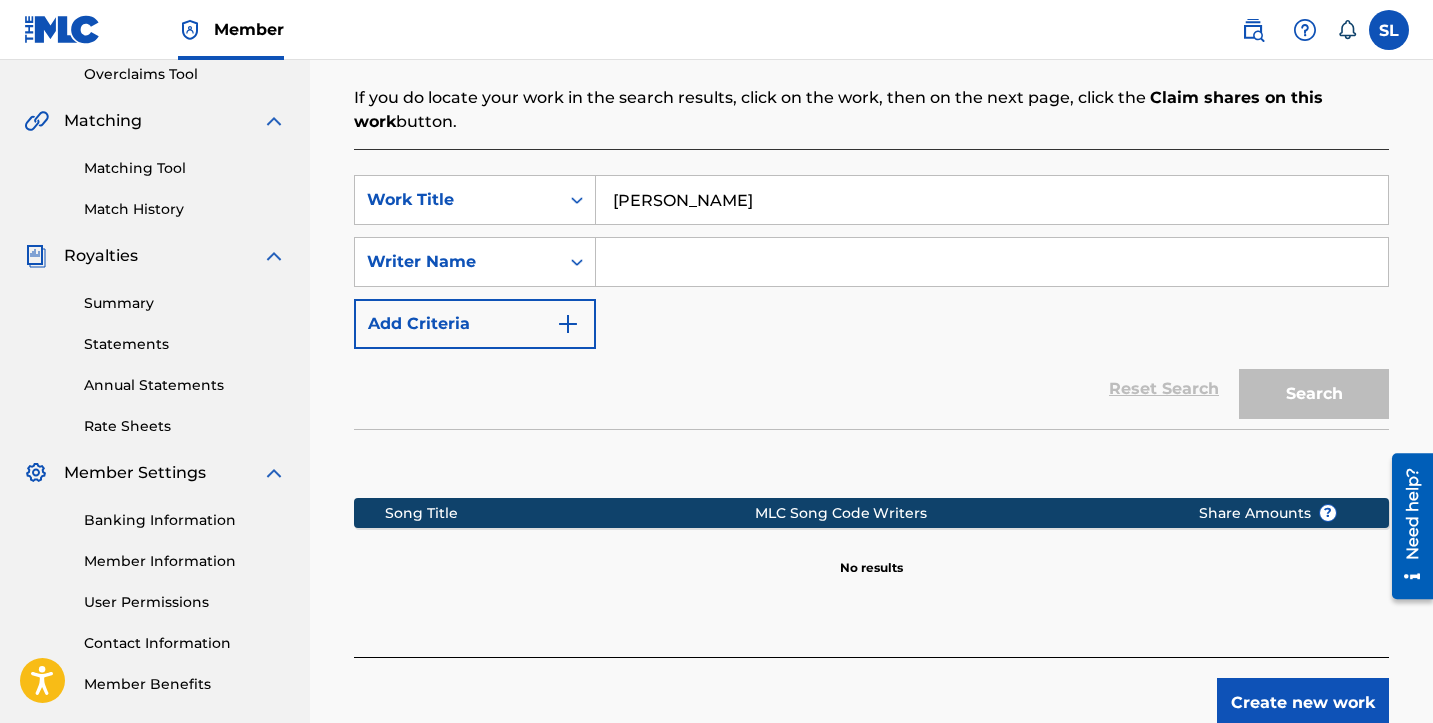 type 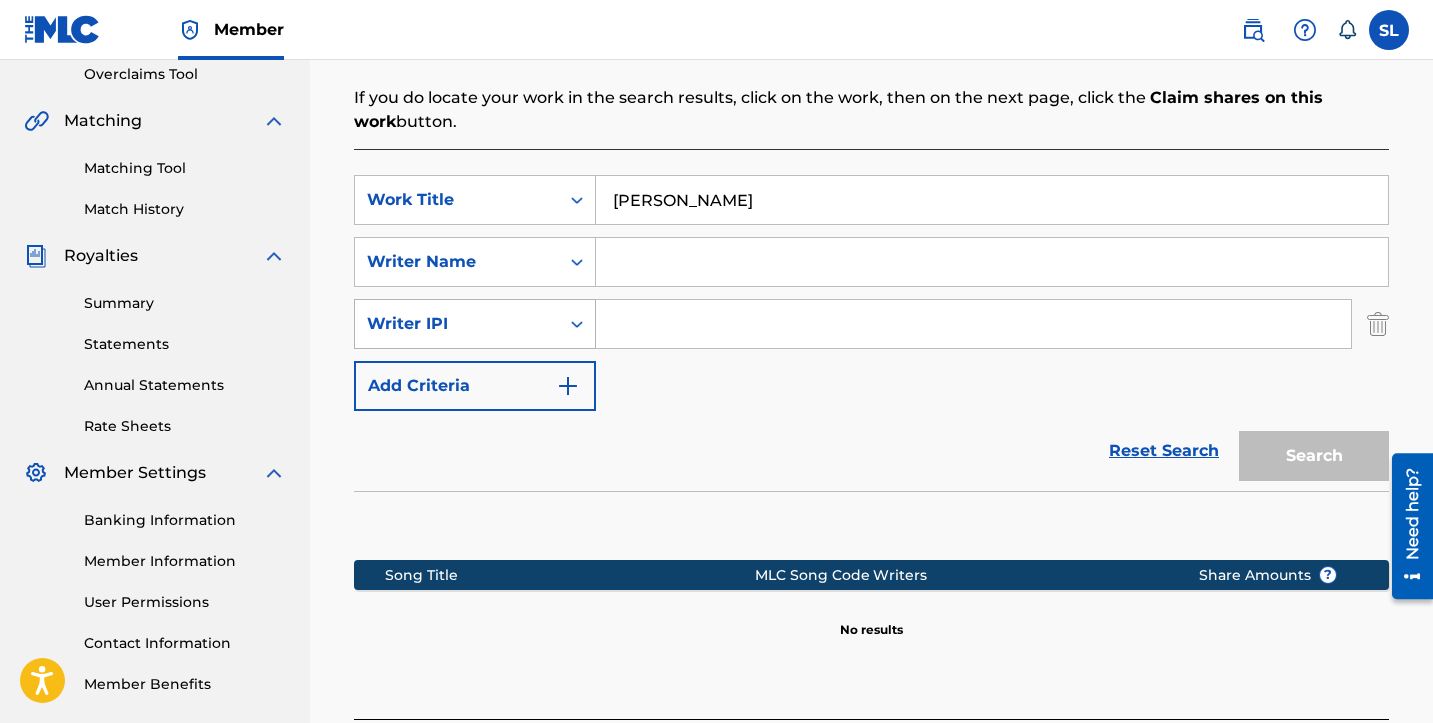 click on "Writer IPI" at bounding box center (457, 324) 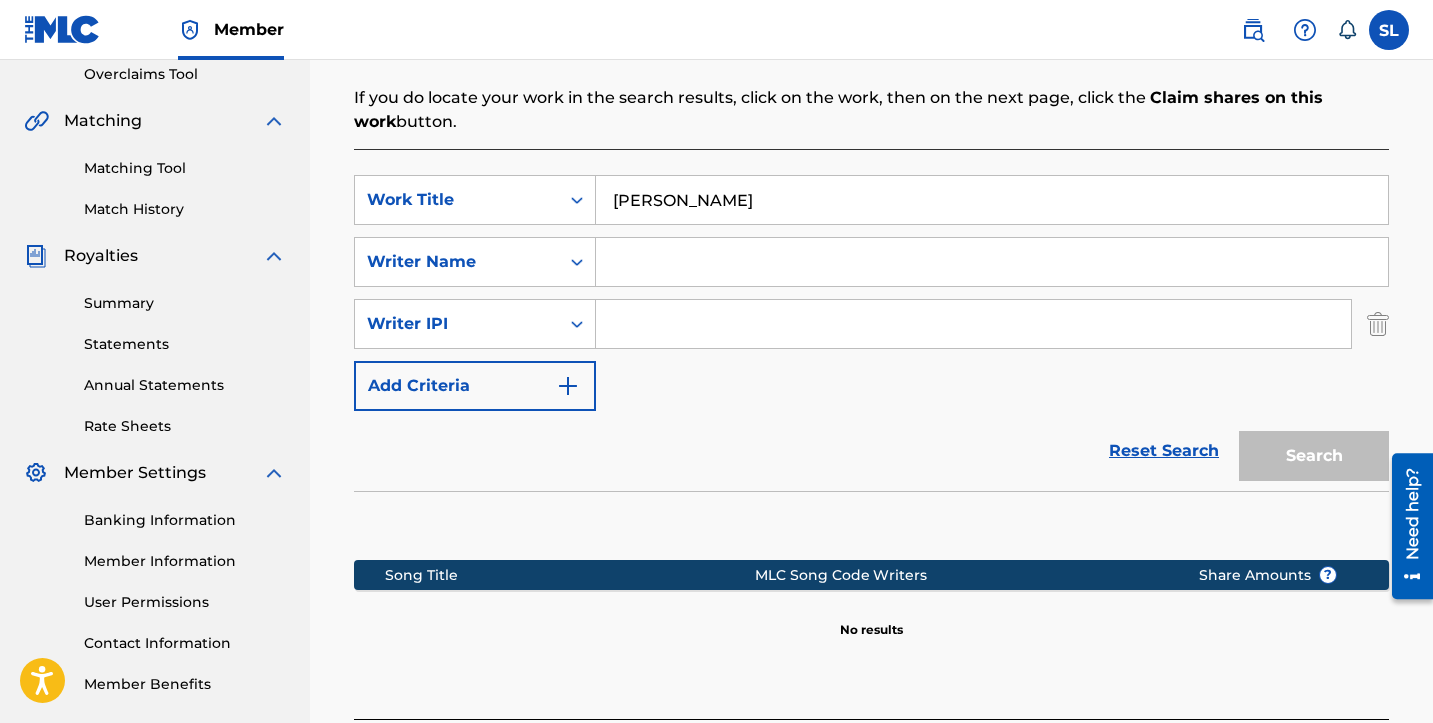 click on "SearchWithCriteriabbe2c8fa-f760-47ea-86aa-9bda35b13717 Work Title Lil Baby SearchWithCriteria6e263d27-ce7c-4209-98b1-c4f1133fa99e Writer Name SearchWithCriteria440db7e1-3ffd-4439-b7f7-99a0c1e92611 Writer IPI Add Criteria" at bounding box center [871, 293] 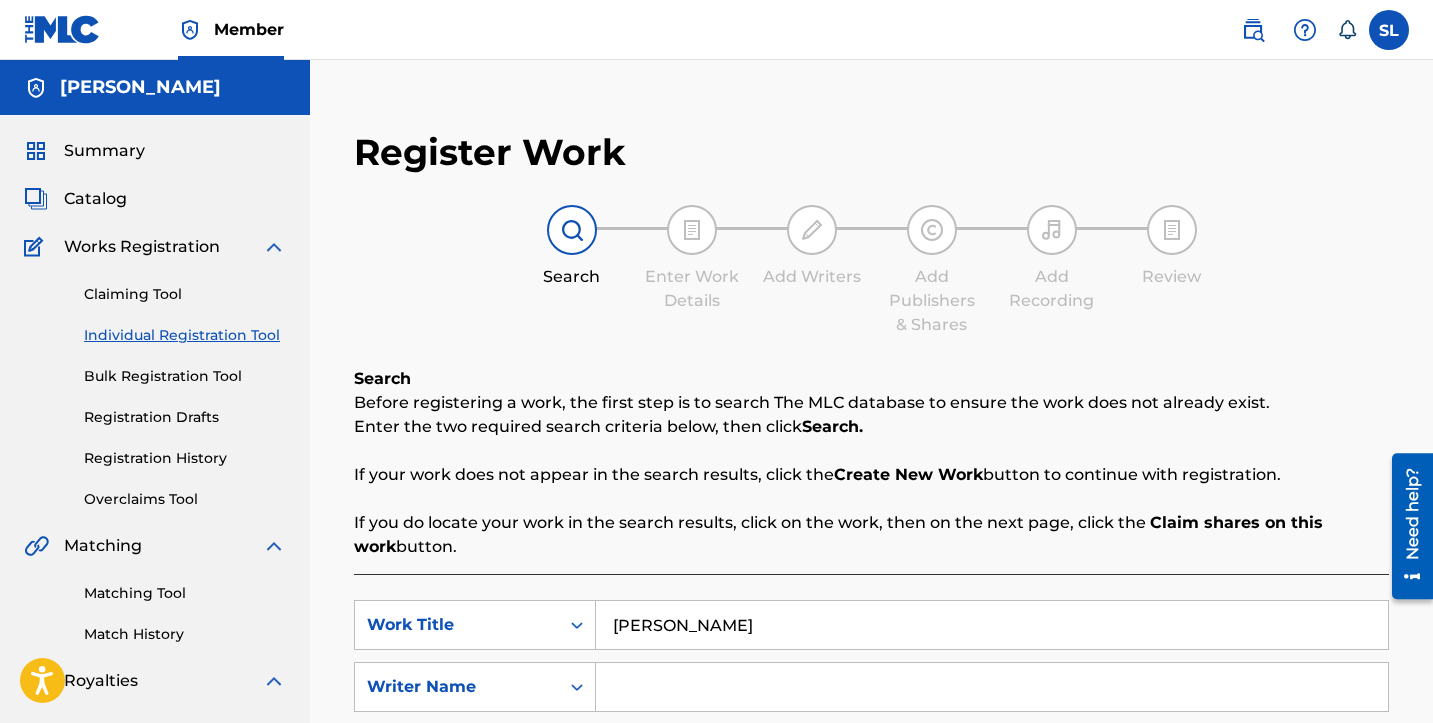 scroll, scrollTop: 0, scrollLeft: 0, axis: both 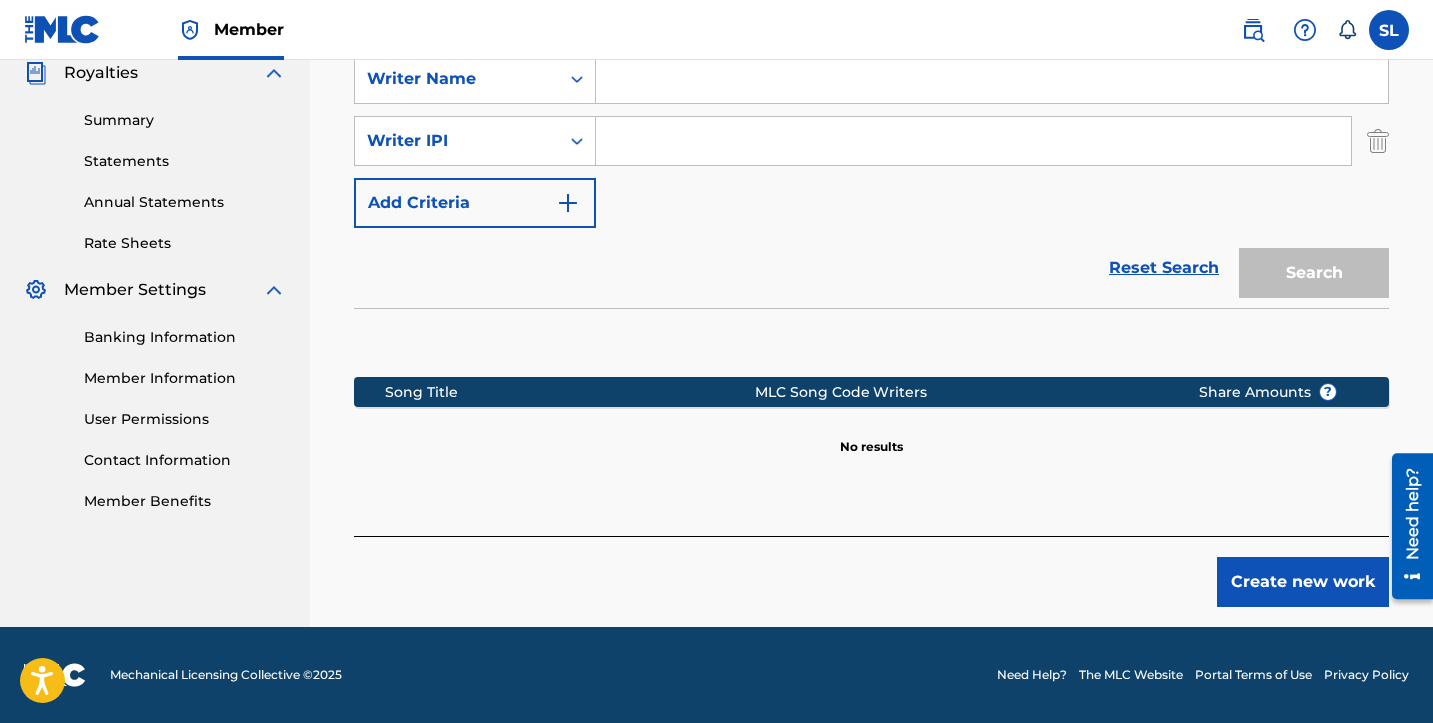click on "Create new work" at bounding box center (1303, 582) 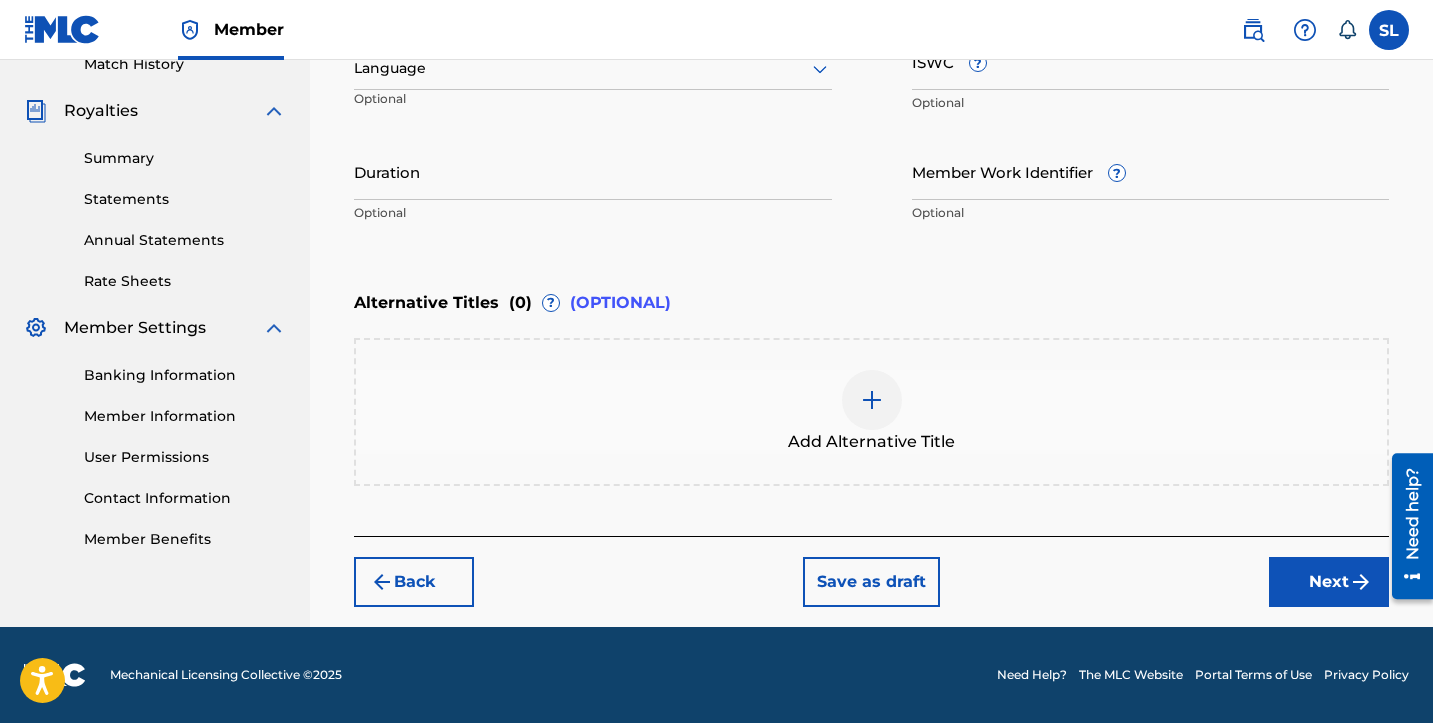 scroll, scrollTop: 570, scrollLeft: 0, axis: vertical 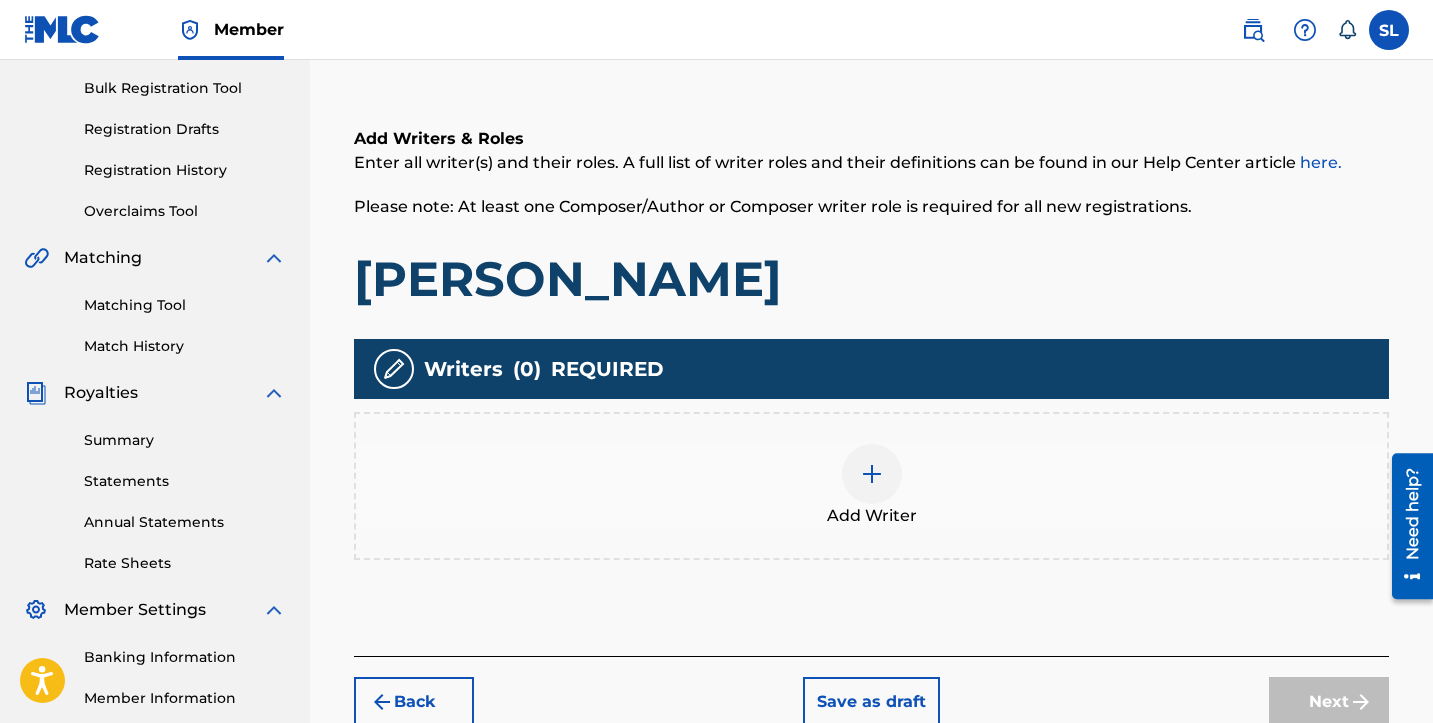 click at bounding box center [872, 474] 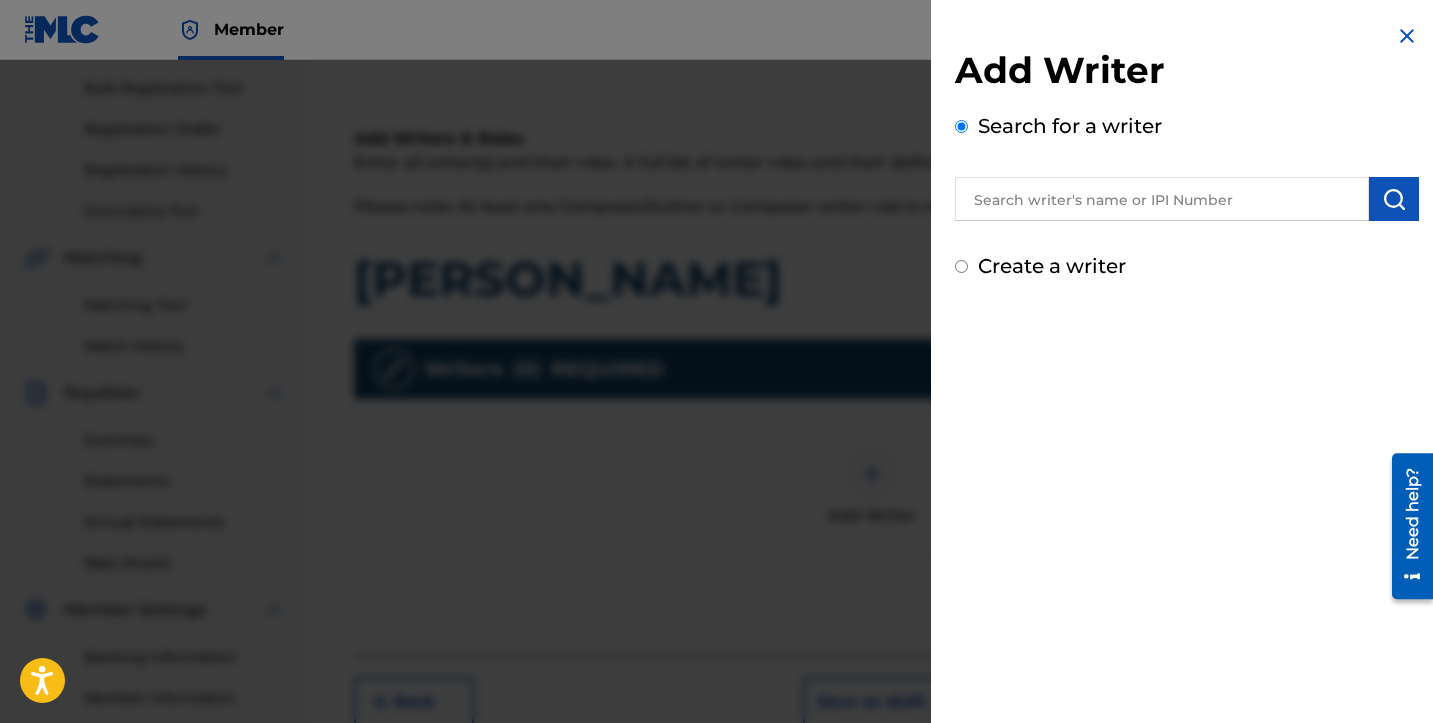 click at bounding box center [1162, 199] 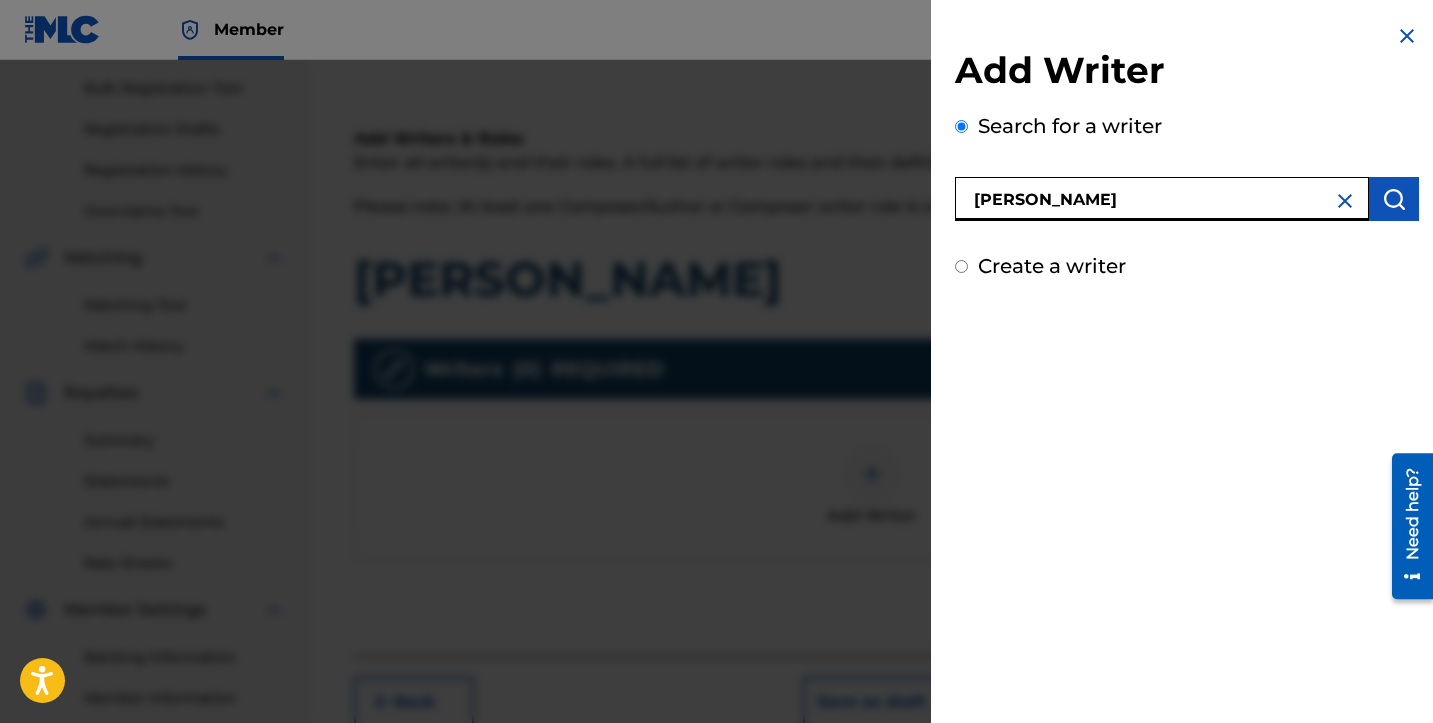 type on "[PERSON_NAME]" 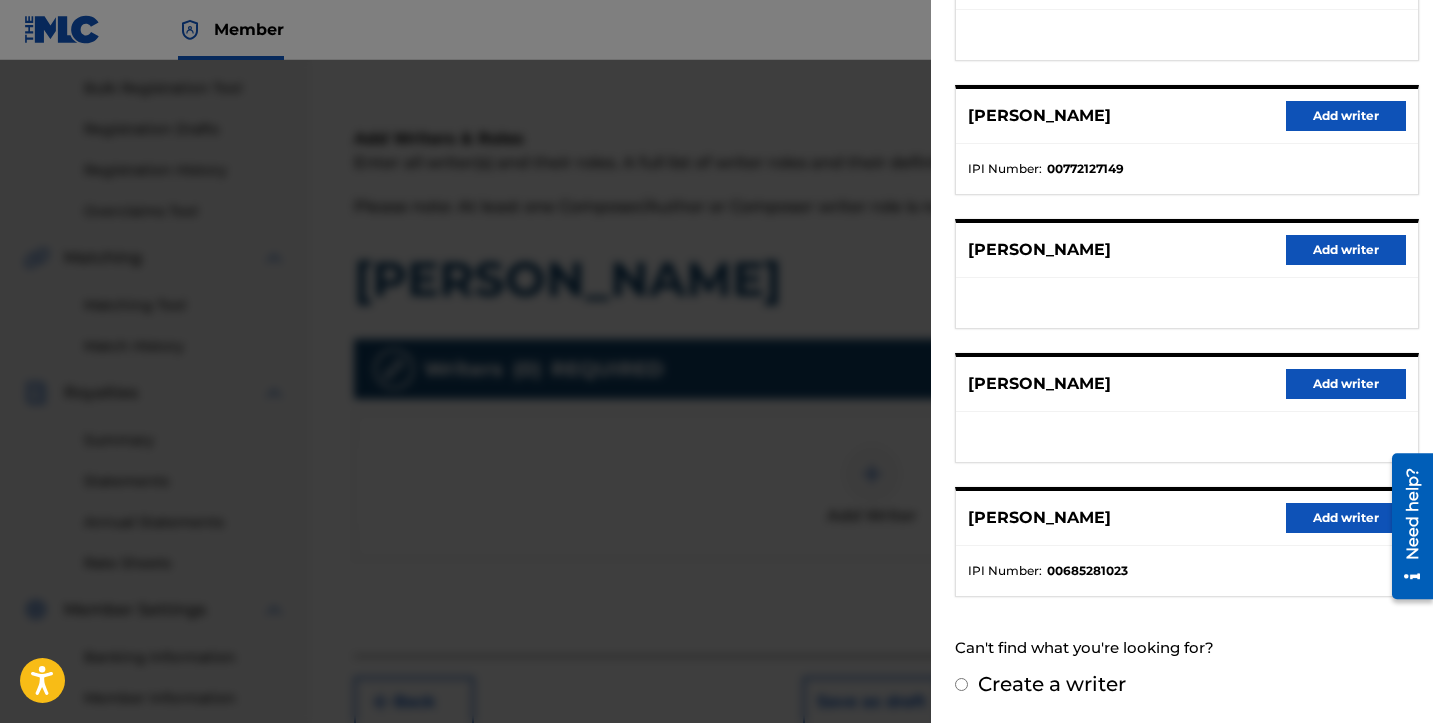 scroll, scrollTop: 318, scrollLeft: 0, axis: vertical 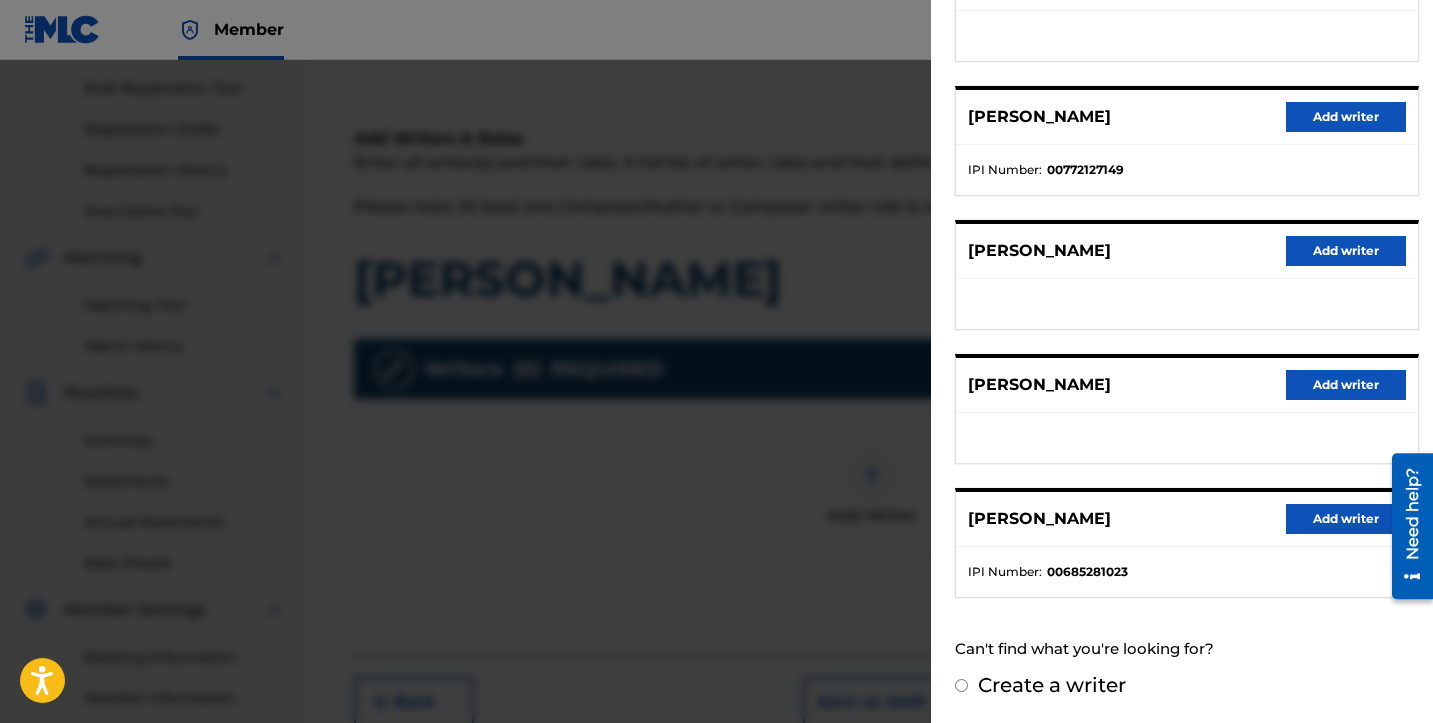 click on "Add writer" at bounding box center [1346, 519] 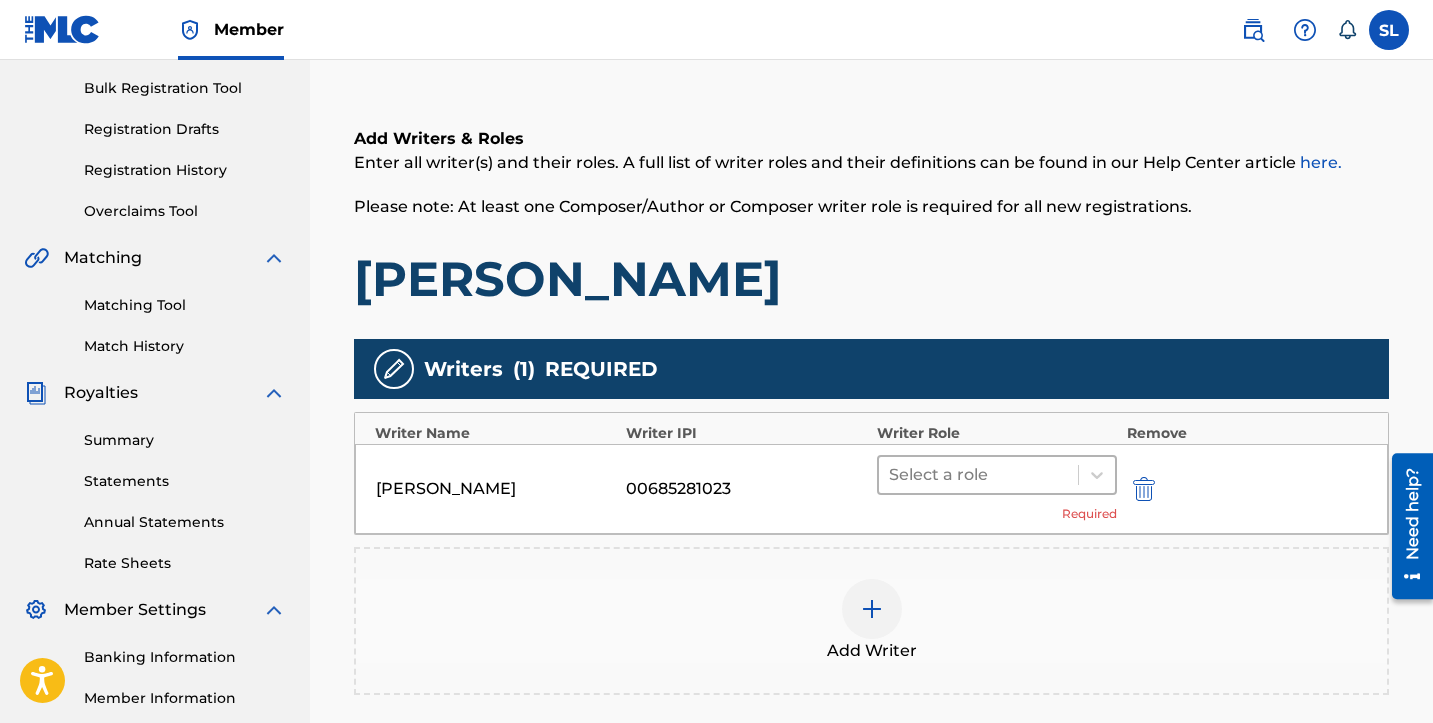 click at bounding box center (978, 475) 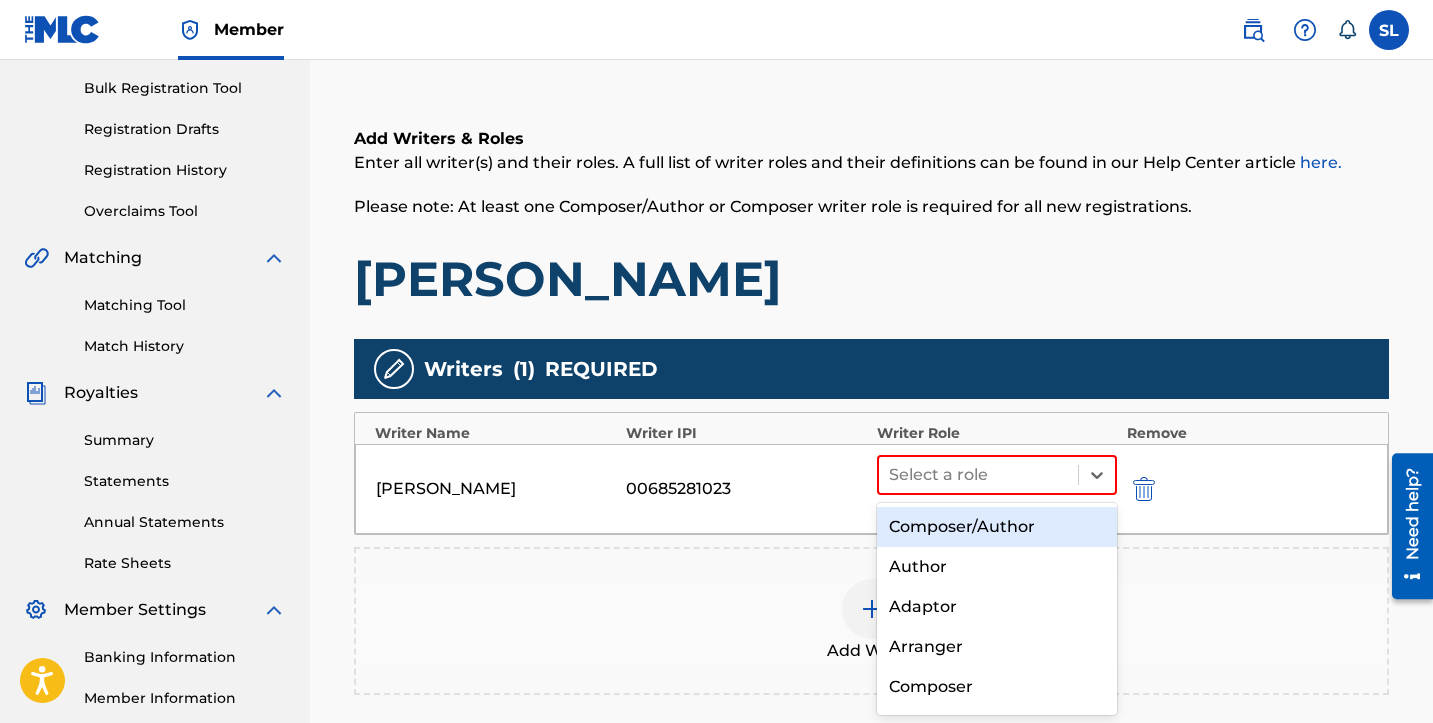 click on "Composer/Author" at bounding box center (997, 527) 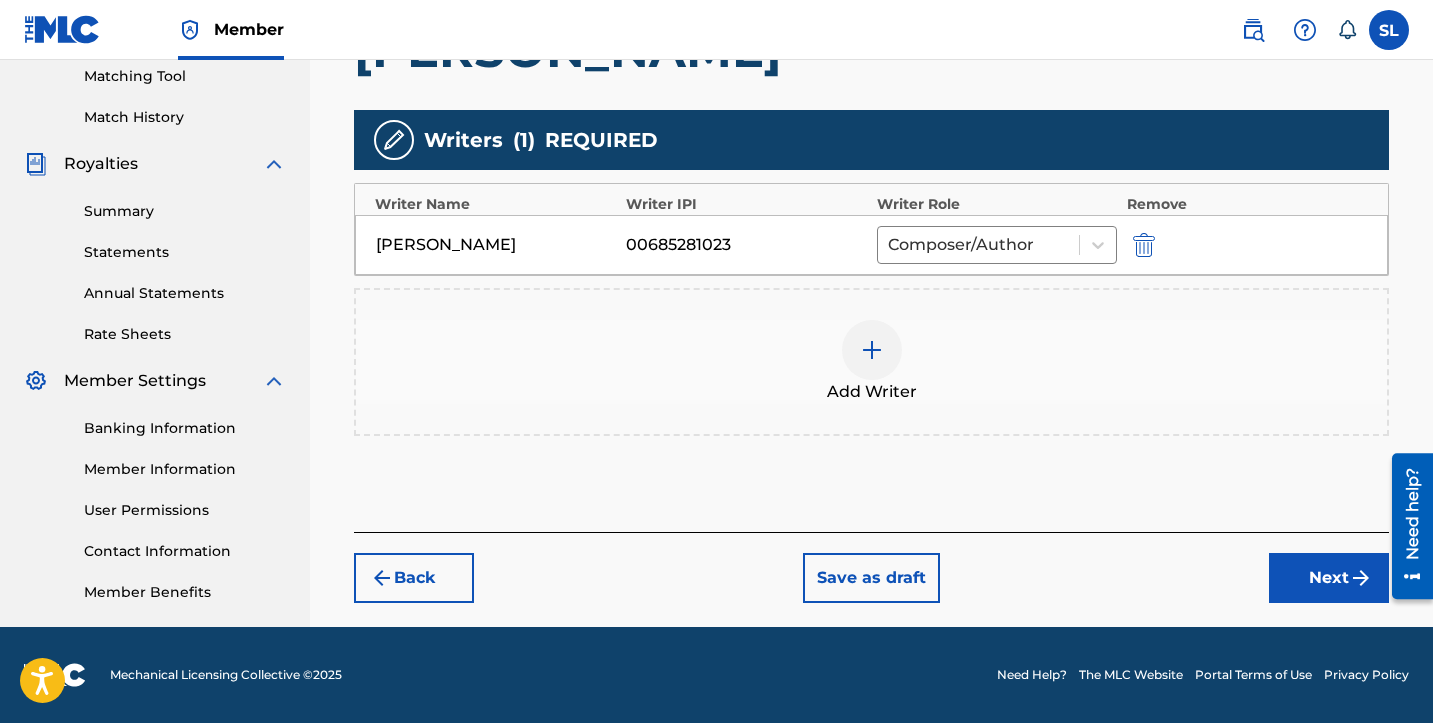 click on "Next" at bounding box center [1329, 578] 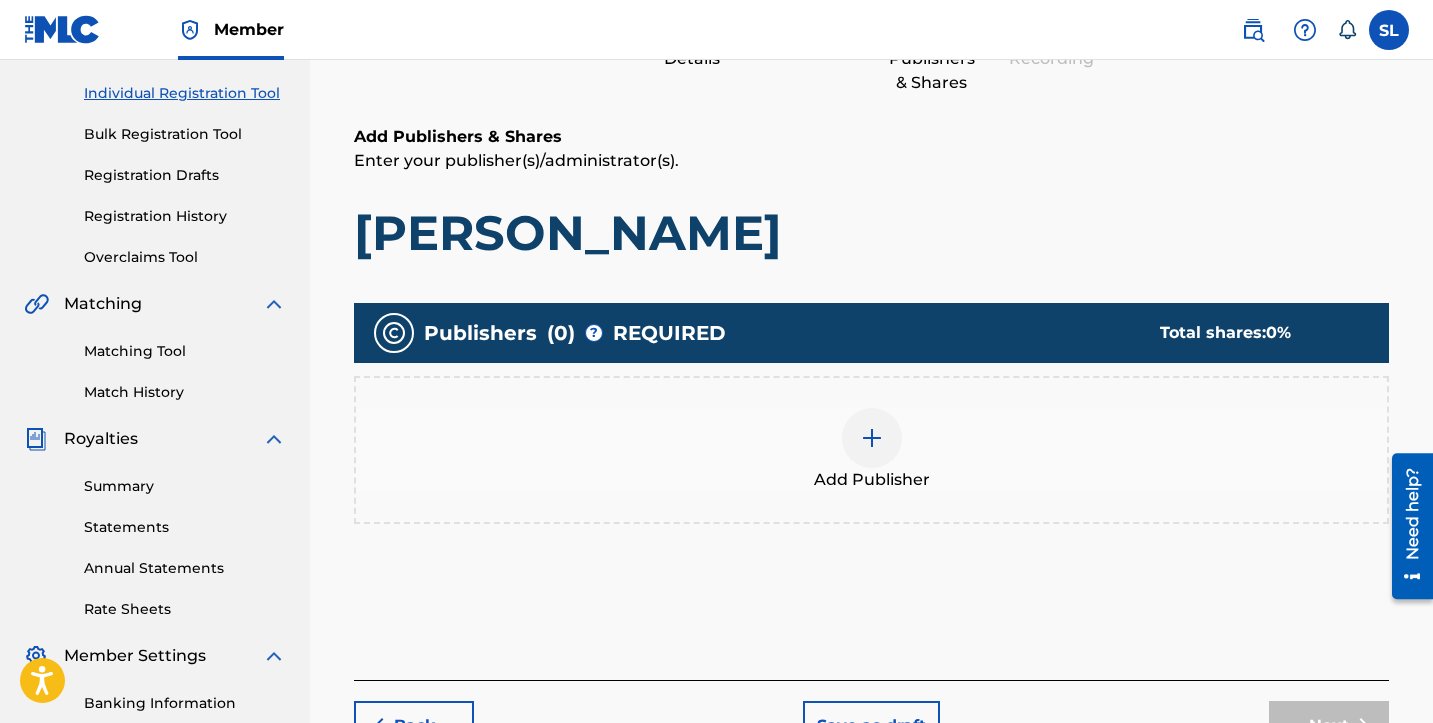 scroll, scrollTop: 267, scrollLeft: 0, axis: vertical 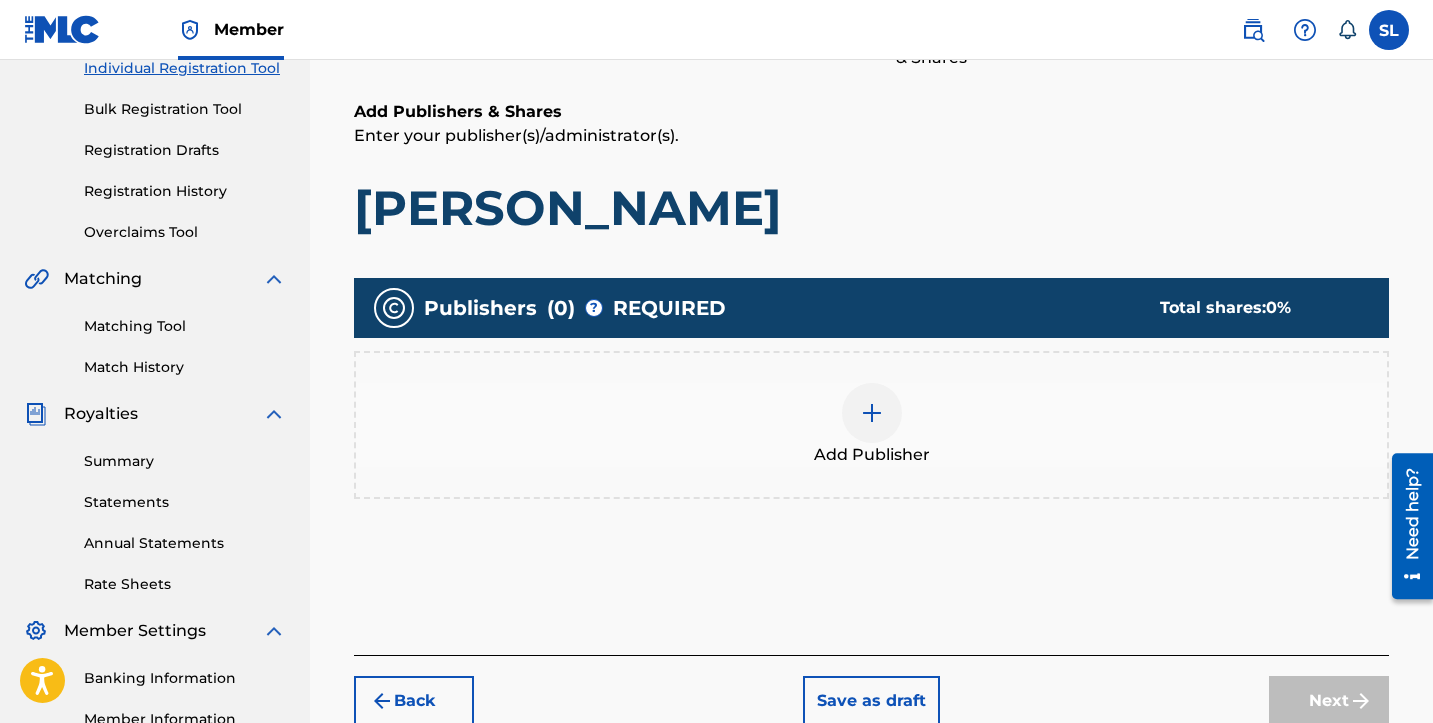 click on "Add Publisher" at bounding box center (872, 455) 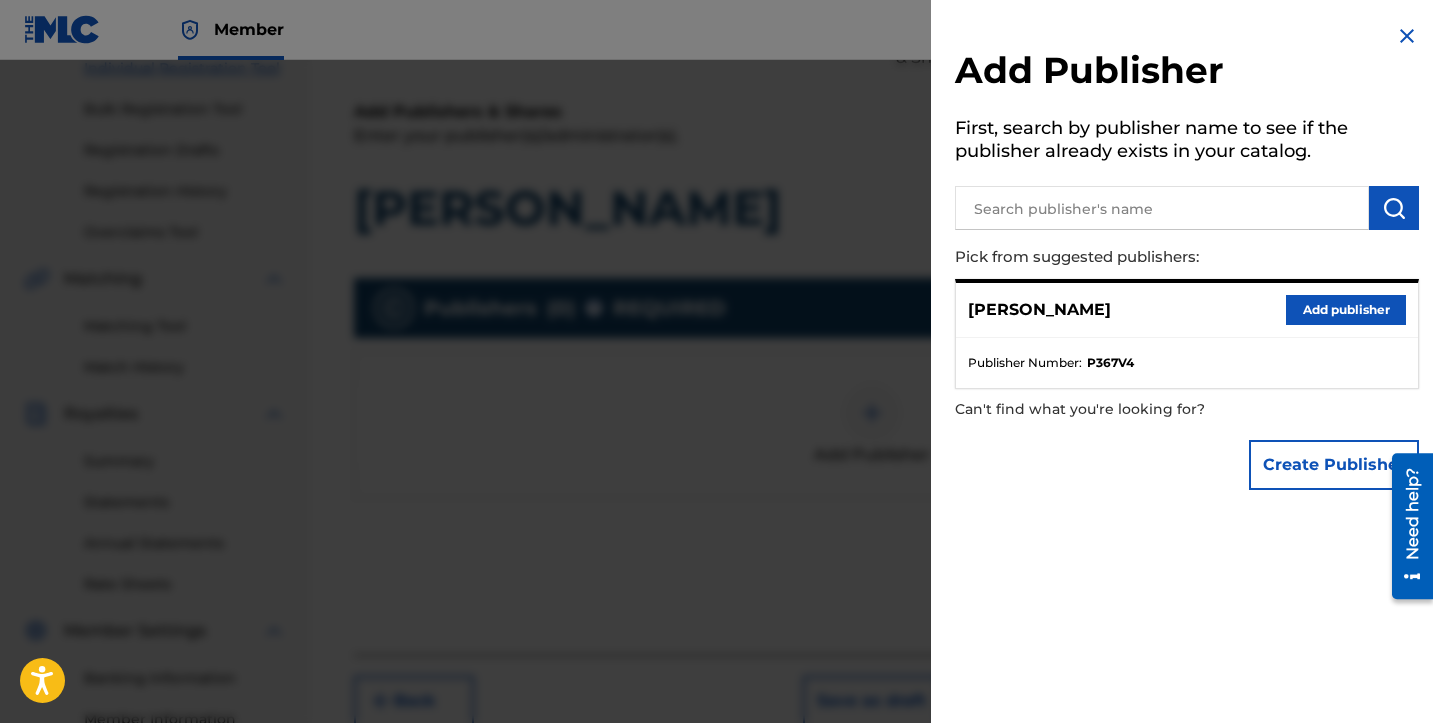 click on "Add publisher" at bounding box center [1346, 310] 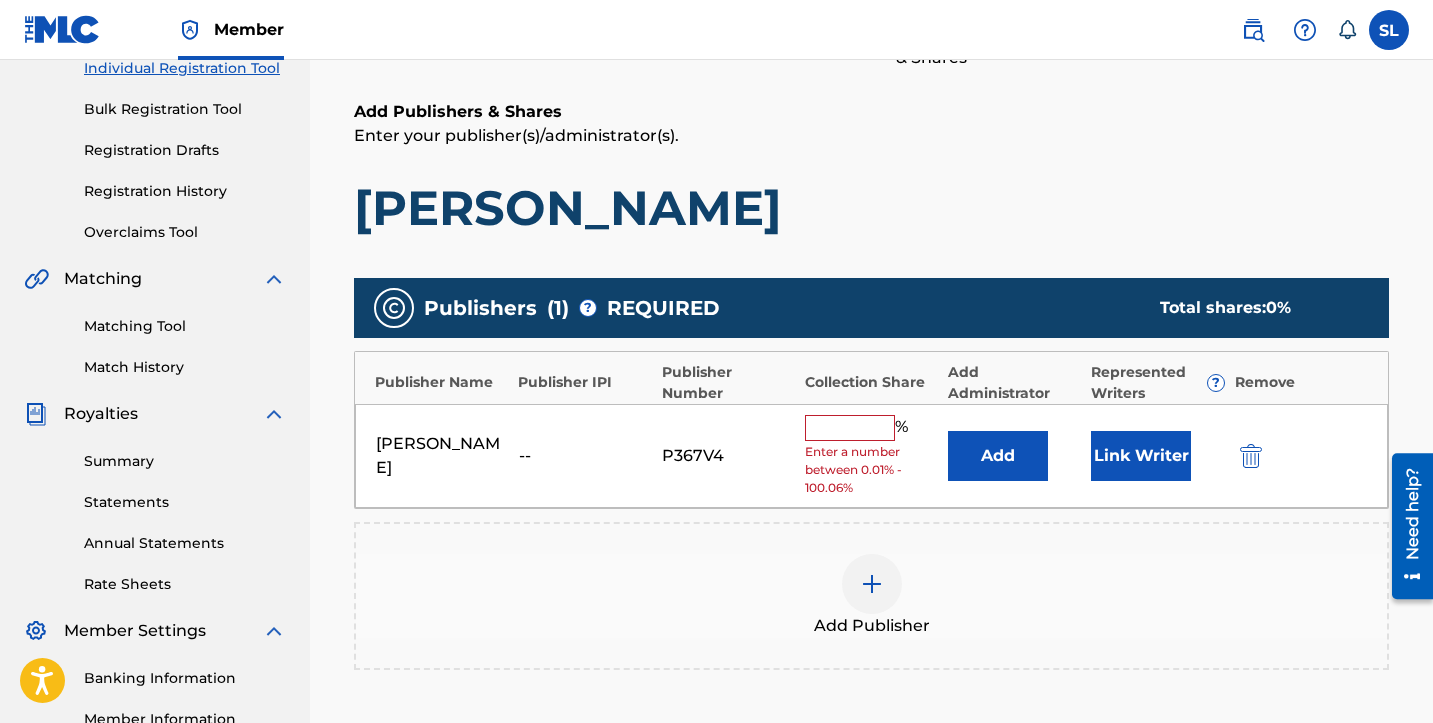 click at bounding box center [850, 428] 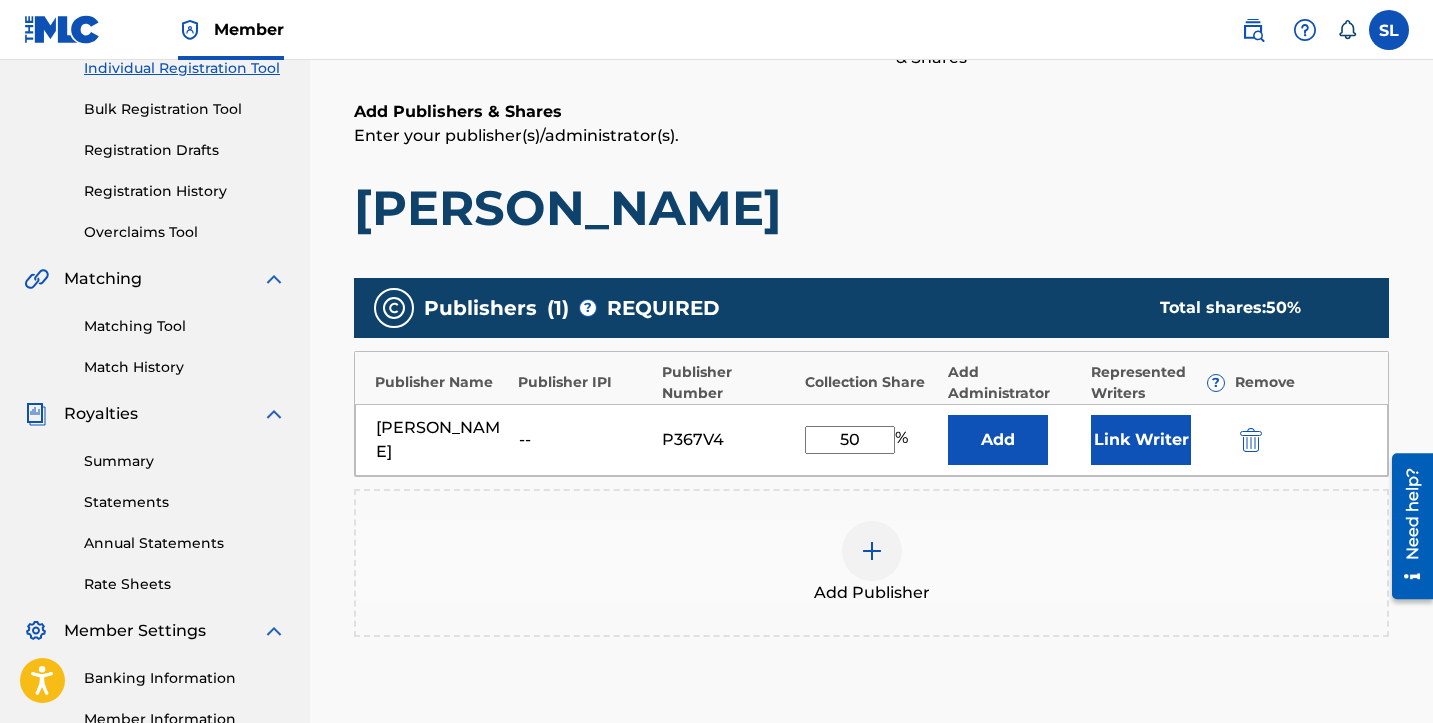type on "50" 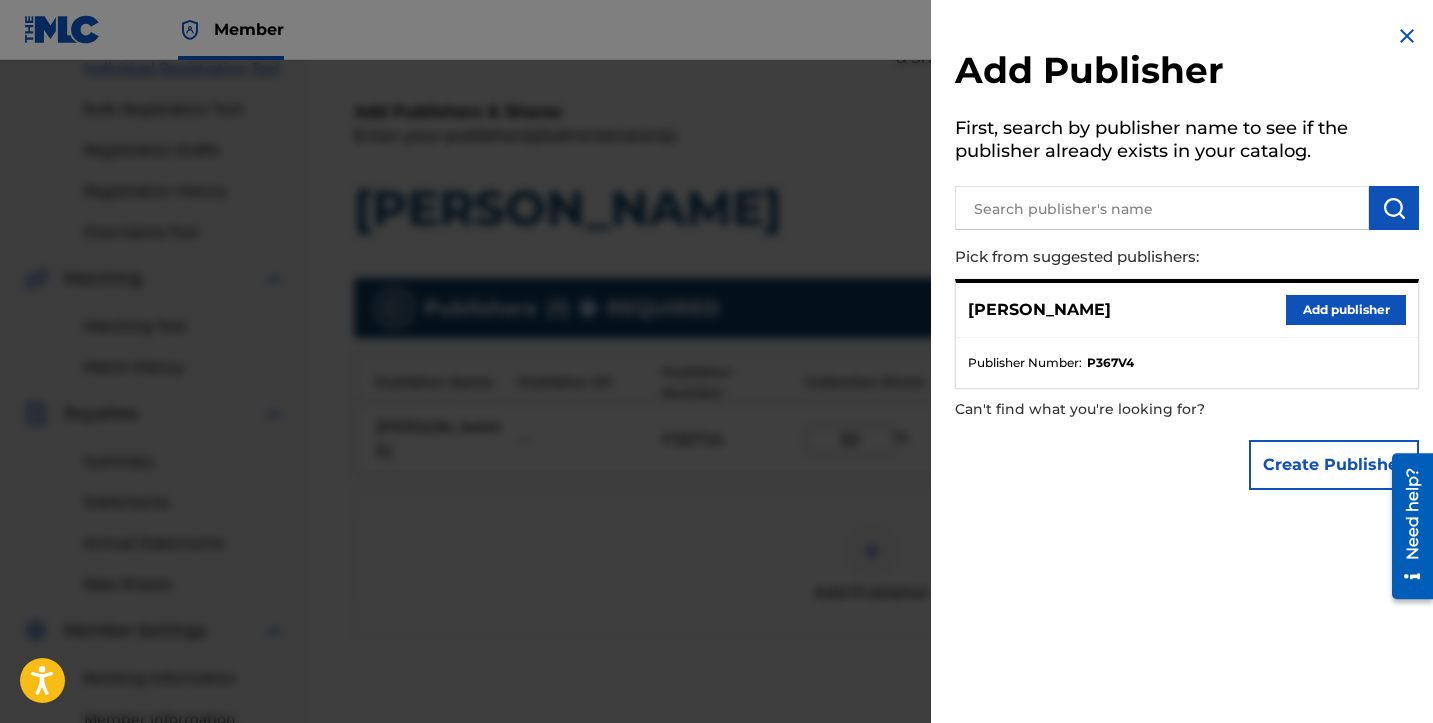 click at bounding box center [1407, 36] 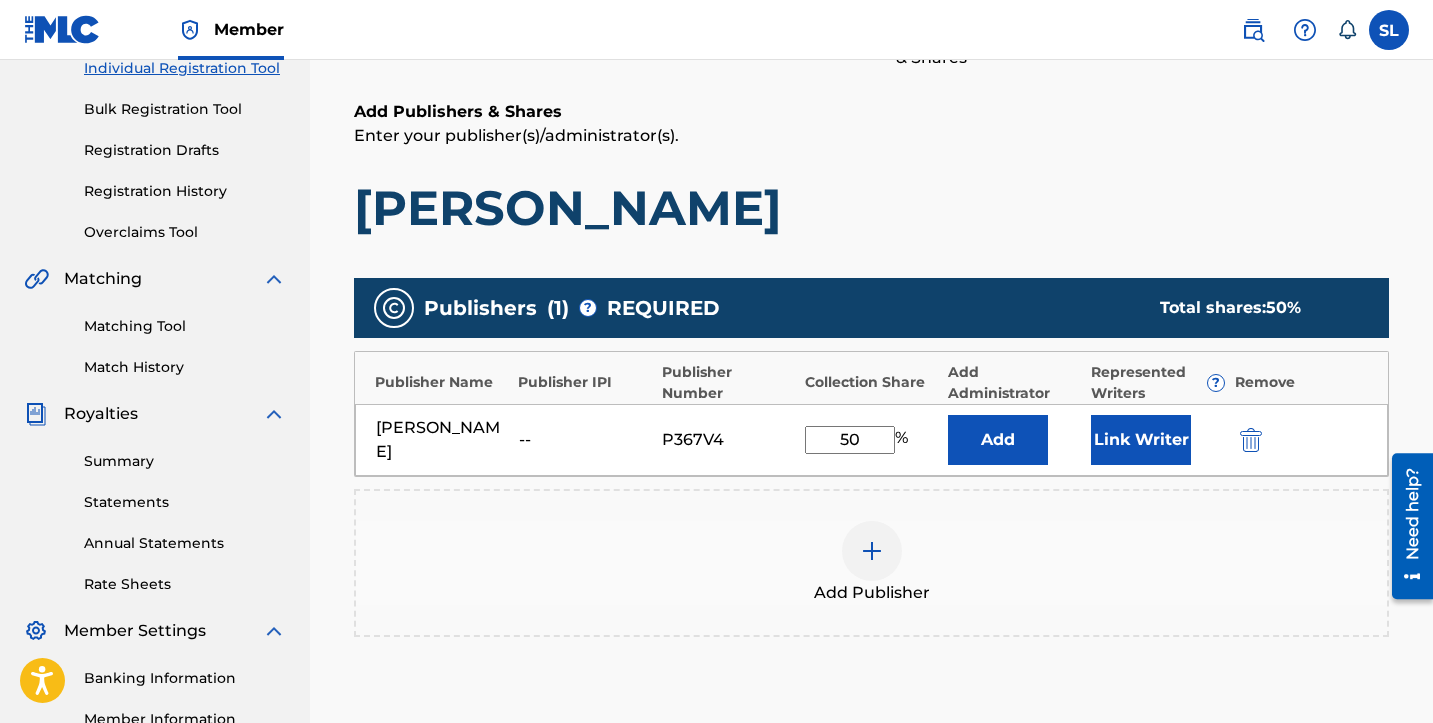 click on "Add" at bounding box center [998, 440] 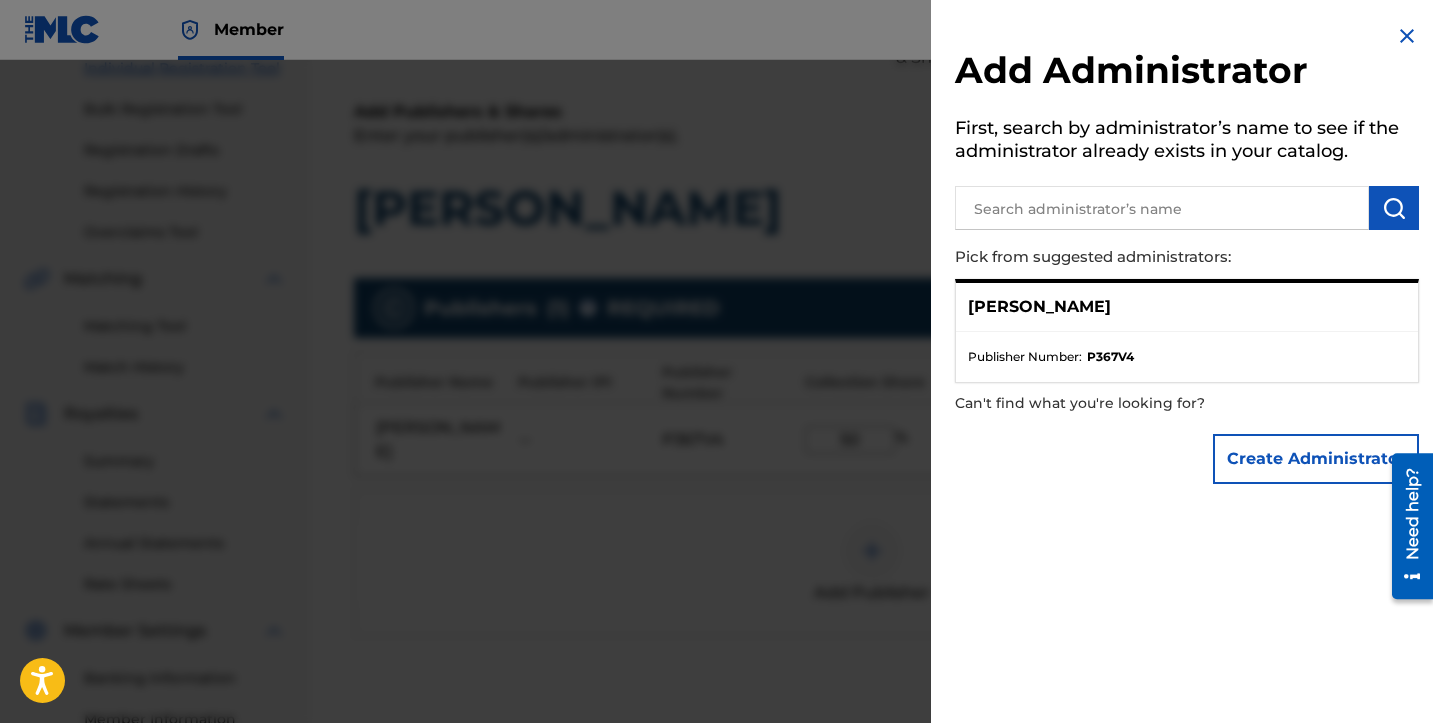 click at bounding box center [1407, 36] 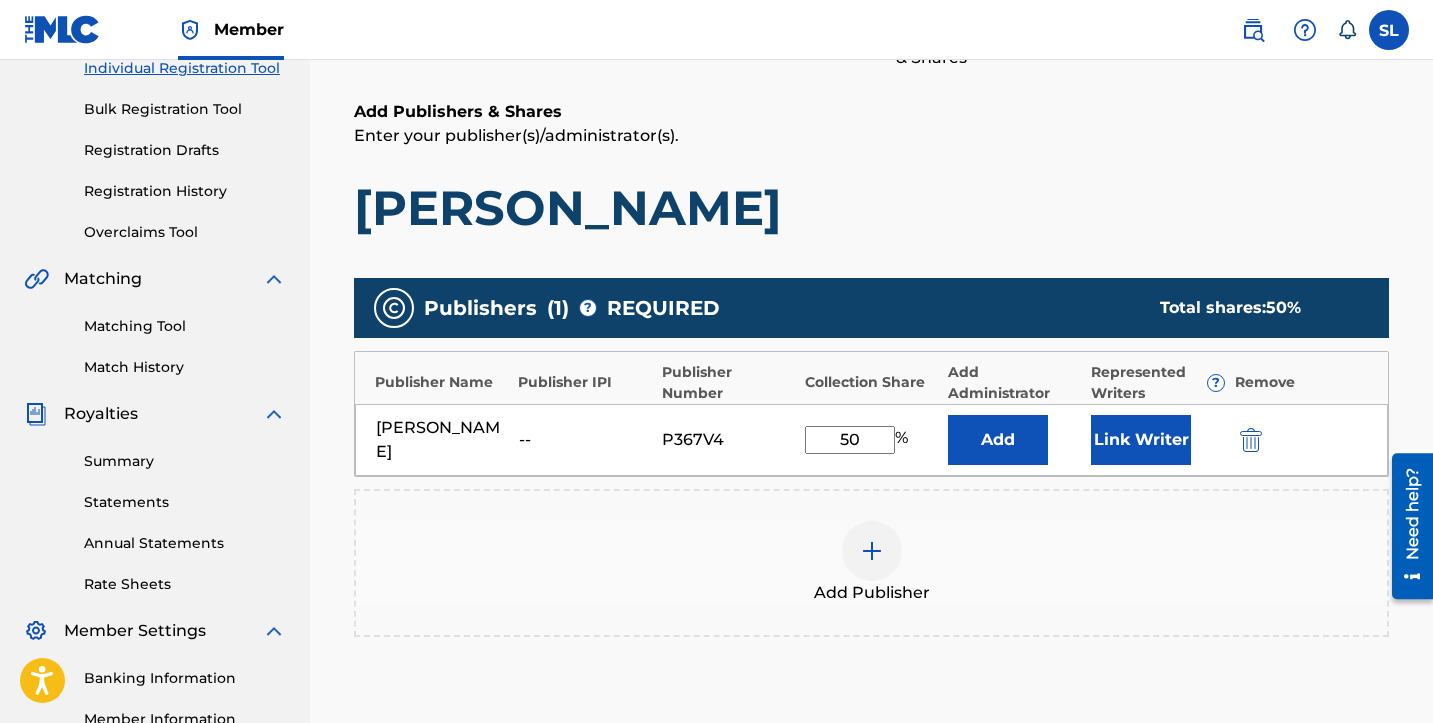 click on "Link Writer" at bounding box center (1141, 440) 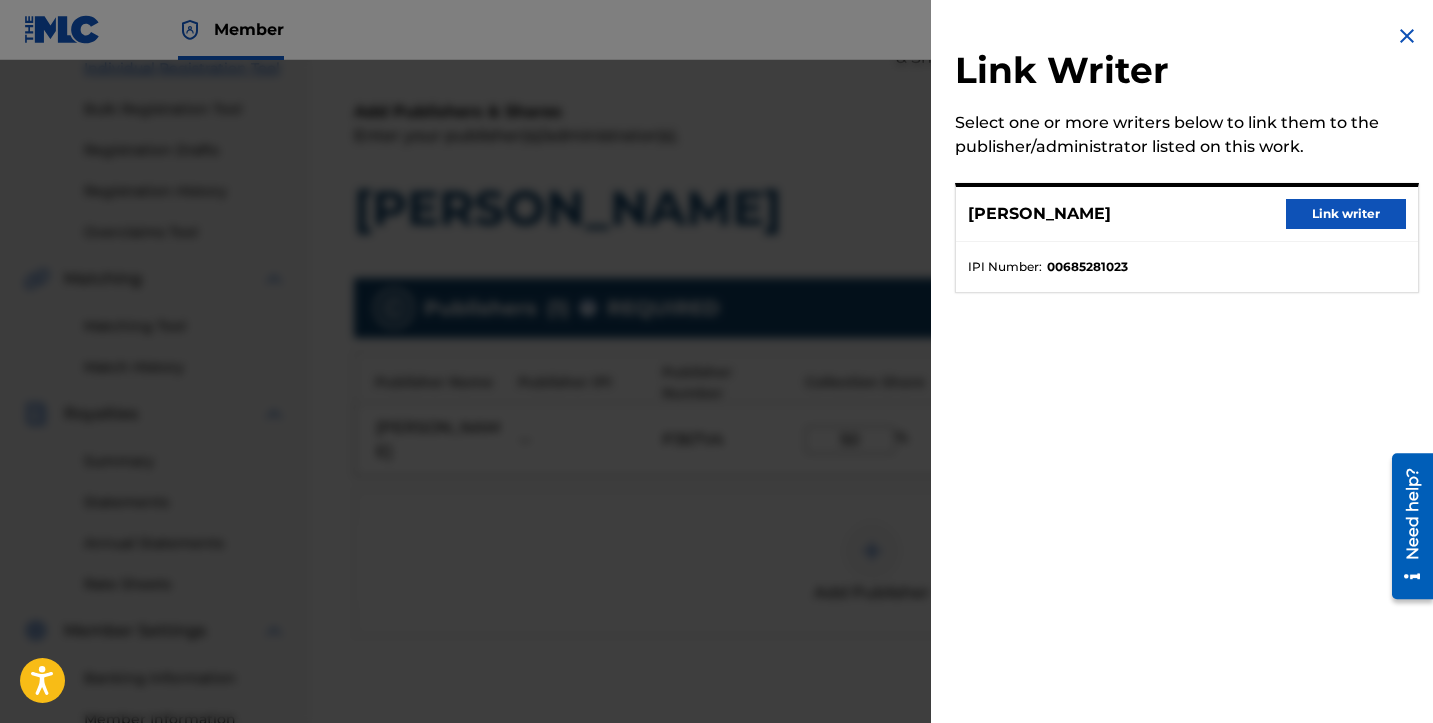 click on "Link writer" at bounding box center (1346, 214) 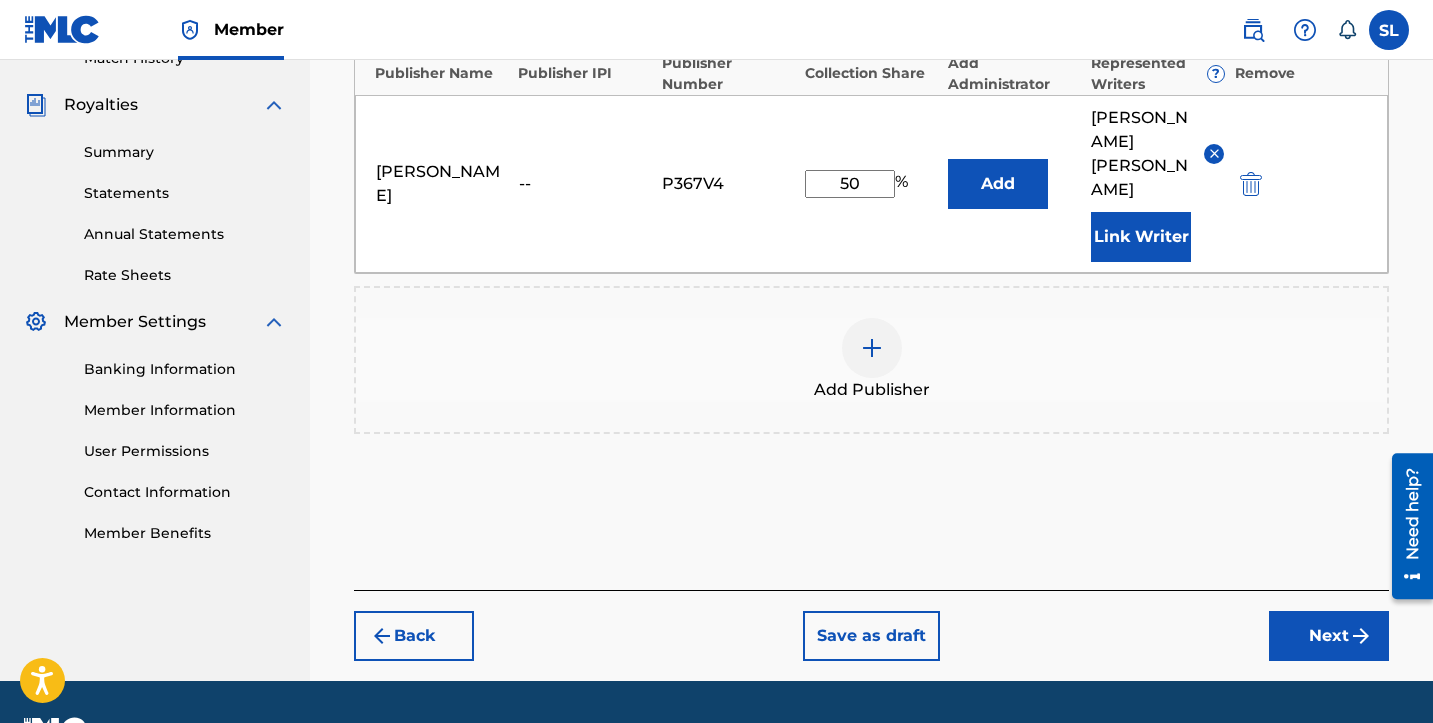 click on "Next" at bounding box center [1329, 636] 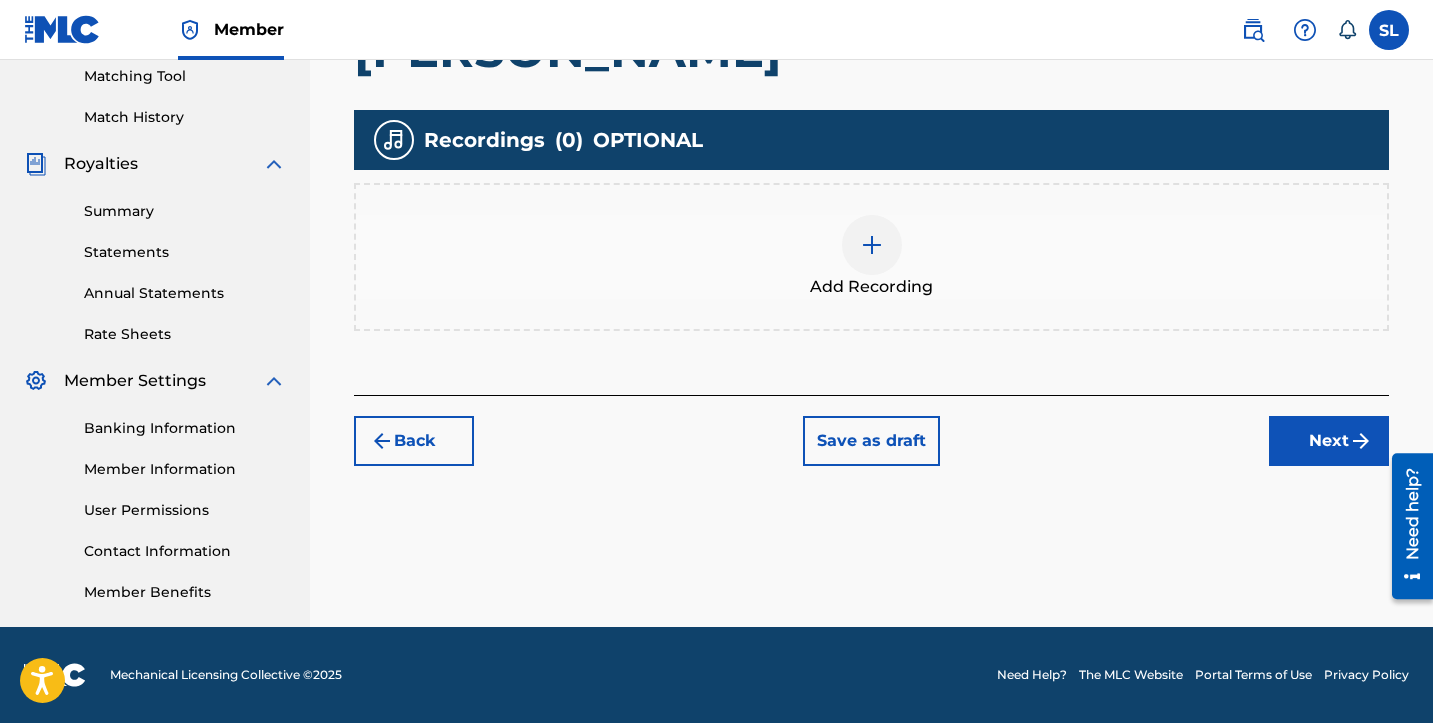 scroll, scrollTop: 517, scrollLeft: 0, axis: vertical 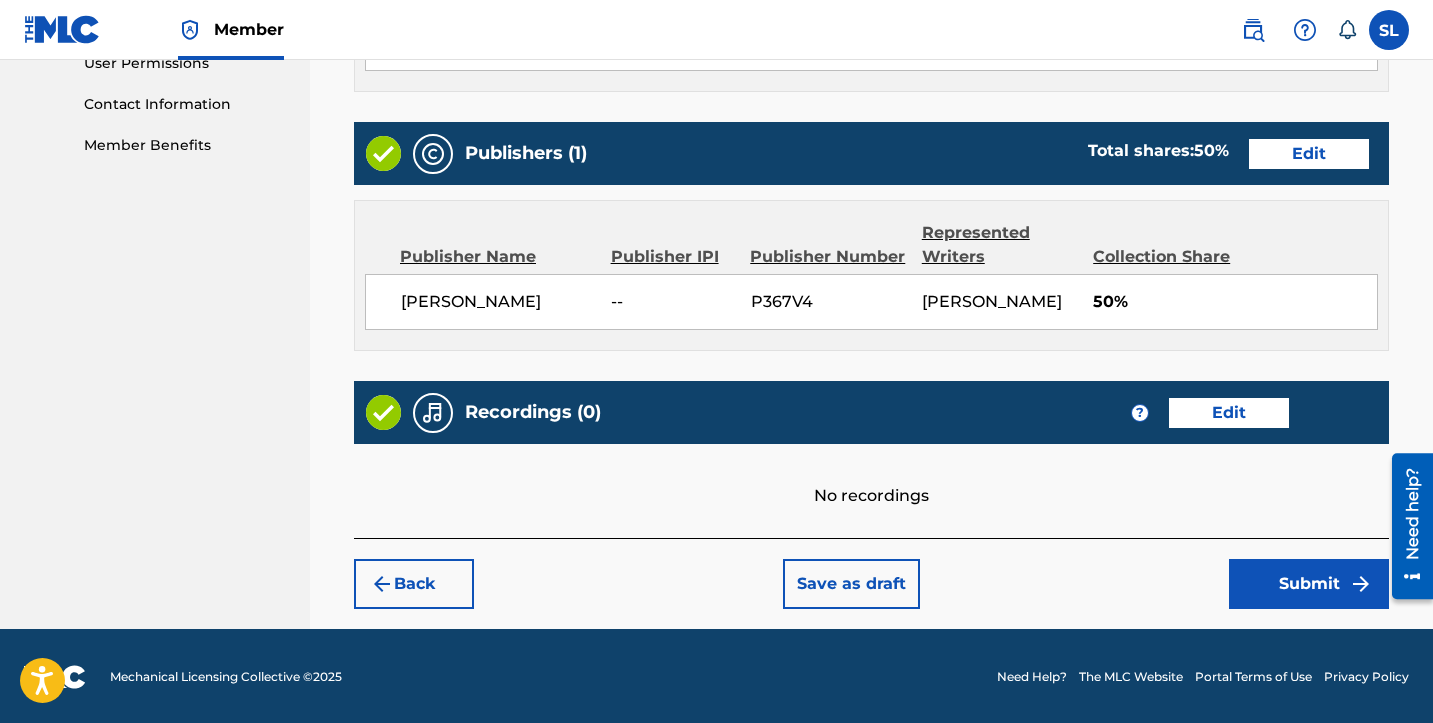 click on "Submit" at bounding box center [1309, 584] 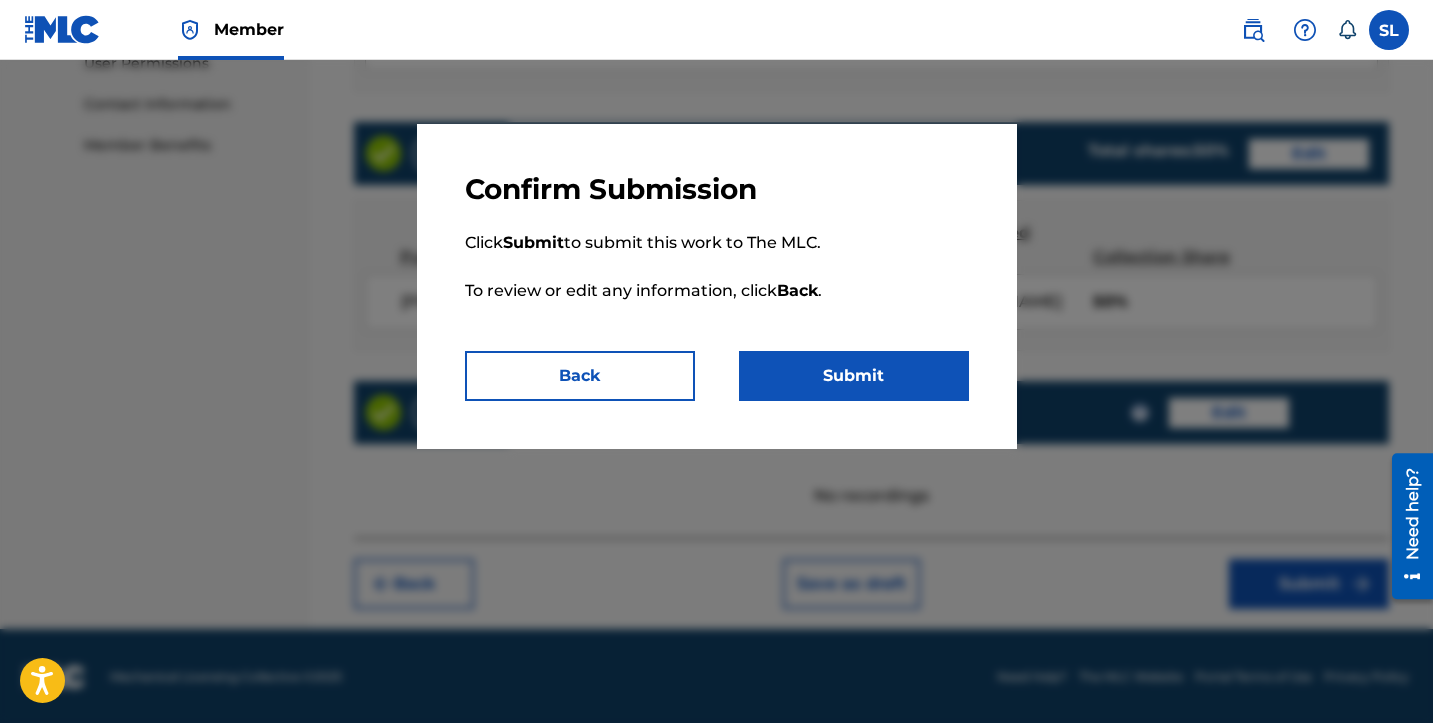 click on "Submit" at bounding box center (854, 376) 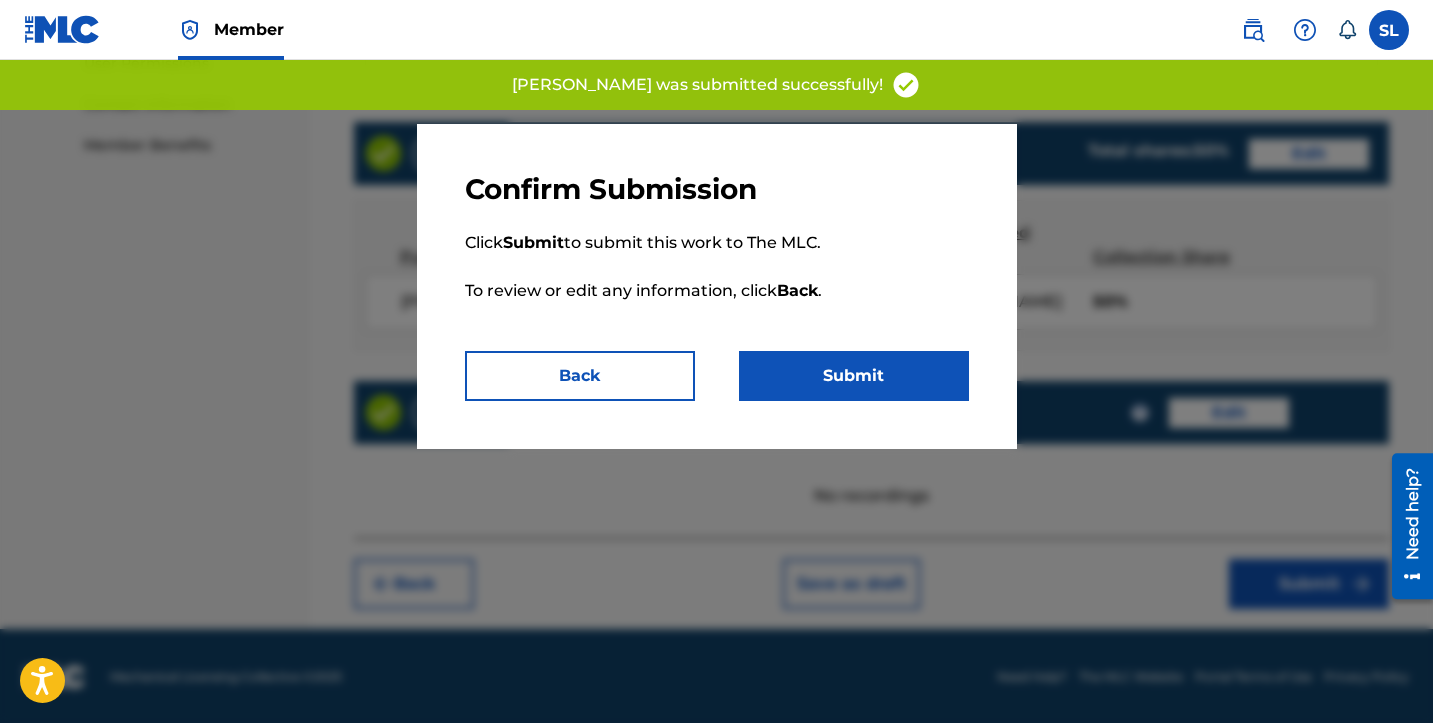 scroll, scrollTop: 0, scrollLeft: 0, axis: both 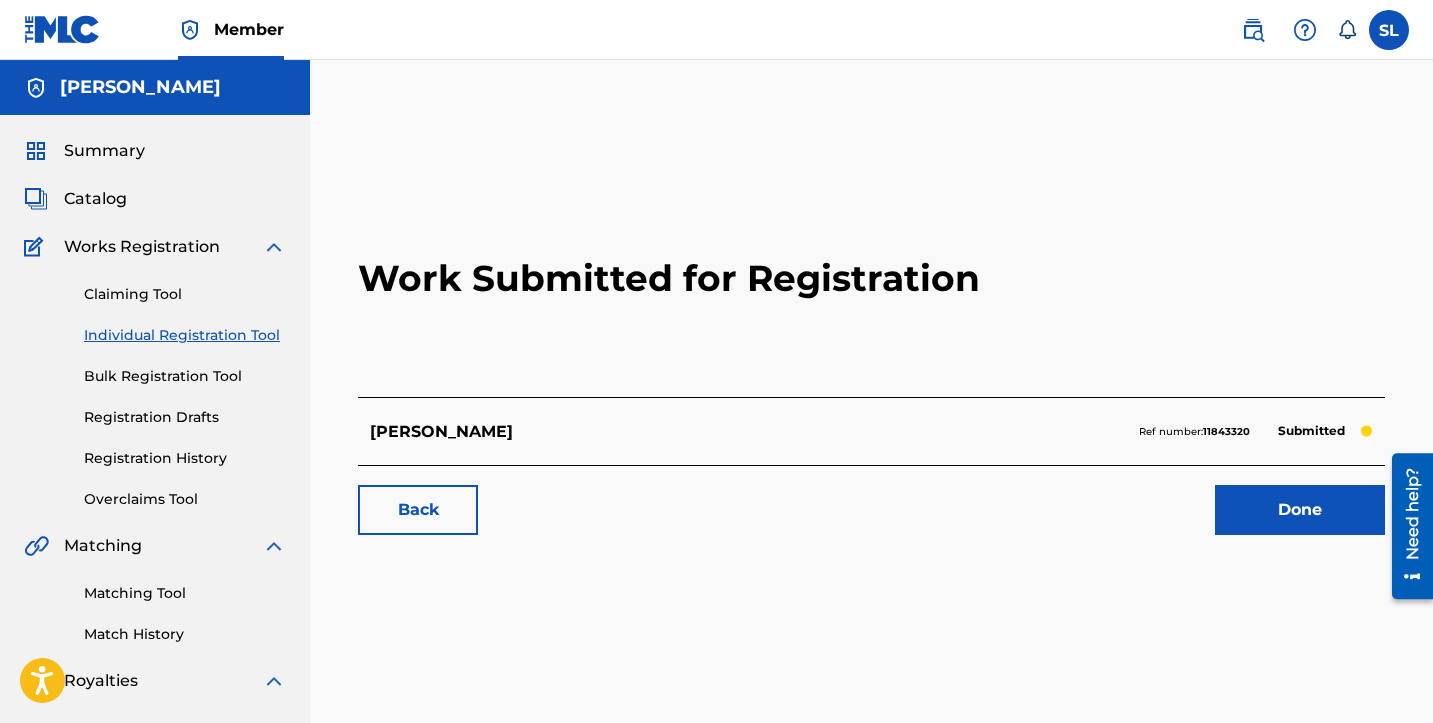 click on "[PERSON_NAME]" at bounding box center (441, 432) 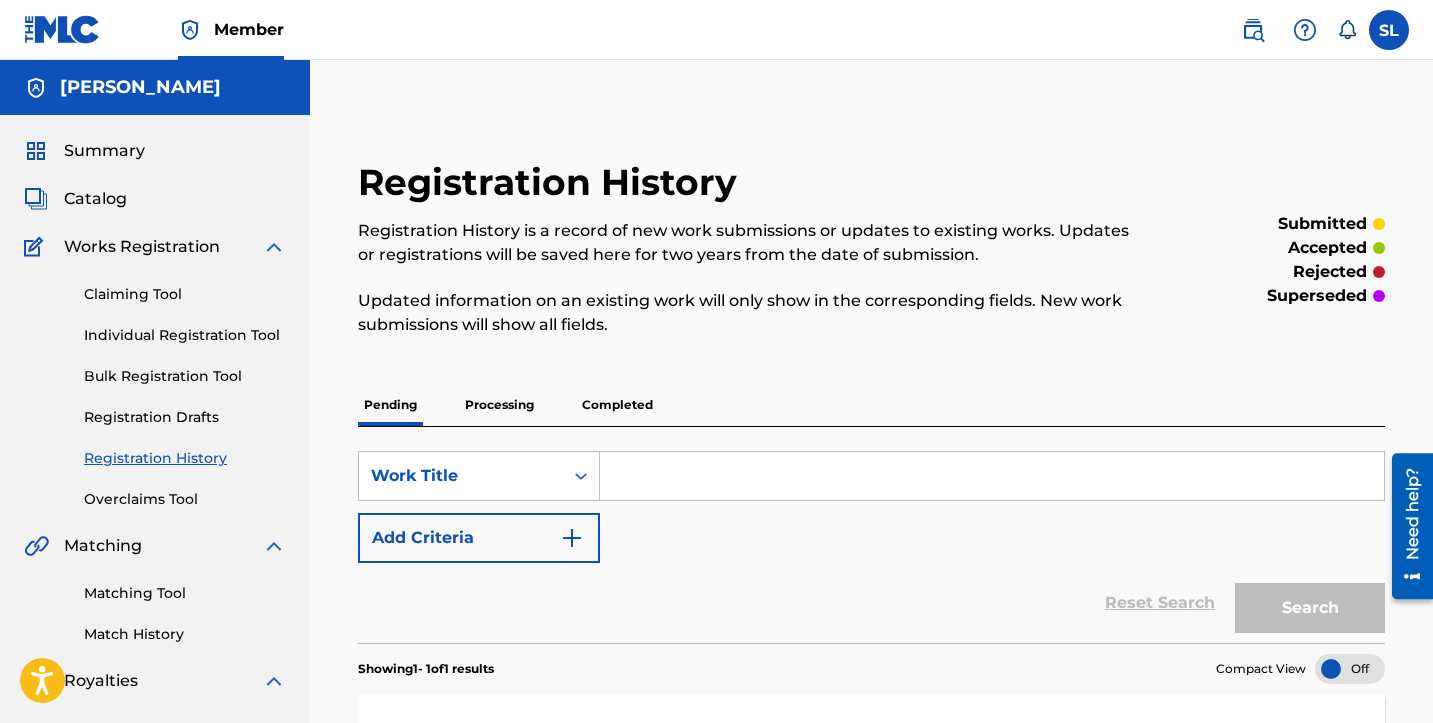 click on "Catalog" at bounding box center (95, 199) 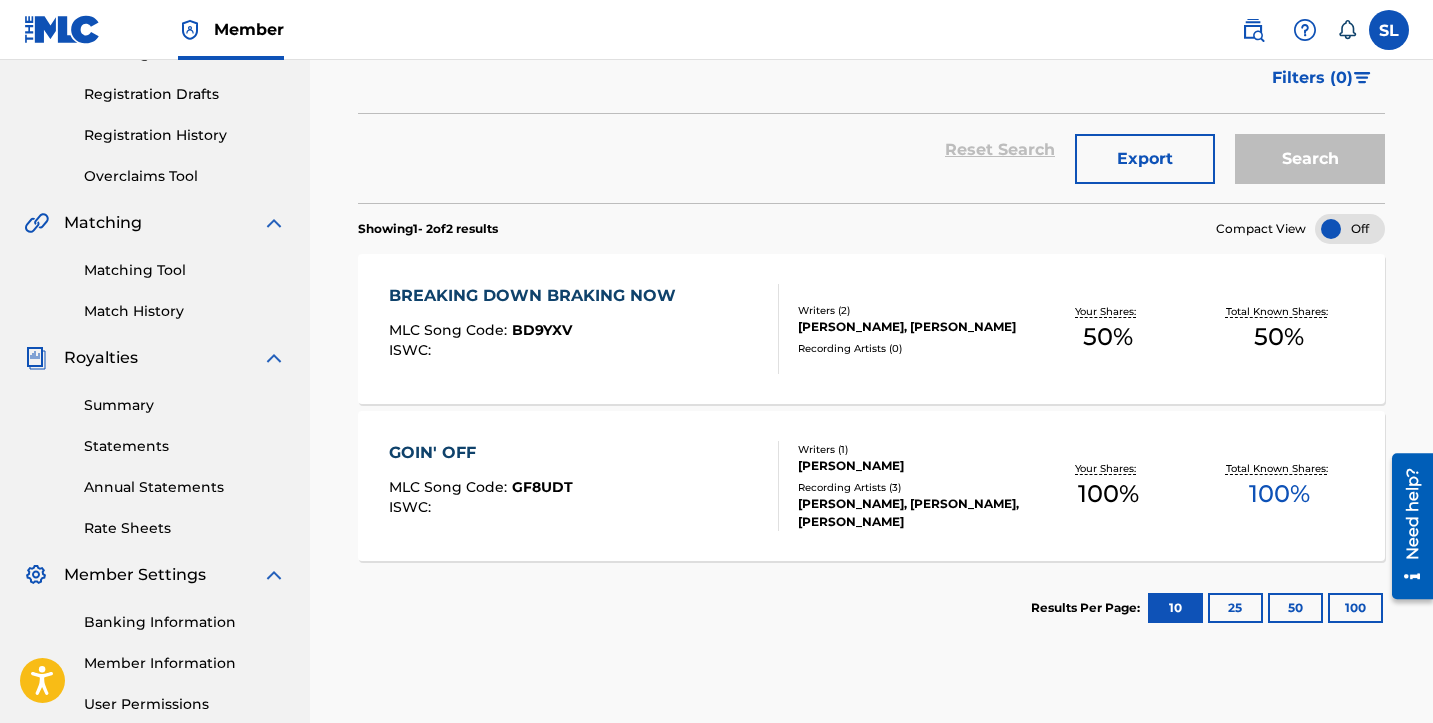scroll, scrollTop: 325, scrollLeft: 0, axis: vertical 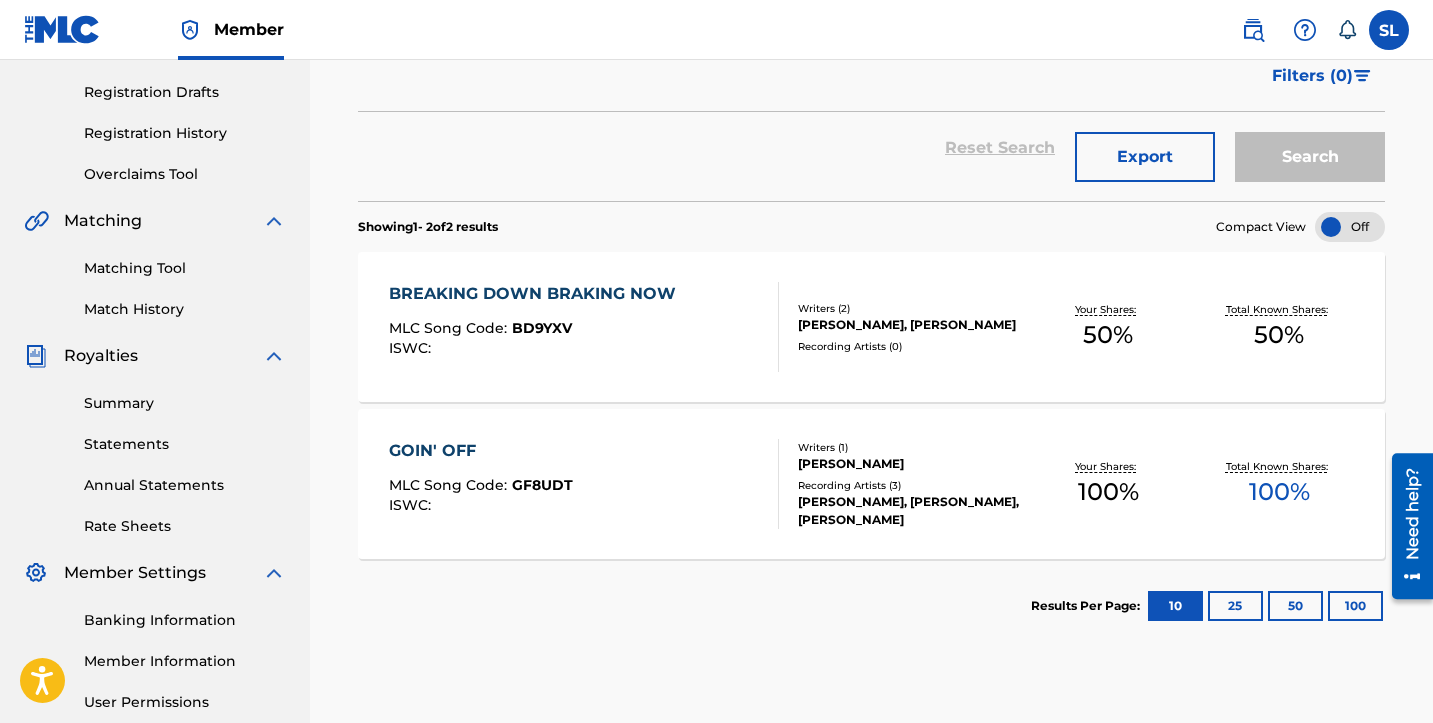 click on "[PERSON_NAME], [PERSON_NAME]" at bounding box center (910, 325) 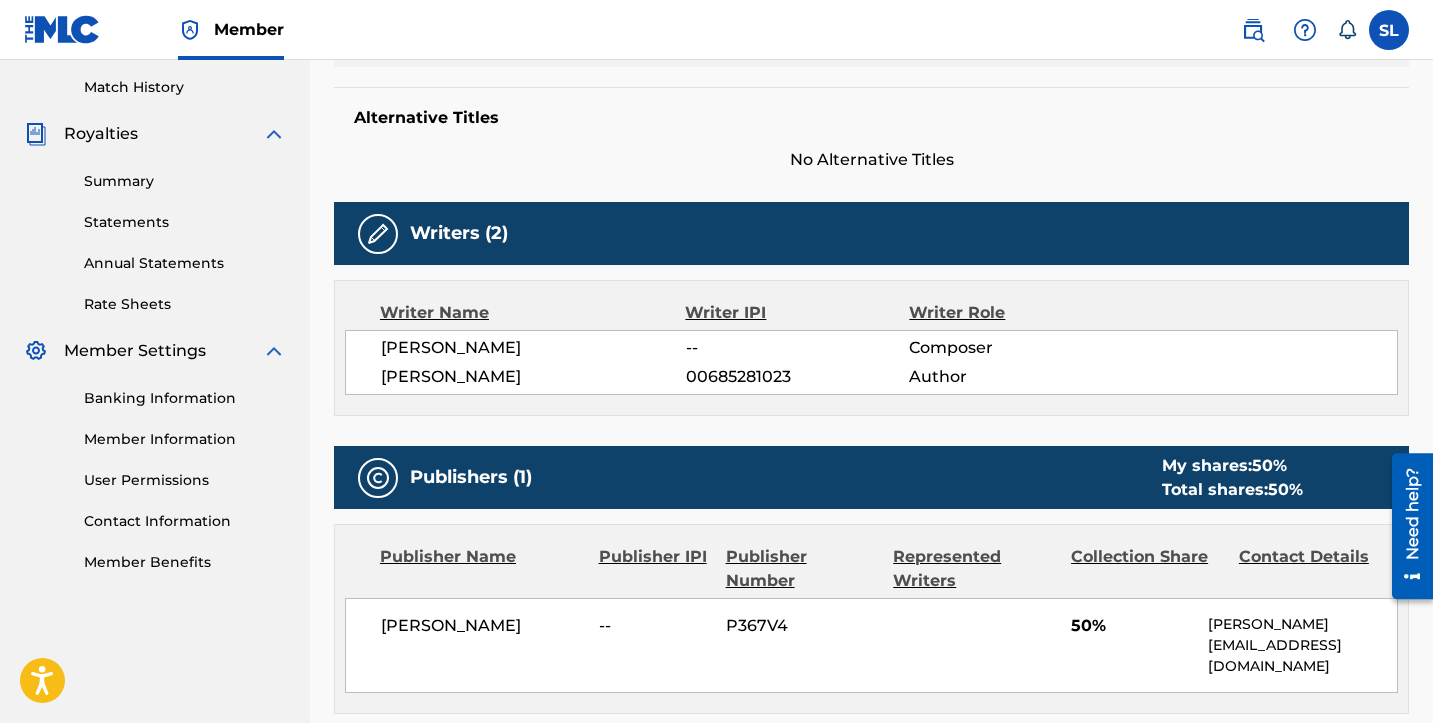 scroll, scrollTop: 615, scrollLeft: 0, axis: vertical 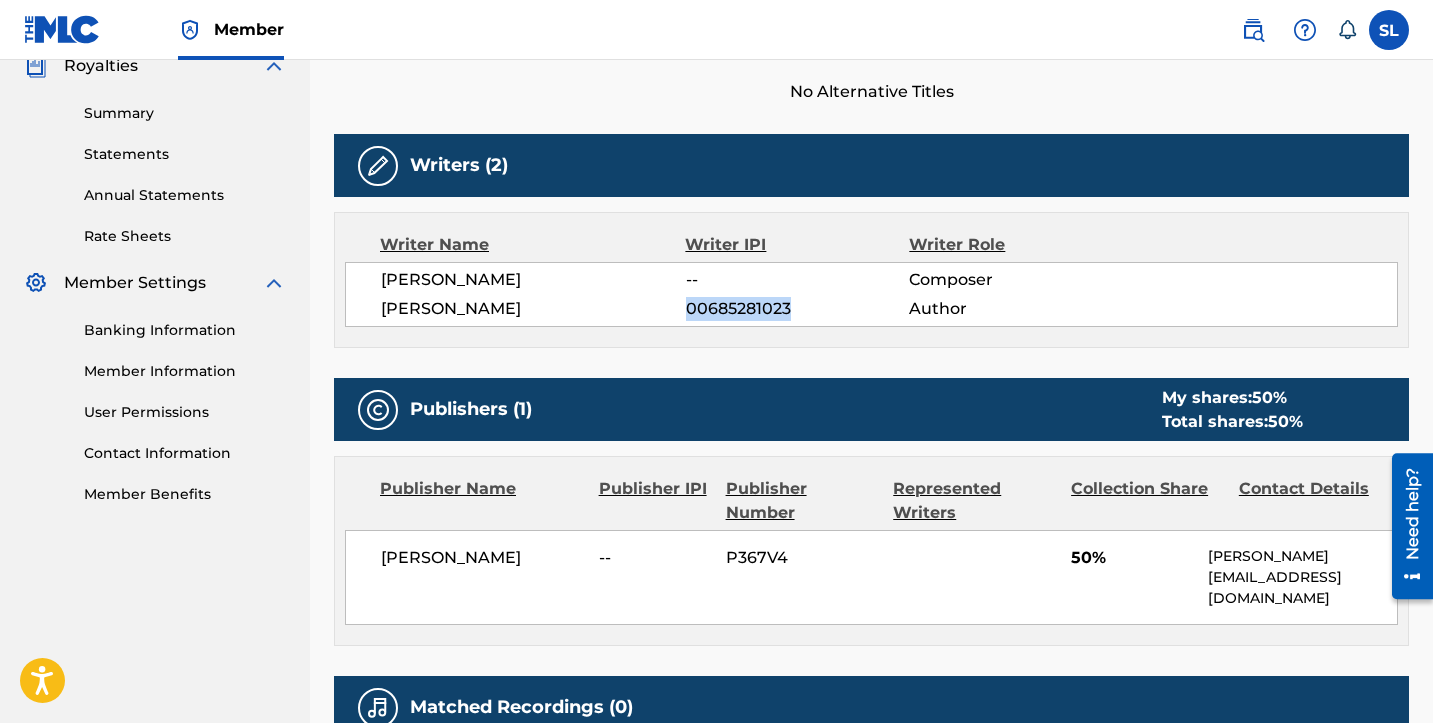 drag, startPoint x: 685, startPoint y: 306, endPoint x: 820, endPoint y: 311, distance: 135.09256 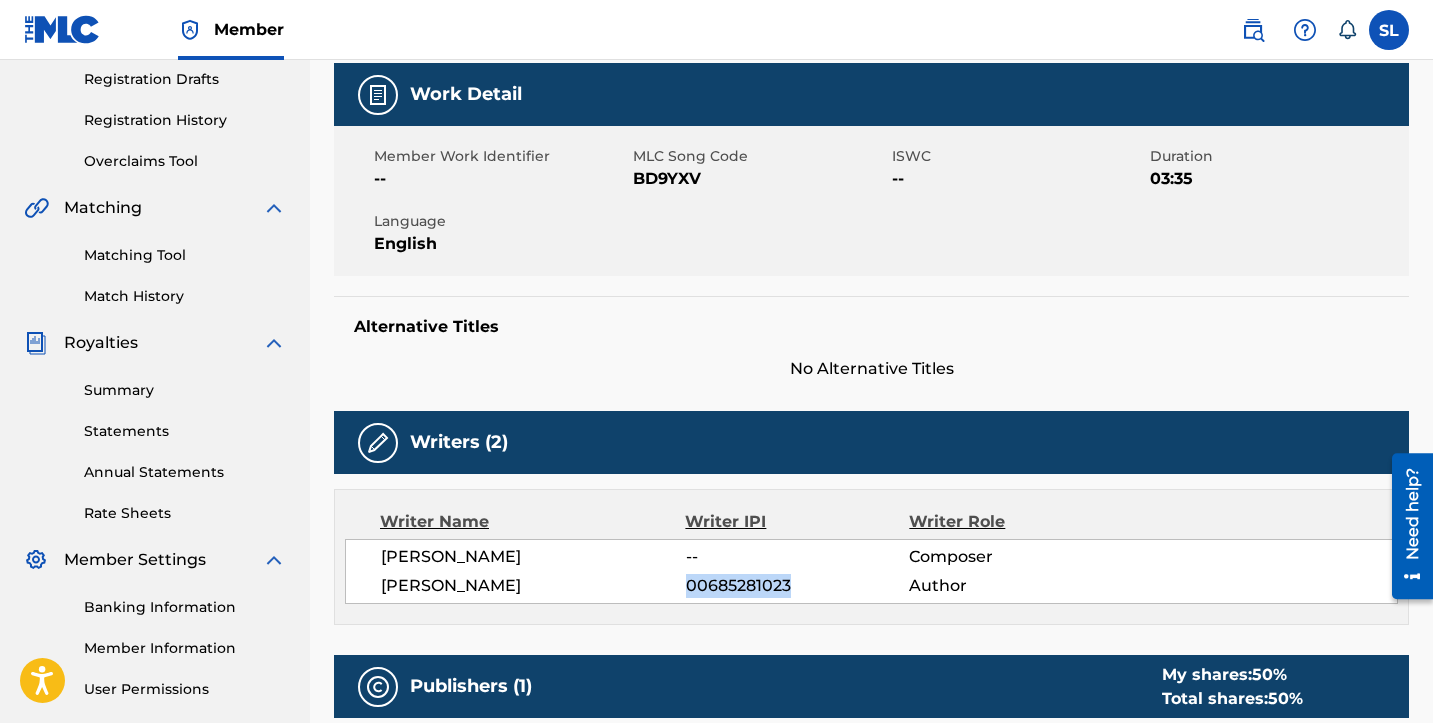 scroll, scrollTop: 336, scrollLeft: 0, axis: vertical 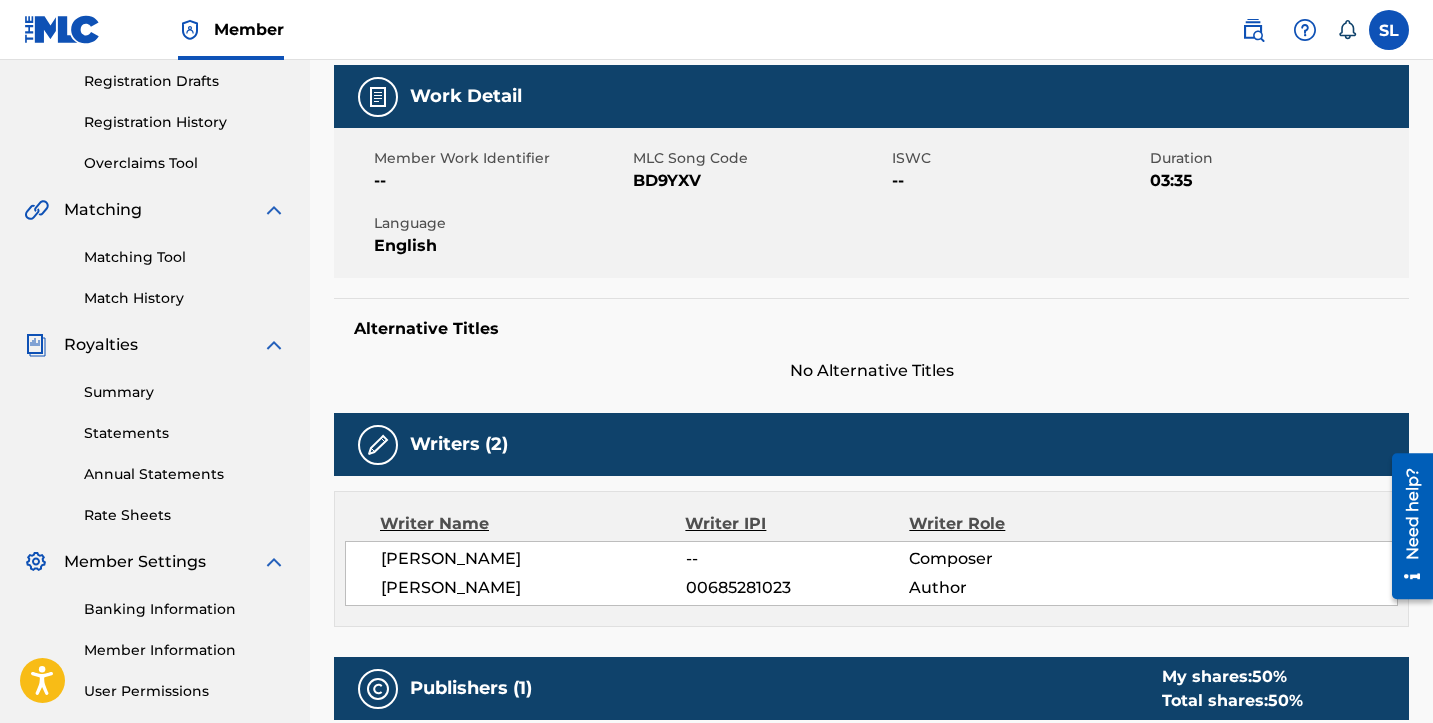 click on "Matching Tool Match History" at bounding box center (155, 265) 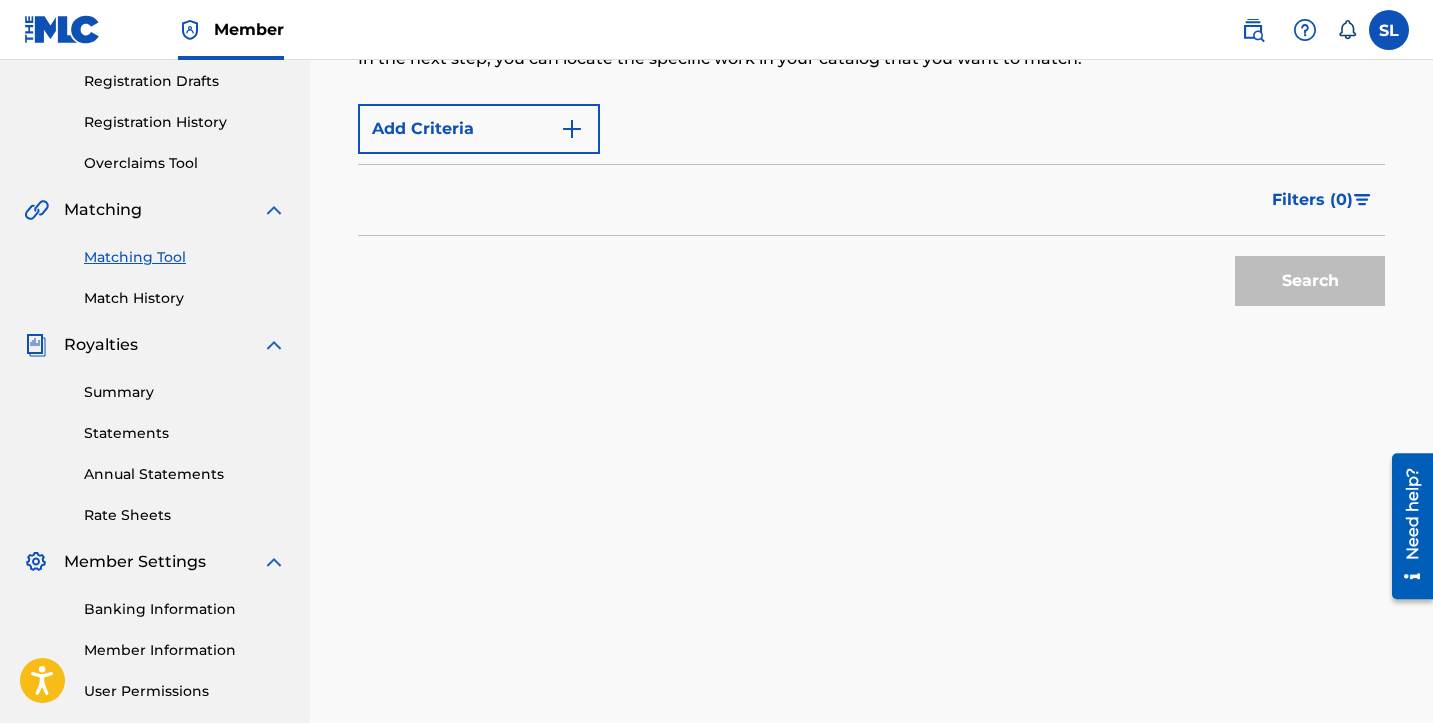 scroll, scrollTop: 0, scrollLeft: 0, axis: both 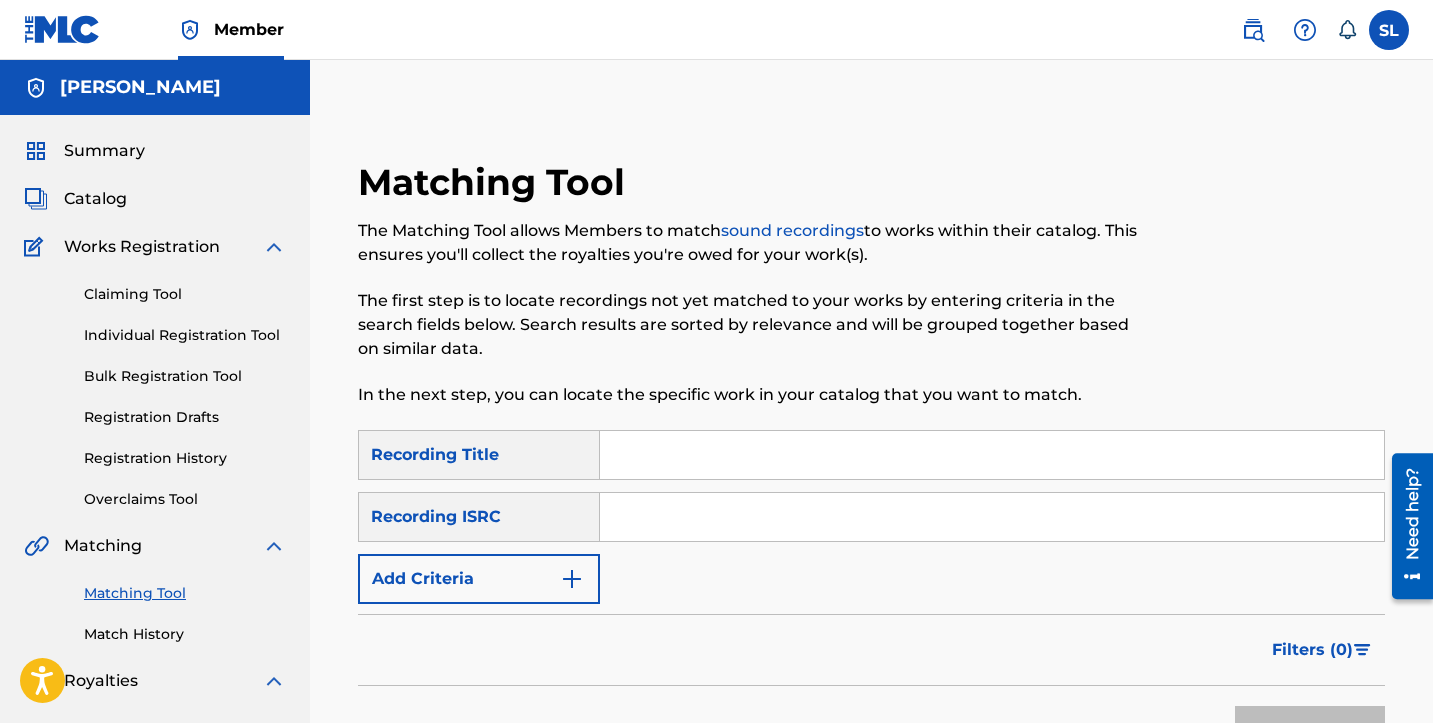 click on "Recording ISRC" at bounding box center (479, 517) 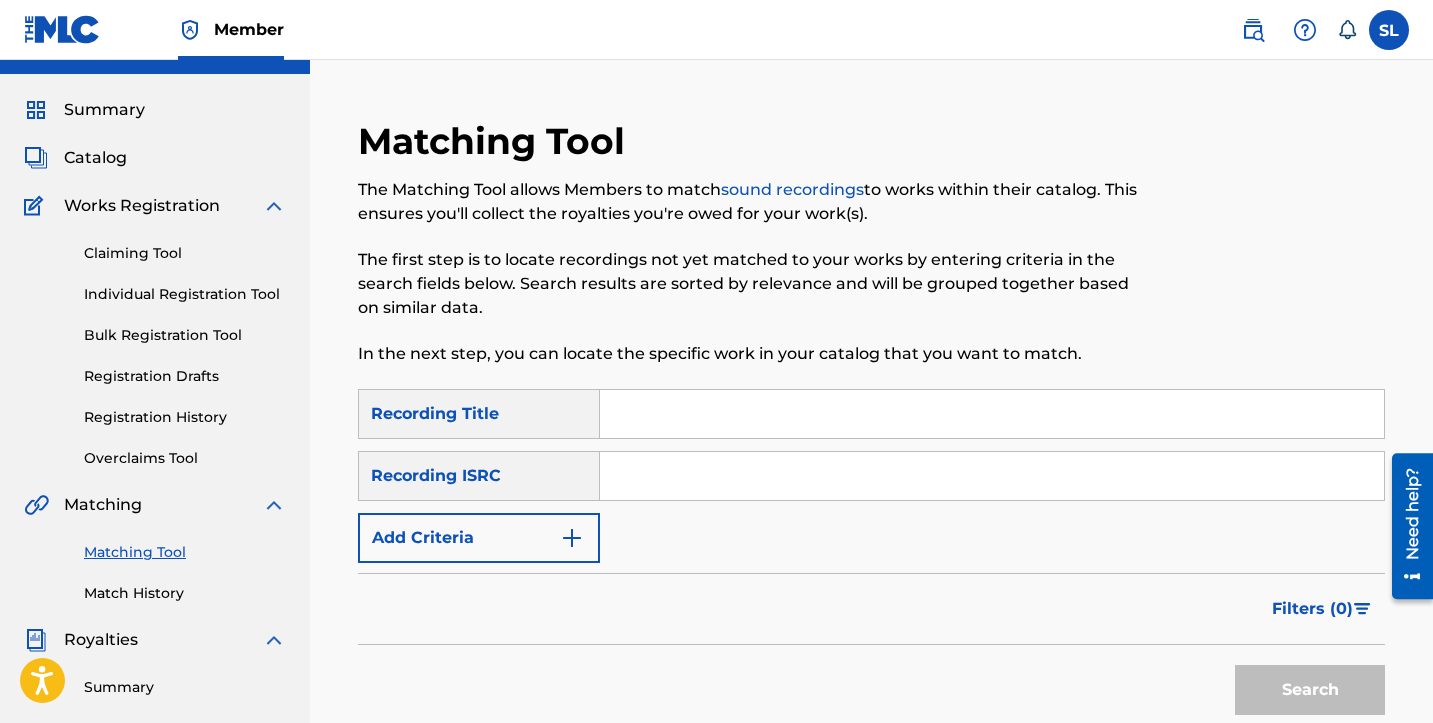 scroll, scrollTop: 50, scrollLeft: 0, axis: vertical 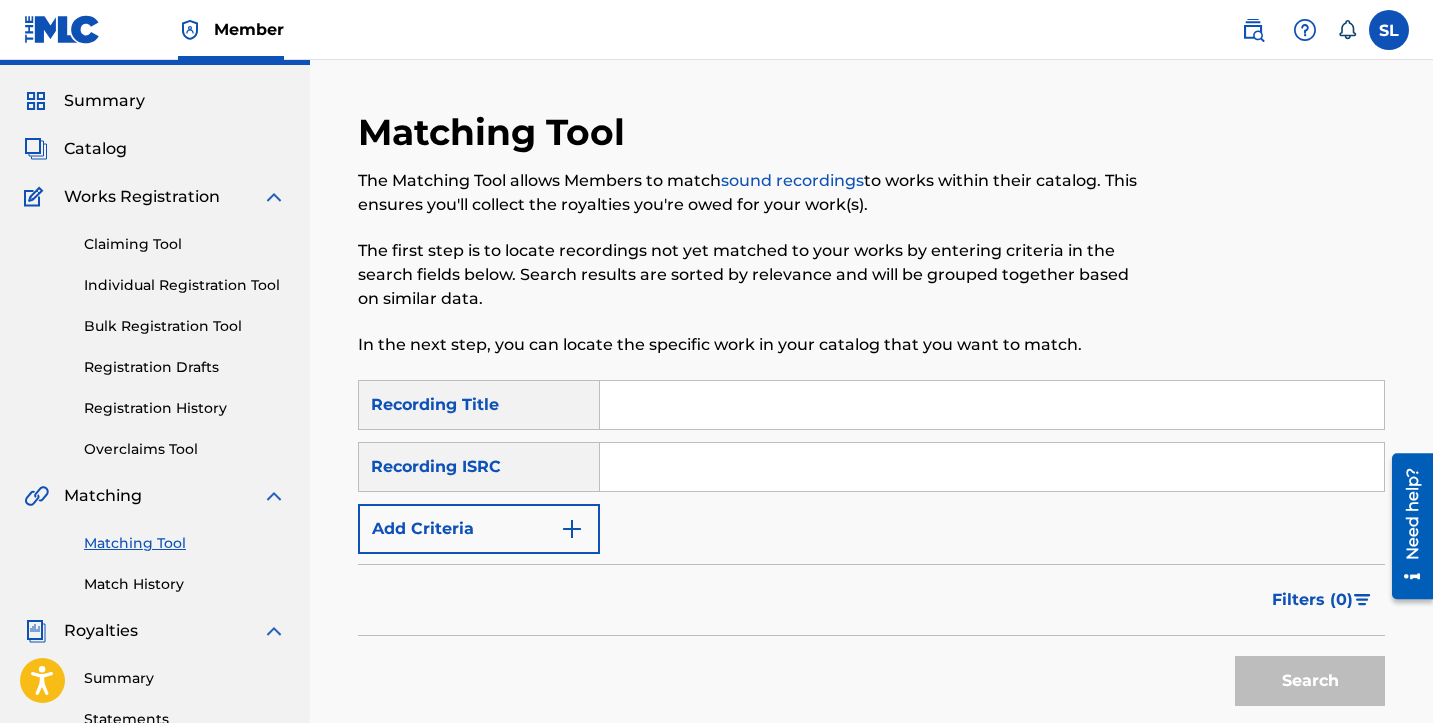 click on "Overclaims Tool" at bounding box center [185, 449] 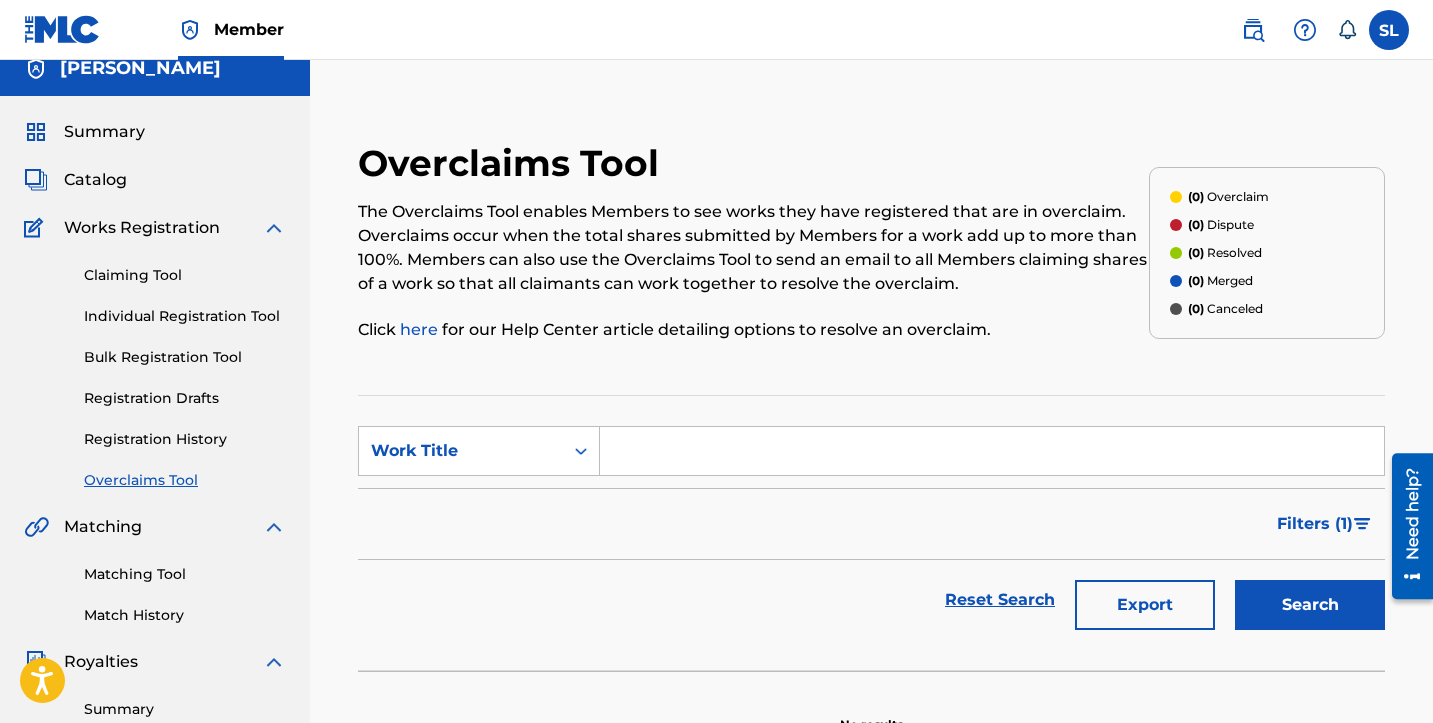 scroll, scrollTop: 18, scrollLeft: 0, axis: vertical 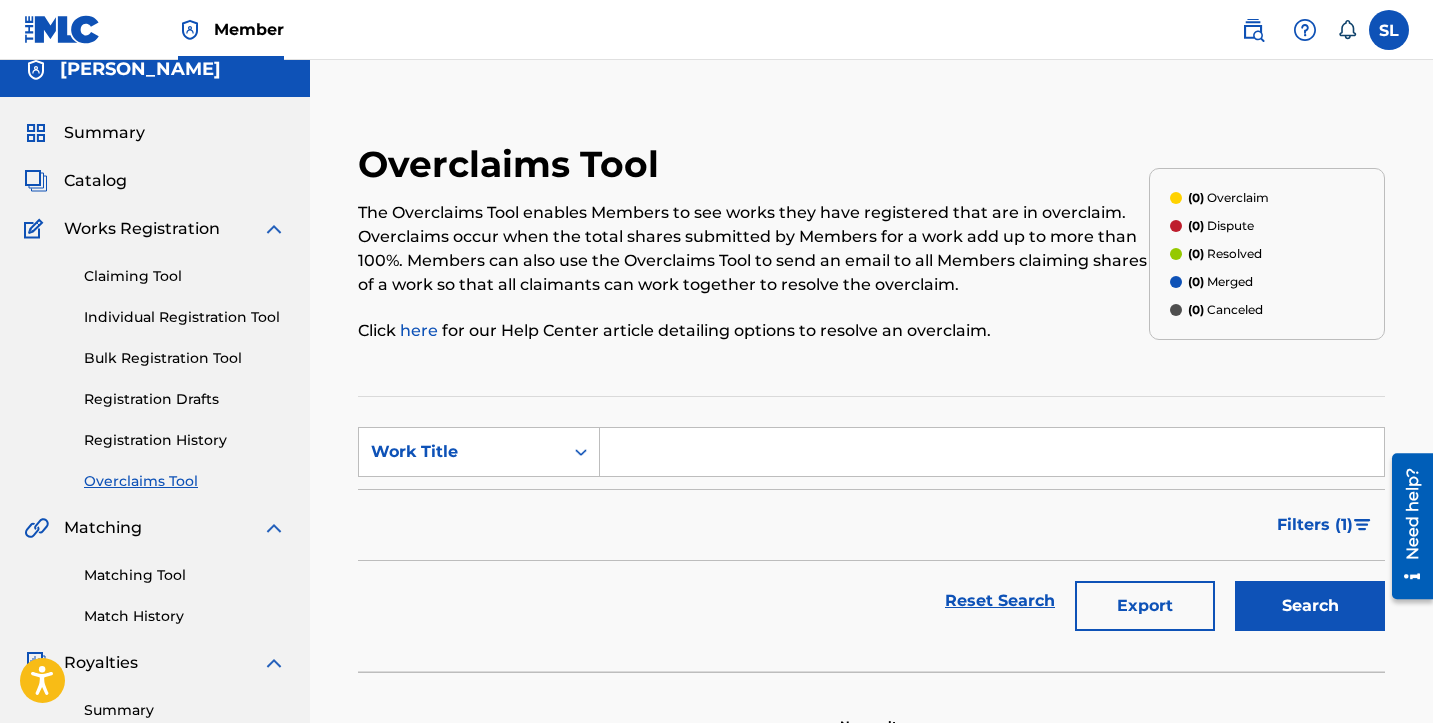 click on "Claiming Tool" at bounding box center [185, 276] 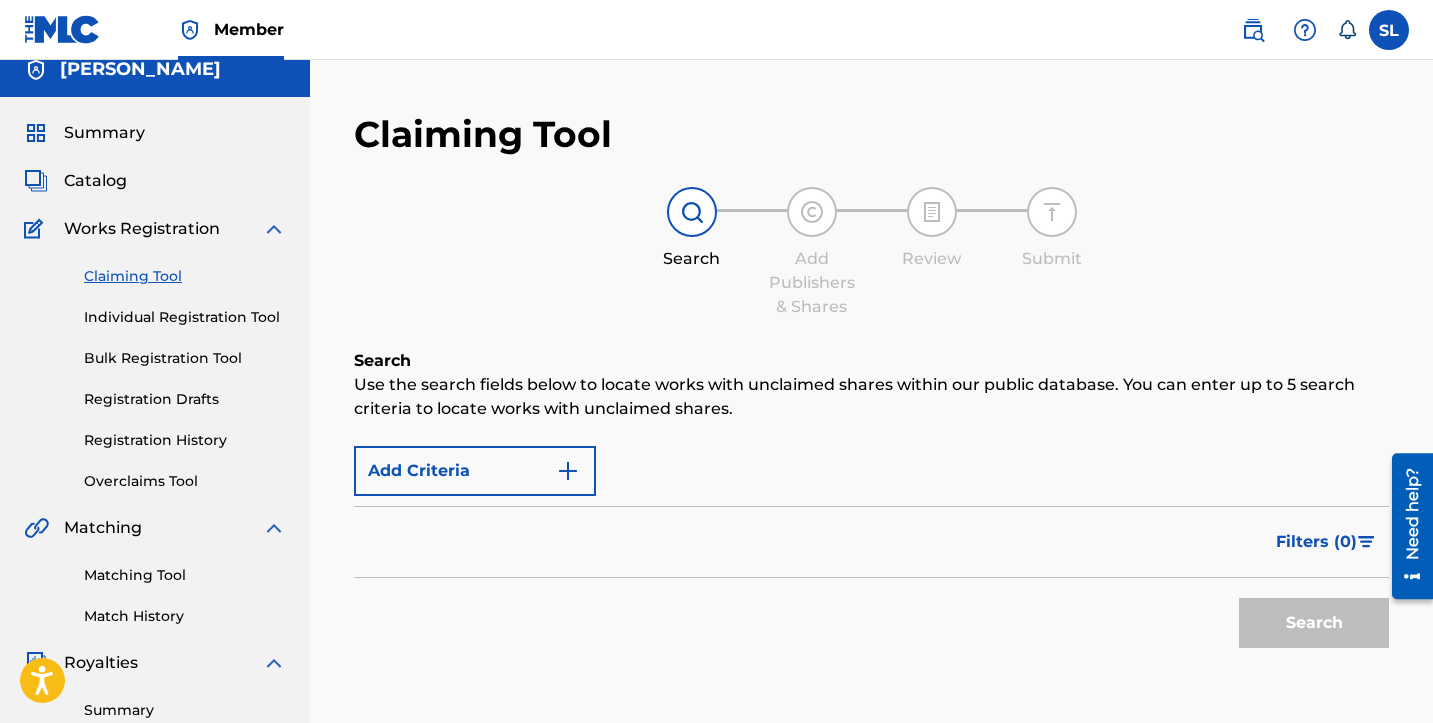 scroll, scrollTop: 0, scrollLeft: 0, axis: both 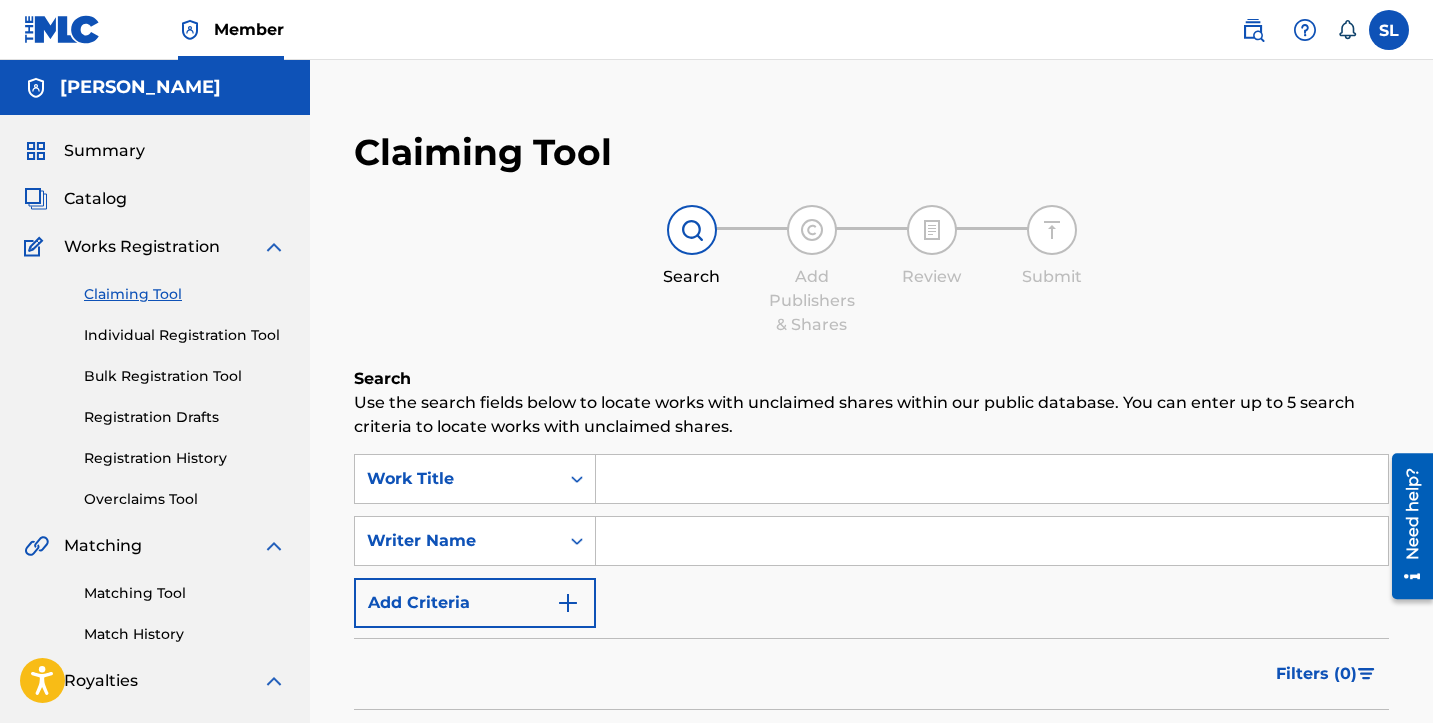 click on "Summary" at bounding box center [104, 151] 